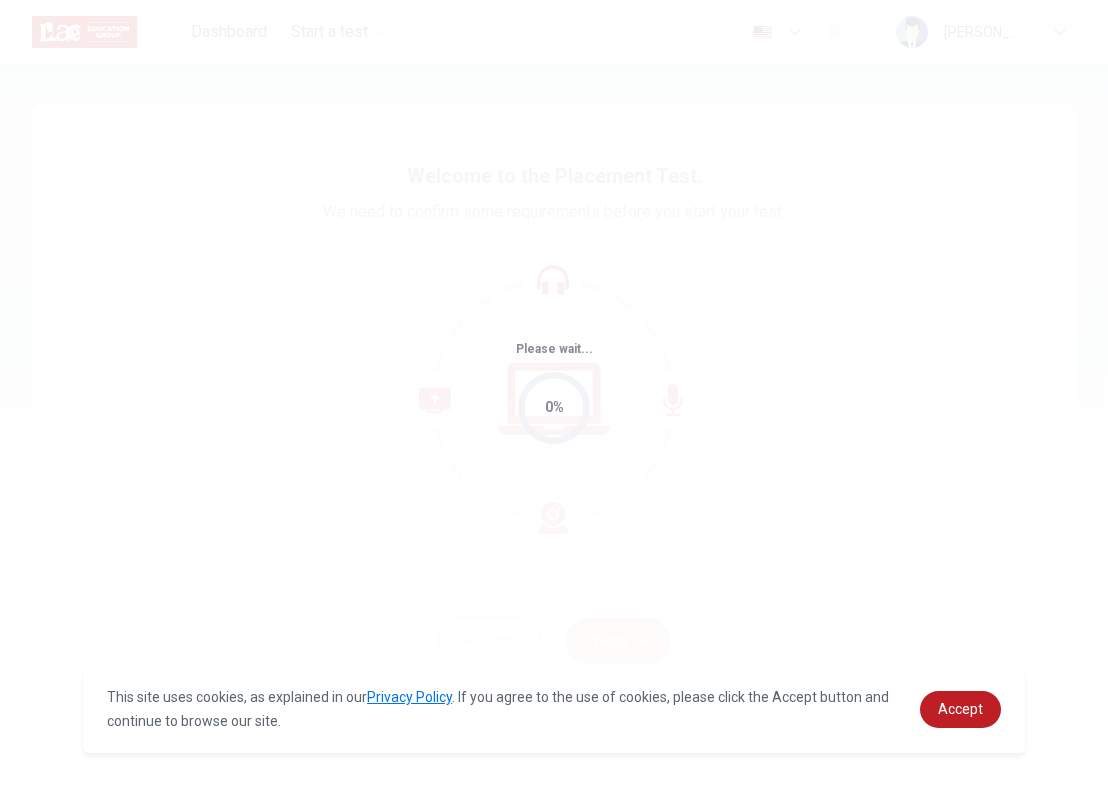 scroll, scrollTop: 0, scrollLeft: 0, axis: both 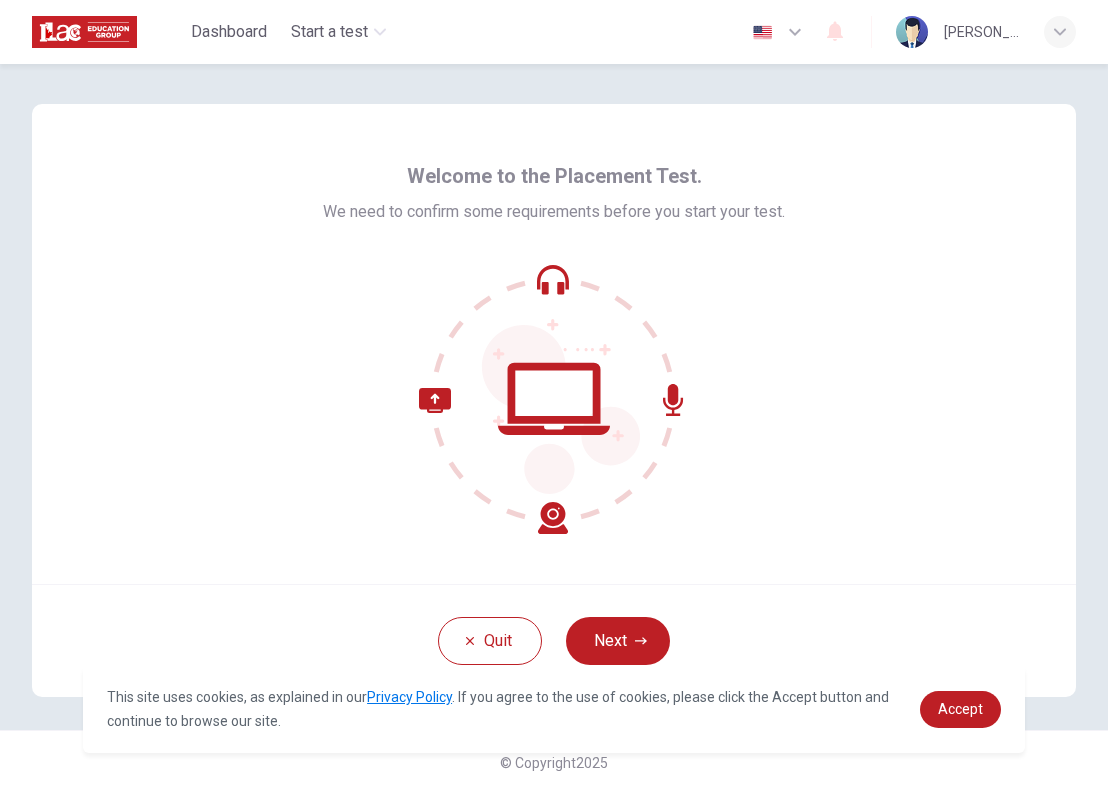 click on "Welcome to the Placement Test. We need to confirm some requirements before you start your test." at bounding box center (554, 344) 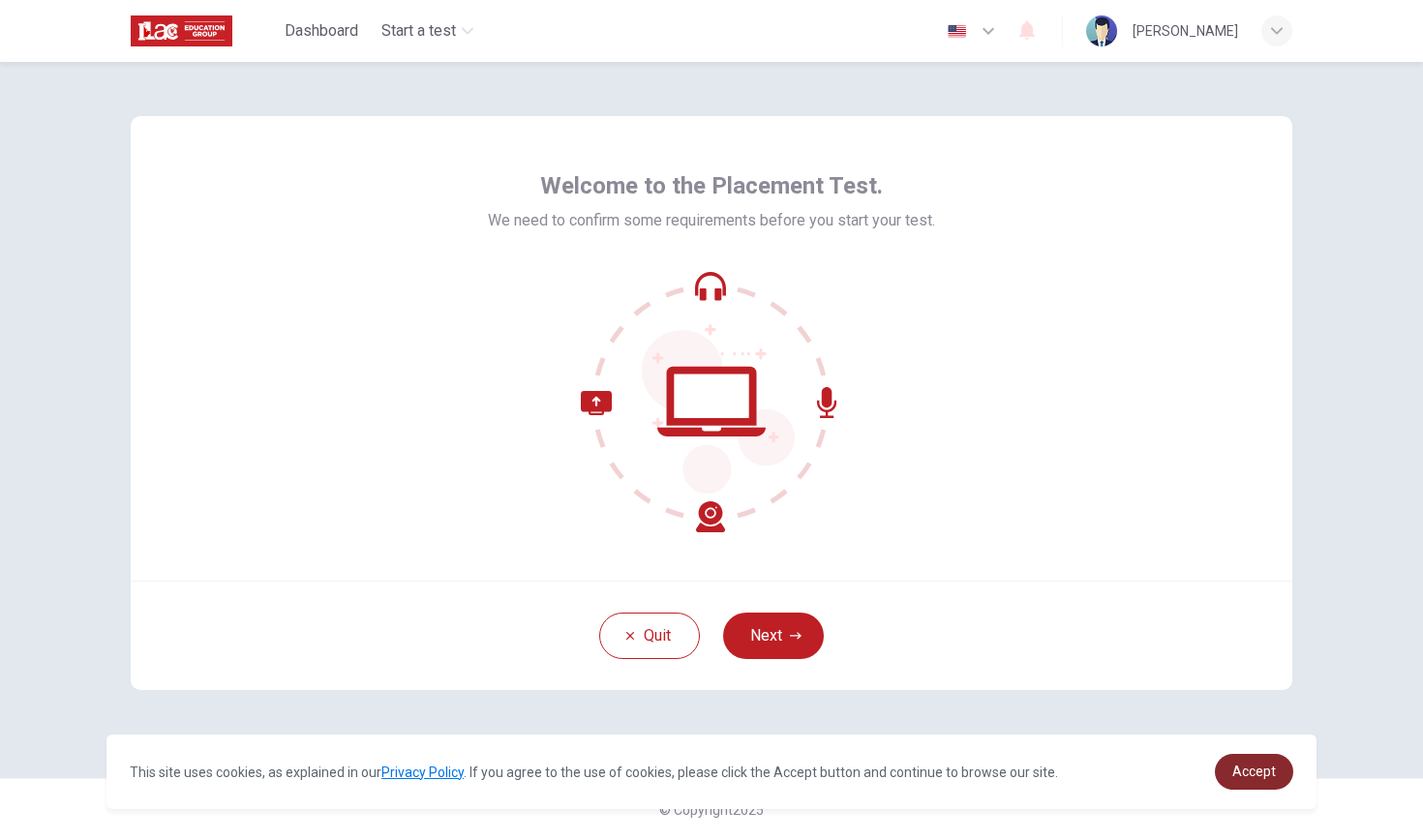 click on "Accept" at bounding box center [1254, 771] 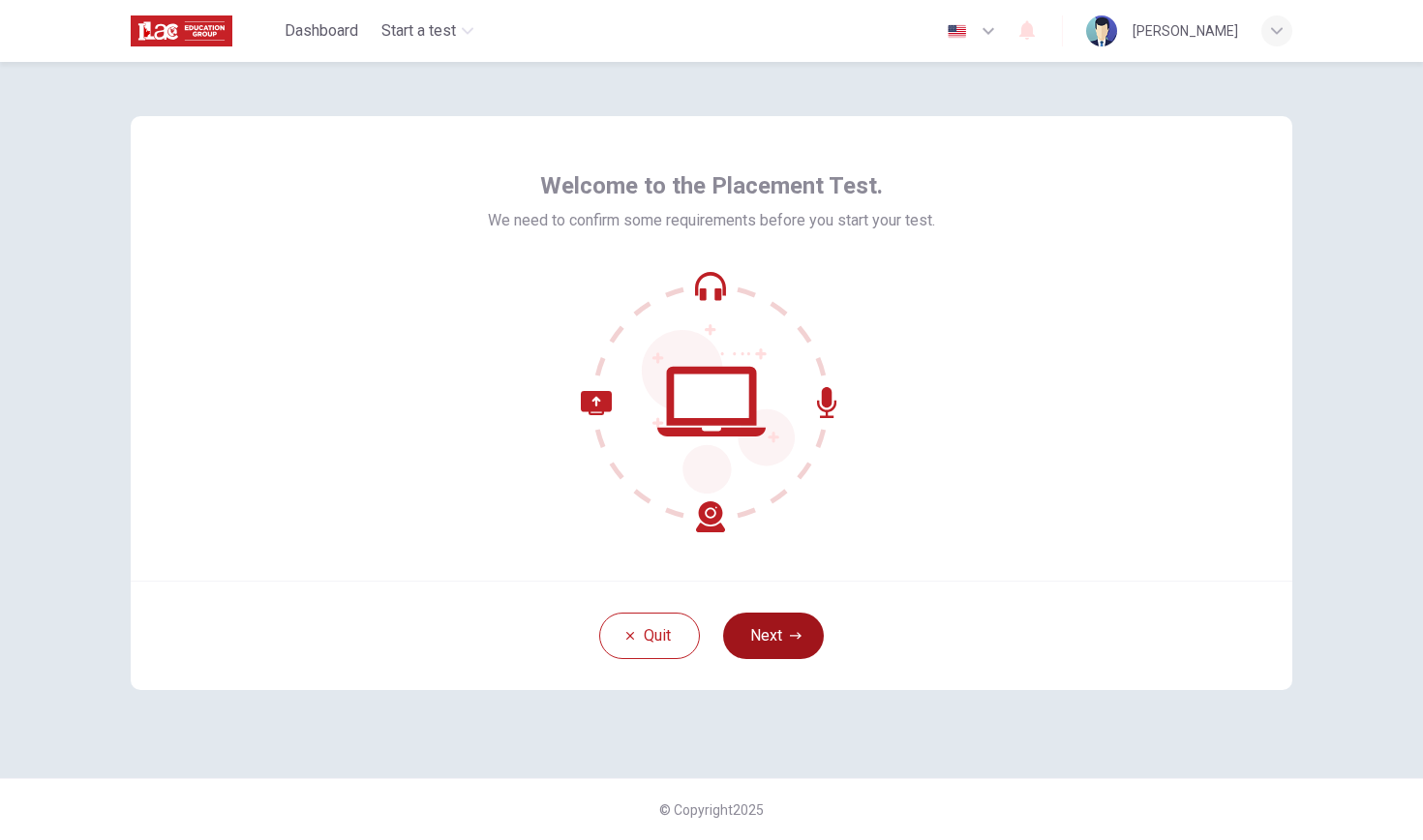 click on "Next" at bounding box center (773, 636) 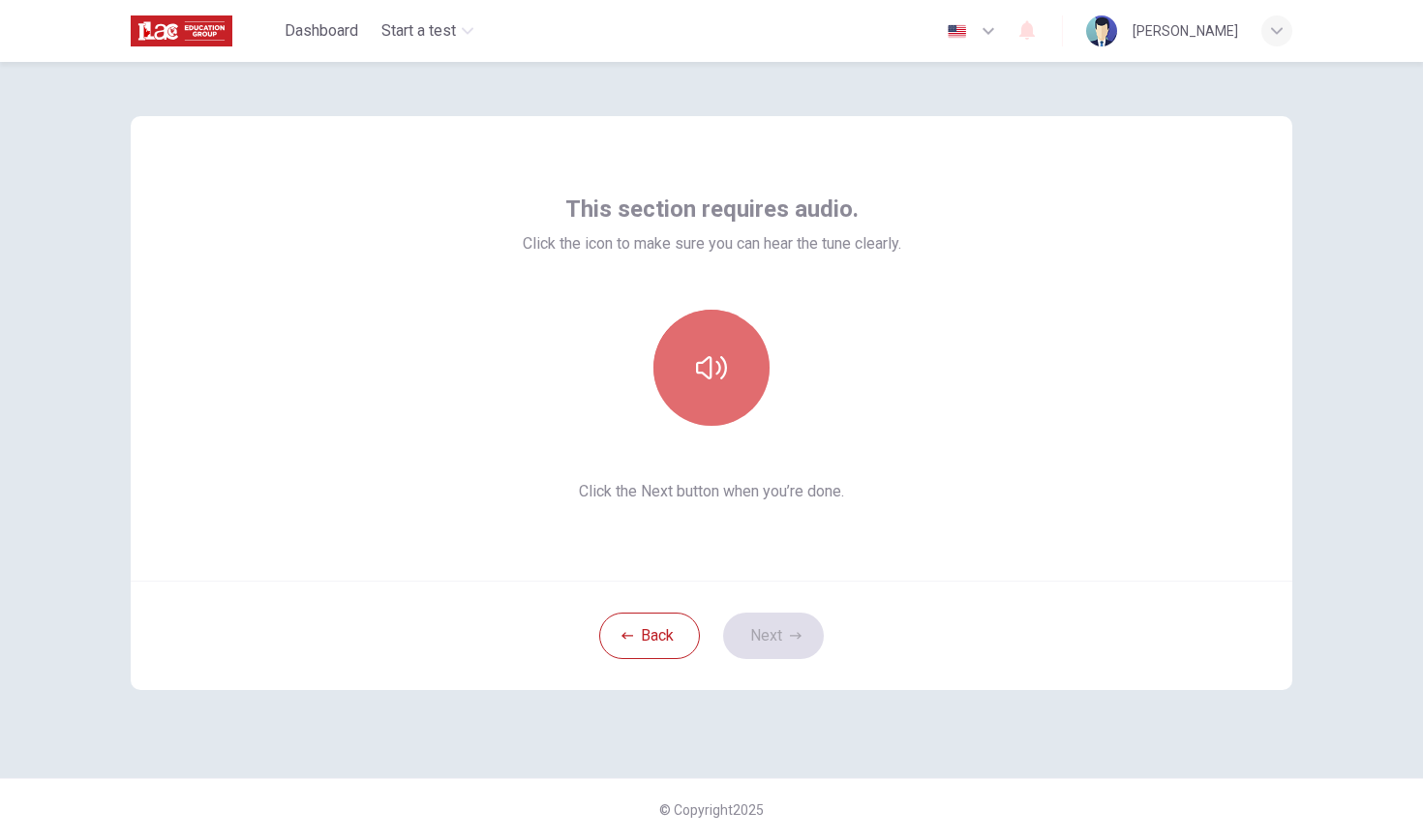 click 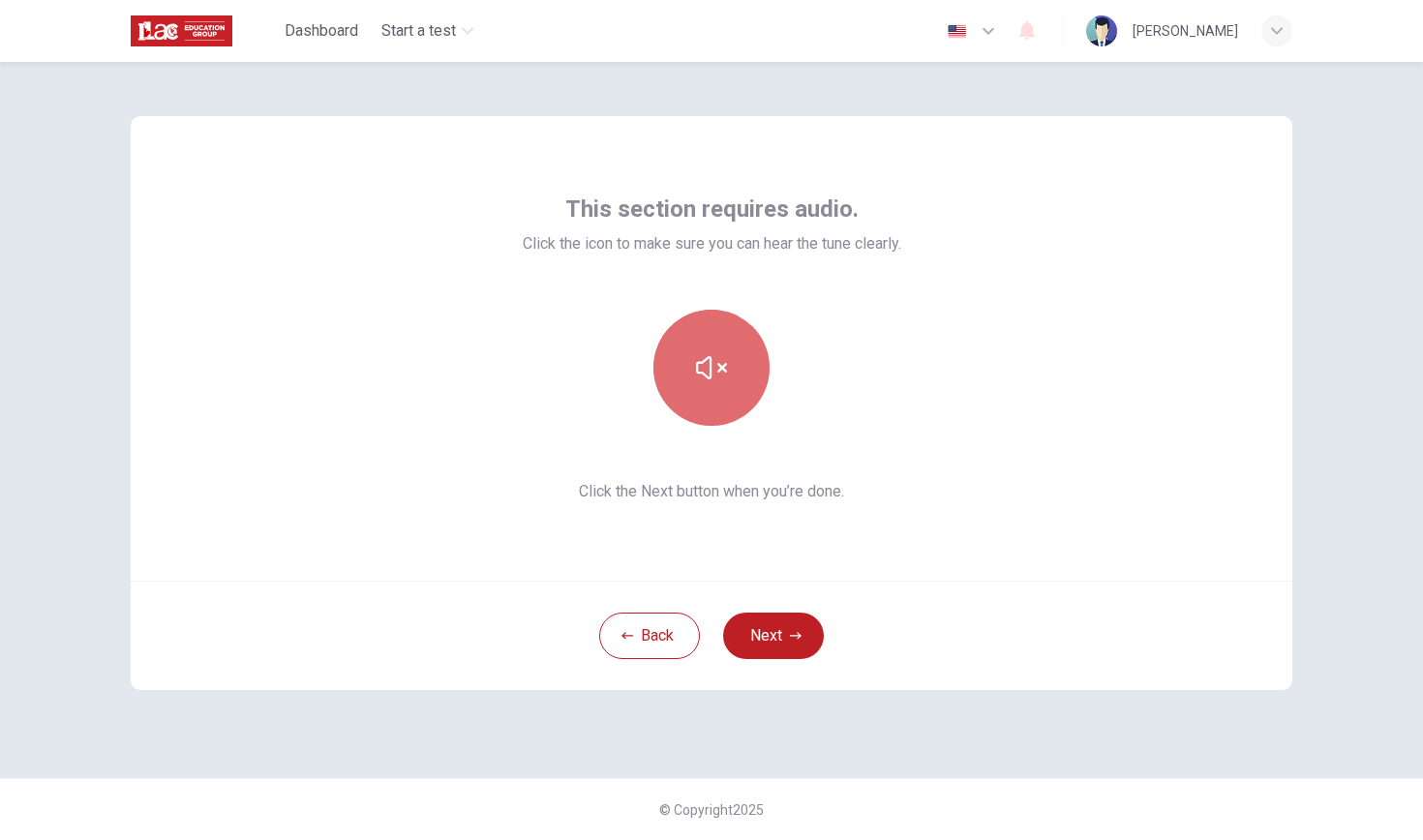 click 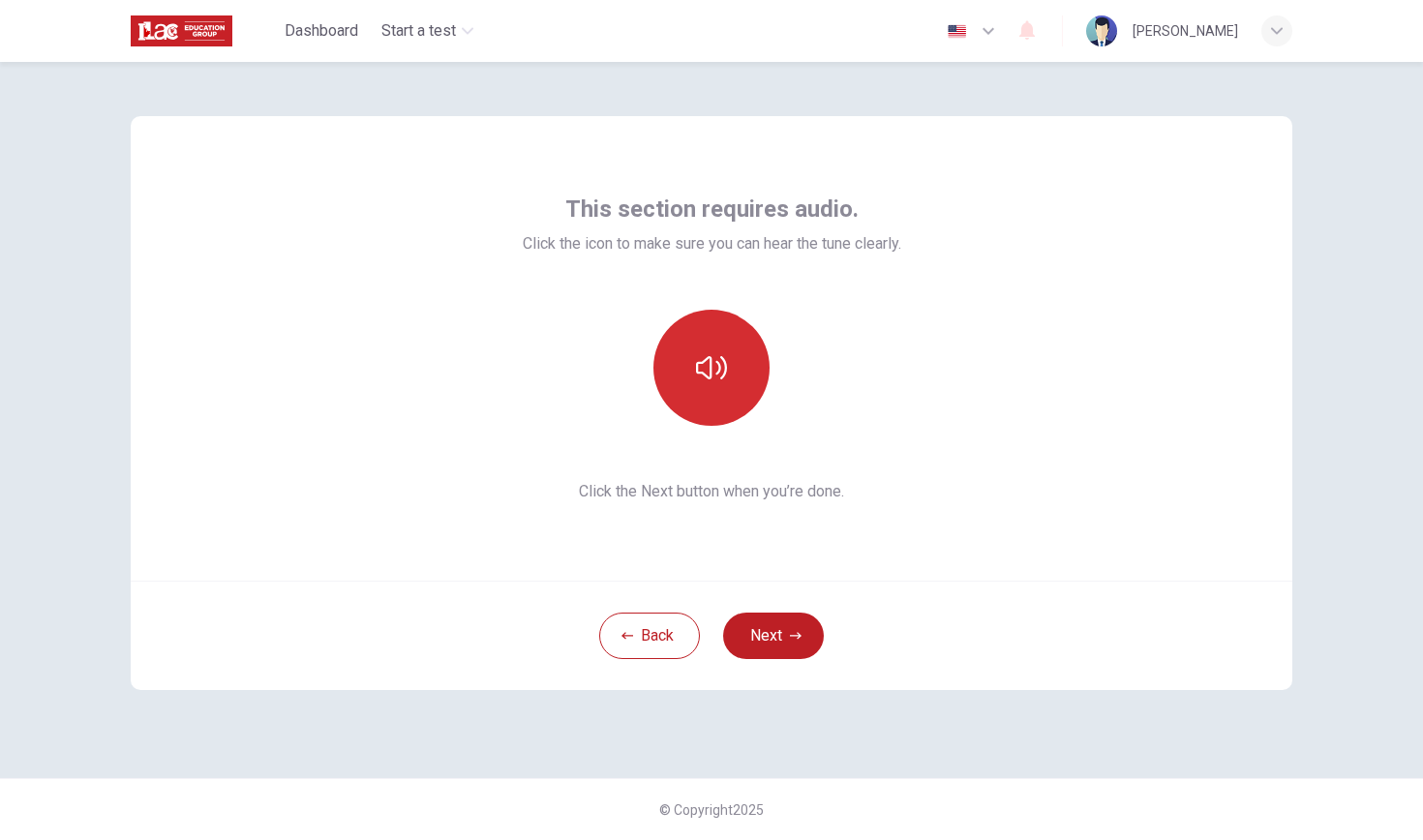 click 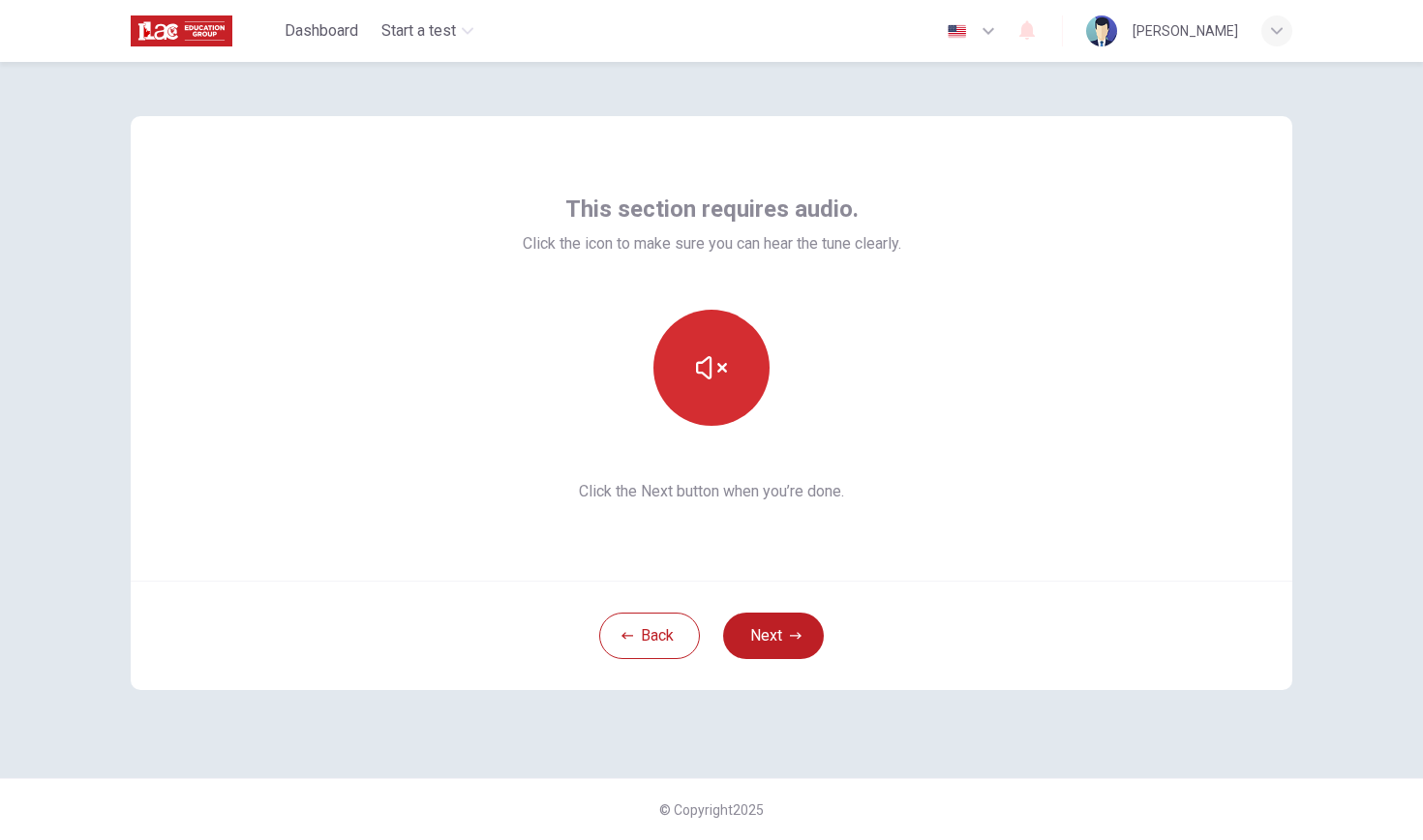 click at bounding box center [712, 368] 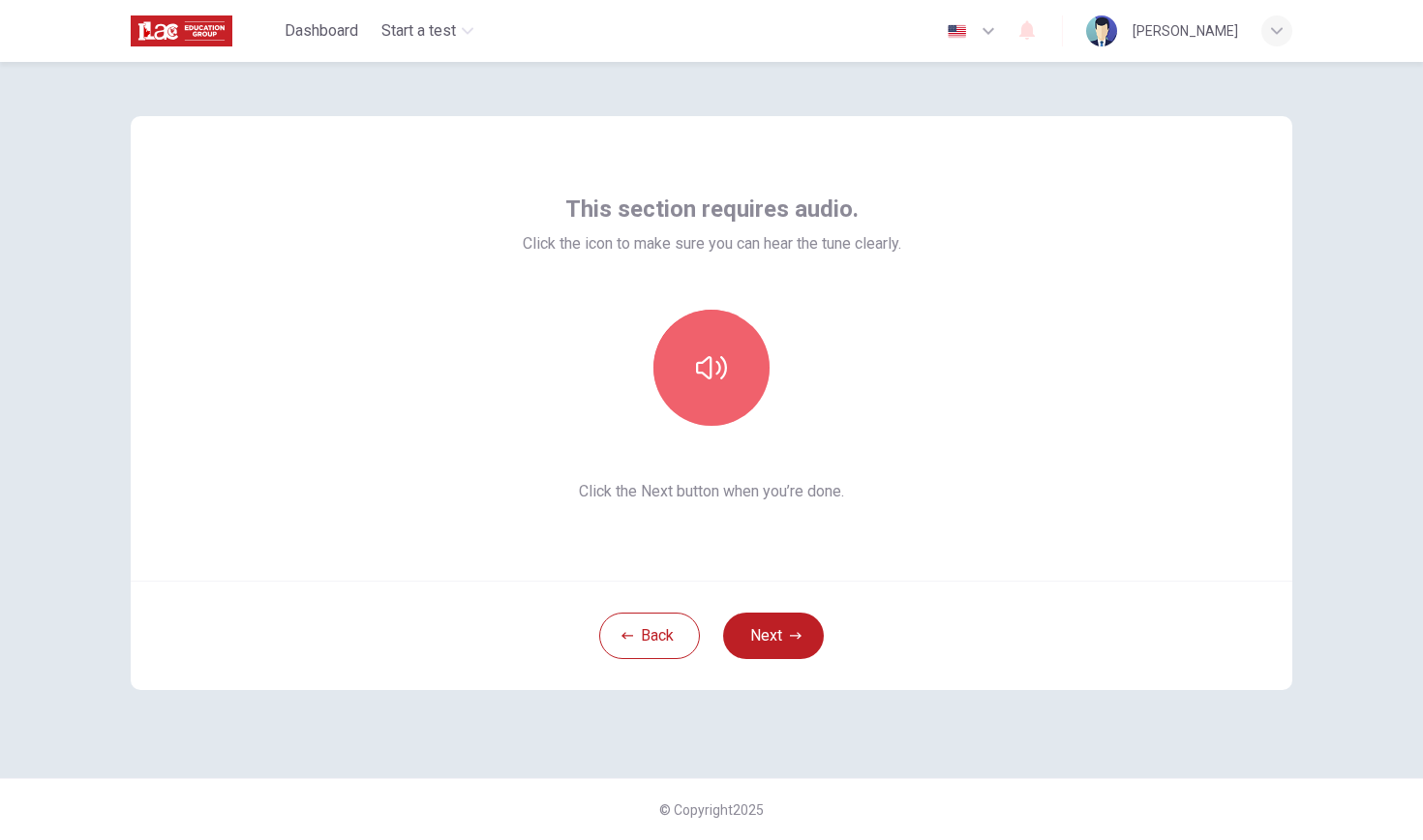 click 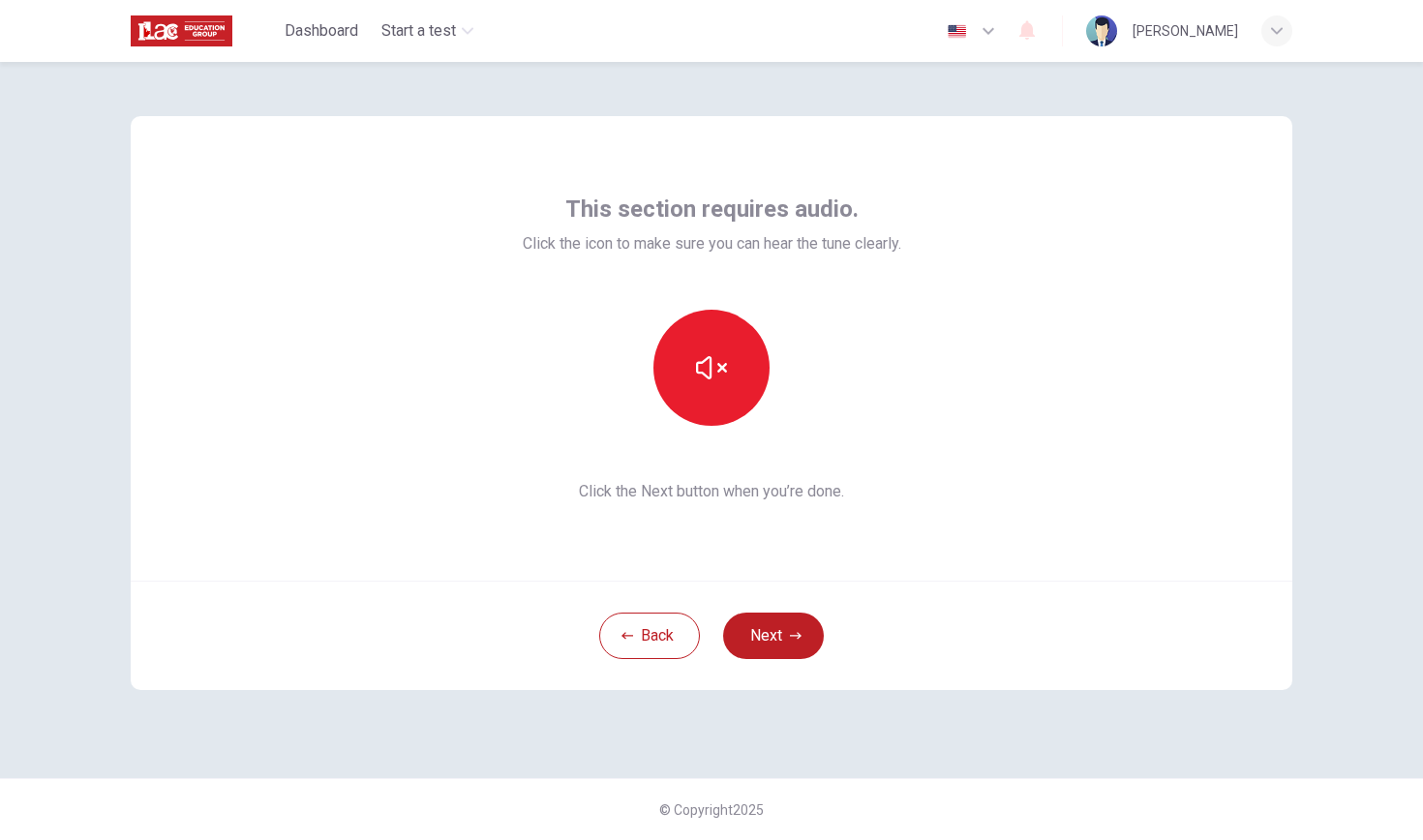 click at bounding box center (712, 368) 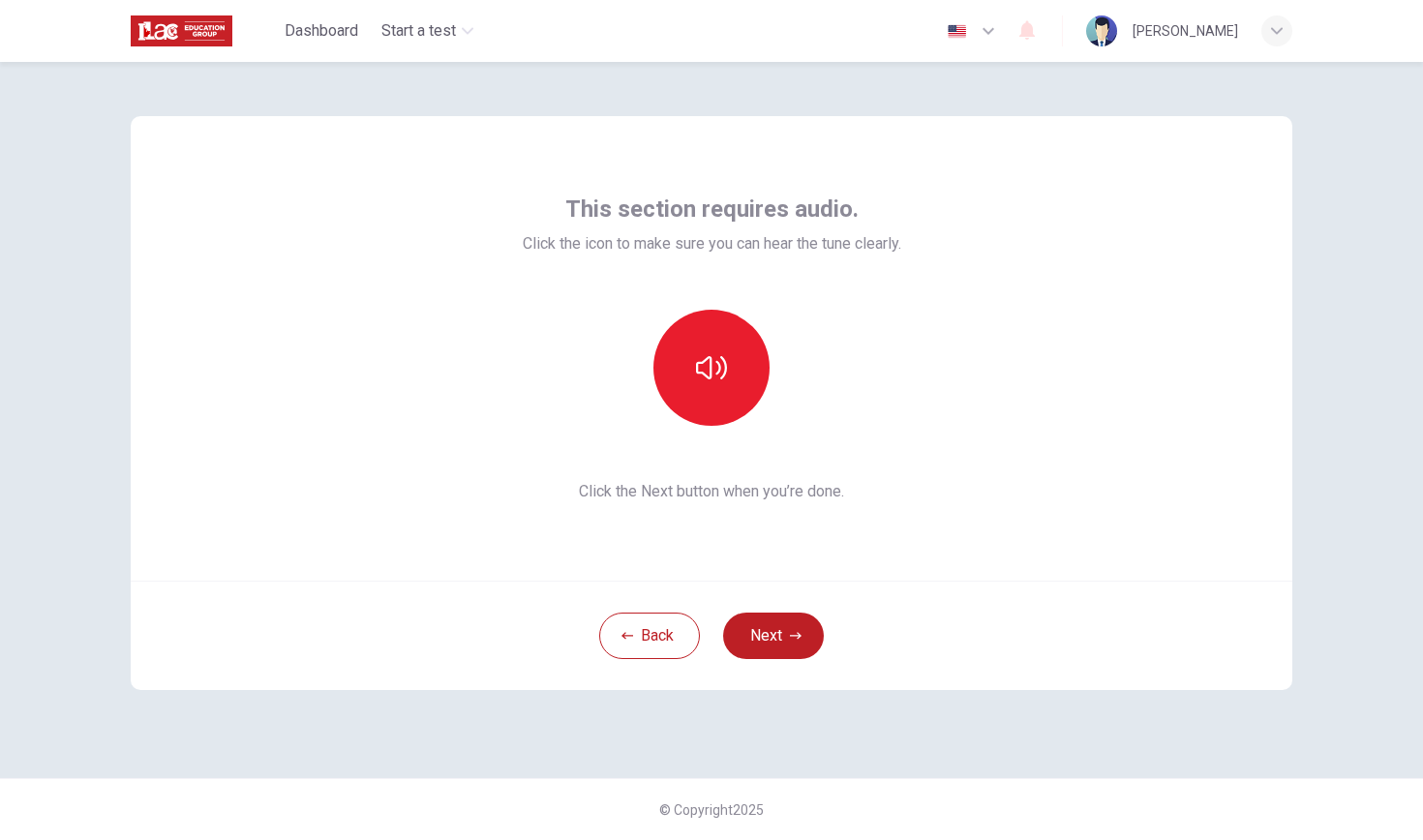 click 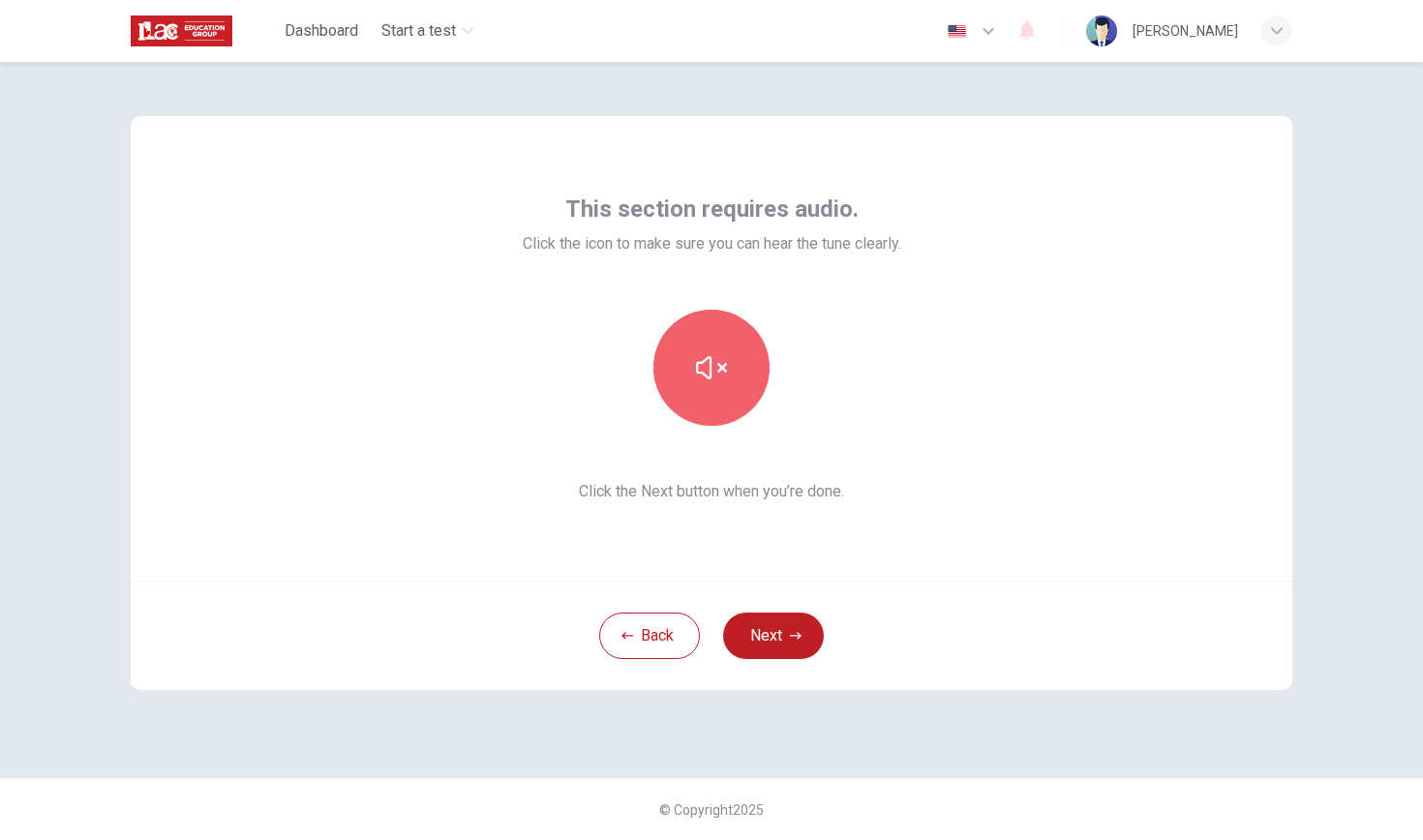 click 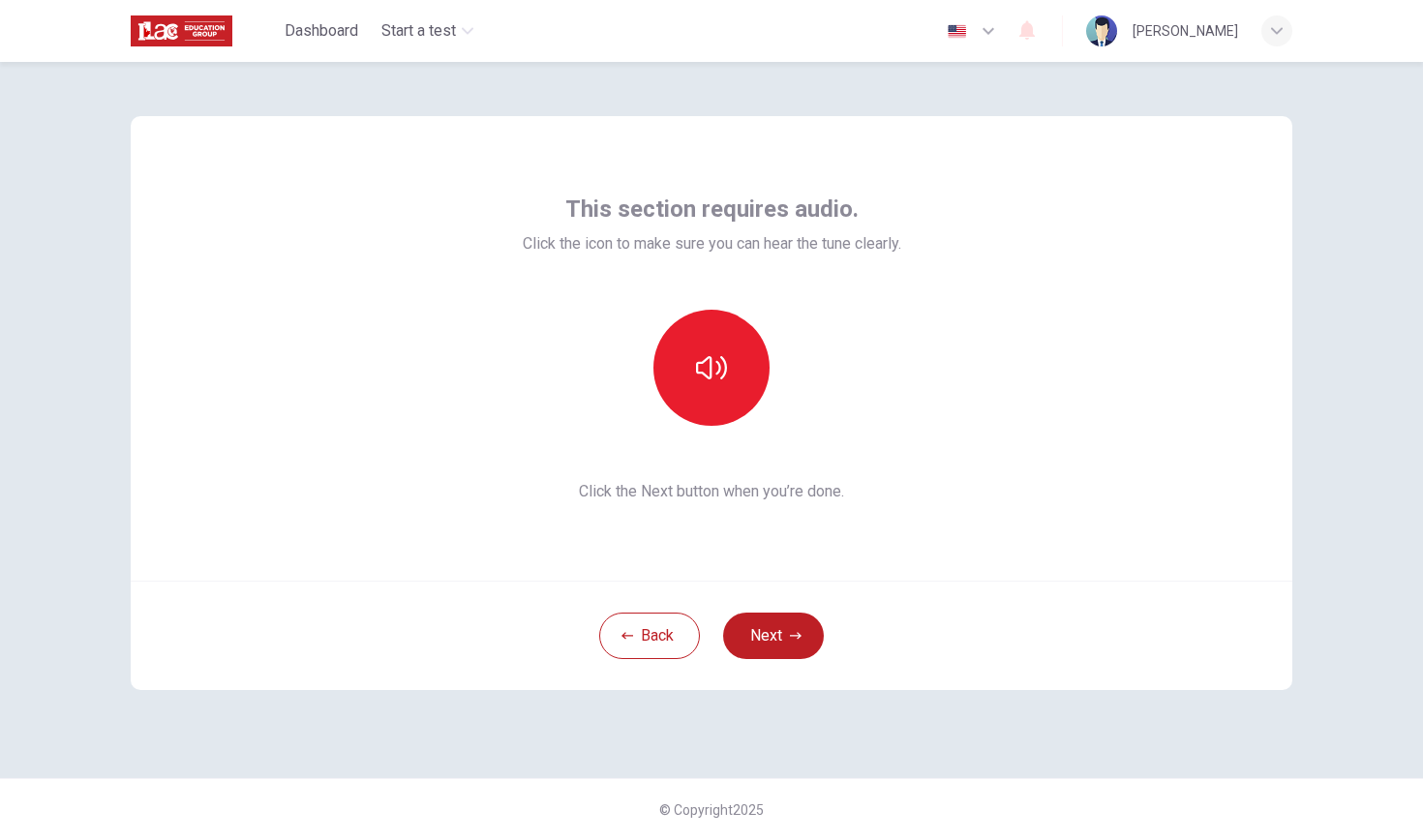 click 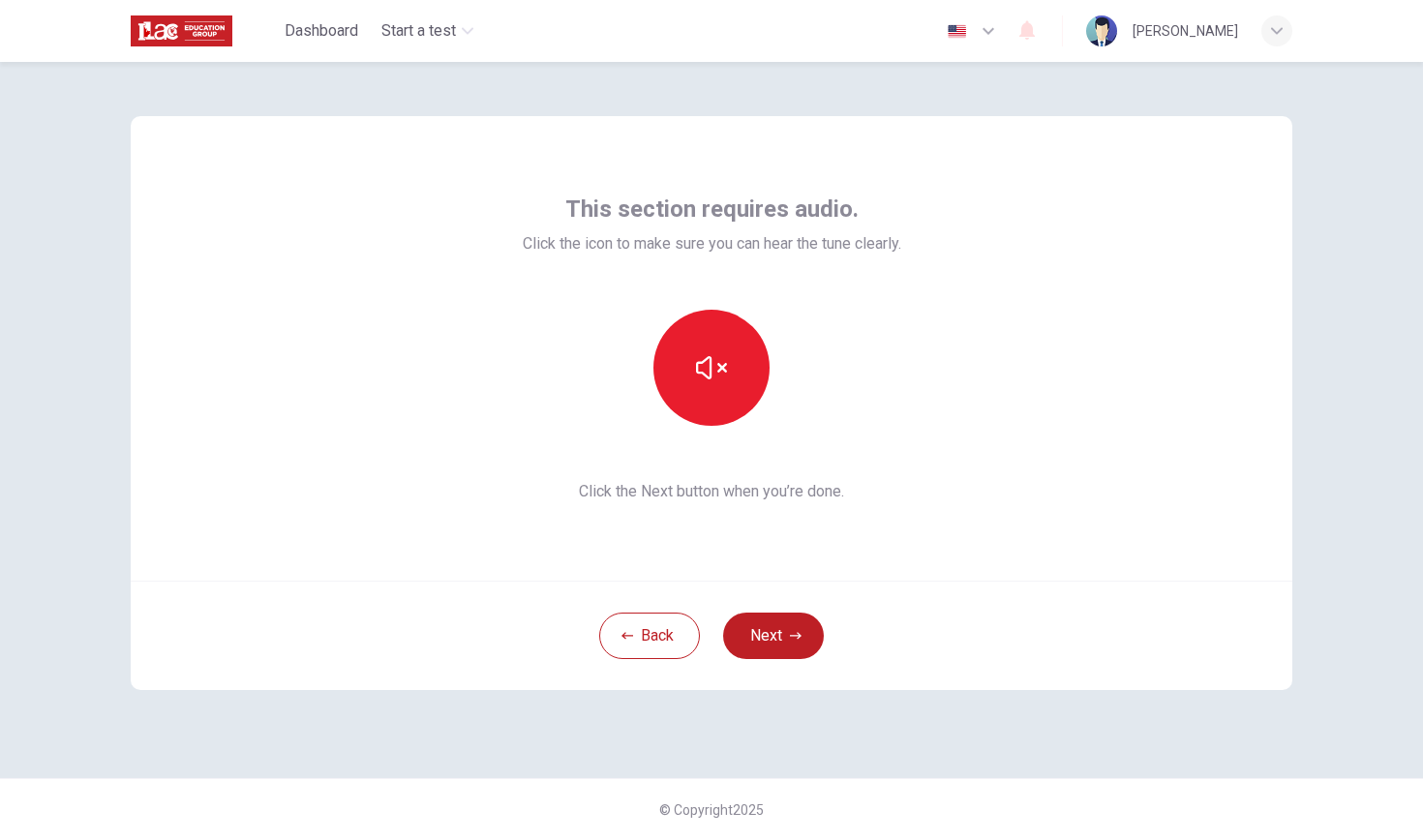 click 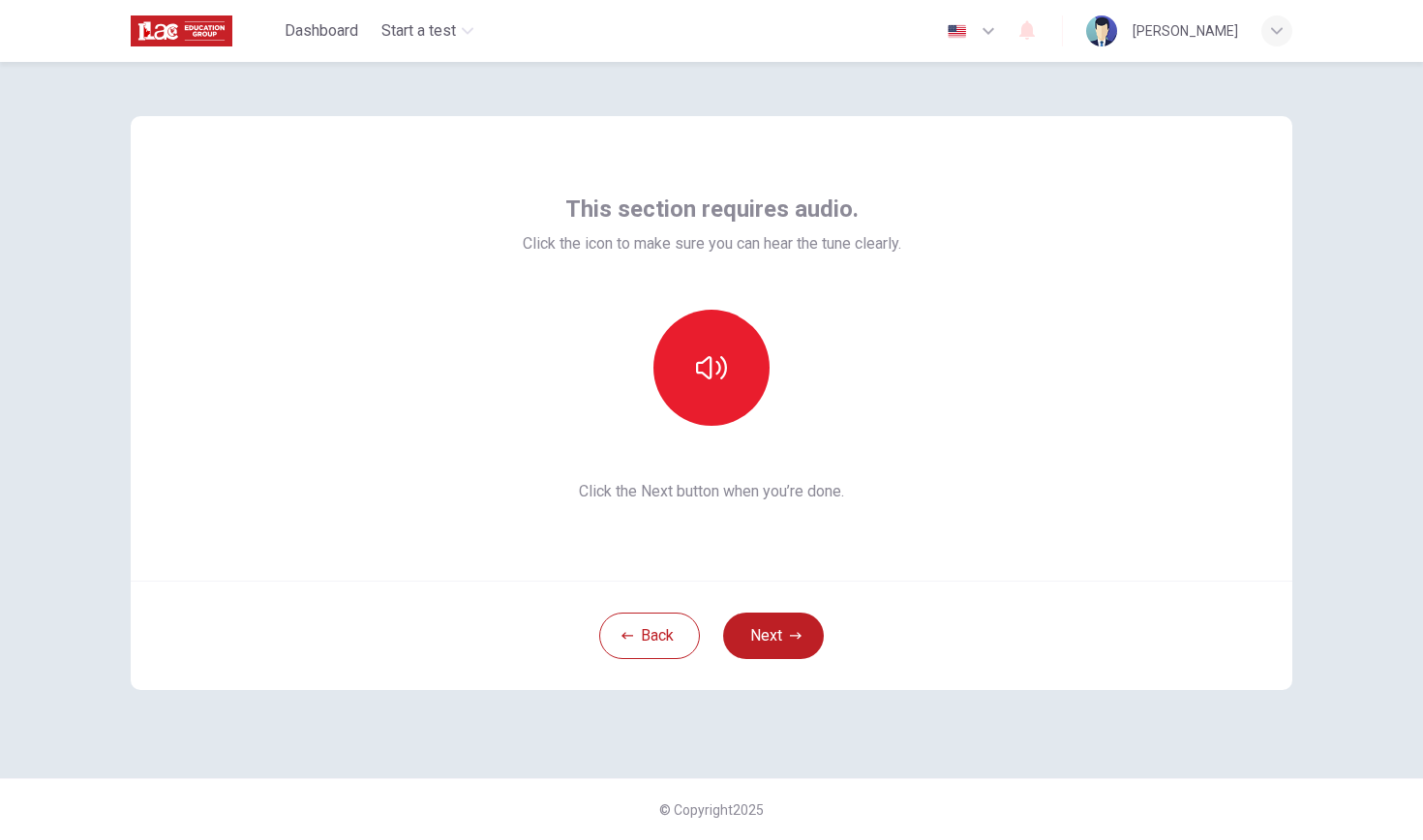 click 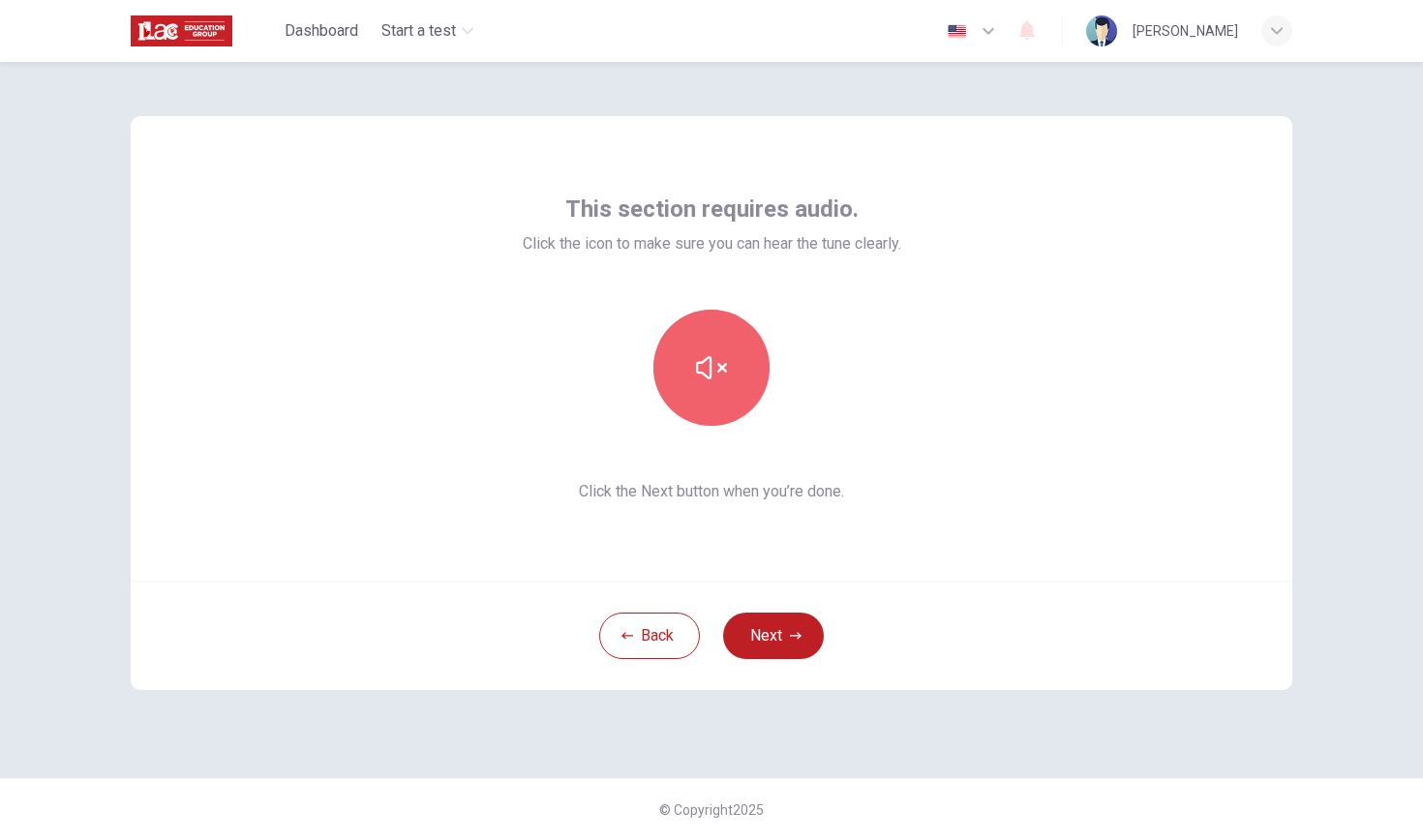 click 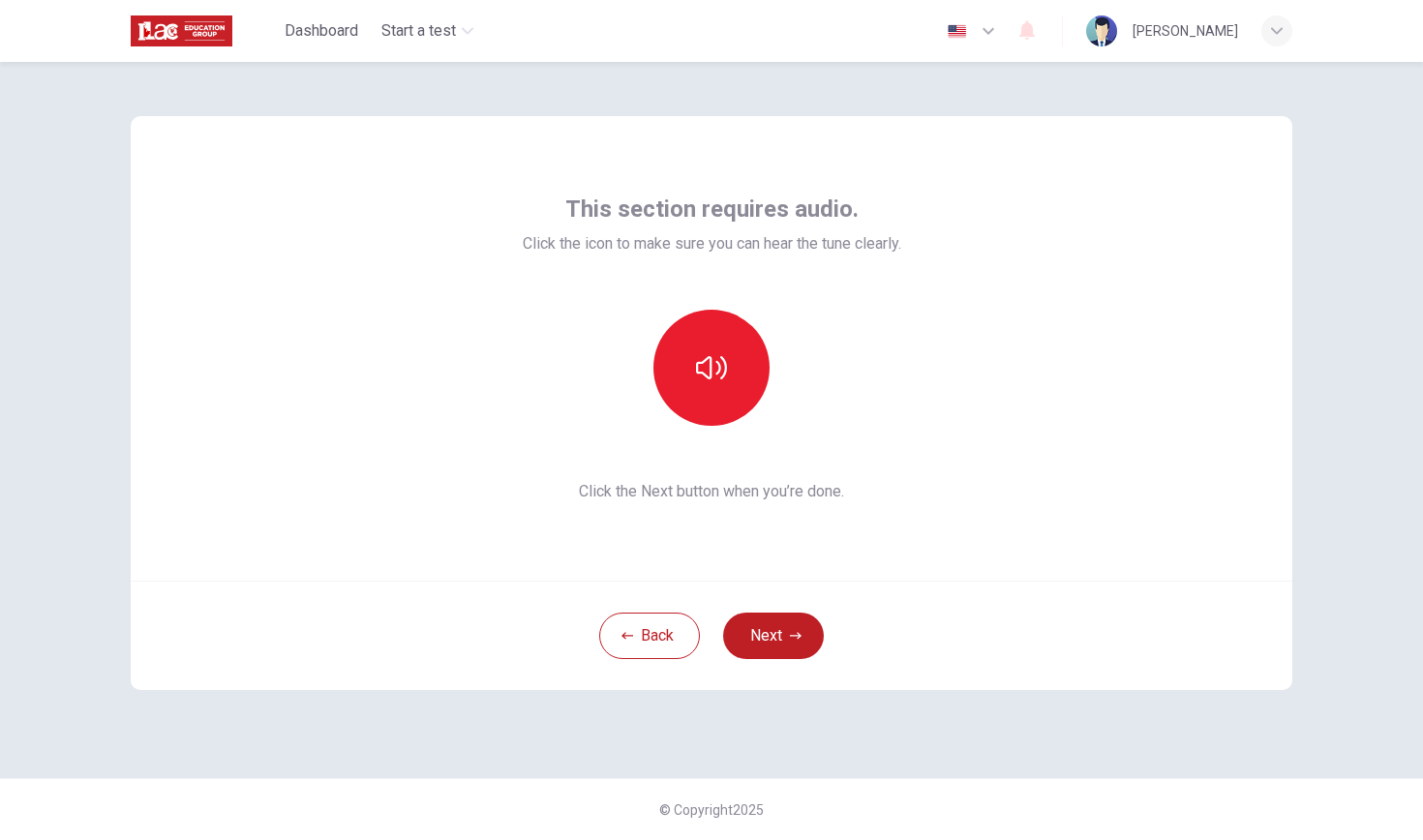 click 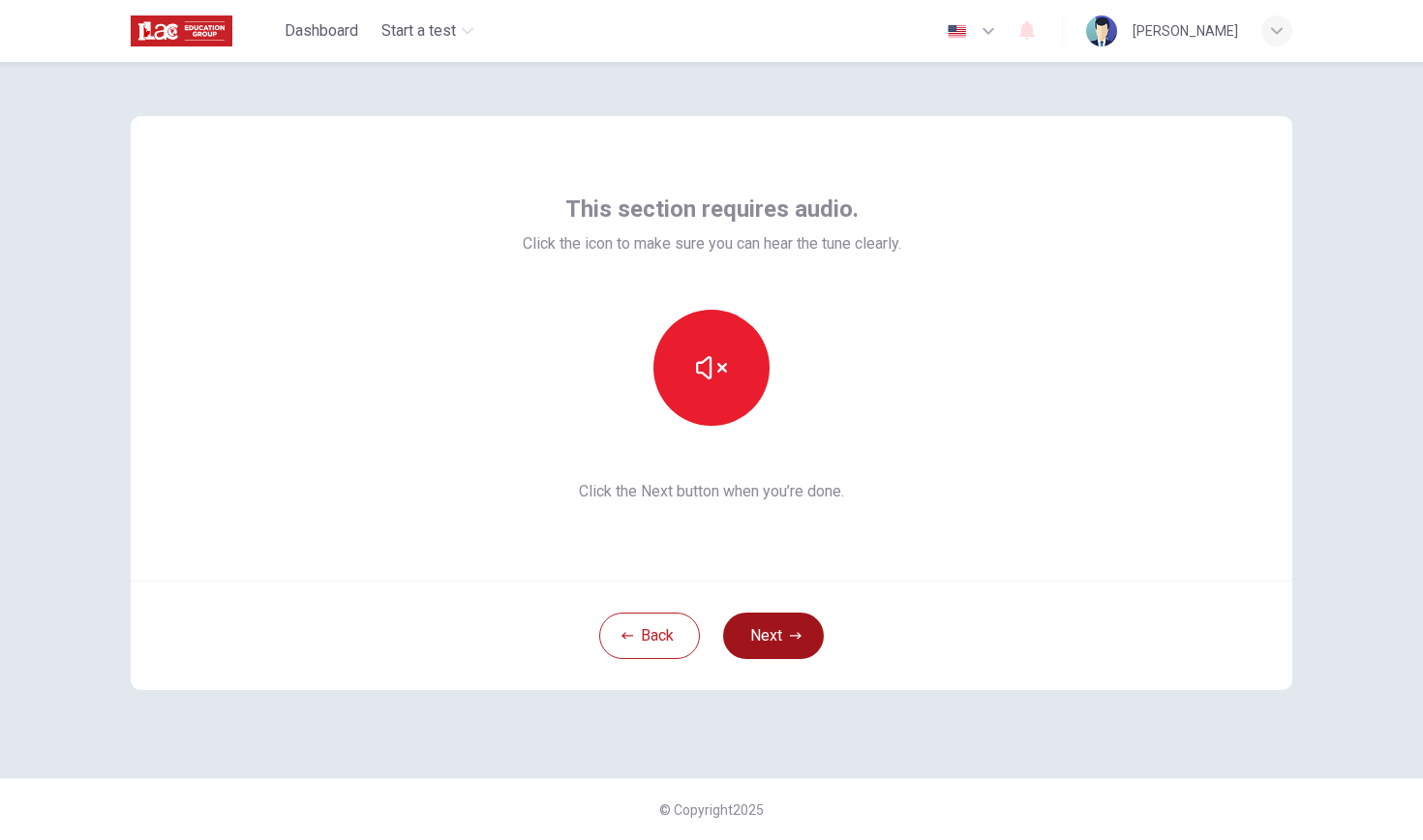 click on "Next" at bounding box center (773, 636) 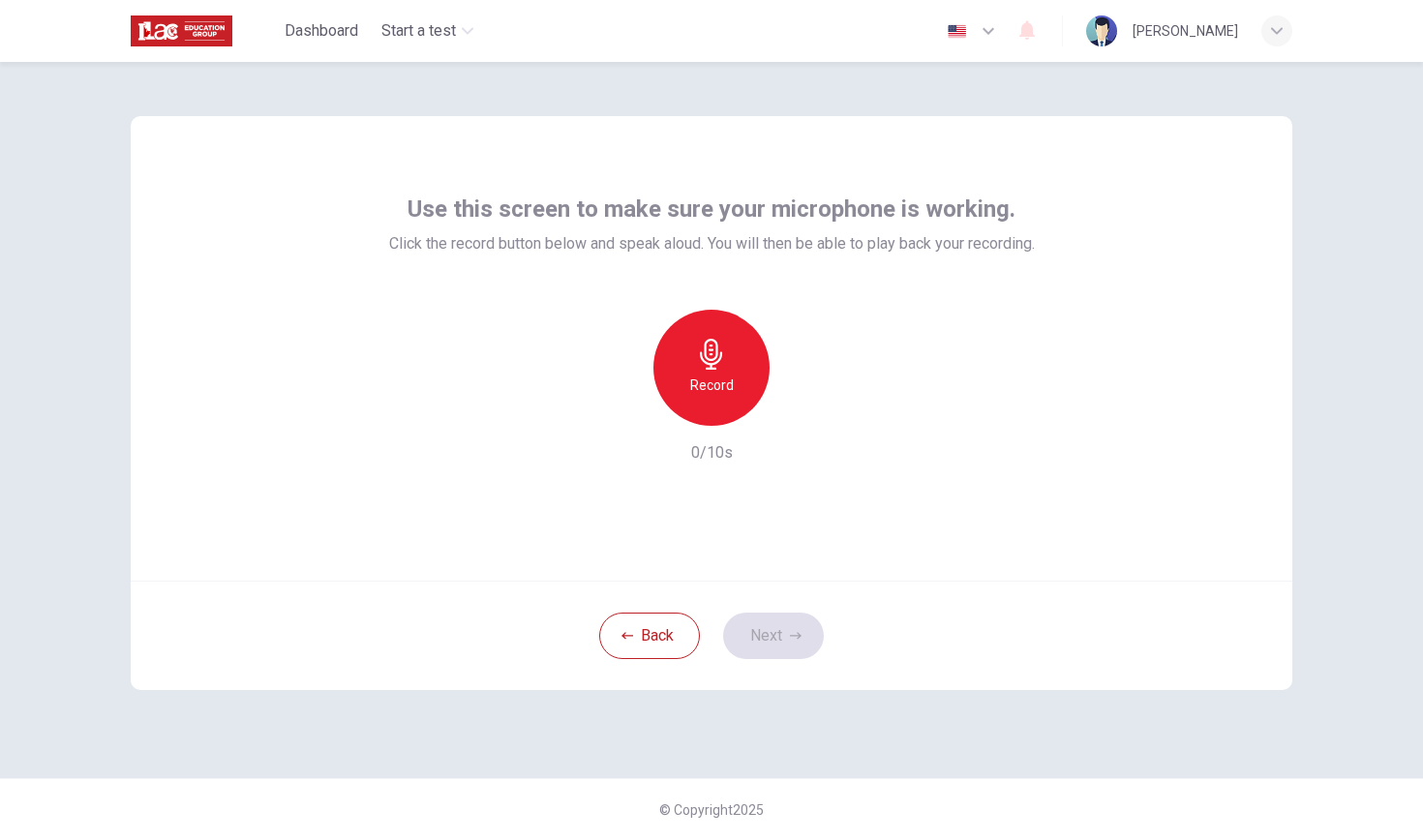 click on "Record" at bounding box center (712, 385) 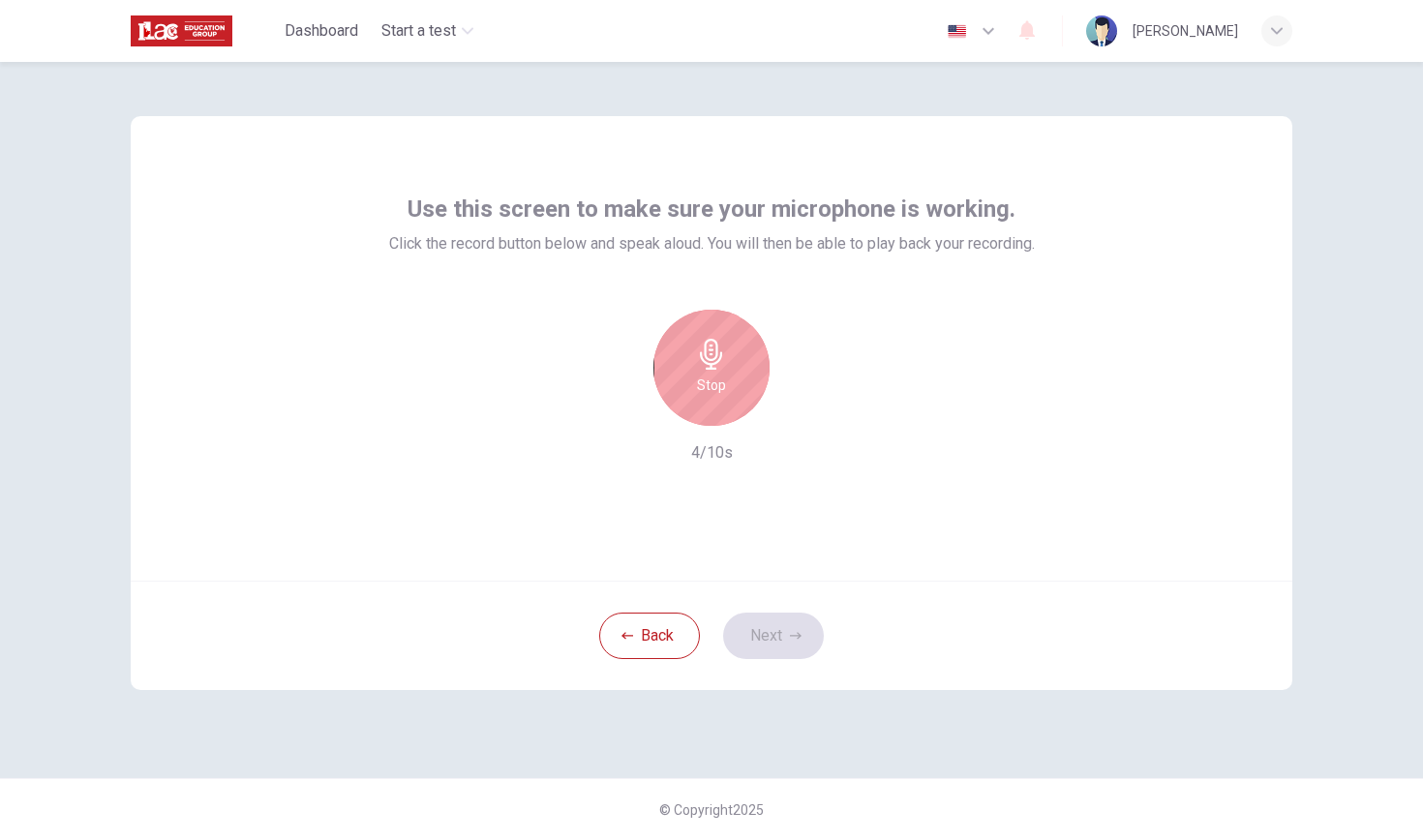 click on "Stop" at bounding box center (712, 385) 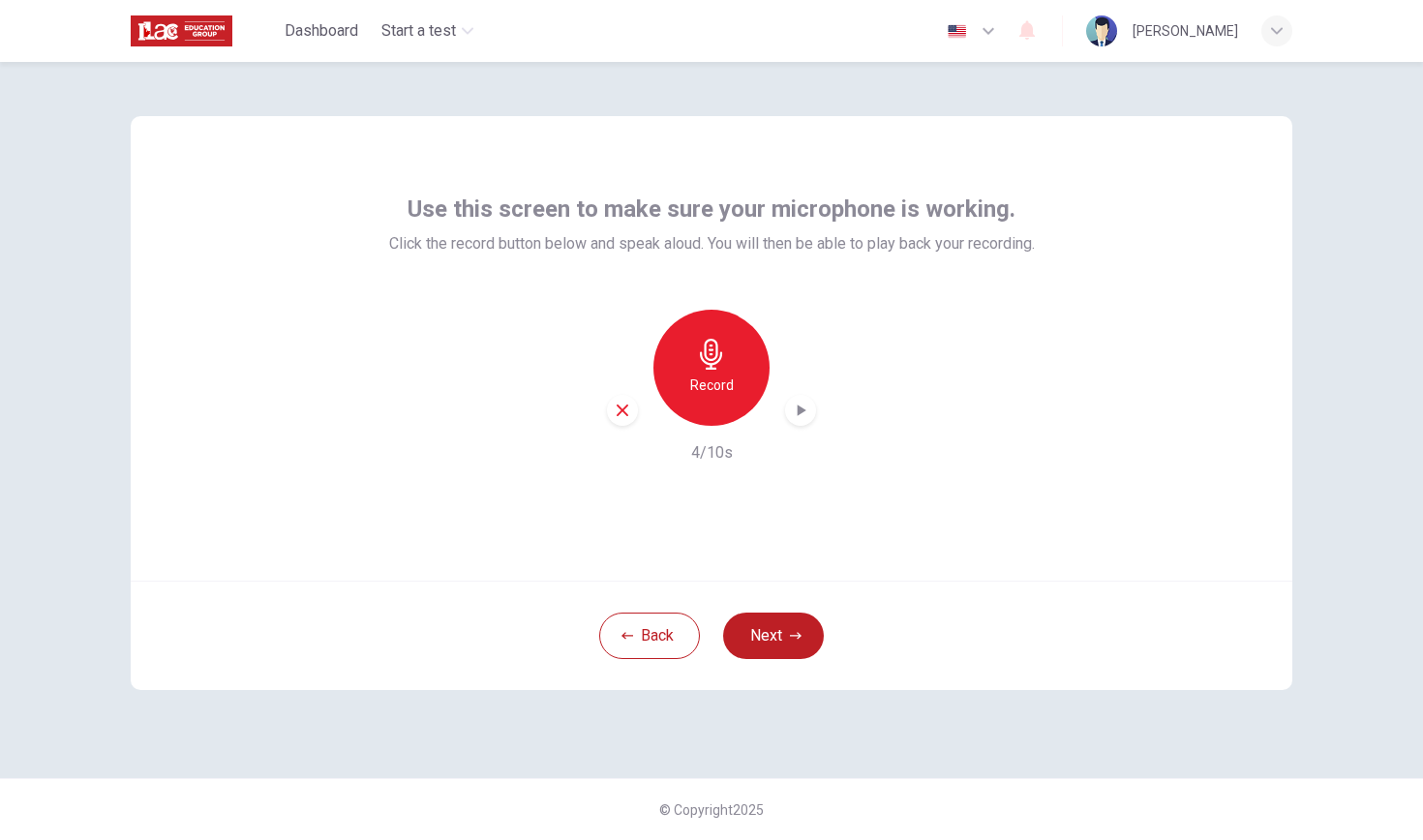 click at bounding box center [801, 410] 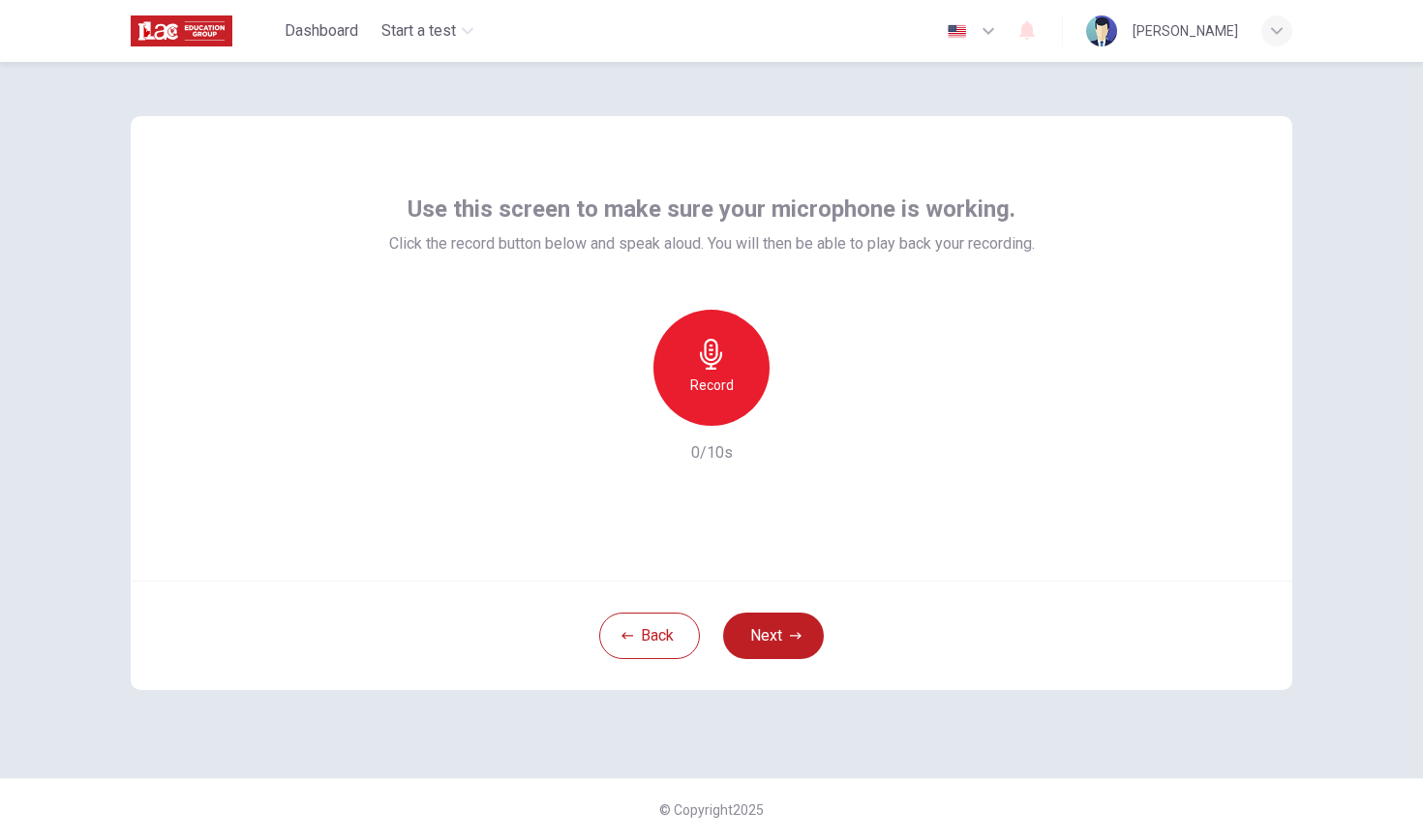 click on "Record" at bounding box center (712, 368) 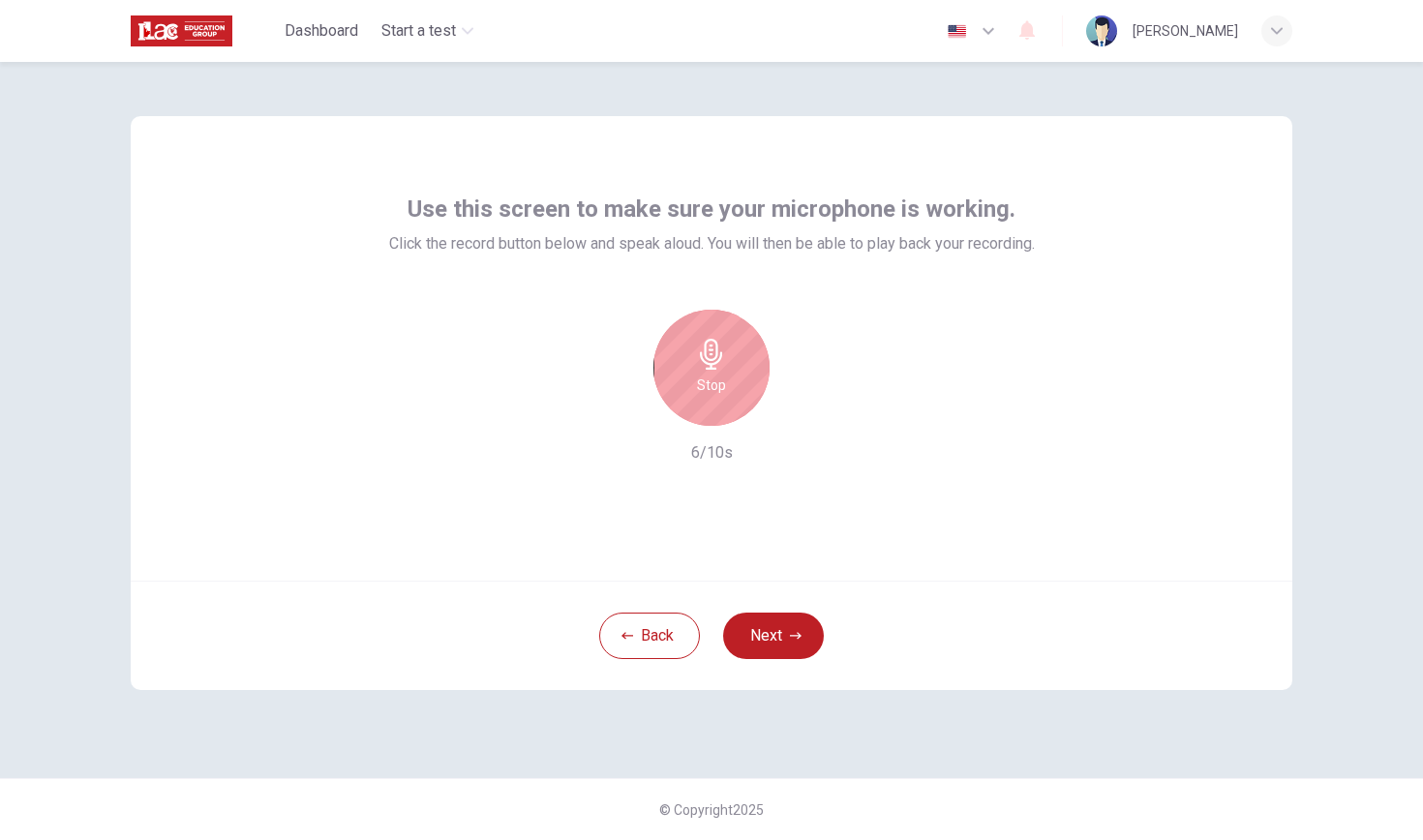click on "Stop" at bounding box center (712, 368) 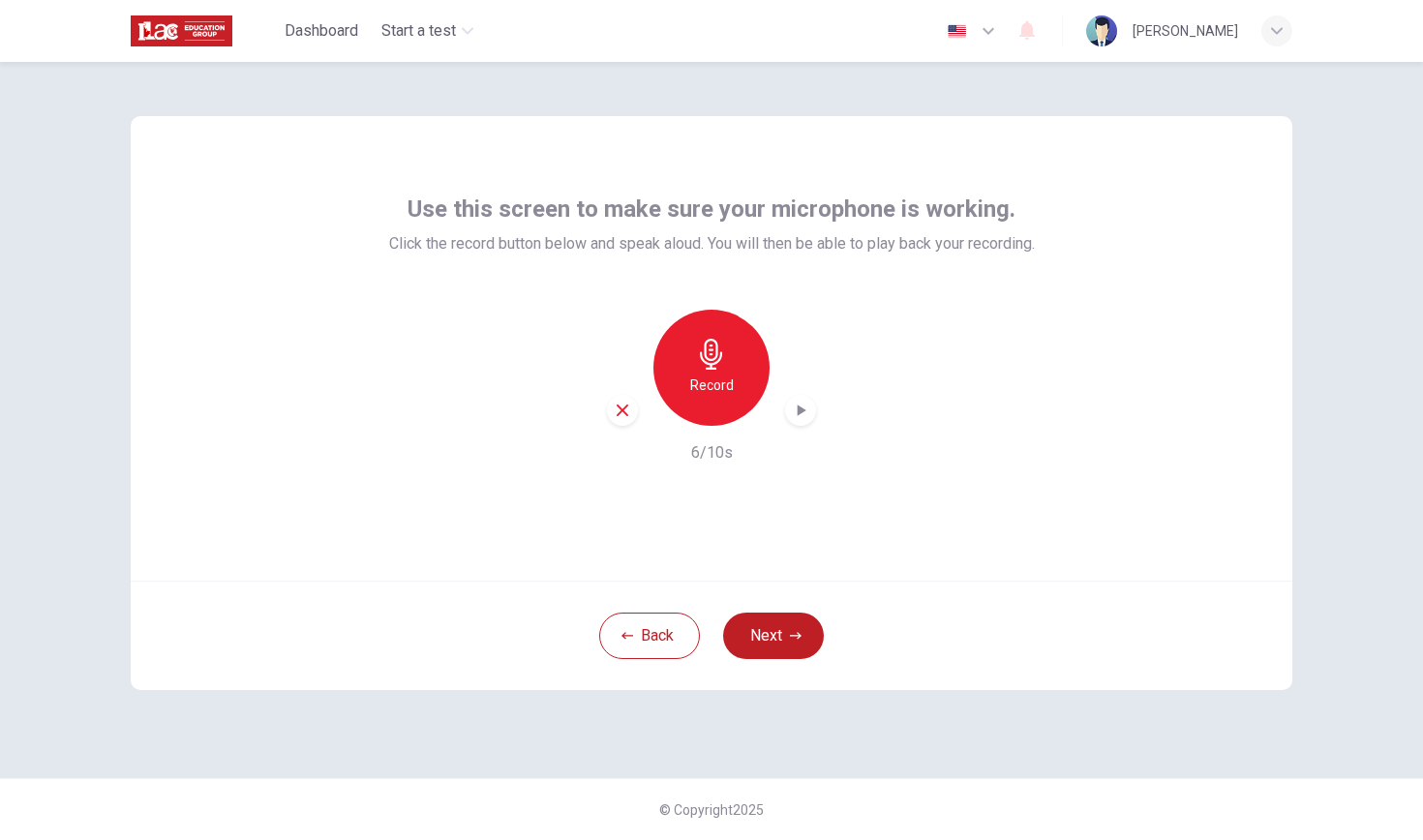 click 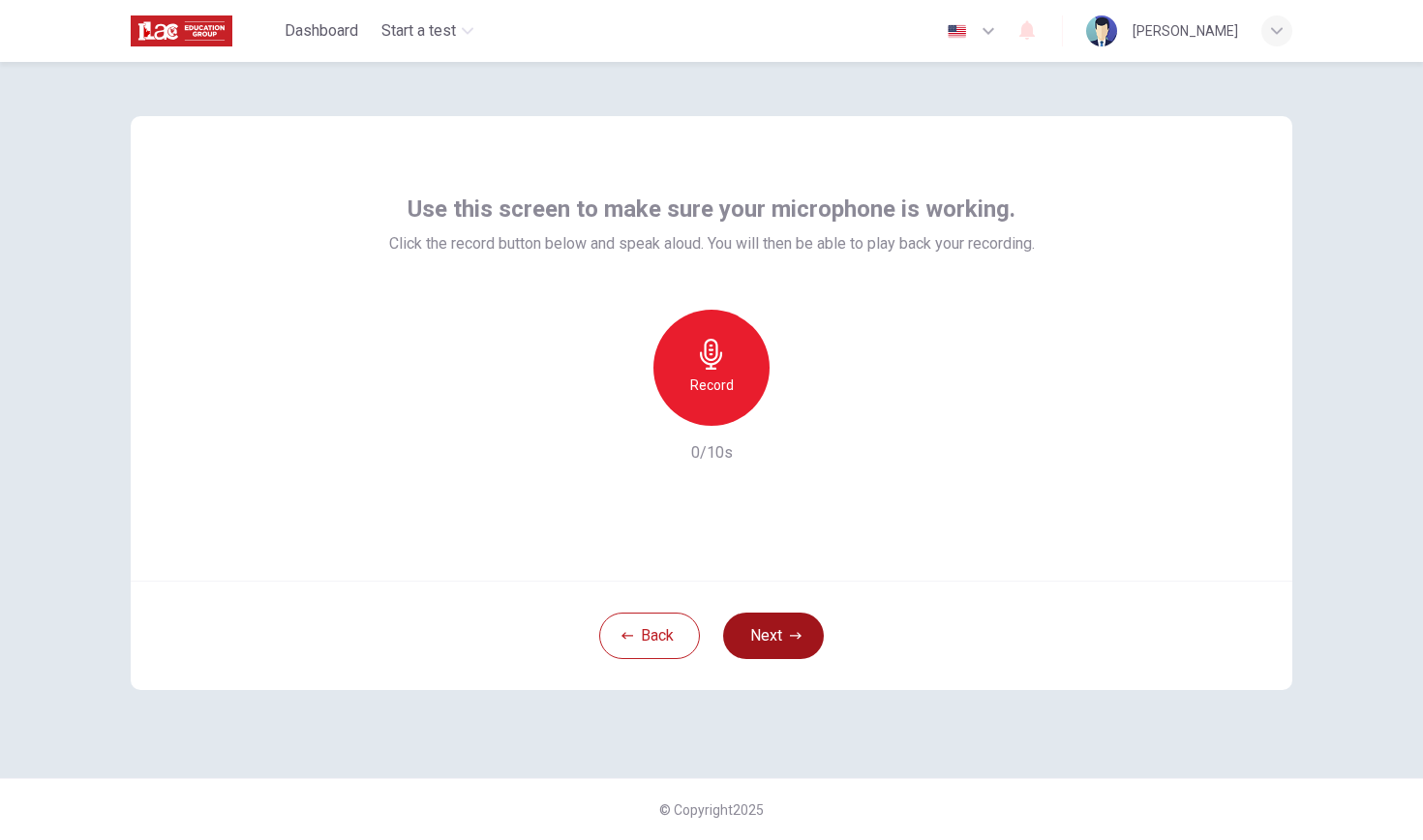 click on "Next" at bounding box center (773, 636) 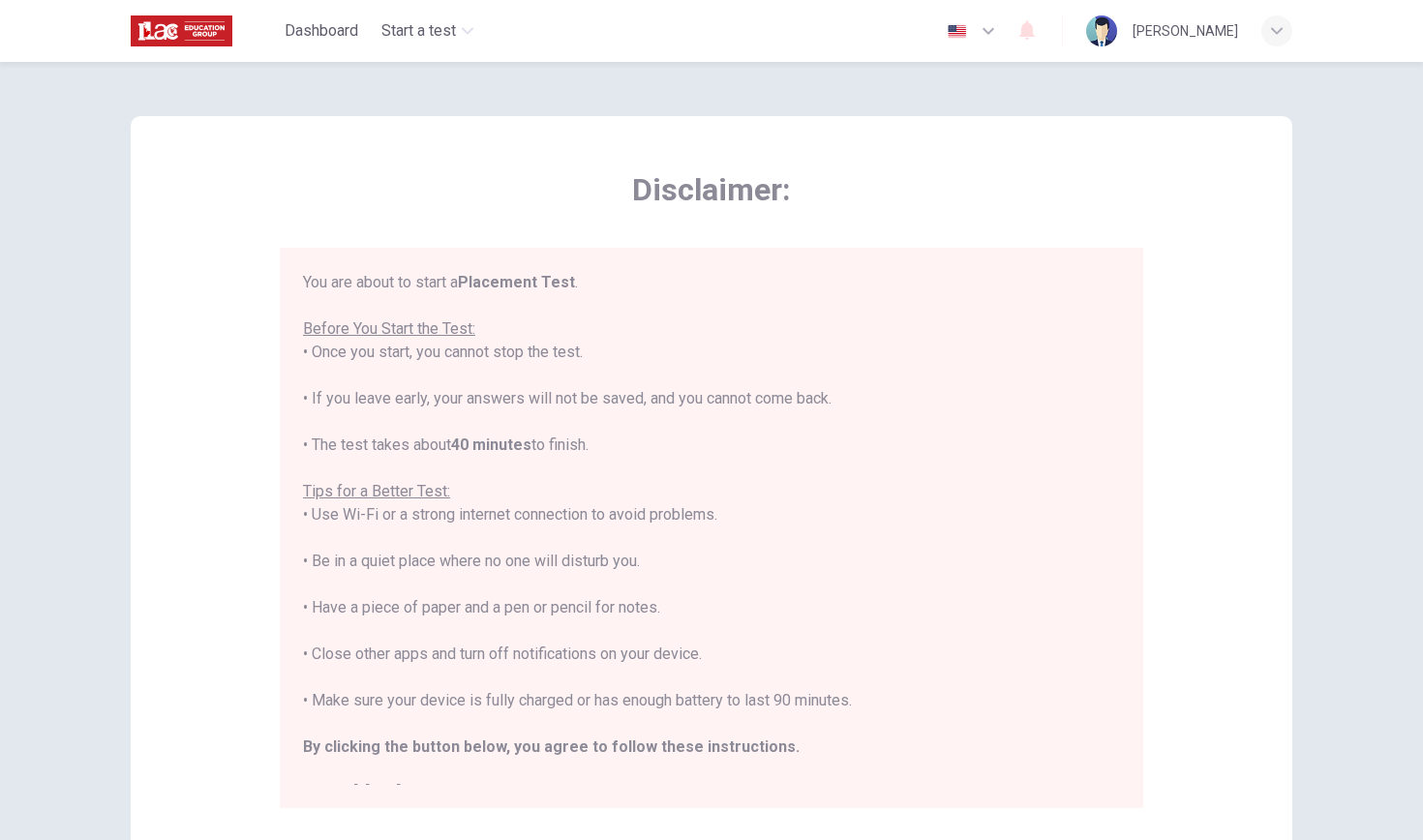 click on "Disclaimer: You are about to start a  Placement Test .
Before You Start the Test:
• Once you start, you cannot stop the test.
• If you leave early, your answers will not be saved, and you cannot come back.
• The test takes about  40 minutes  to finish.
Tips for a Better Test:
• Use Wi-Fi or a strong internet connection to avoid problems.
• Be in a quiet place where no one will disturb you.
• Have a piece of paper and a pen or pencil for notes.
• Close other apps and turn off notifications on your device.
• Make sure your device is fully charged or has enough battery to last 90 minutes.
By clicking the button below, you agree to follow these instructions.
Good luck!" at bounding box center (712, 483) 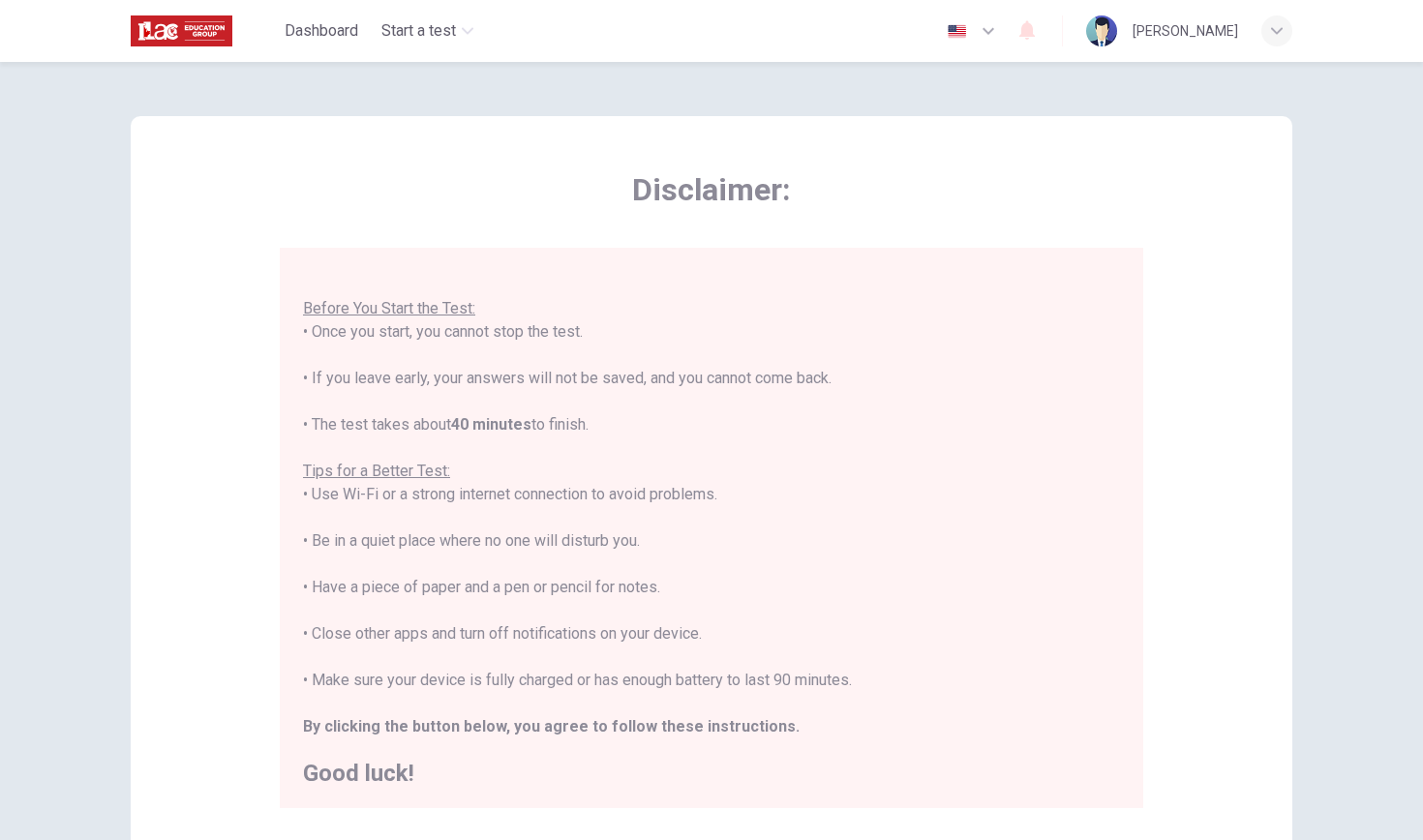 click on "Disclaimer: You are about to start a  Placement Test .
Before You Start the Test:
• Once you start, you cannot stop the test.
• If you leave early, your answers will not be saved, and you cannot come back.
• The test takes about  40 minutes  to finish.
Tips for a Better Test:
• Use Wi-Fi or a strong internet connection to avoid problems.
• Be in a quiet place where no one will disturb you.
• Have a piece of paper and a pen or pencil for notes.
• Close other apps and turn off notifications on your device.
• Make sure your device is fully charged or has enough battery to last 90 minutes.
By clicking the button below, you agree to follow these instructions.
Good luck! Back Next" at bounding box center [712, 538] 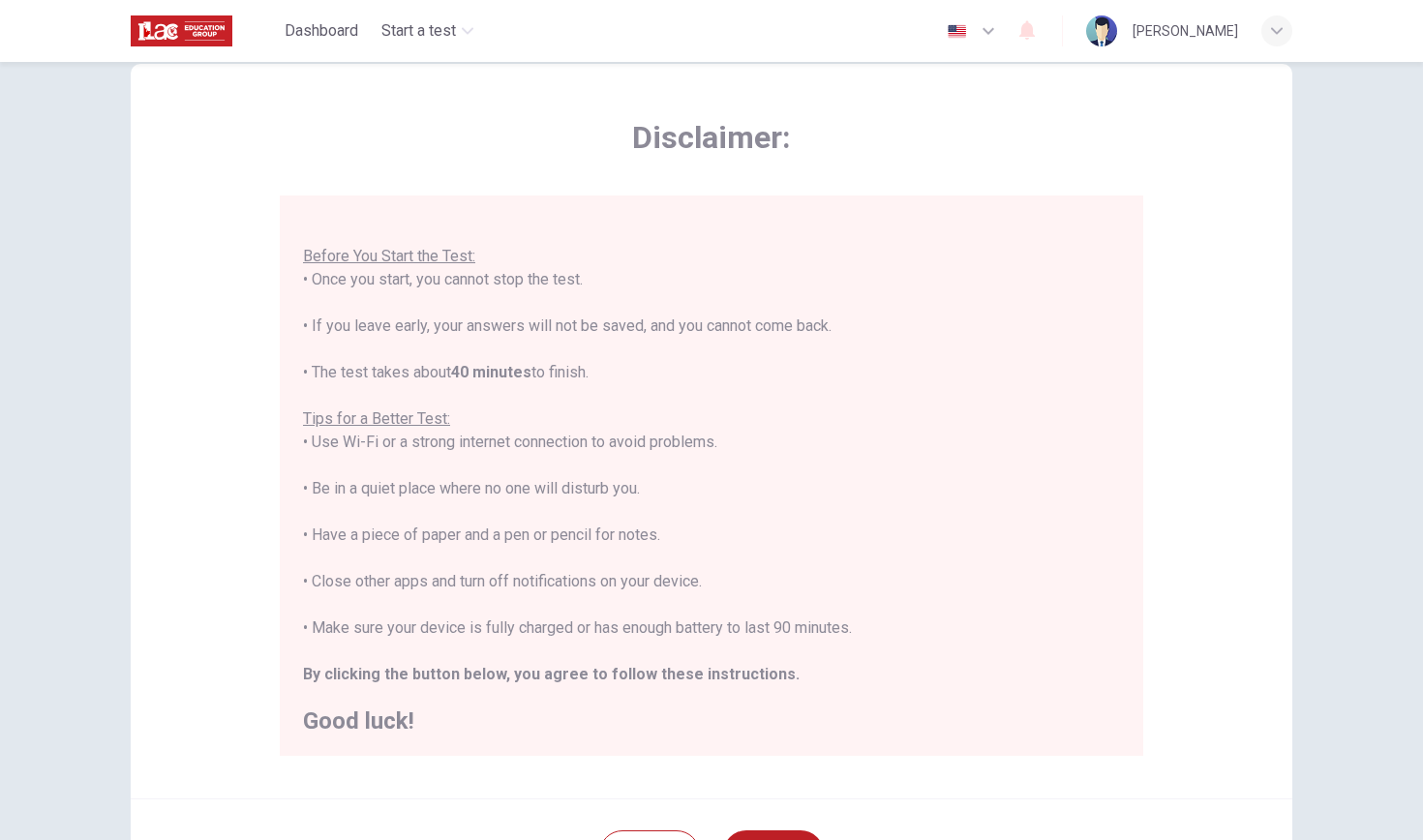 scroll, scrollTop: 111, scrollLeft: 0, axis: vertical 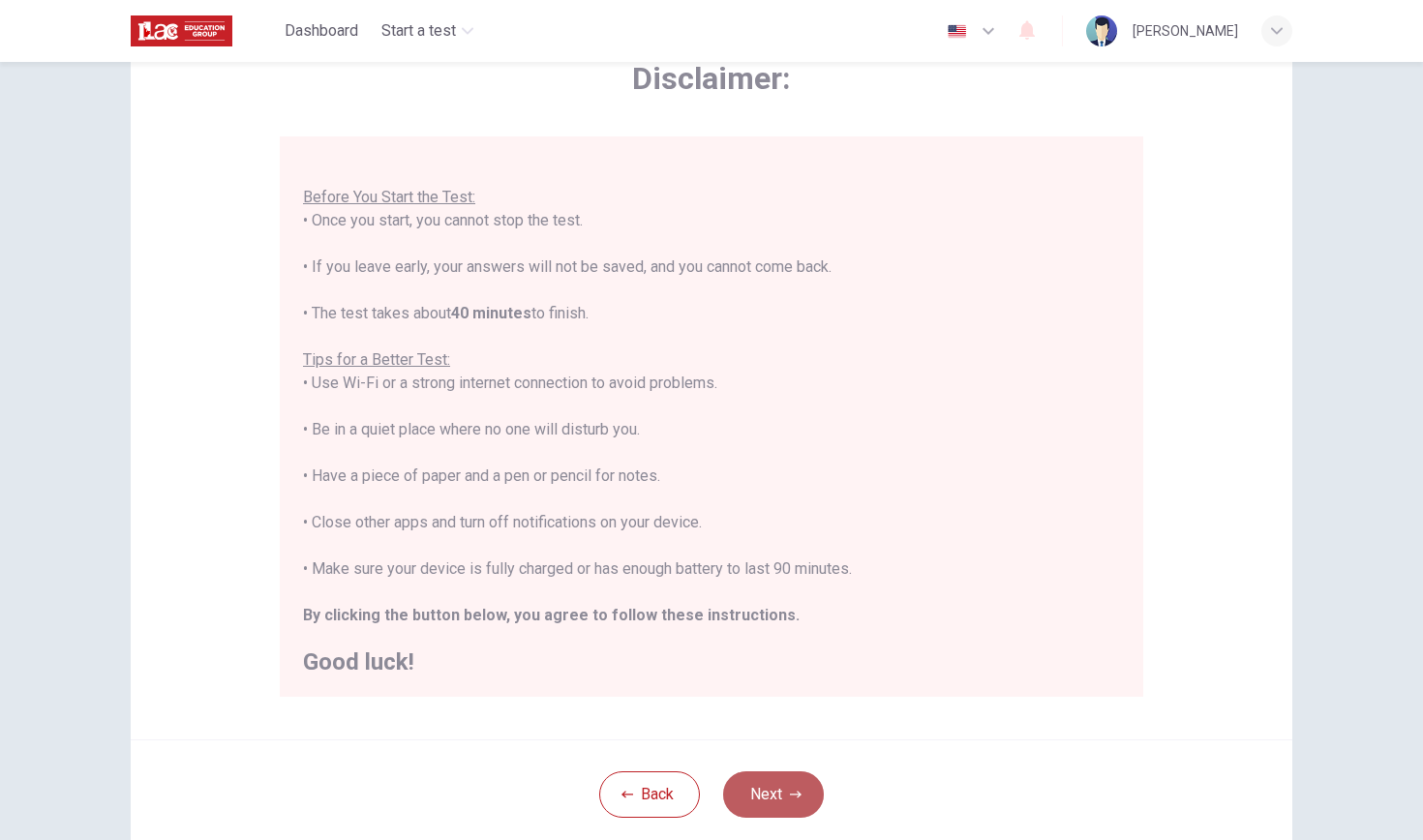 click on "Next" at bounding box center [773, 795] 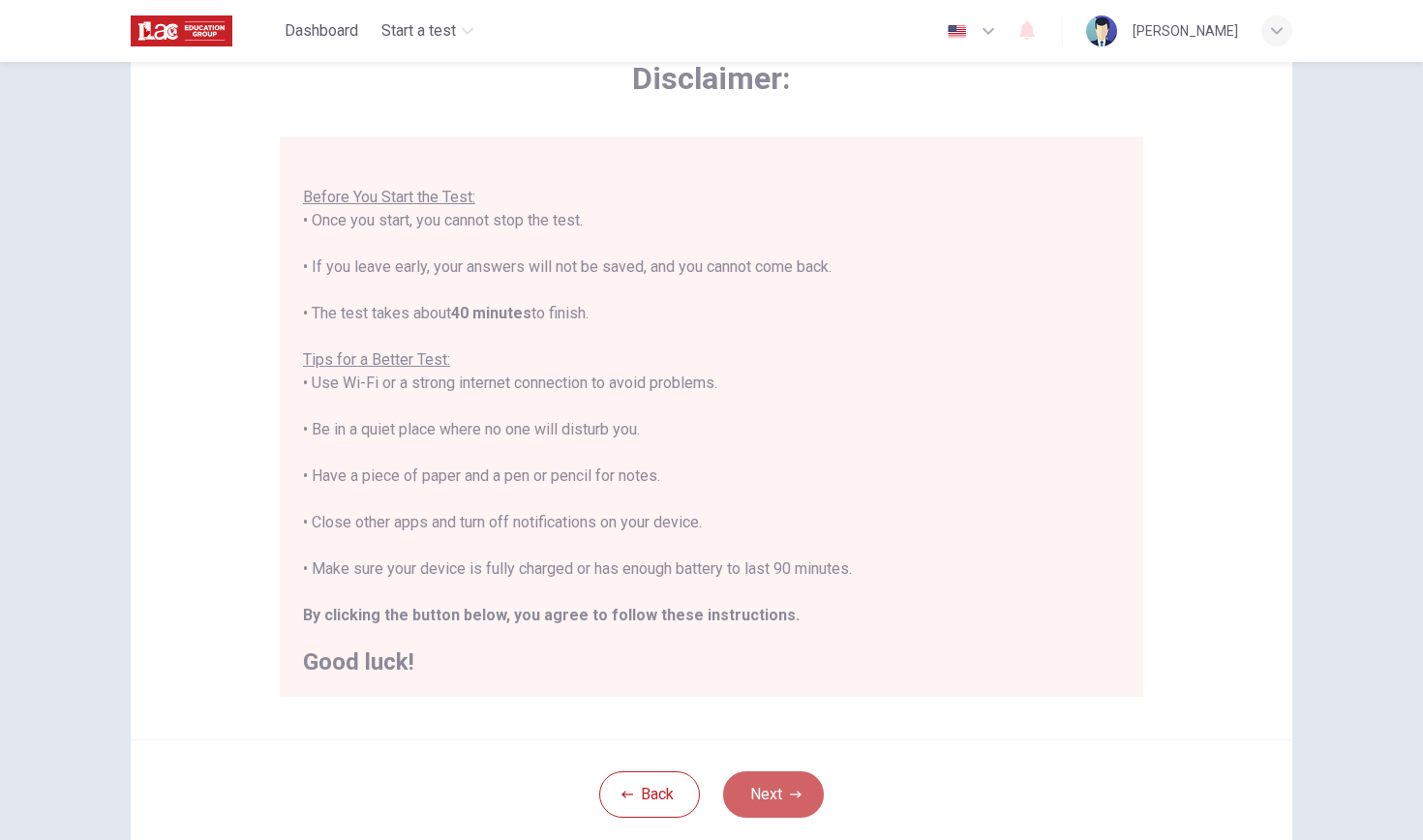 scroll, scrollTop: 0, scrollLeft: 0, axis: both 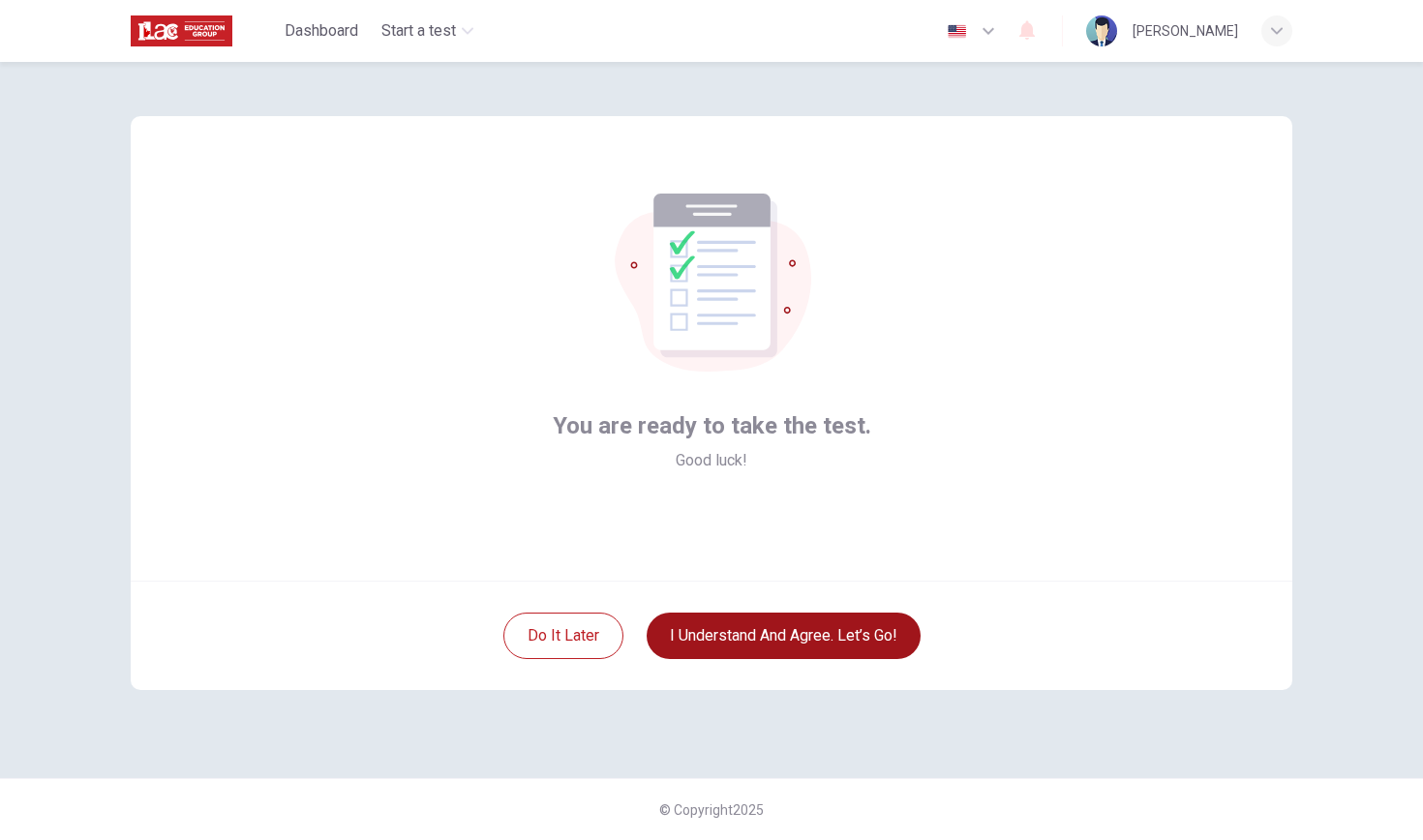 click on "I understand and agree. Let’s go!" at bounding box center [783, 636] 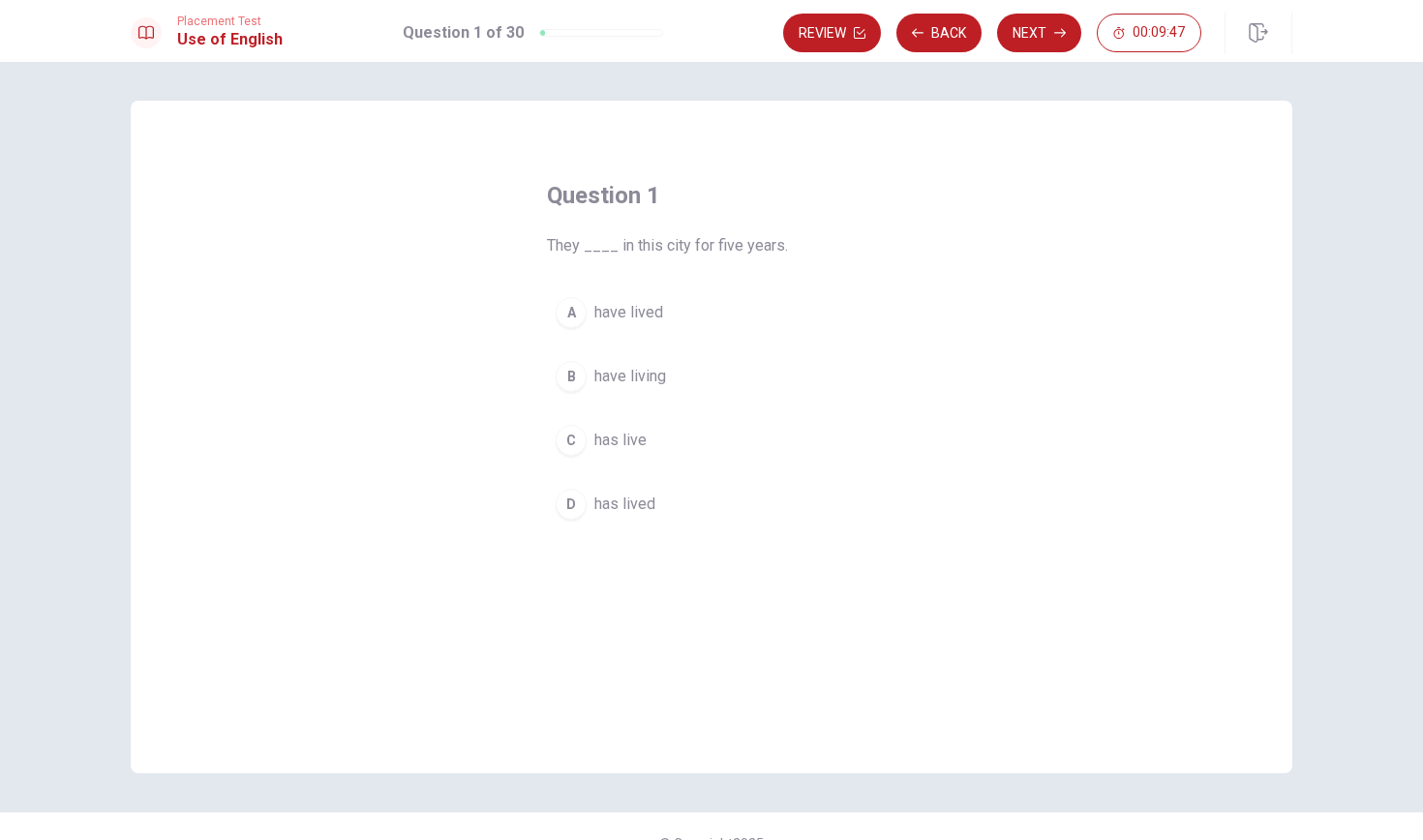 click on "B" at bounding box center (571, 376) 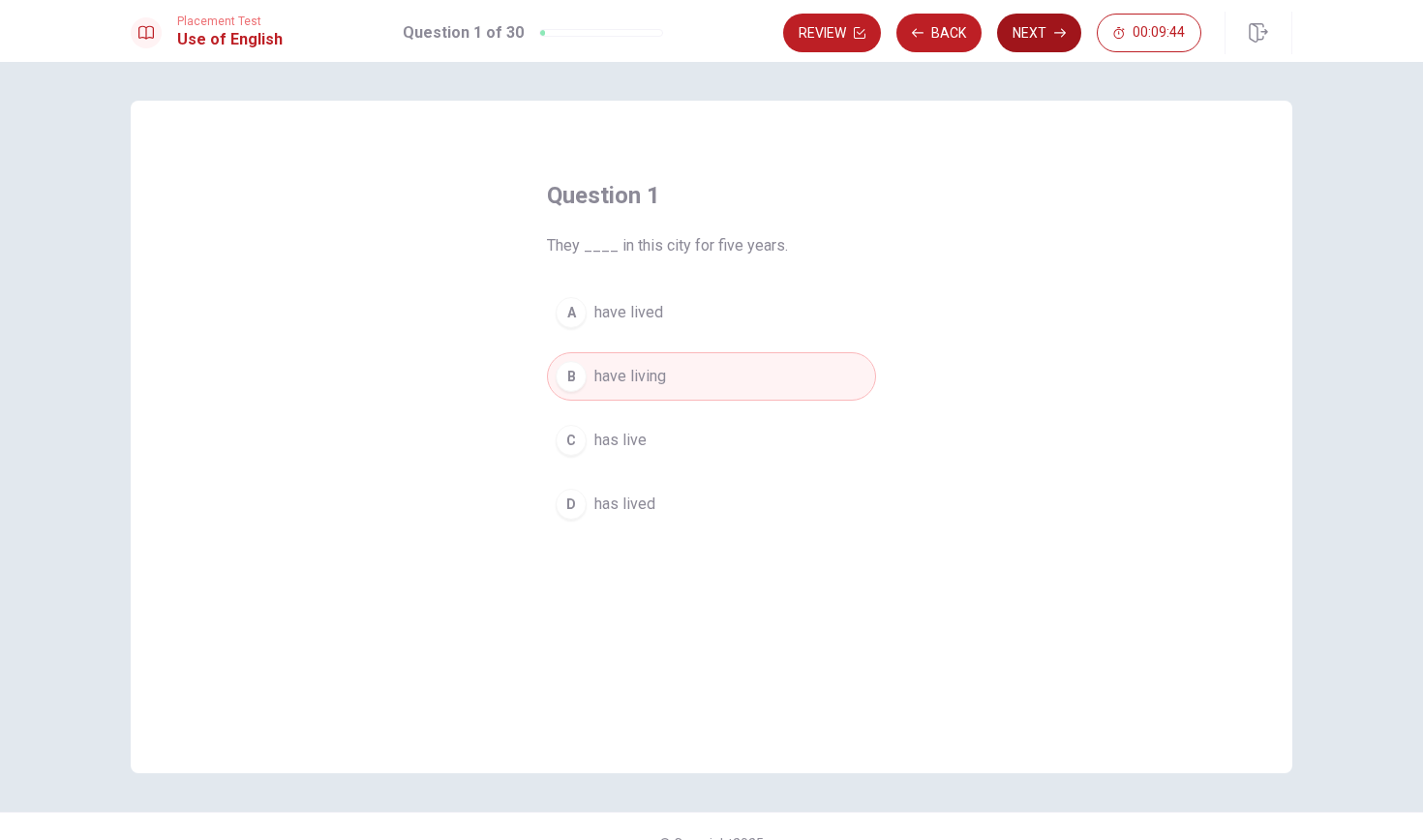 click on "Next" at bounding box center (1039, 33) 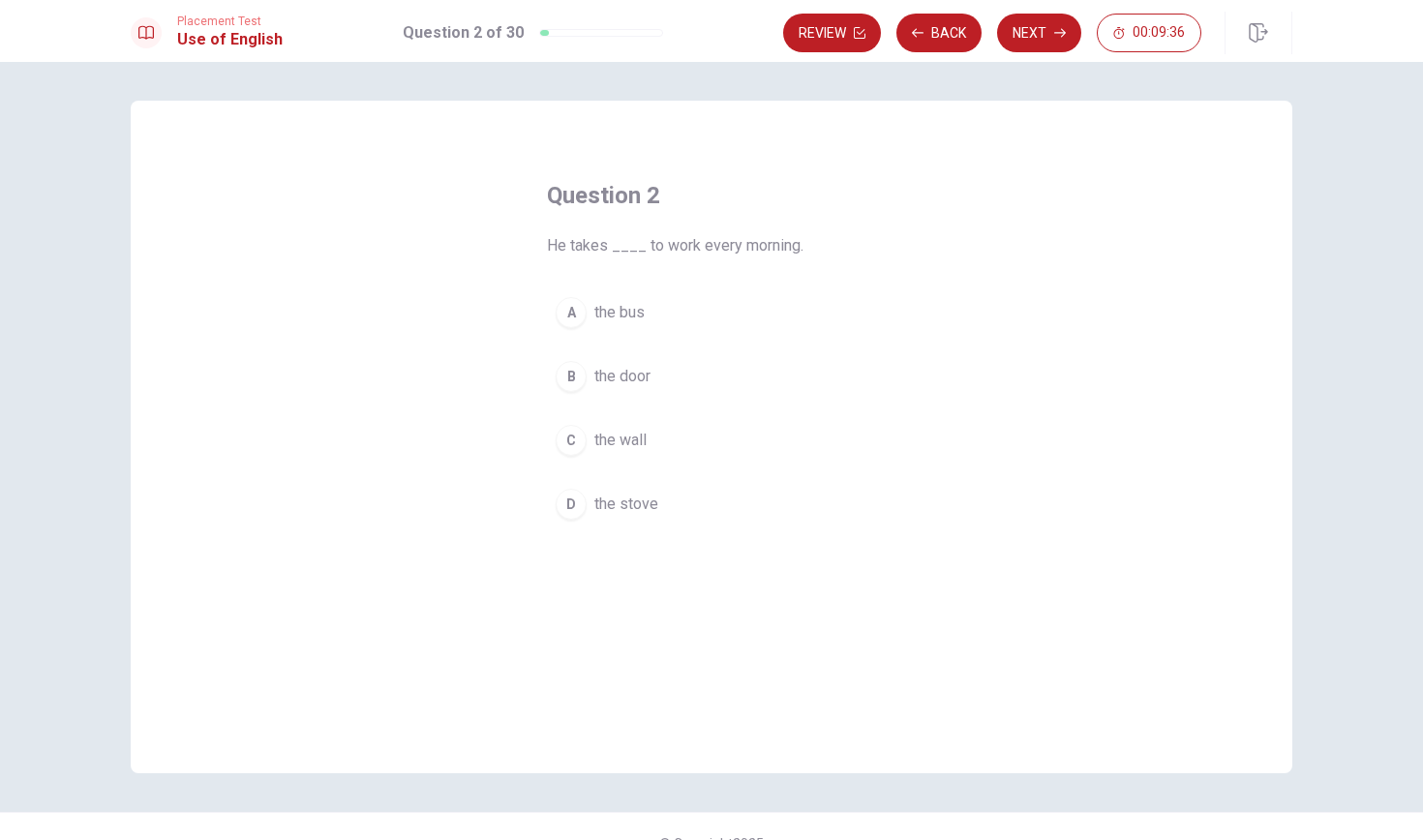 click on "A" at bounding box center (571, 313) 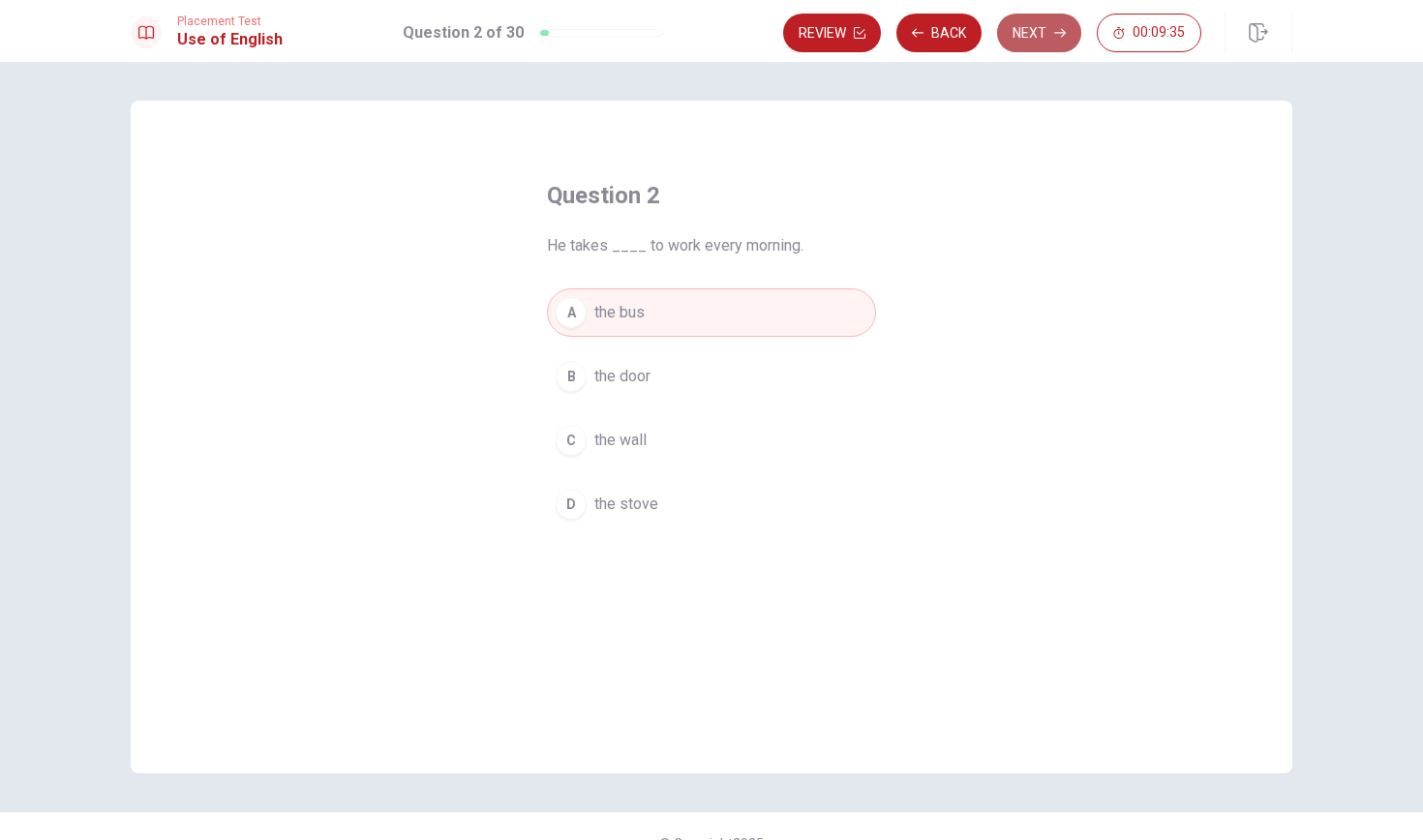 click on "Next" at bounding box center [1039, 33] 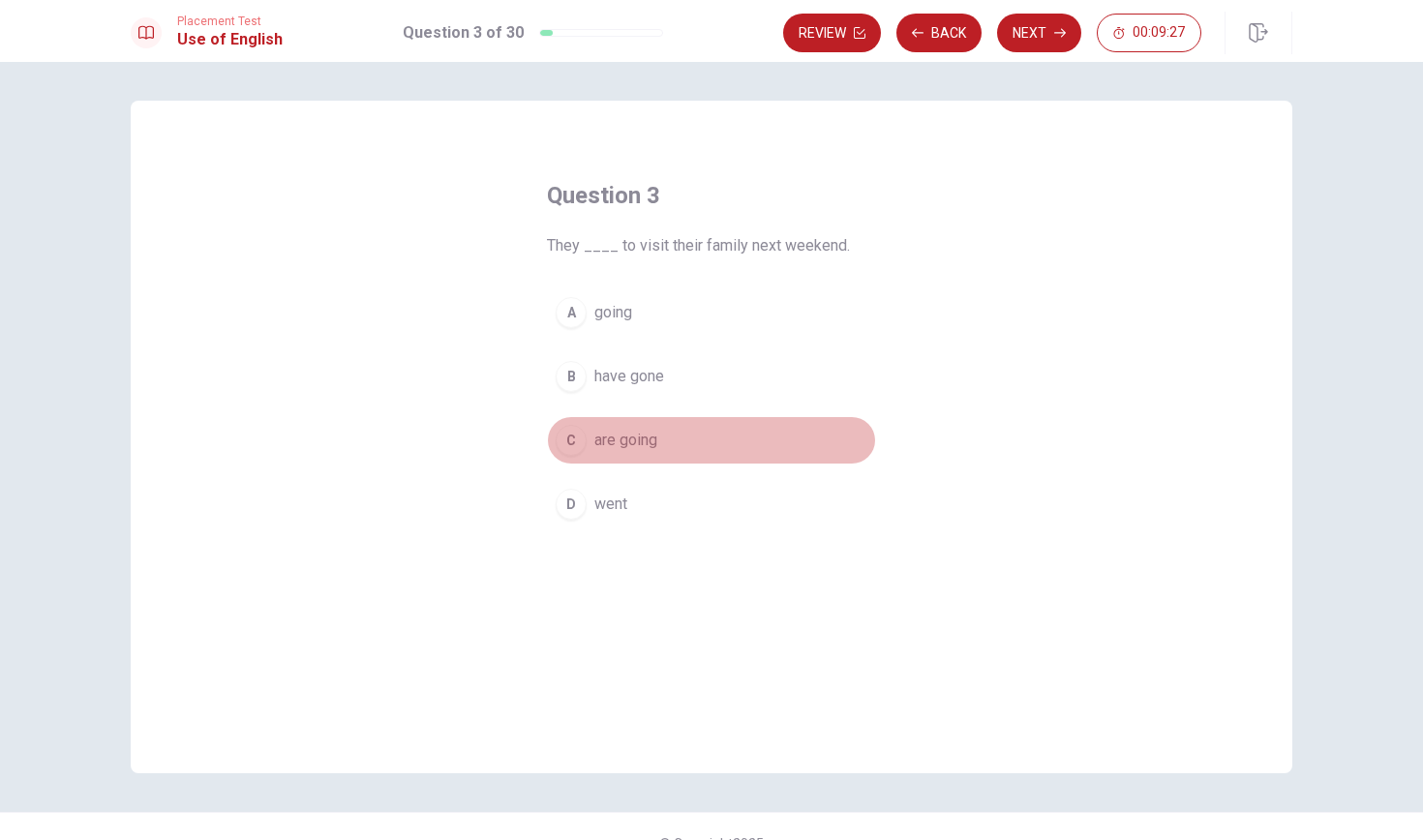 click on "C are going" at bounding box center (712, 440) 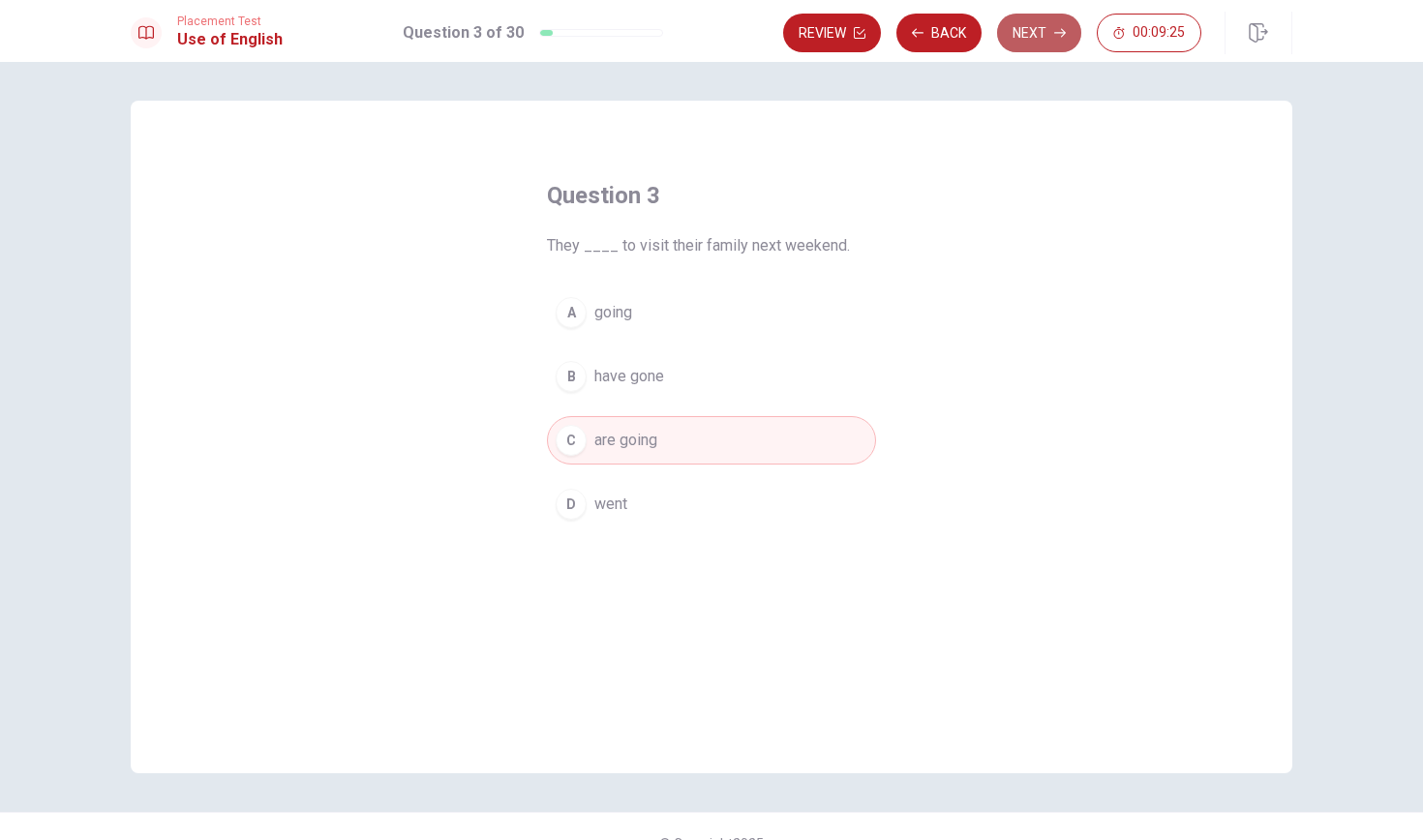 click on "Next" at bounding box center (1039, 33) 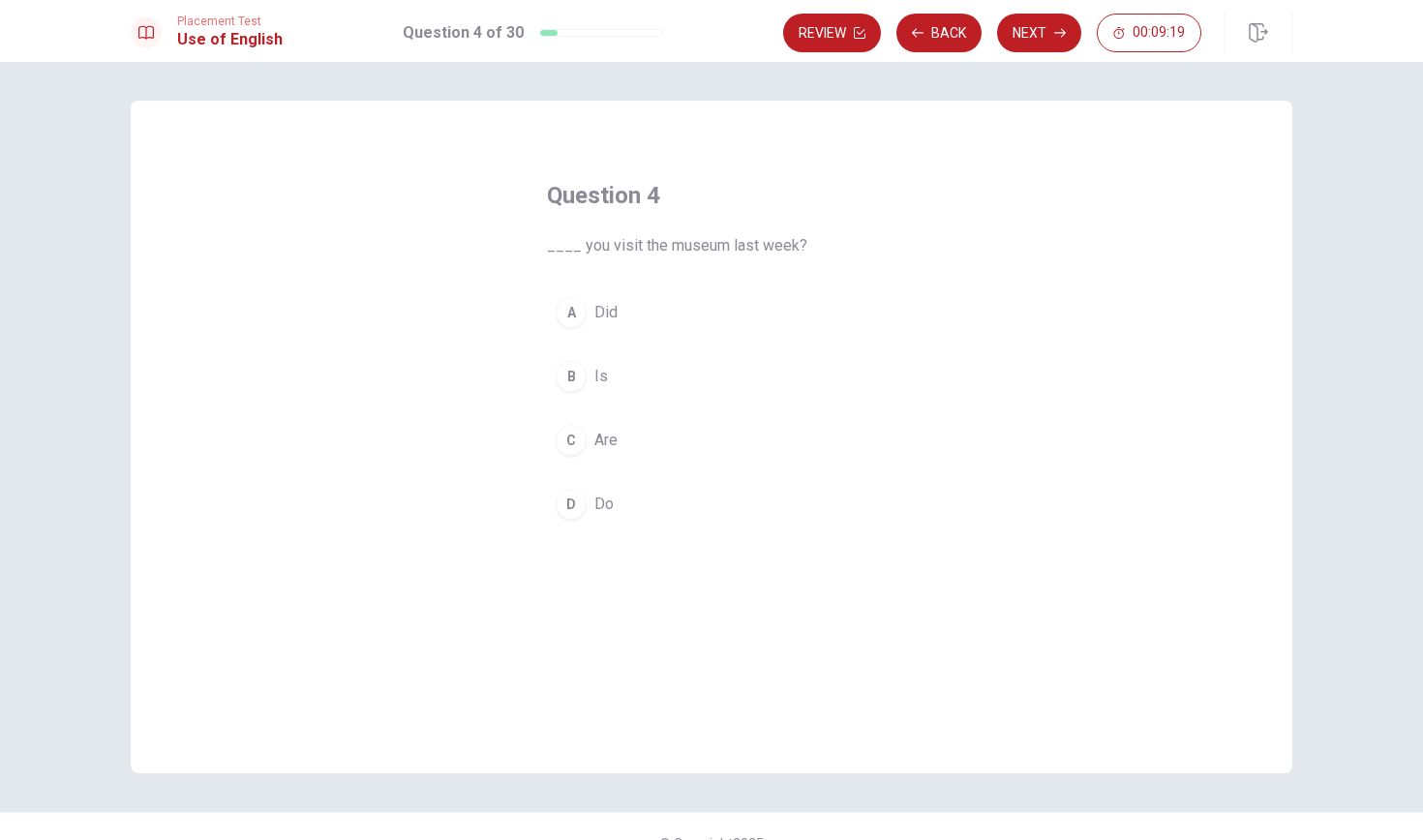 click on "A" at bounding box center [571, 313] 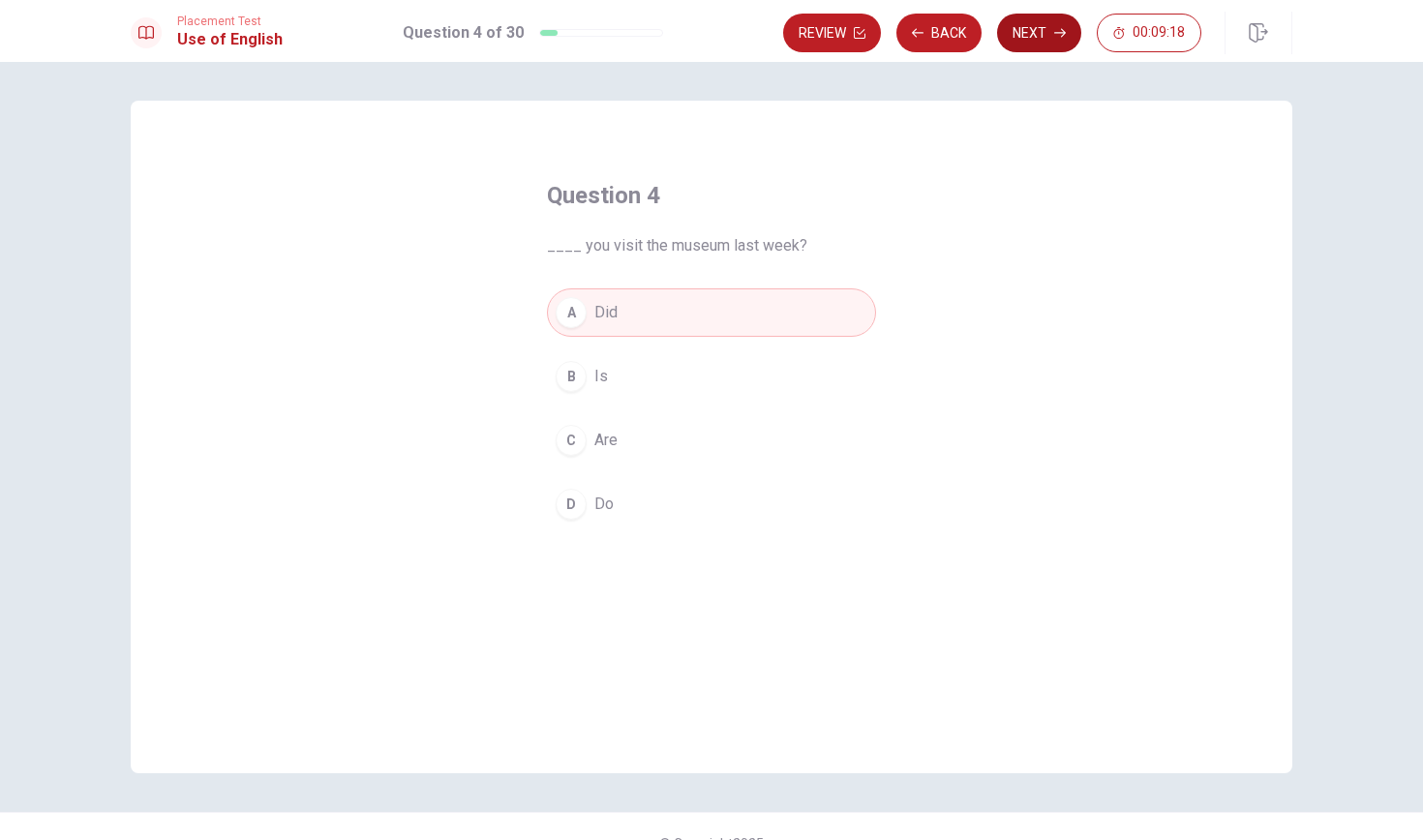 click on "Next" at bounding box center (1039, 33) 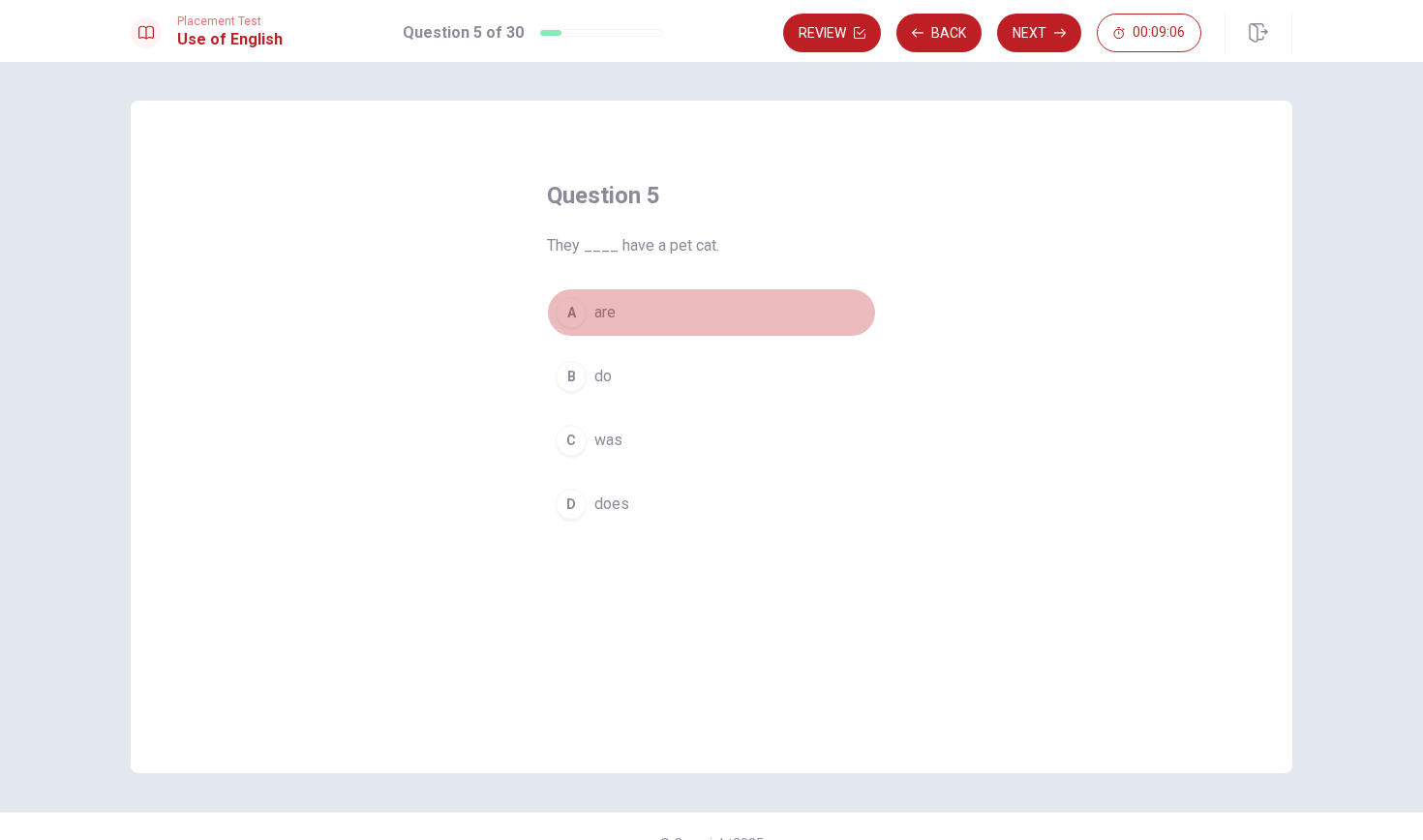 click on "A" at bounding box center (571, 313) 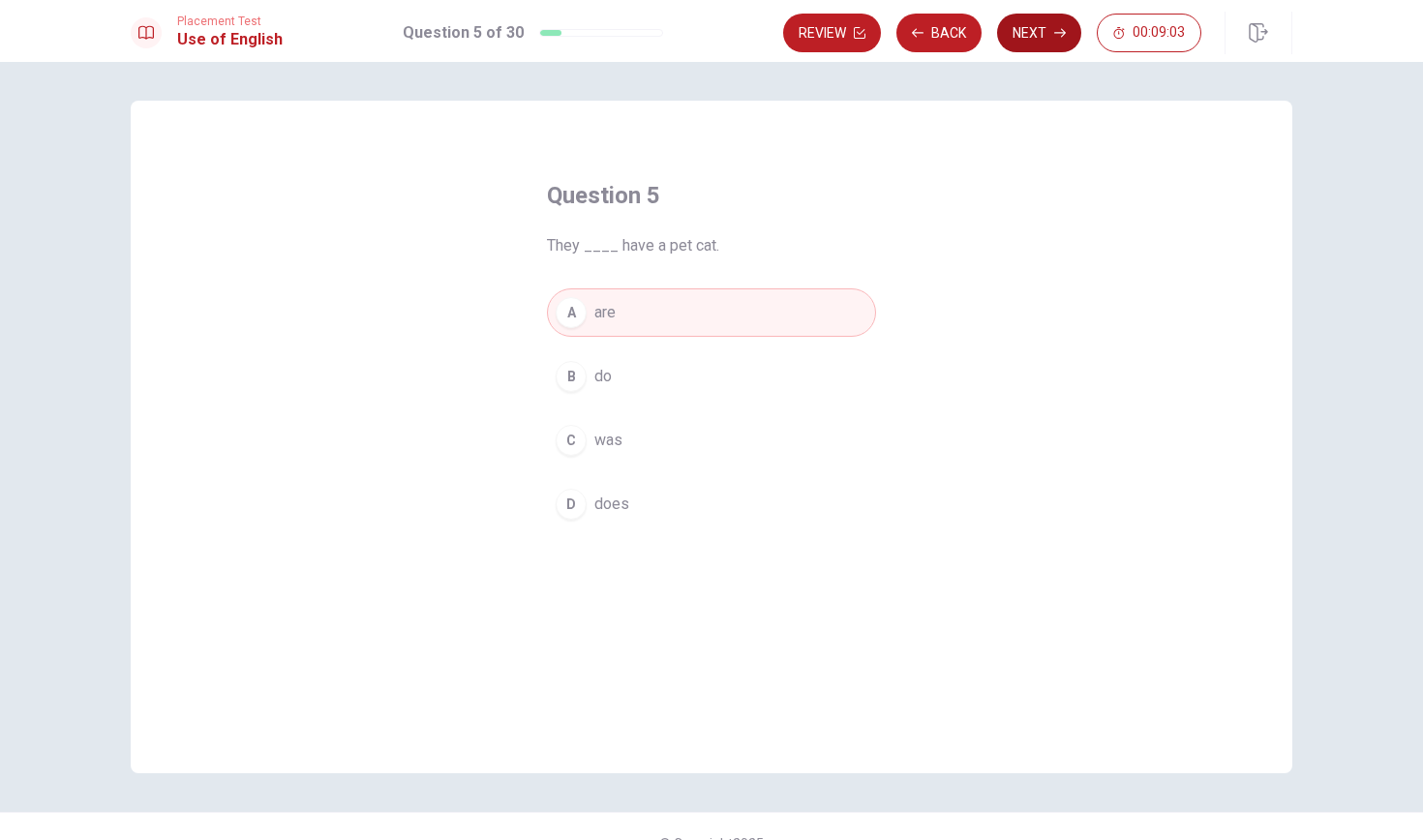 click on "Next" at bounding box center [1039, 33] 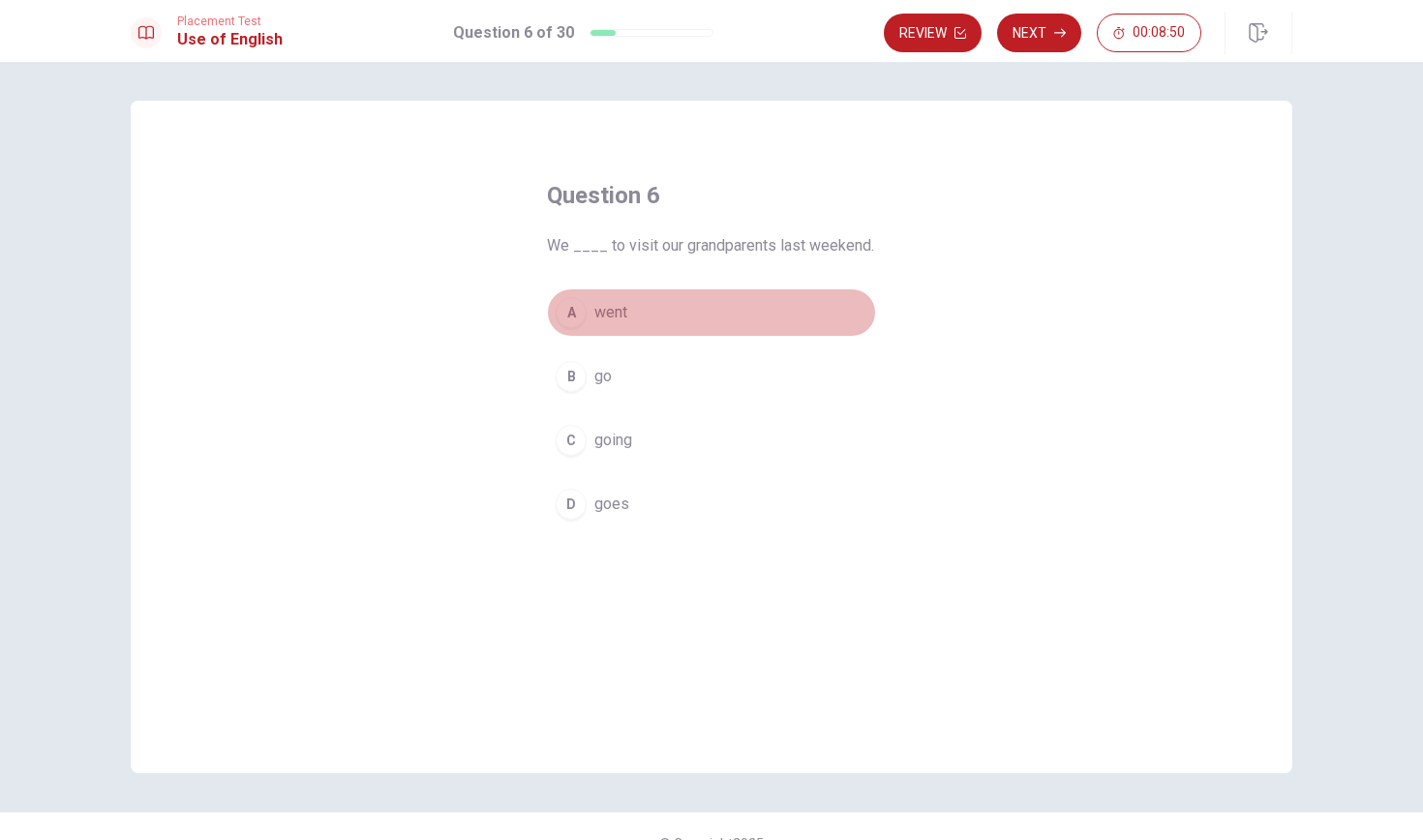 click on "A" at bounding box center (571, 313) 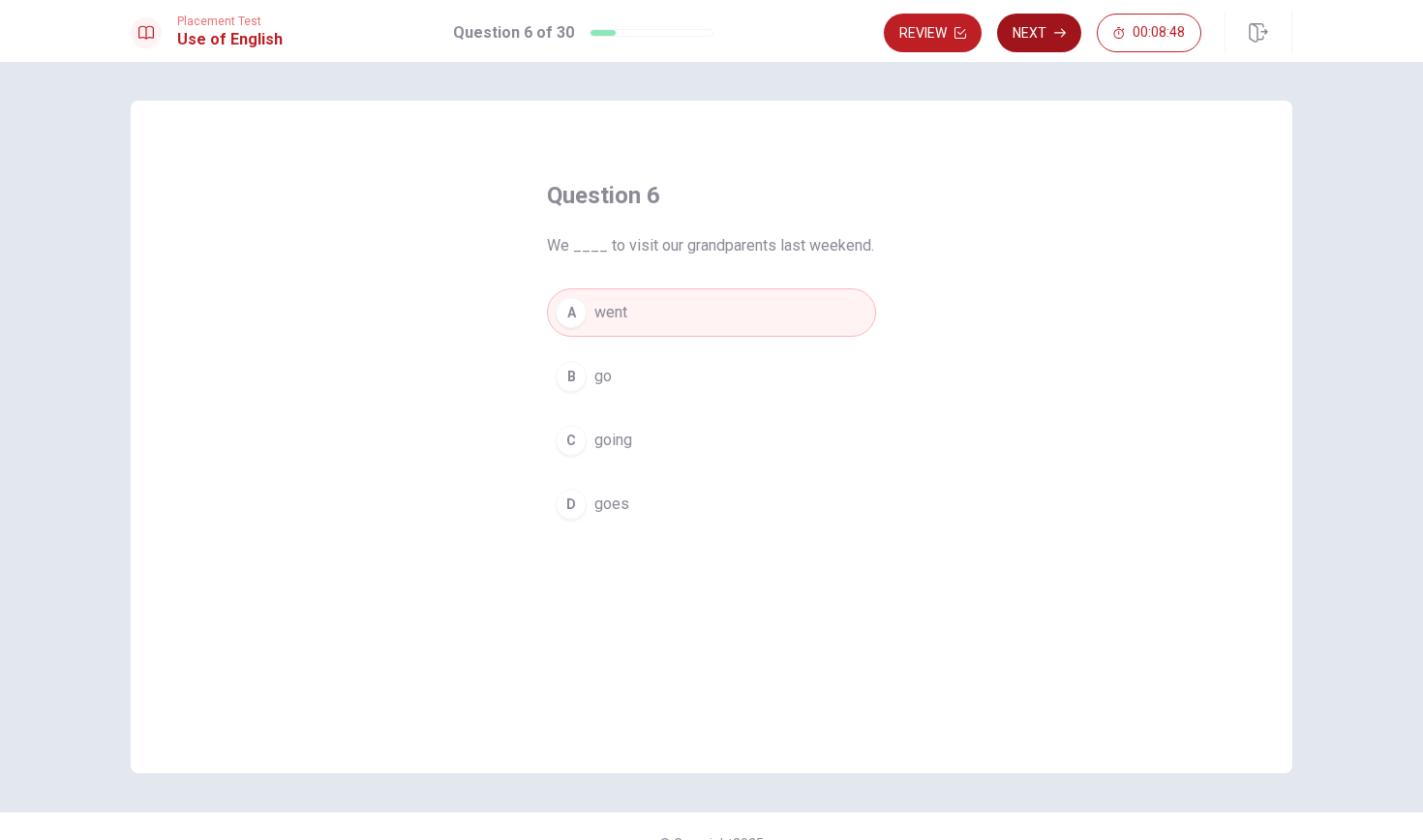 click on "Next" at bounding box center (1039, 33) 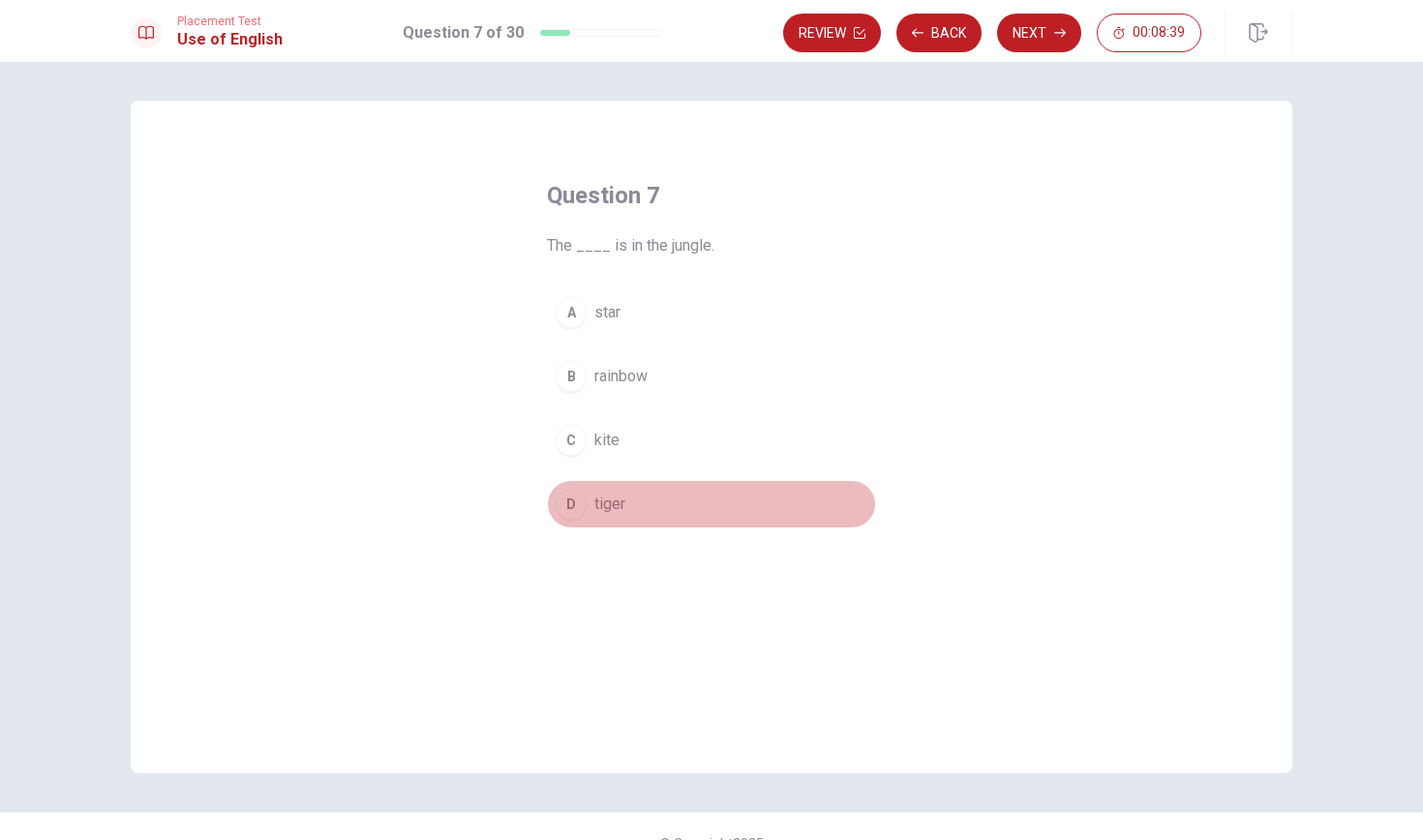 click on "D" at bounding box center (571, 504) 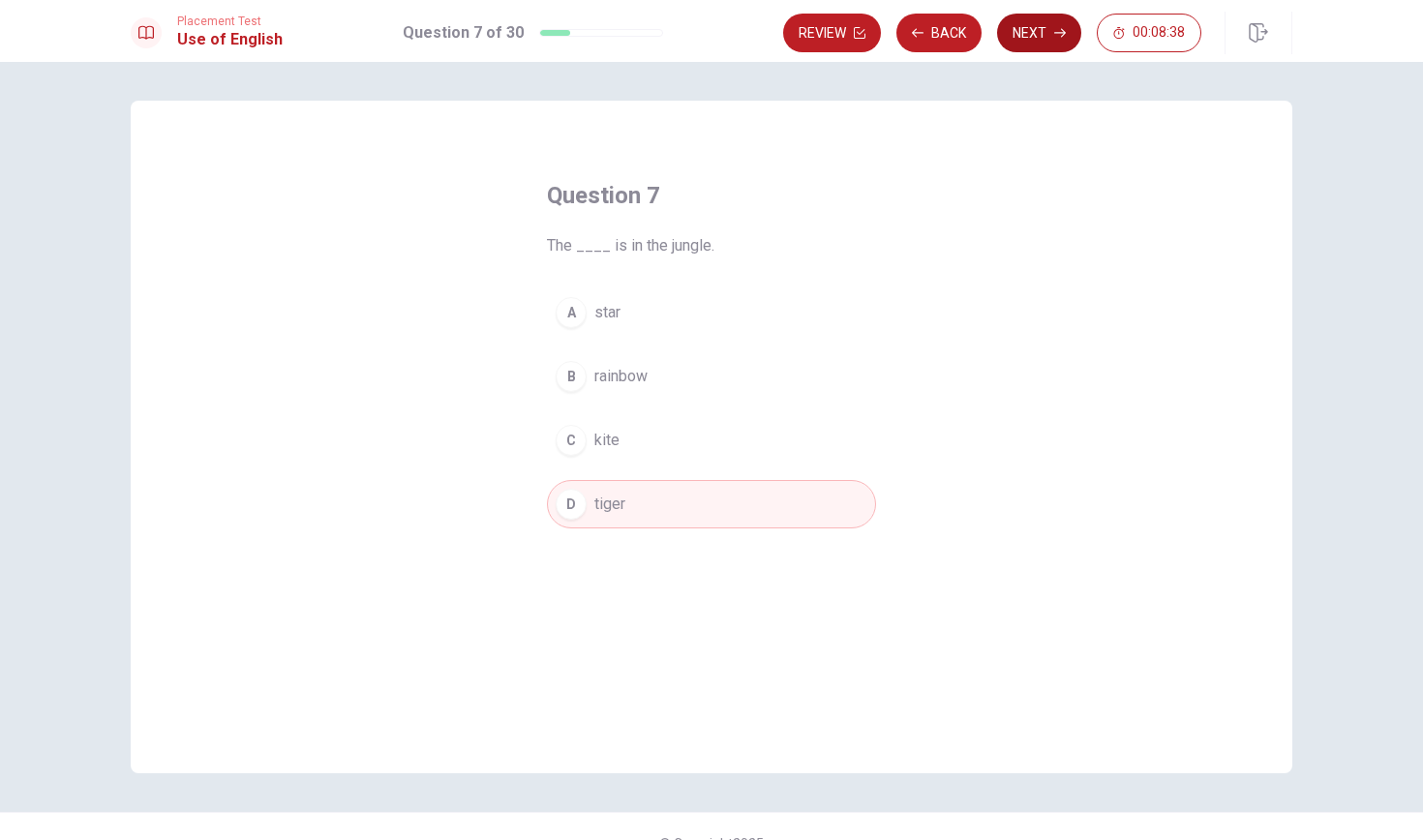 click on "Next" at bounding box center [1039, 33] 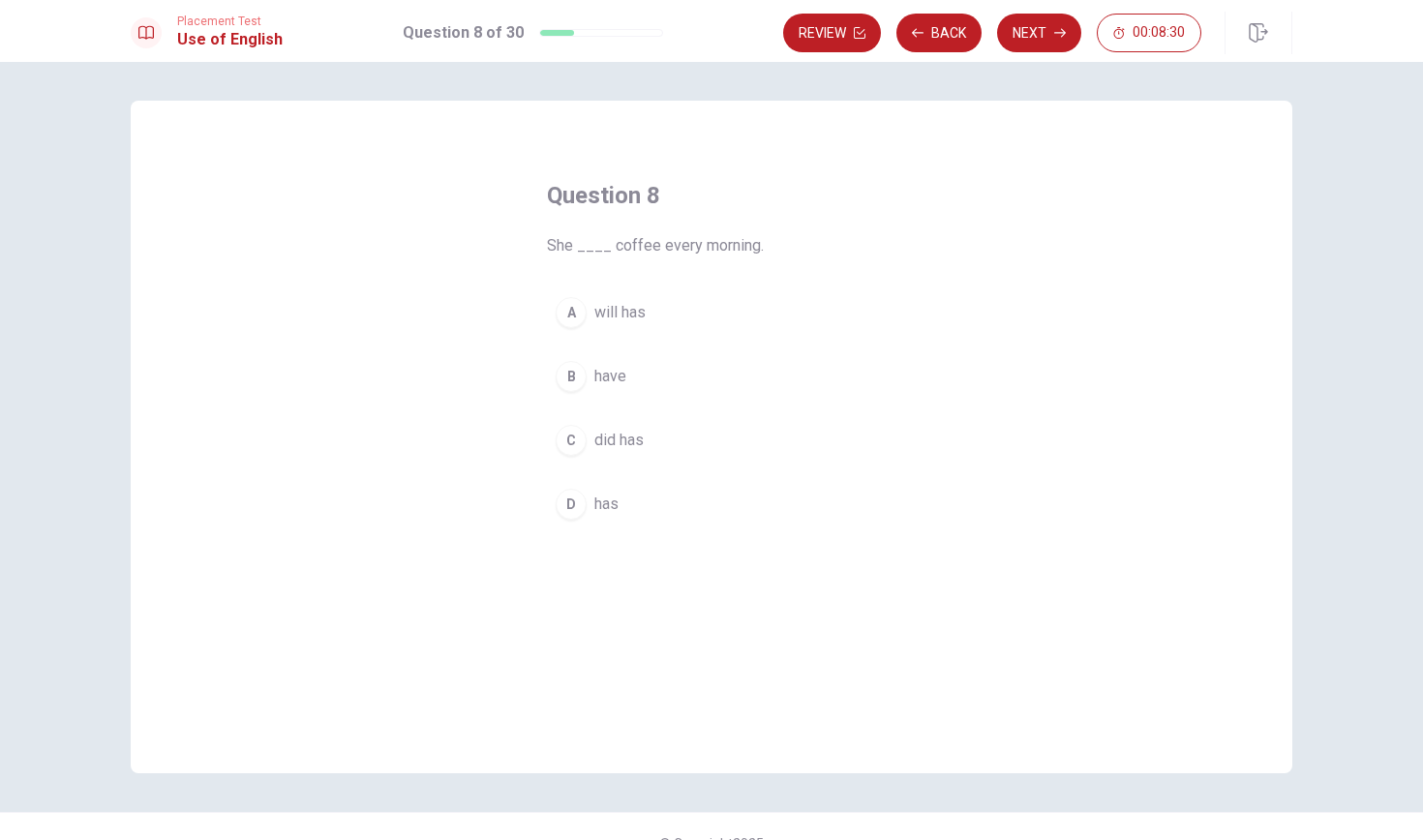click on "B" at bounding box center (571, 376) 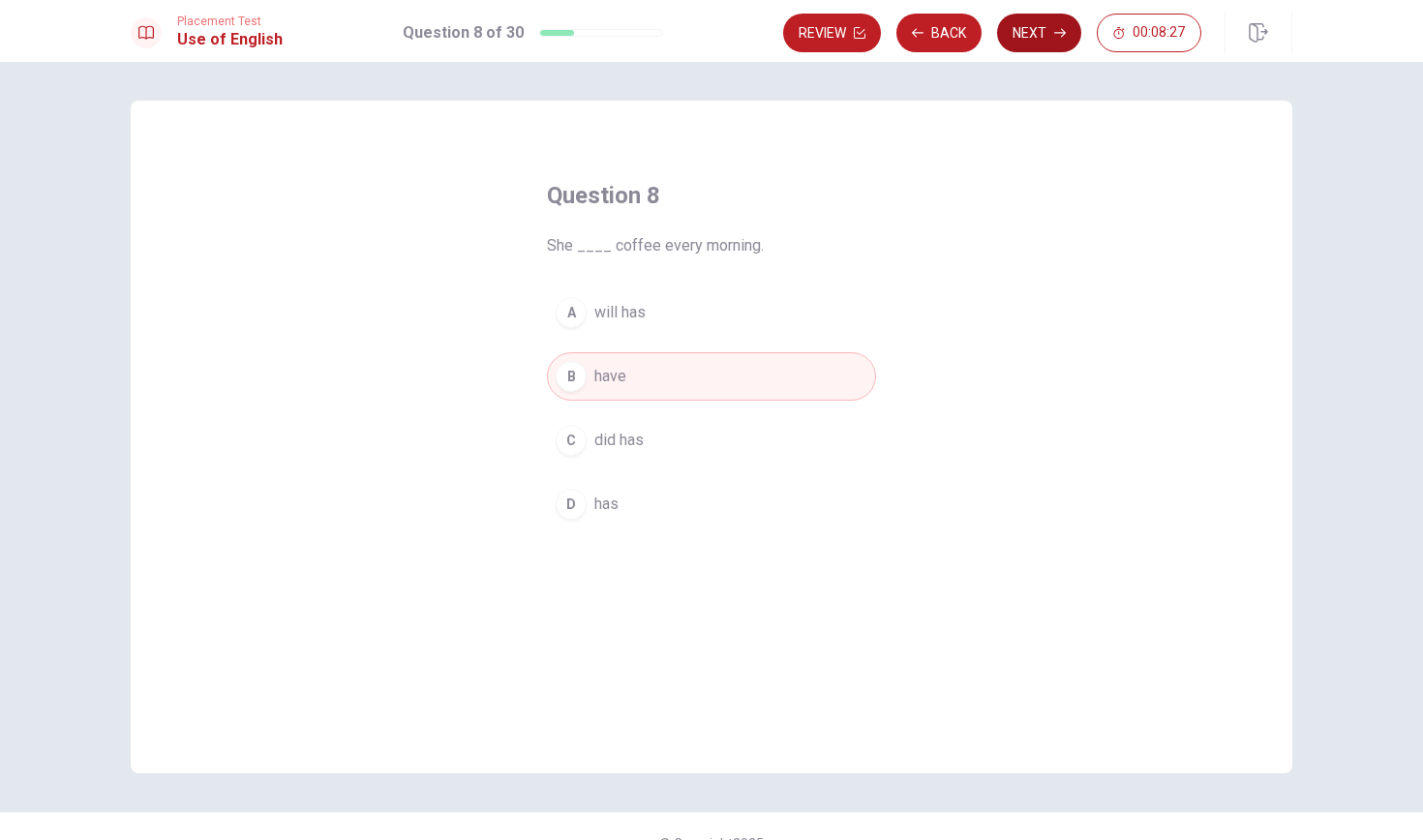 click 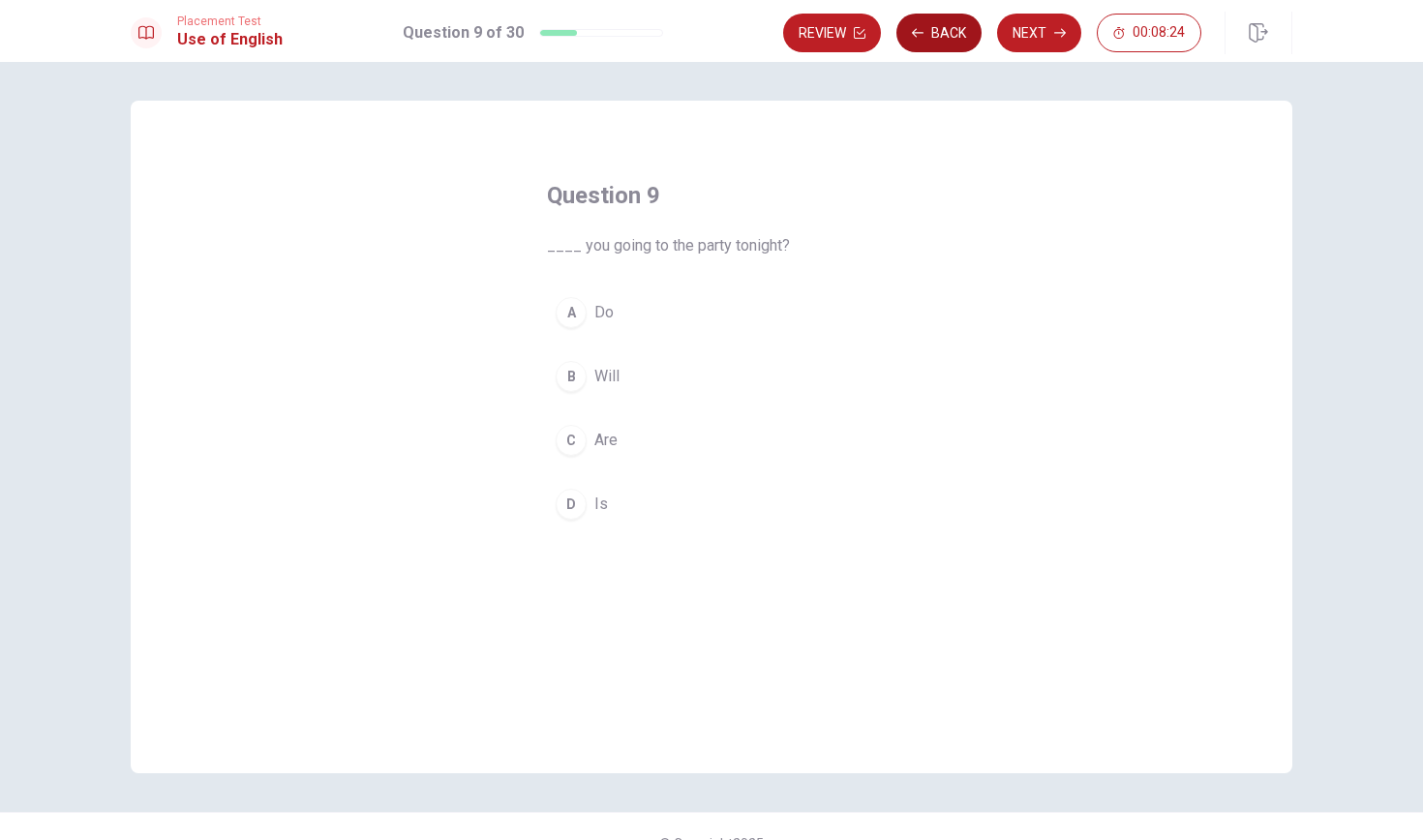 click on "Back" at bounding box center (939, 33) 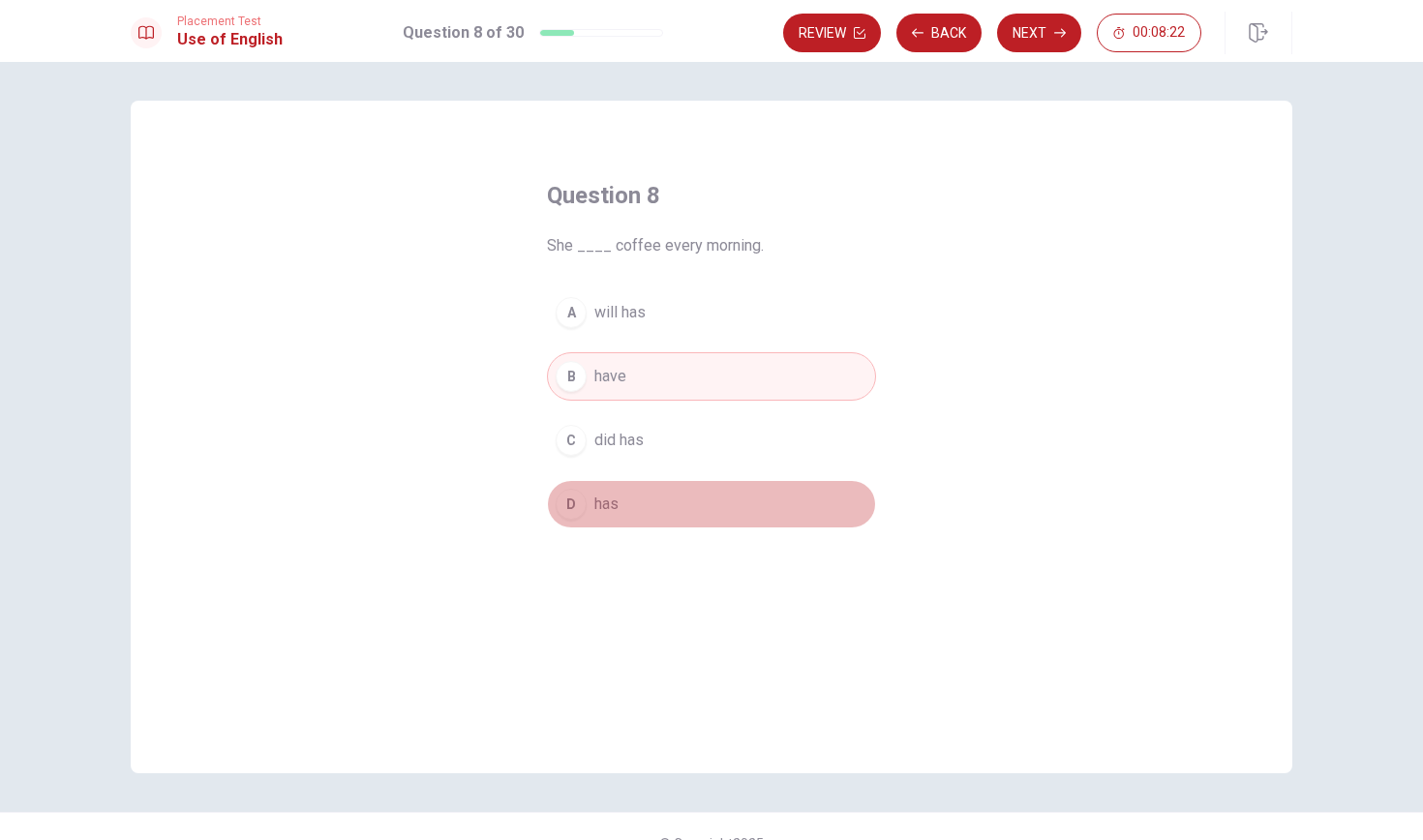 click on "D has" at bounding box center [712, 504] 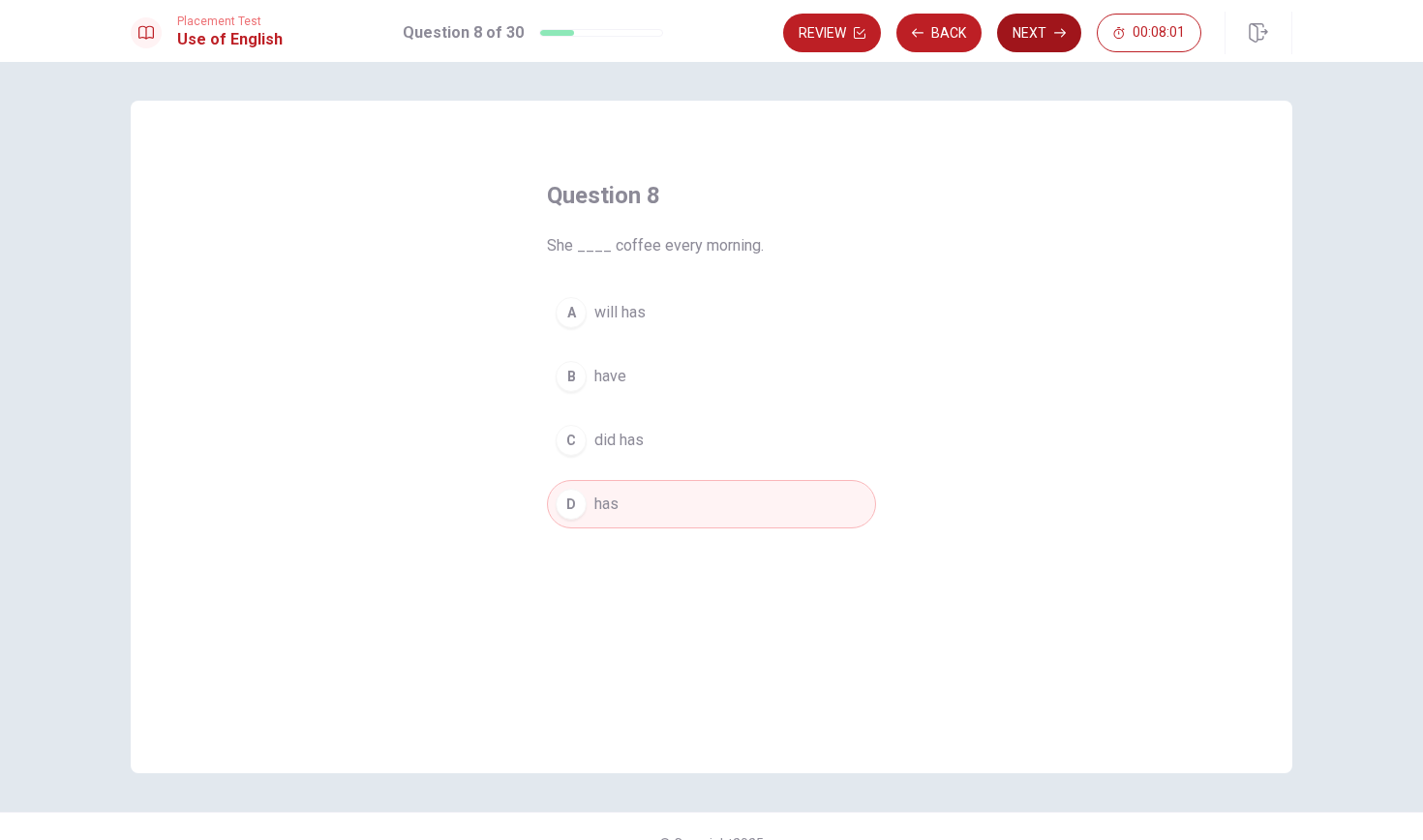 click on "Next" at bounding box center [1039, 33] 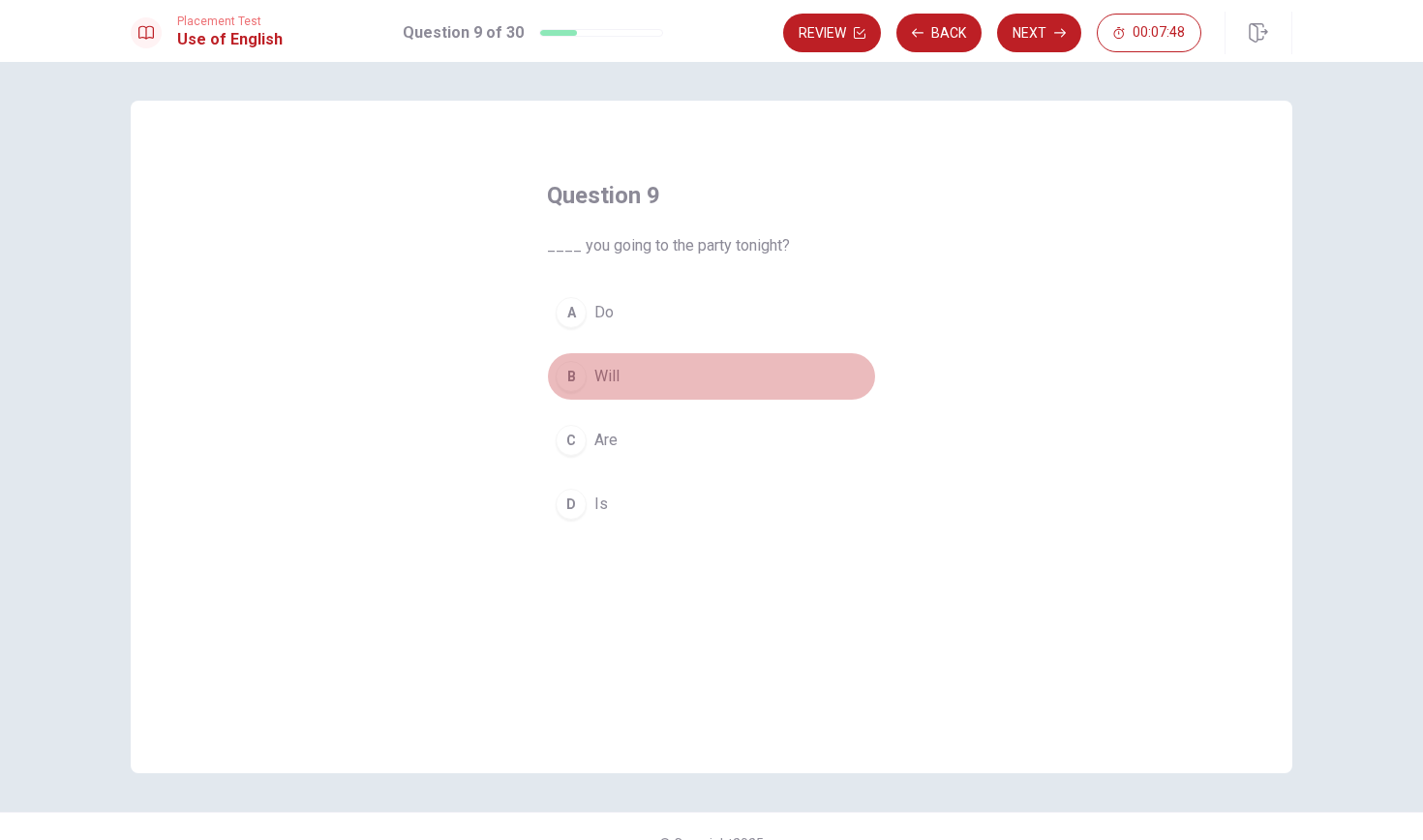 click on "B" at bounding box center [571, 376] 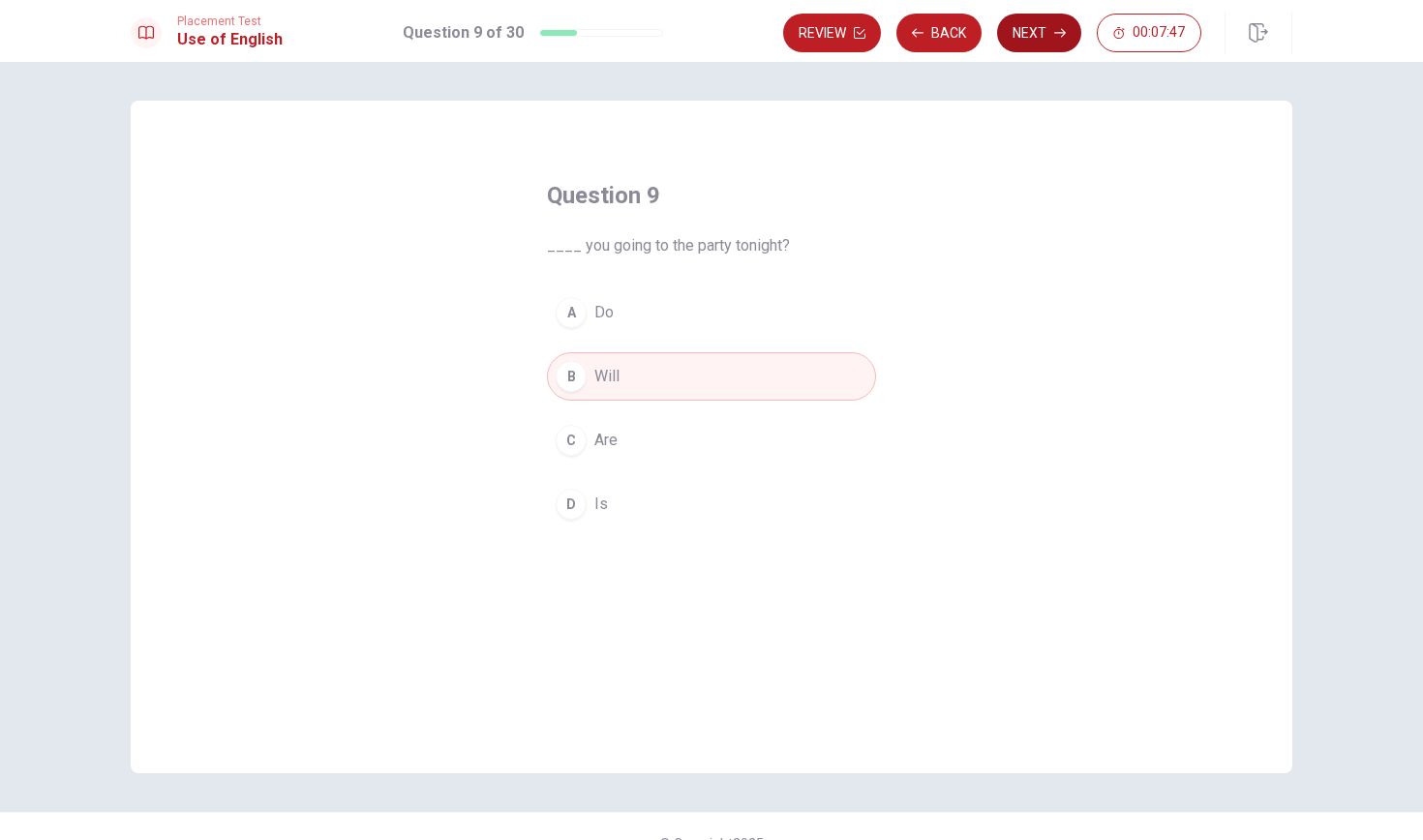click on "Next" at bounding box center (1039, 33) 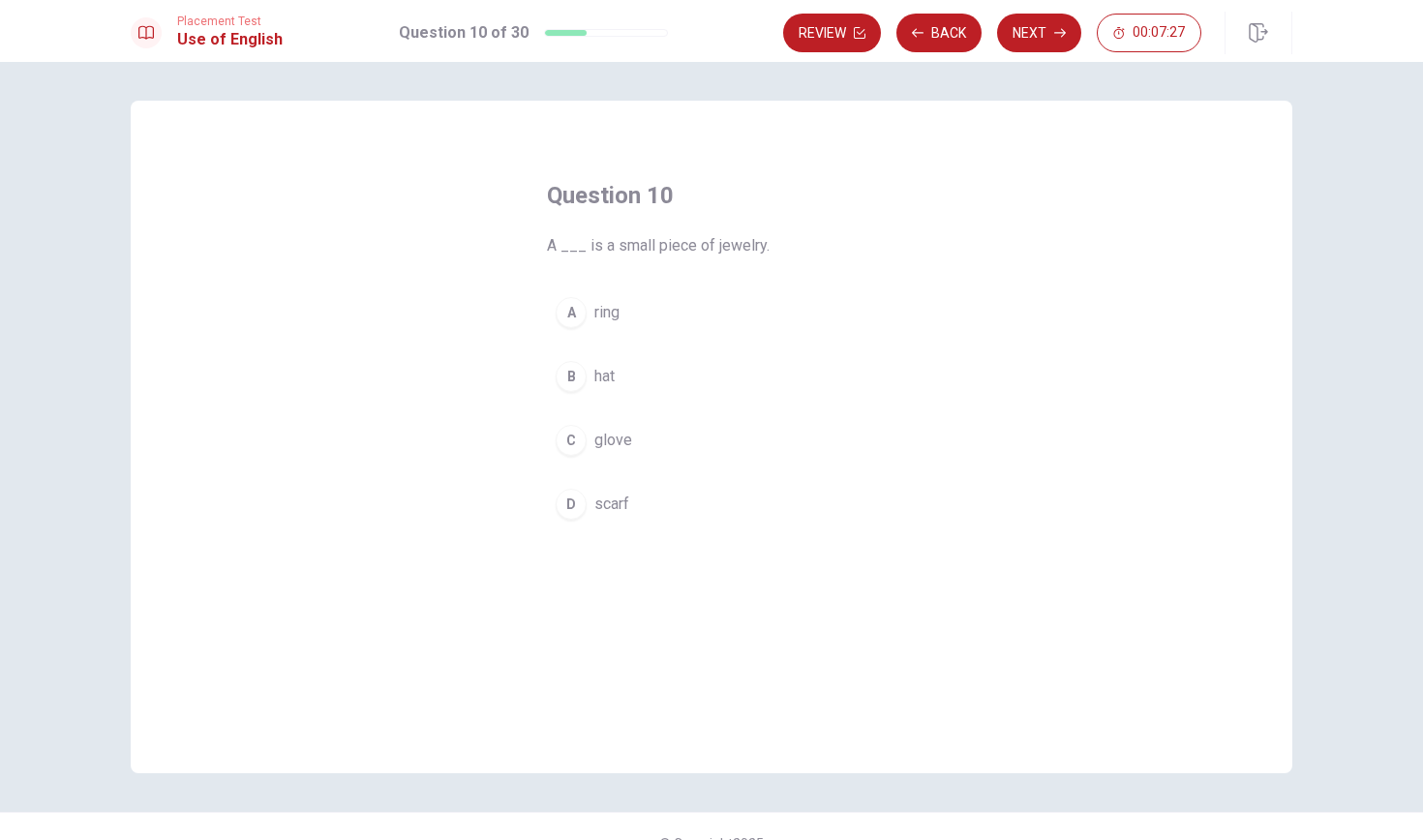 click on "ring" at bounding box center (607, 313) 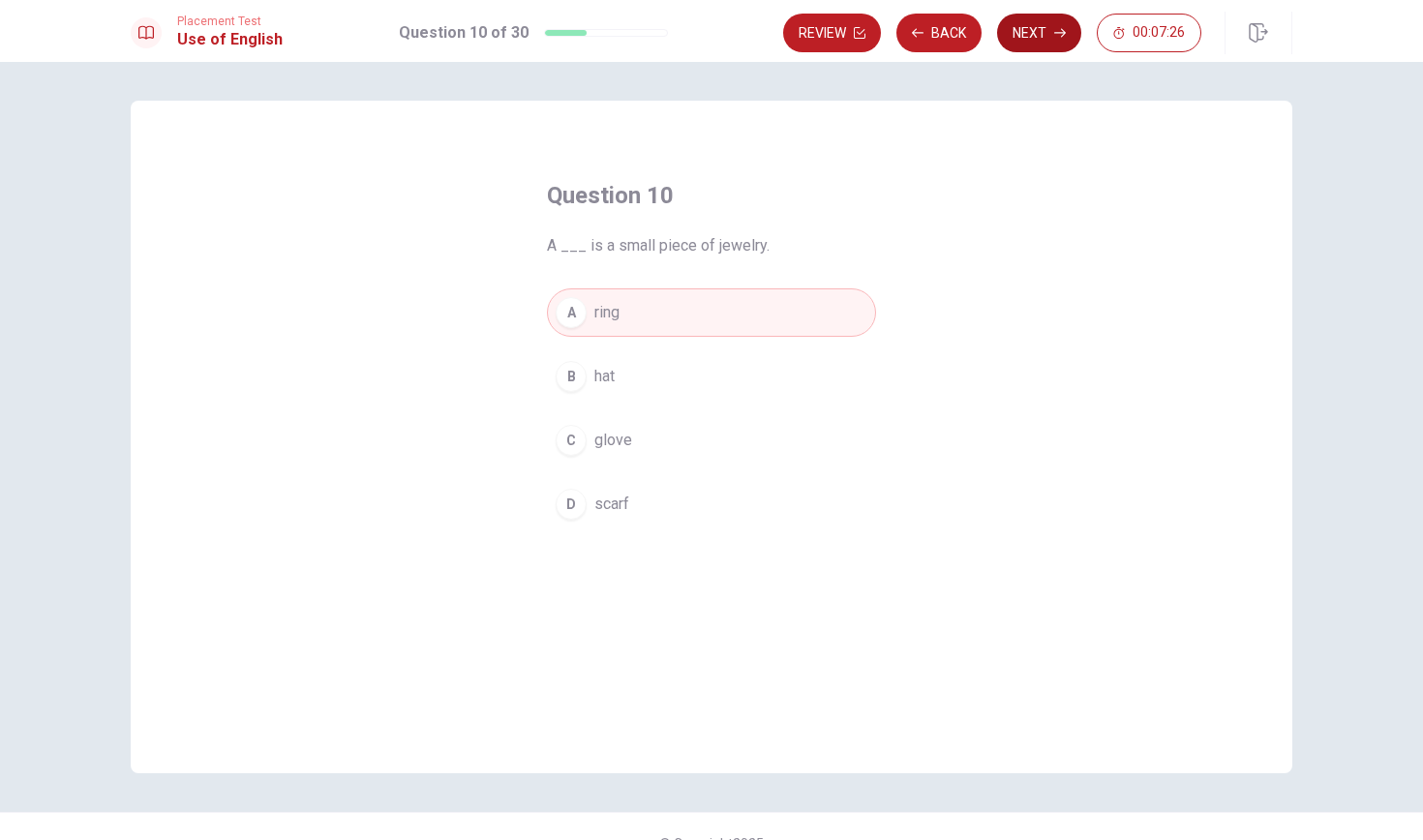 click on "Next" at bounding box center [1039, 33] 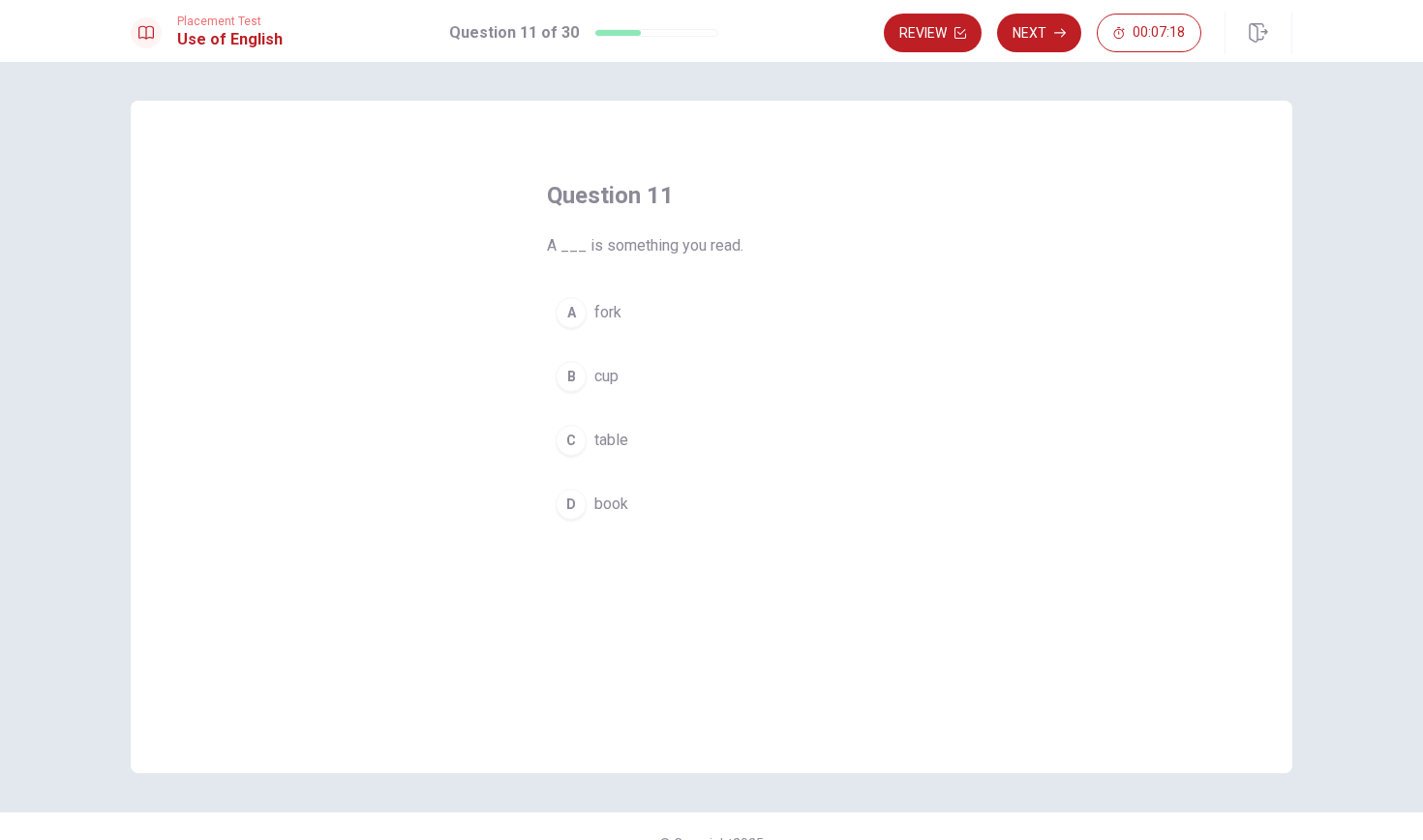 click on "D" at bounding box center [571, 504] 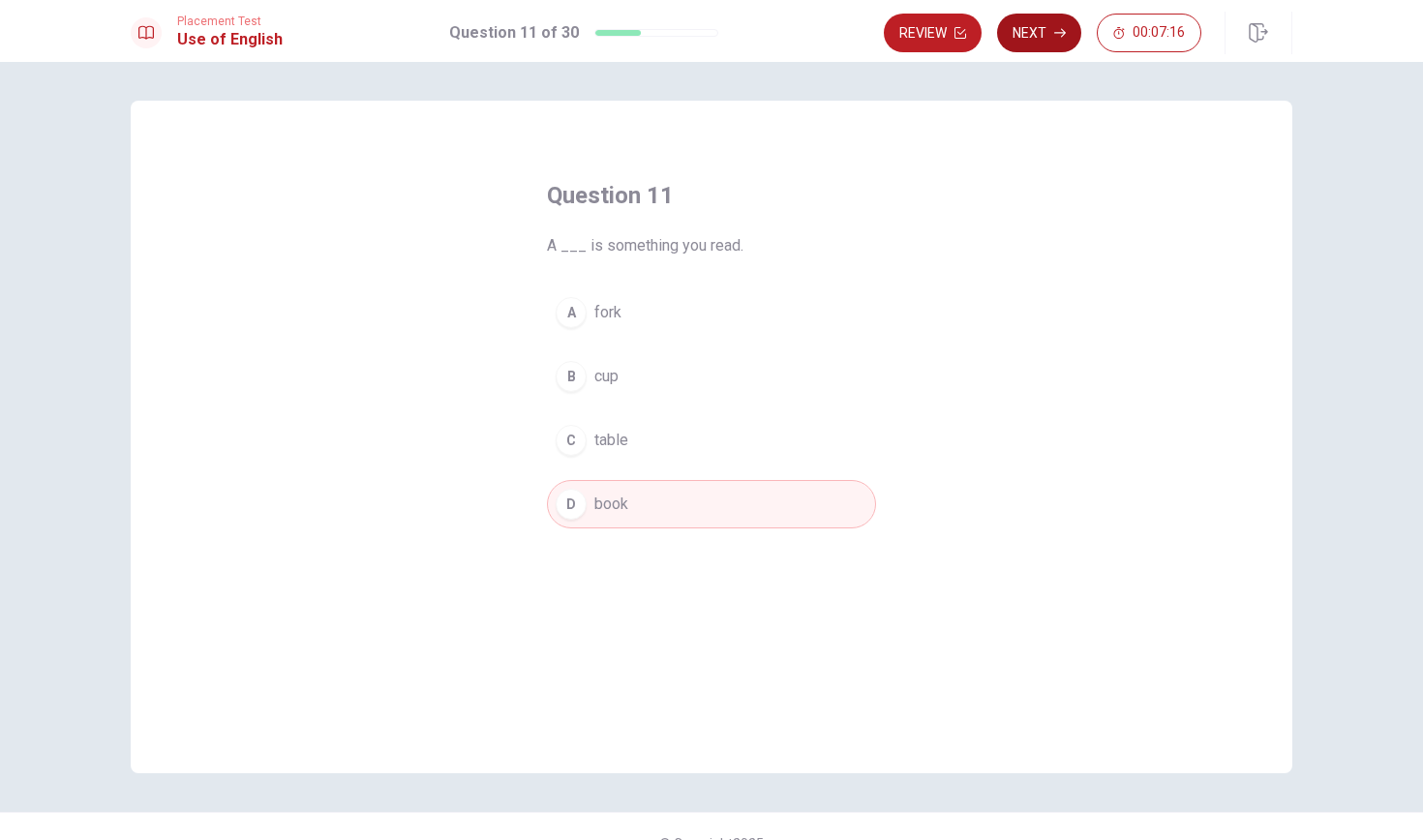 click on "Next" at bounding box center (1039, 33) 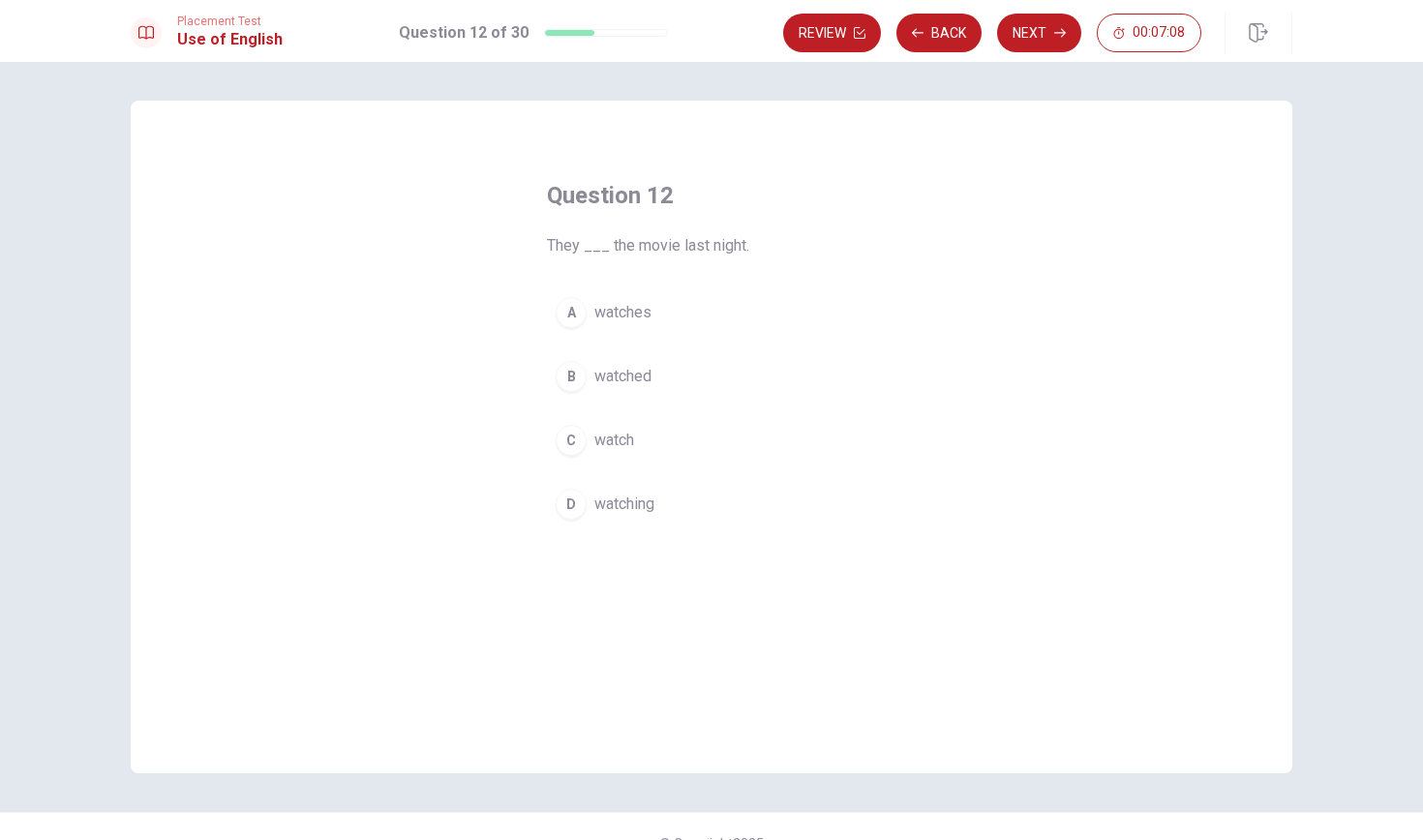 click on "B" at bounding box center (571, 376) 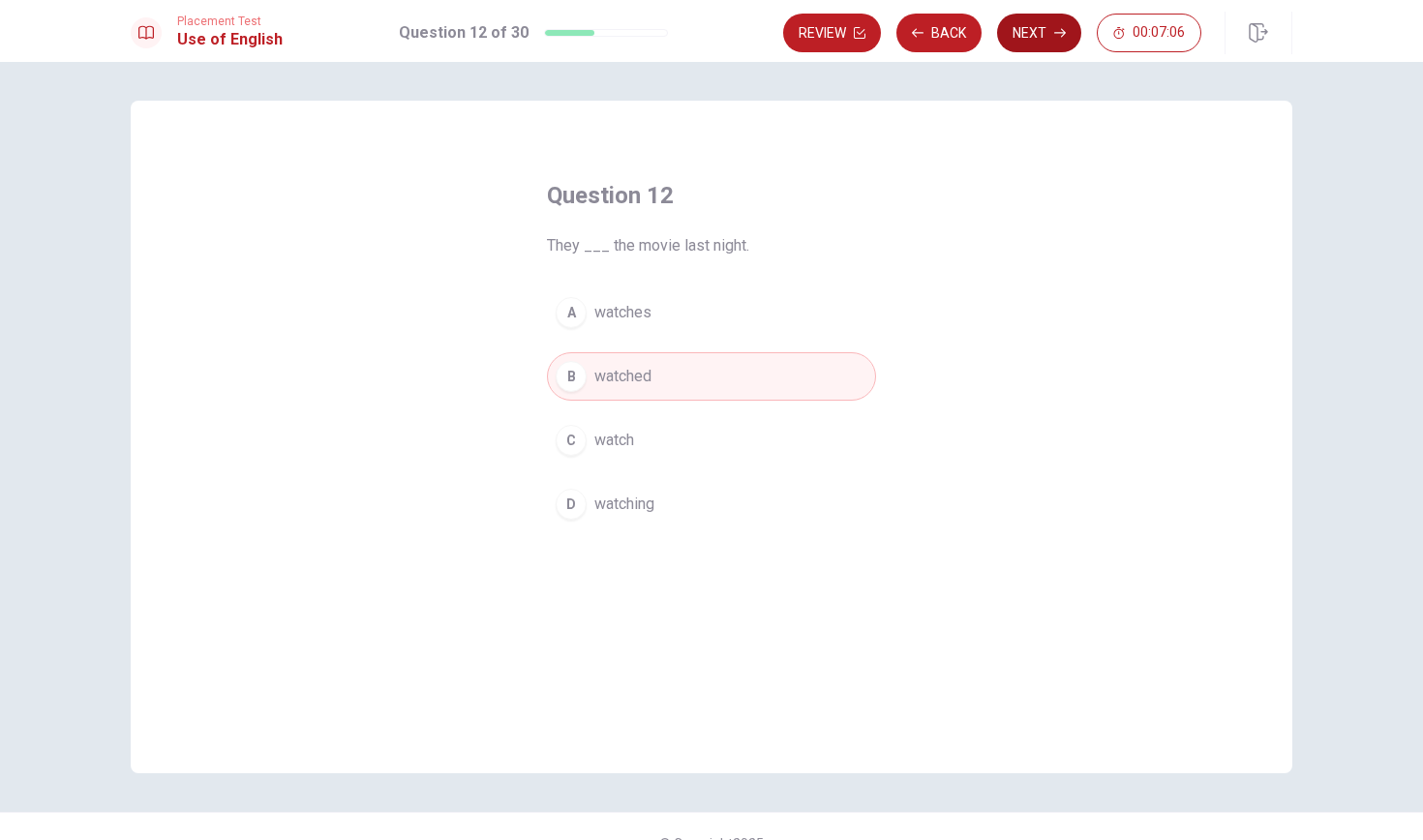 click on "Next" at bounding box center [1039, 33] 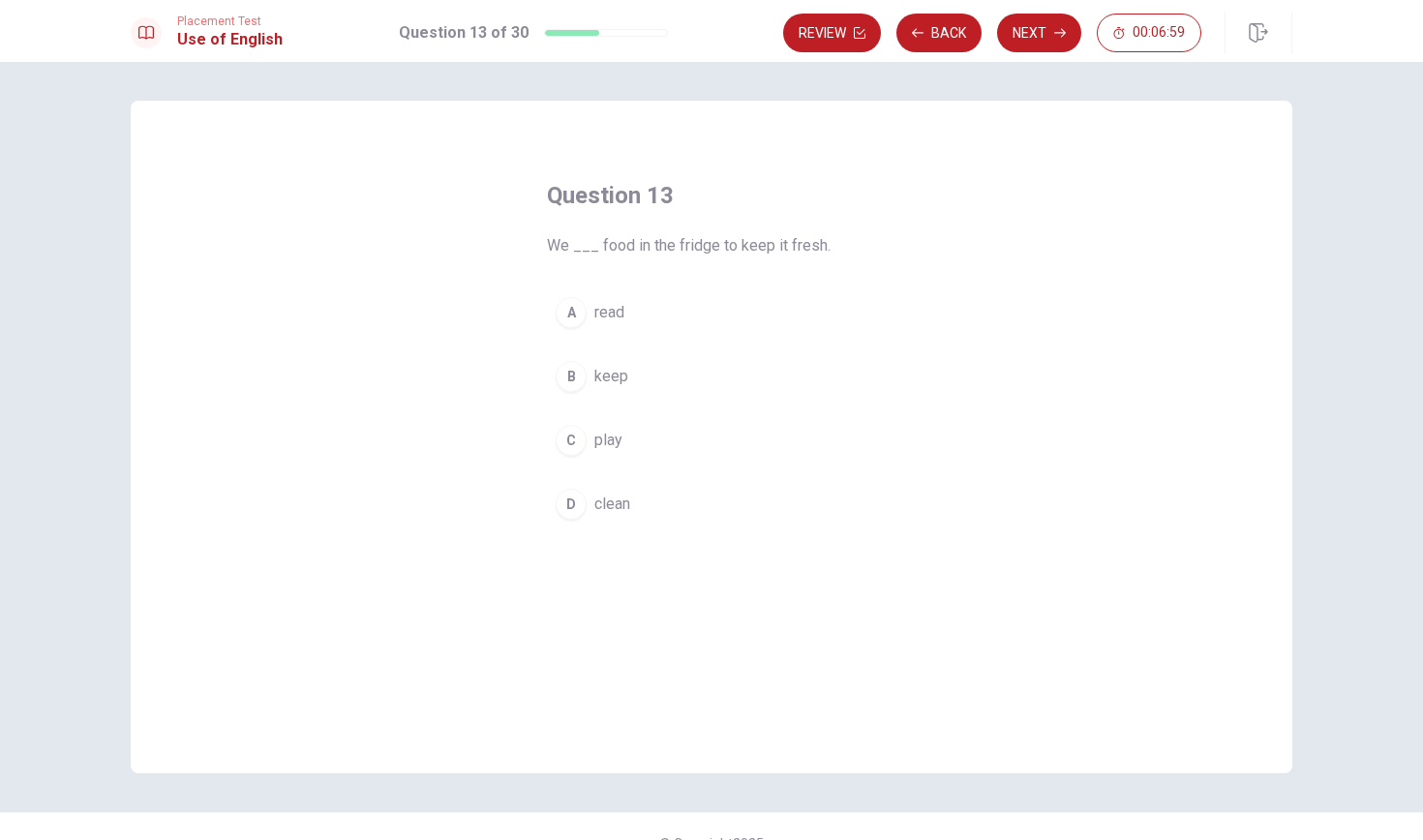 click on "B" at bounding box center [571, 376] 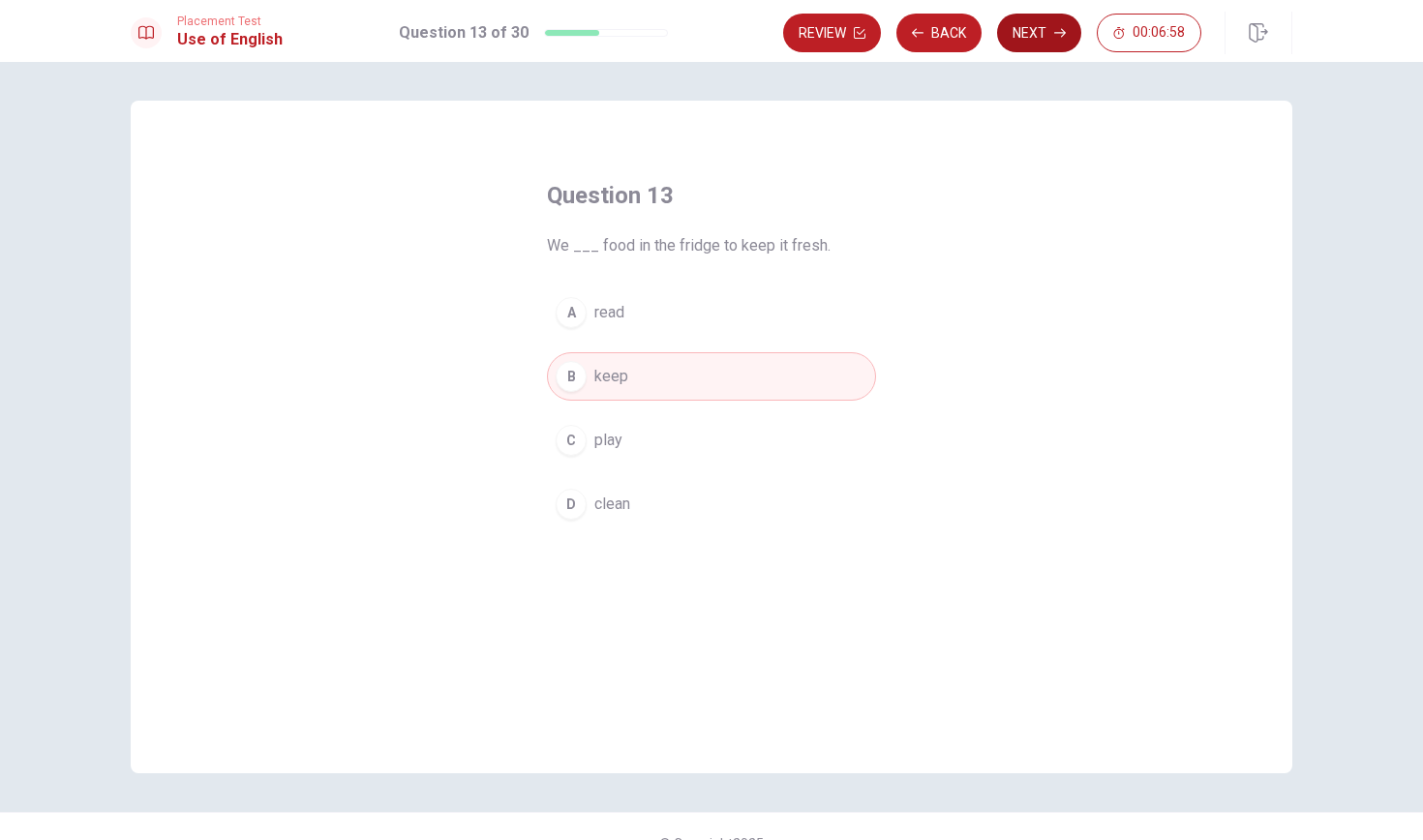 click on "Next" at bounding box center (1039, 33) 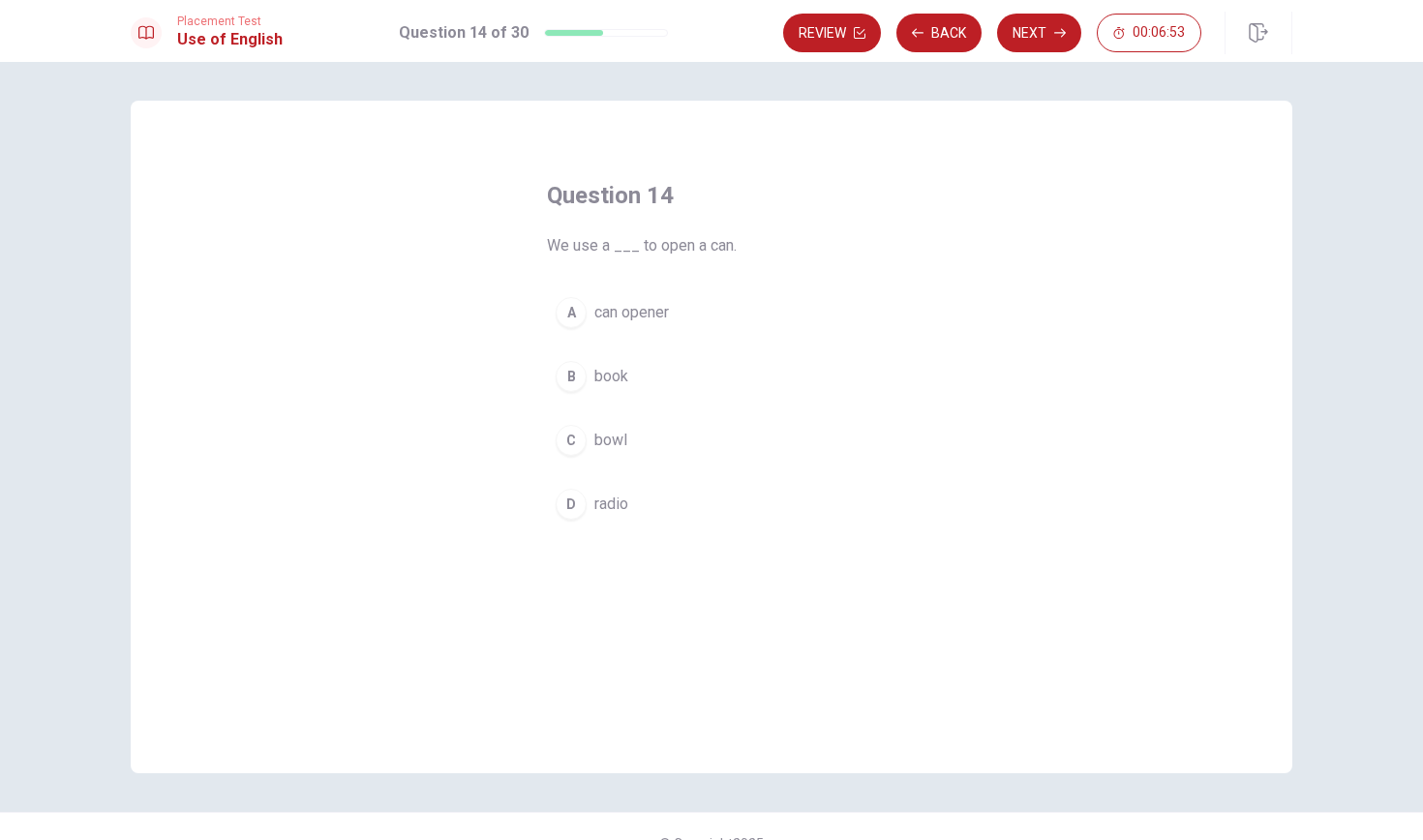 click on "A" at bounding box center (571, 313) 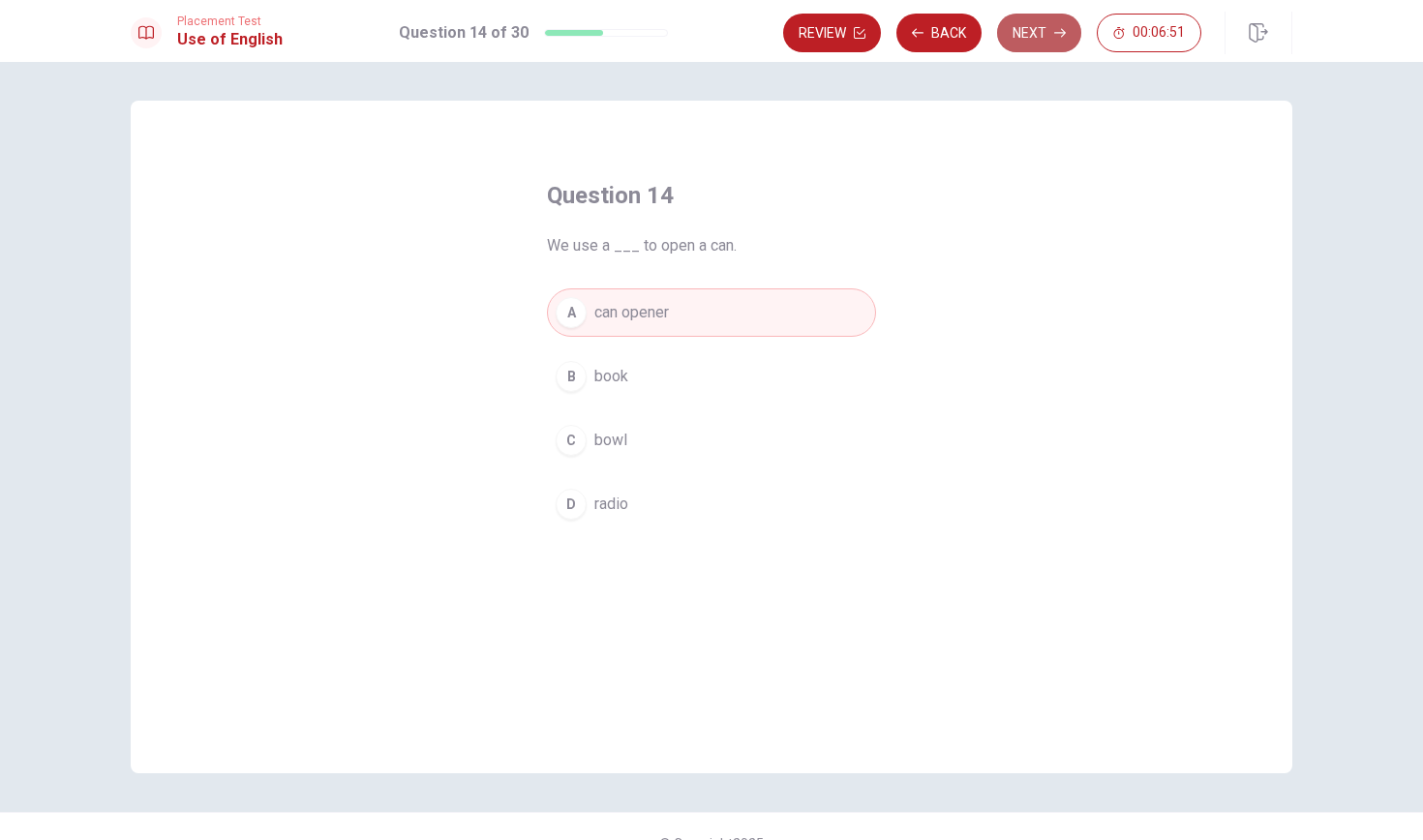 click on "Next" at bounding box center (1039, 33) 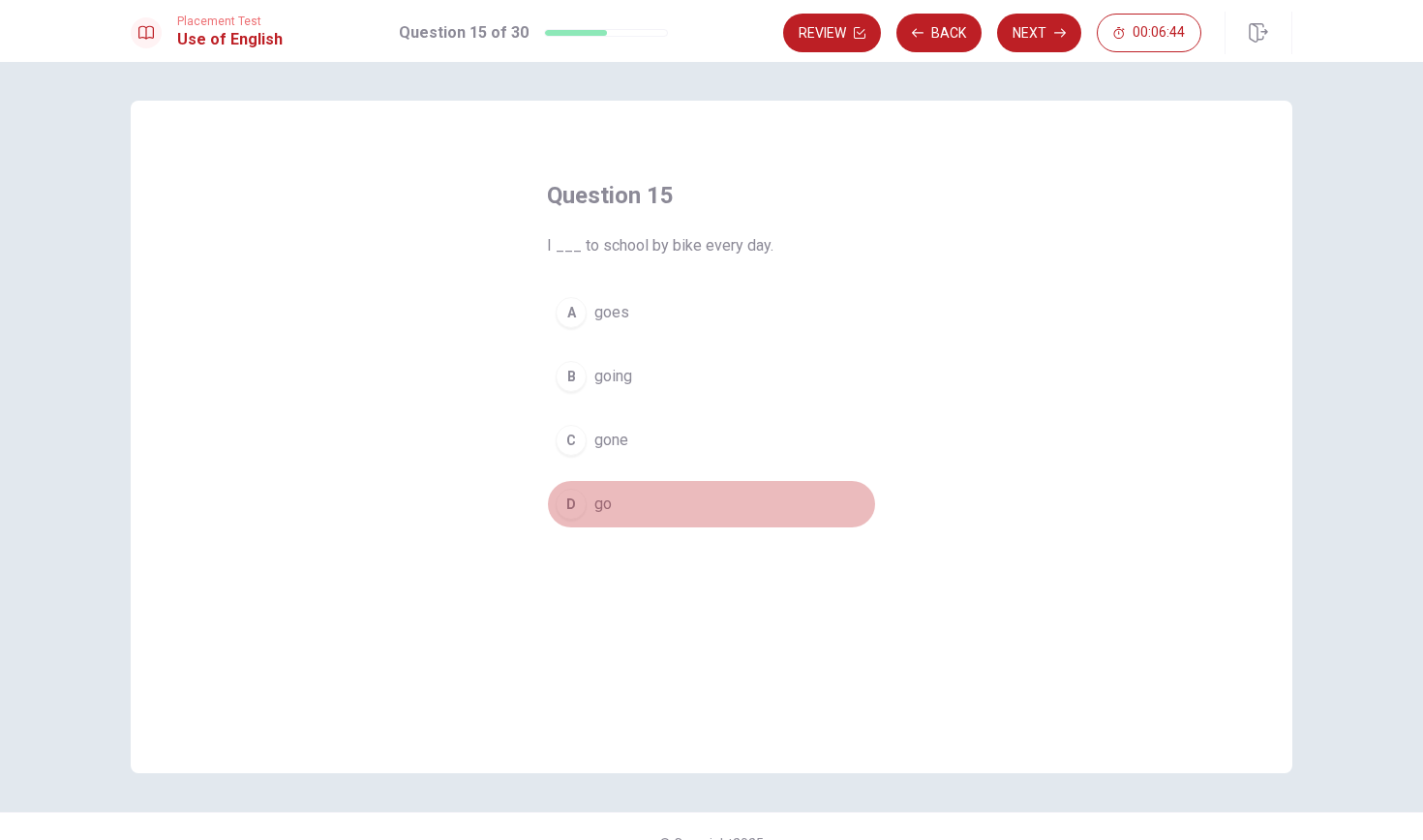 click on "D" at bounding box center [571, 504] 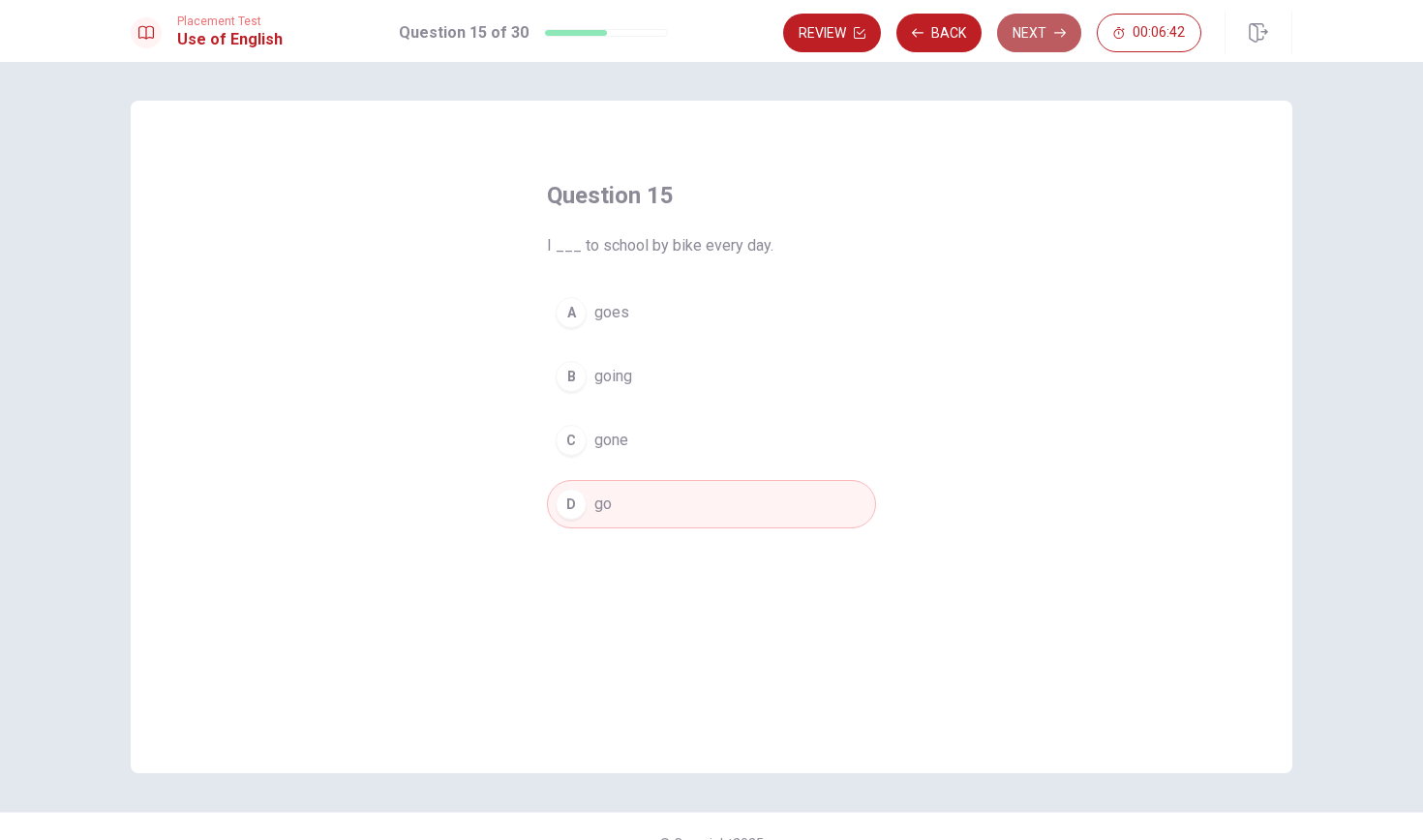 click on "Next" at bounding box center [1039, 33] 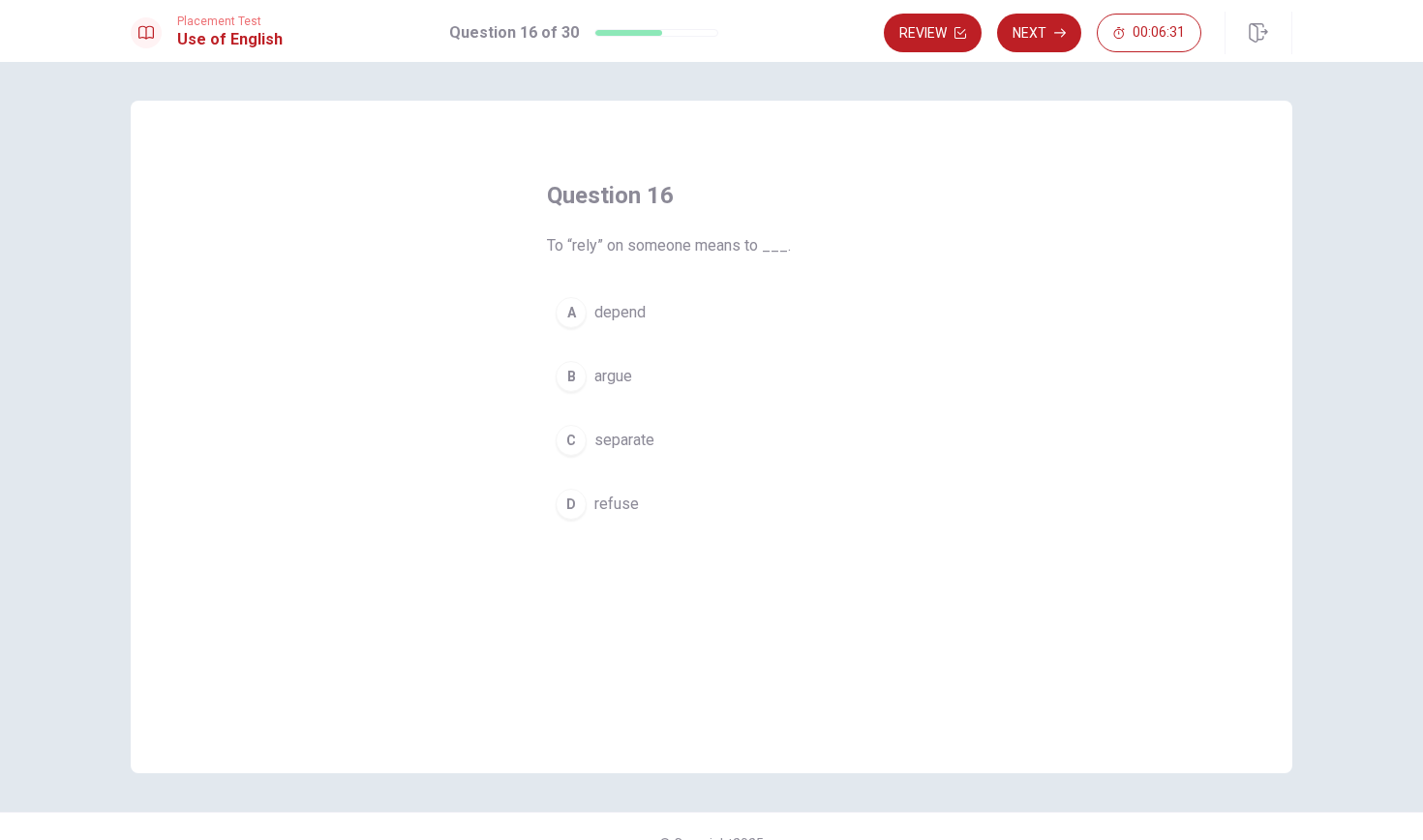 click on "A" at bounding box center (571, 313) 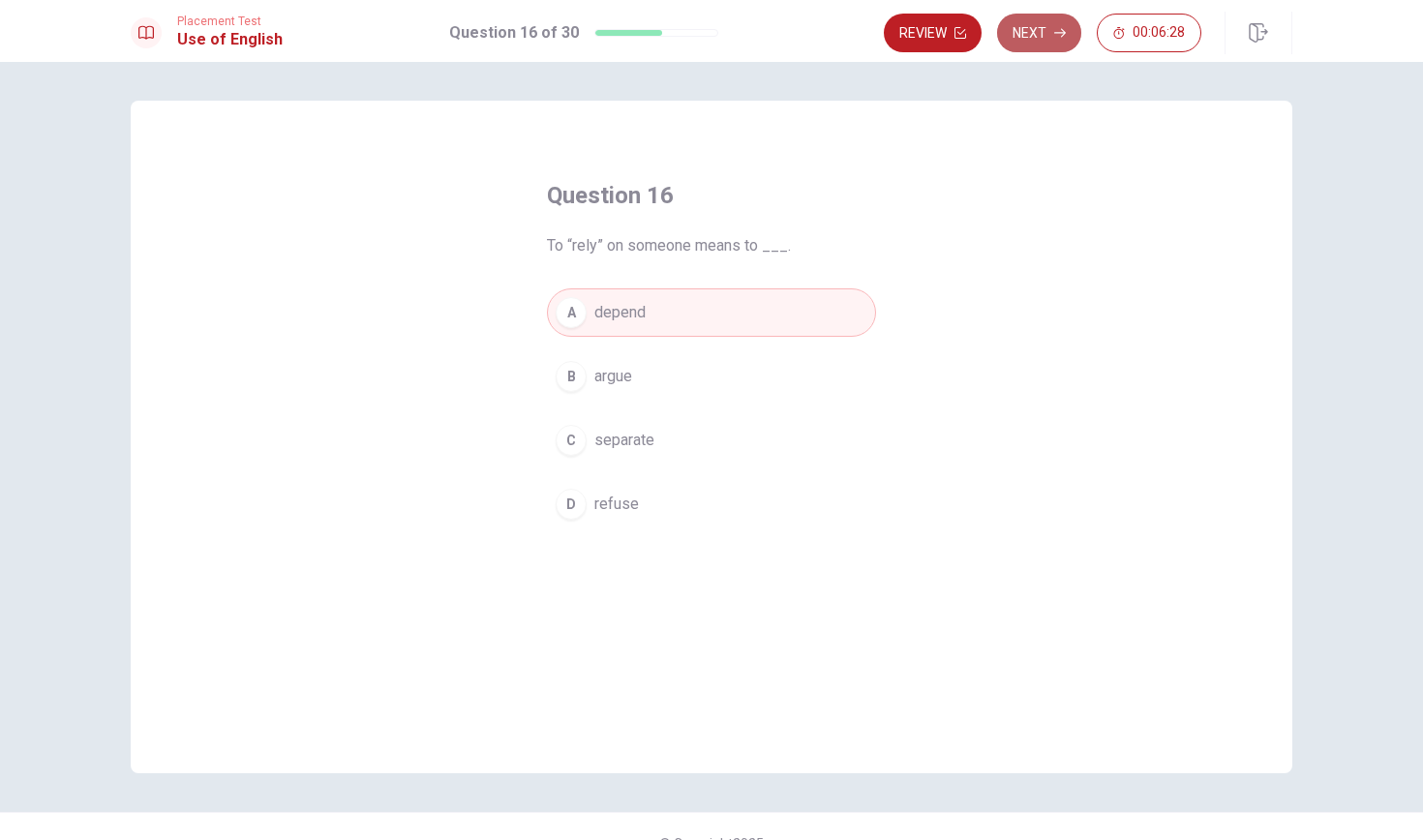 click on "Next" at bounding box center (1039, 33) 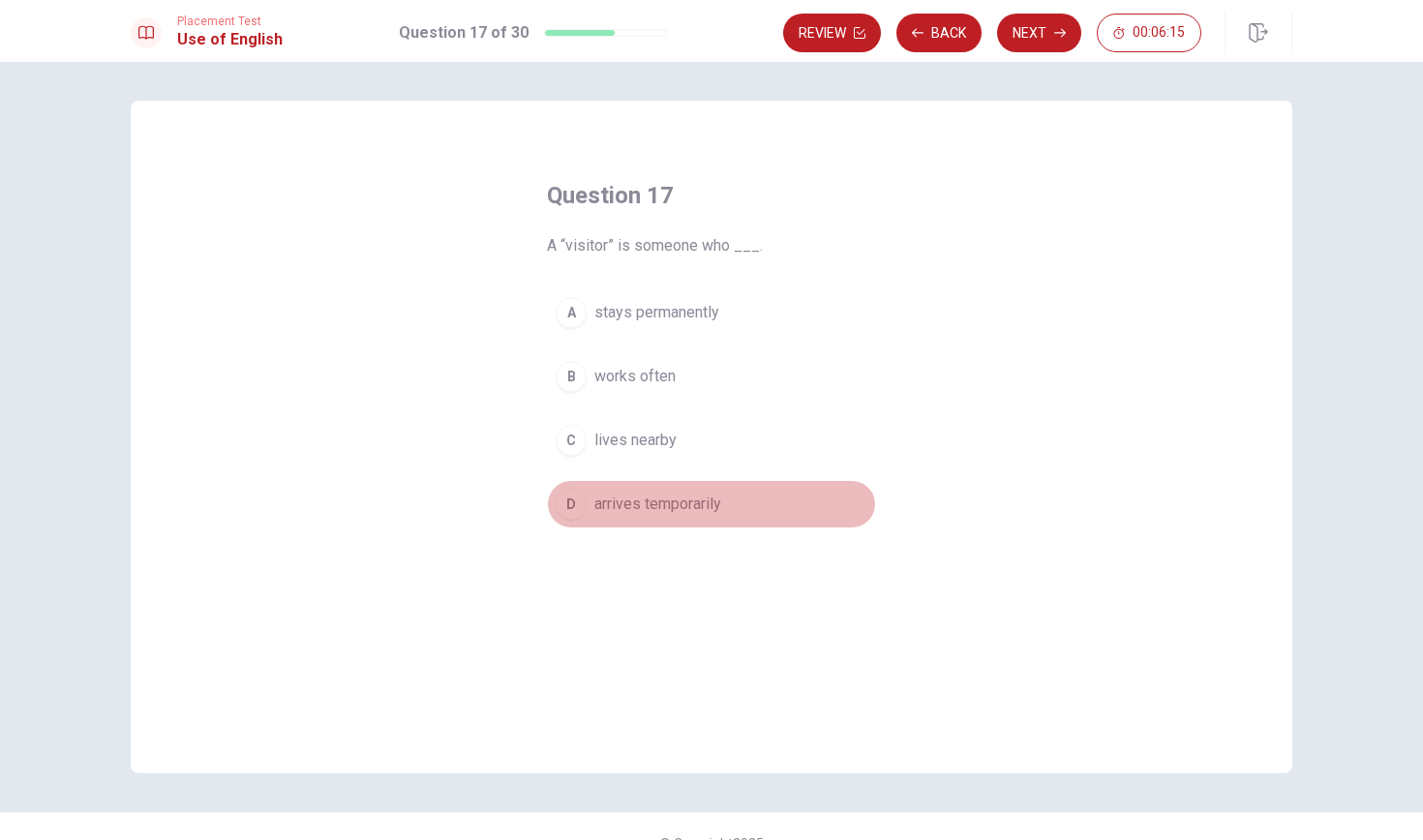 click on "D" at bounding box center (571, 504) 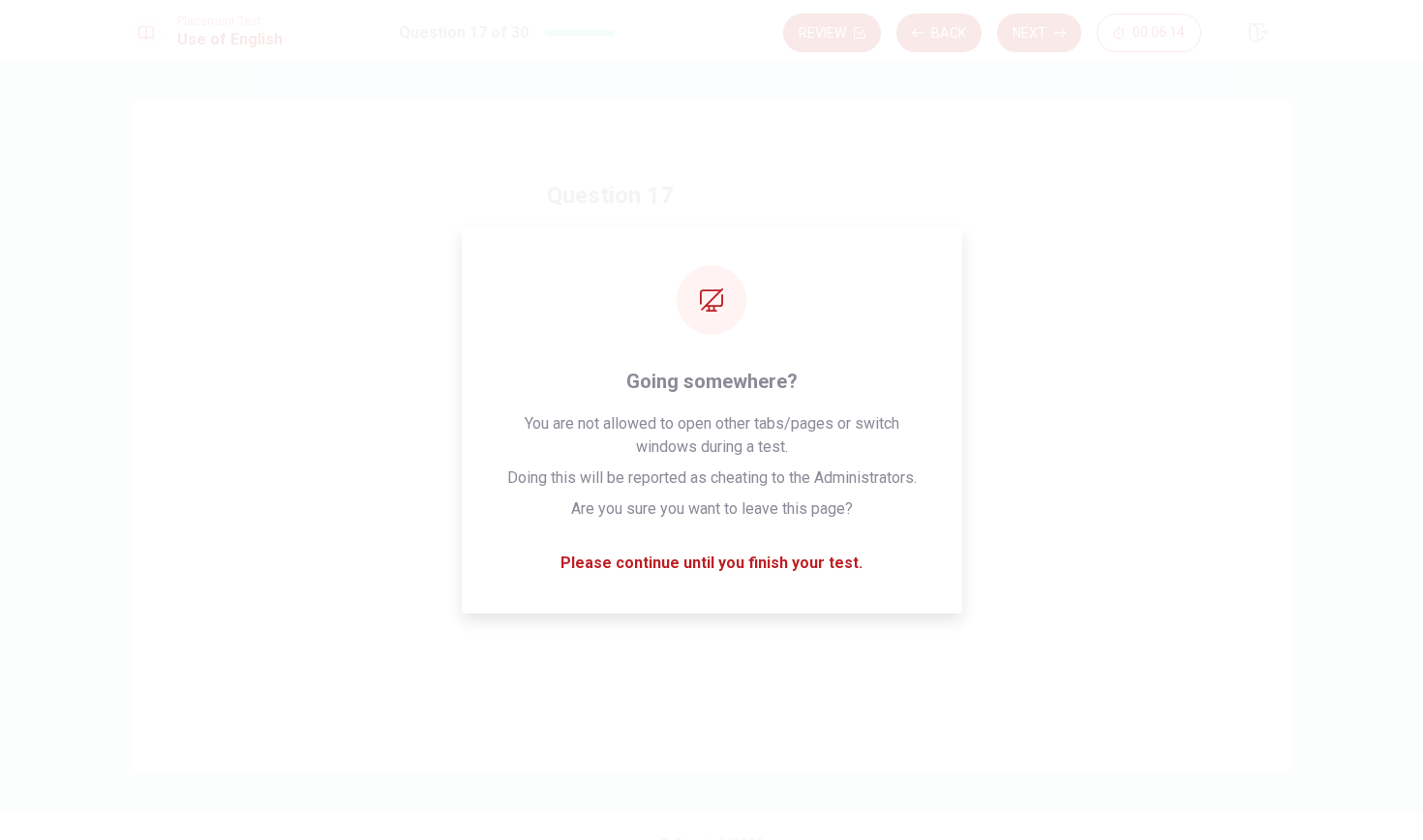 click on "Review Back Next 00:06:14" at bounding box center (1038, 33) 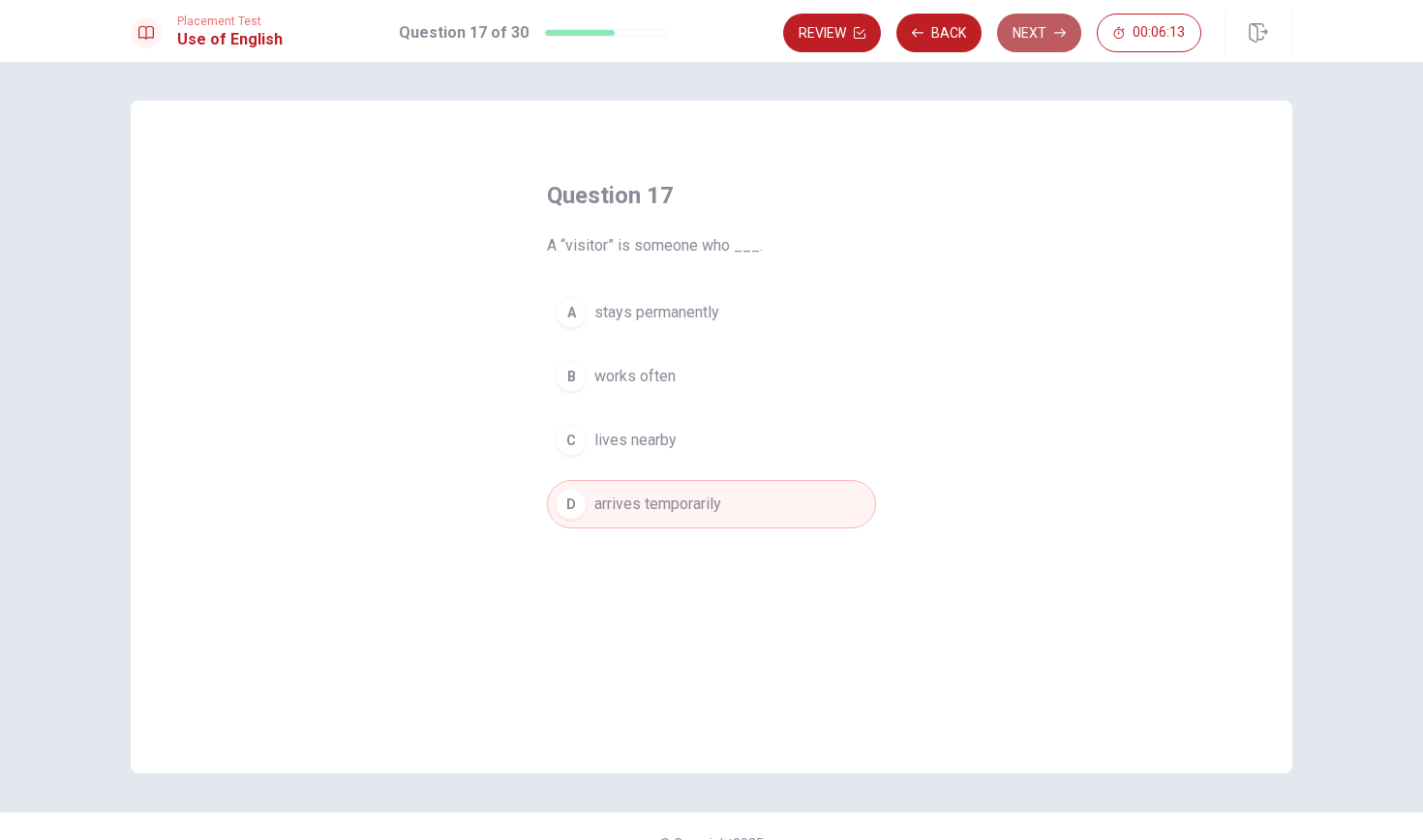 click on "Next" at bounding box center [1039, 33] 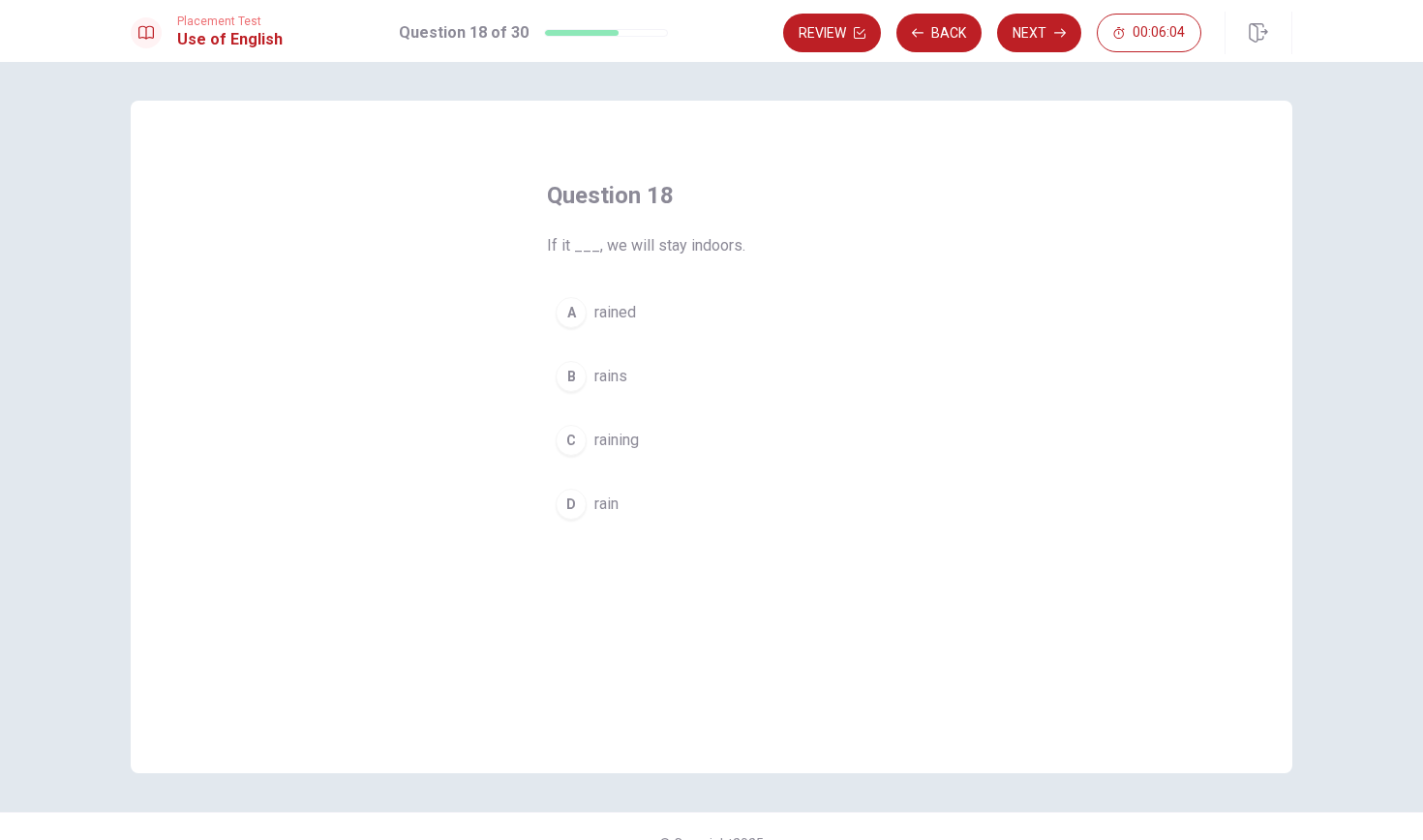 click on "D rain" at bounding box center [712, 504] 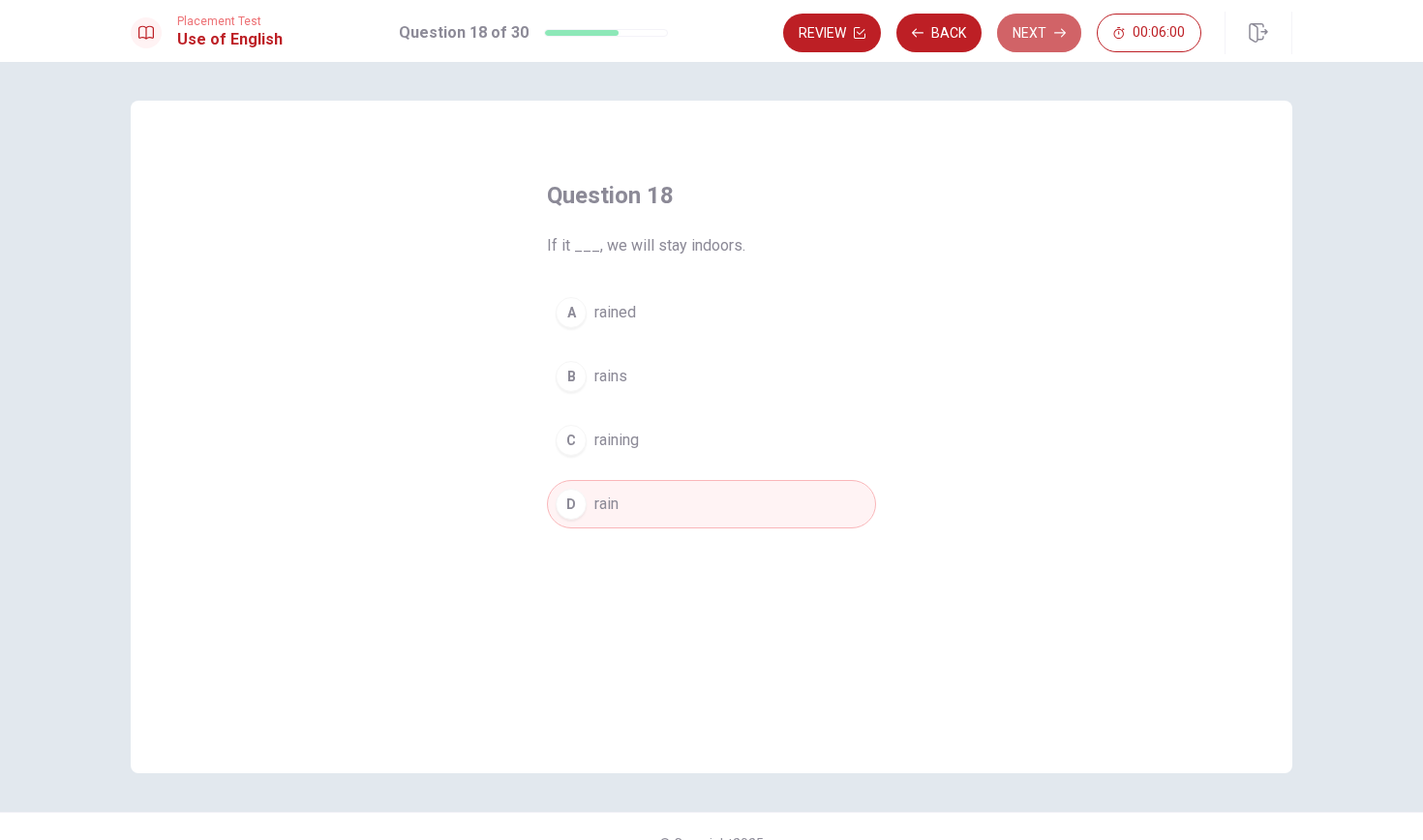click on "Next" at bounding box center [1039, 33] 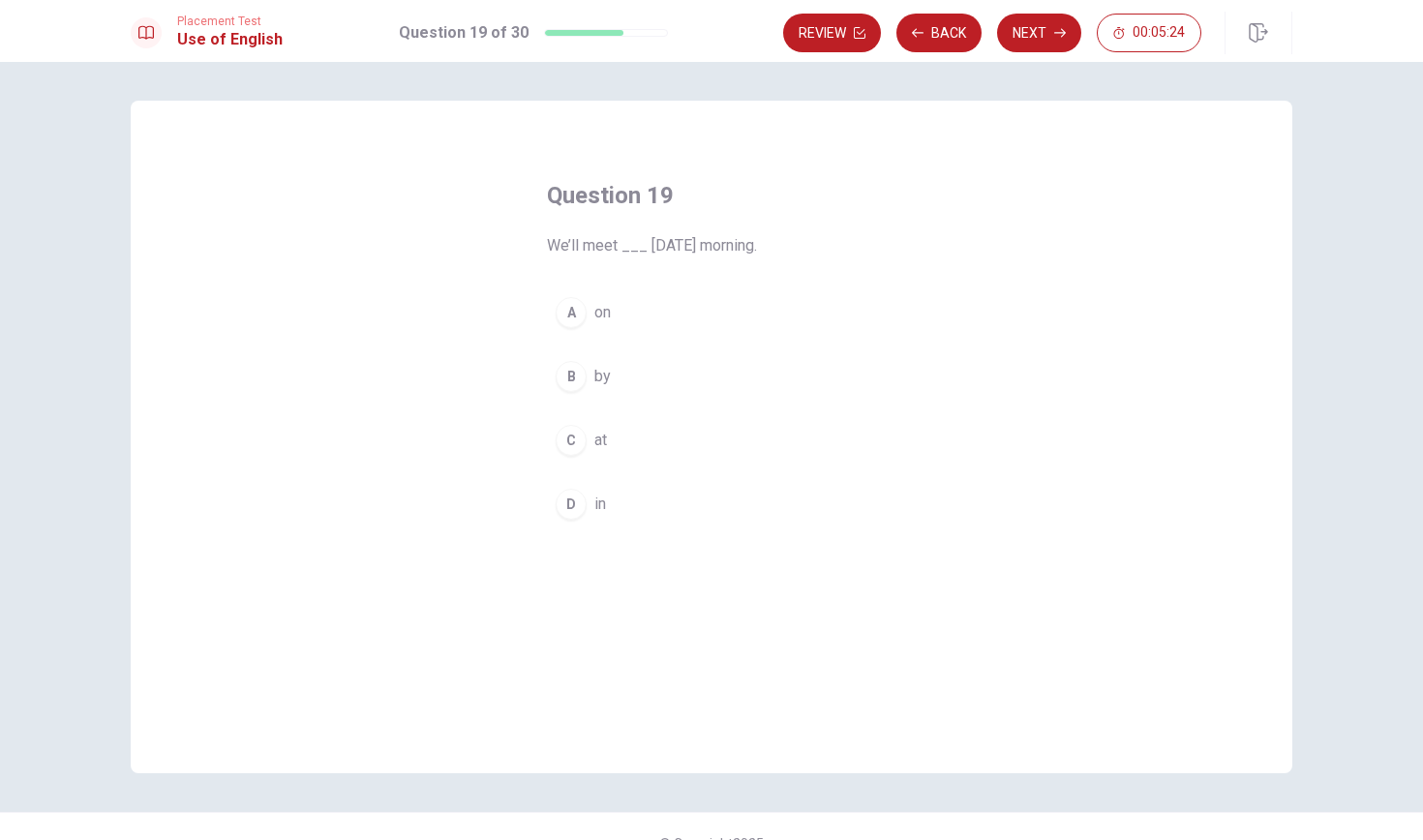 click on "D in" at bounding box center [712, 504] 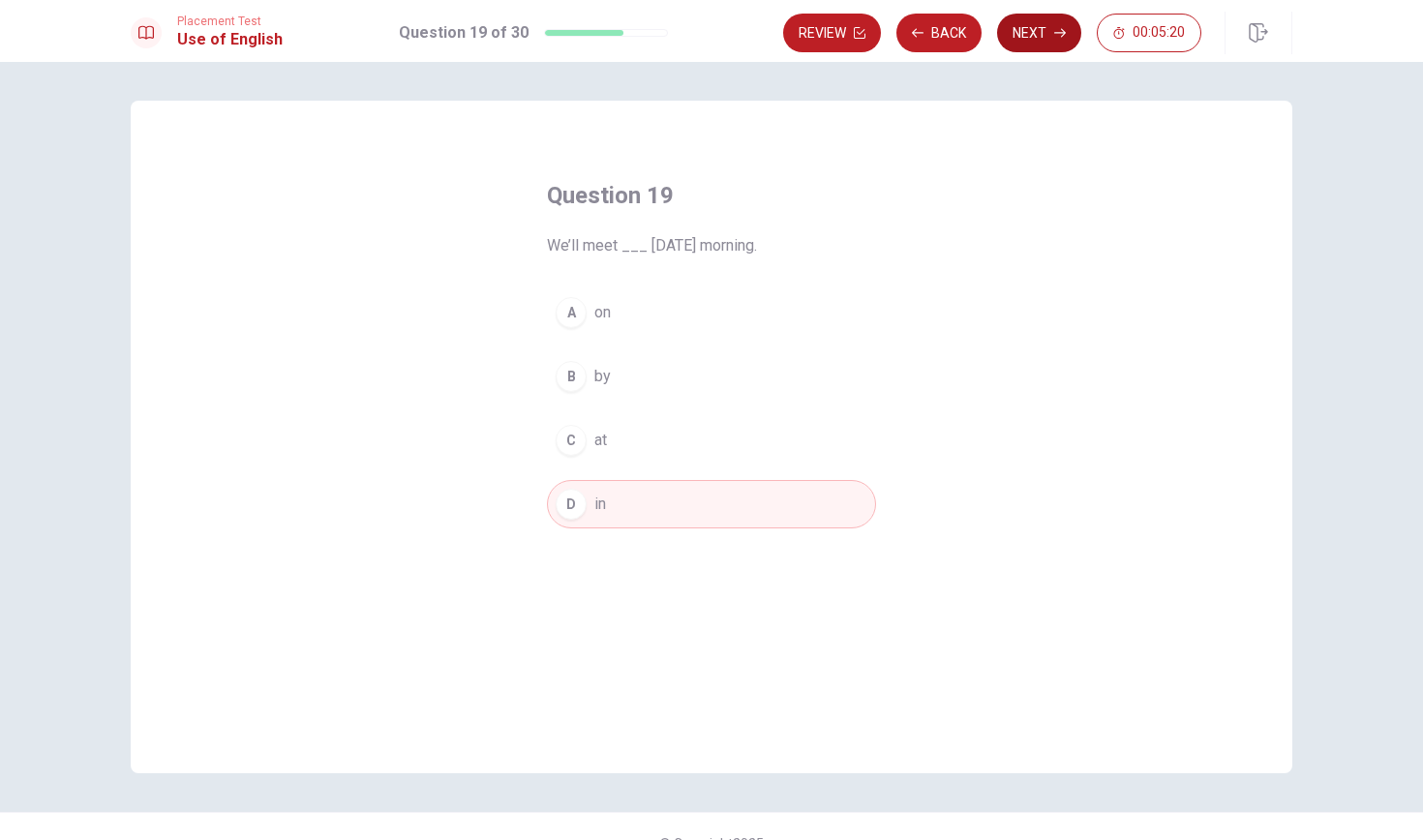 click 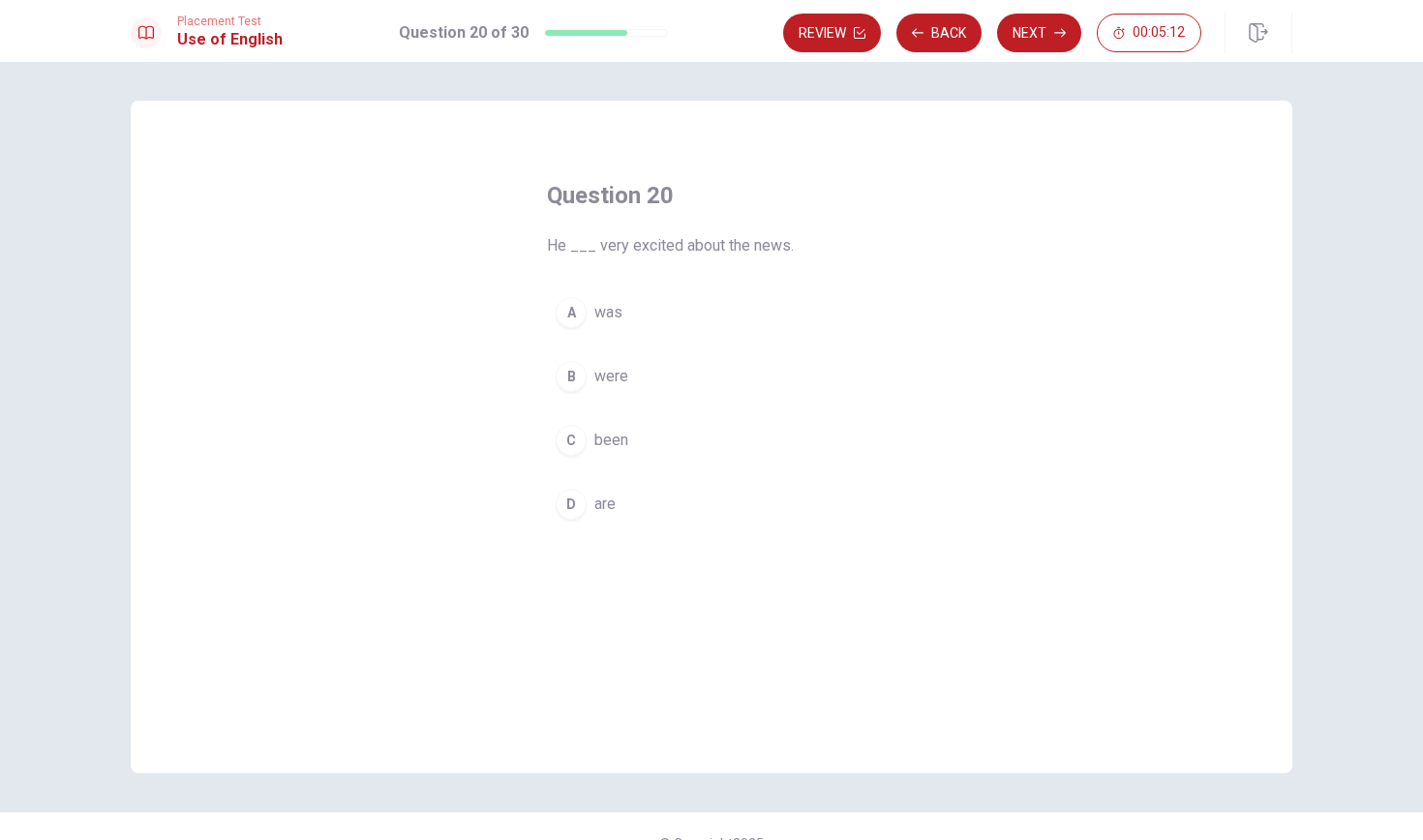 click on "A" at bounding box center [571, 313] 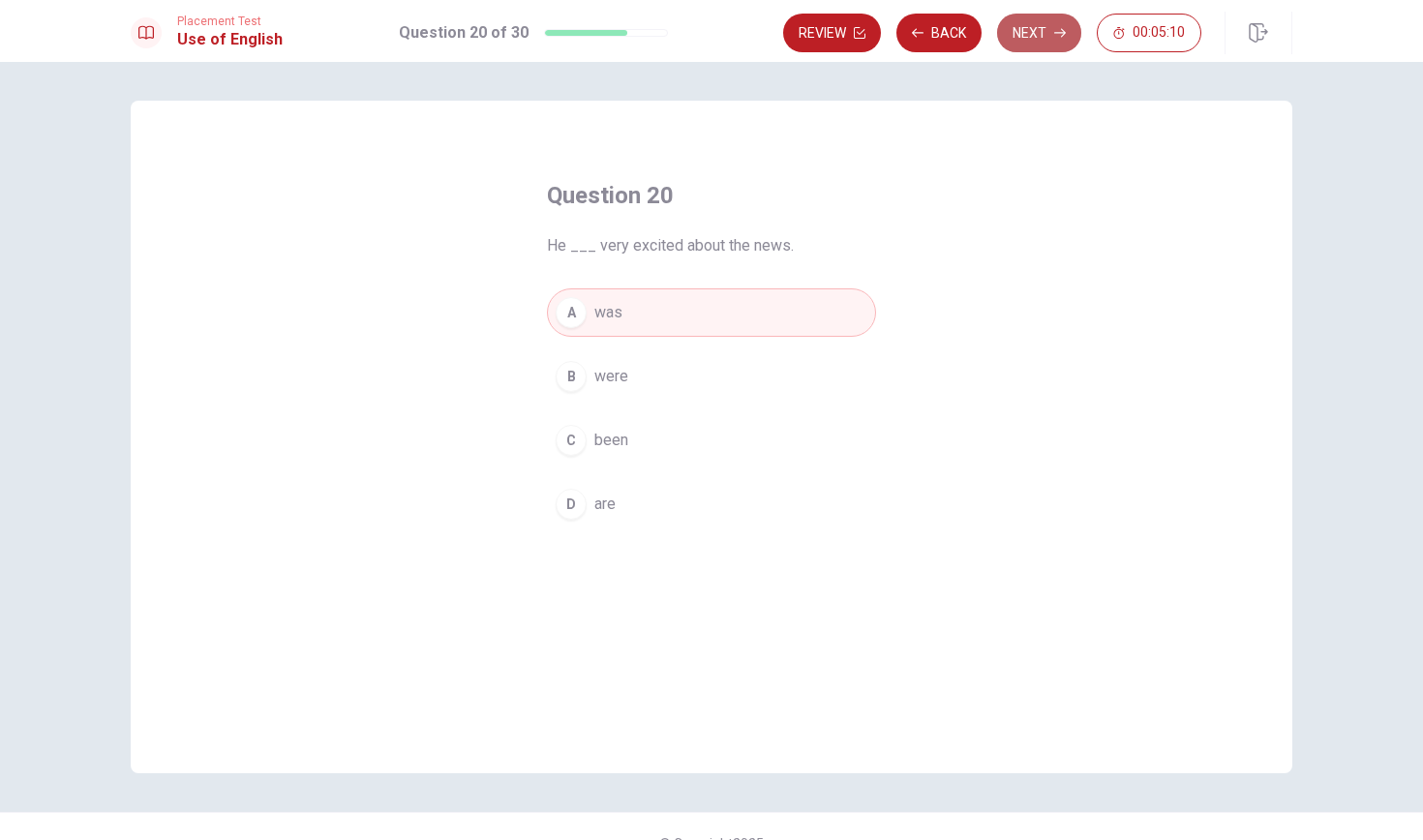 click 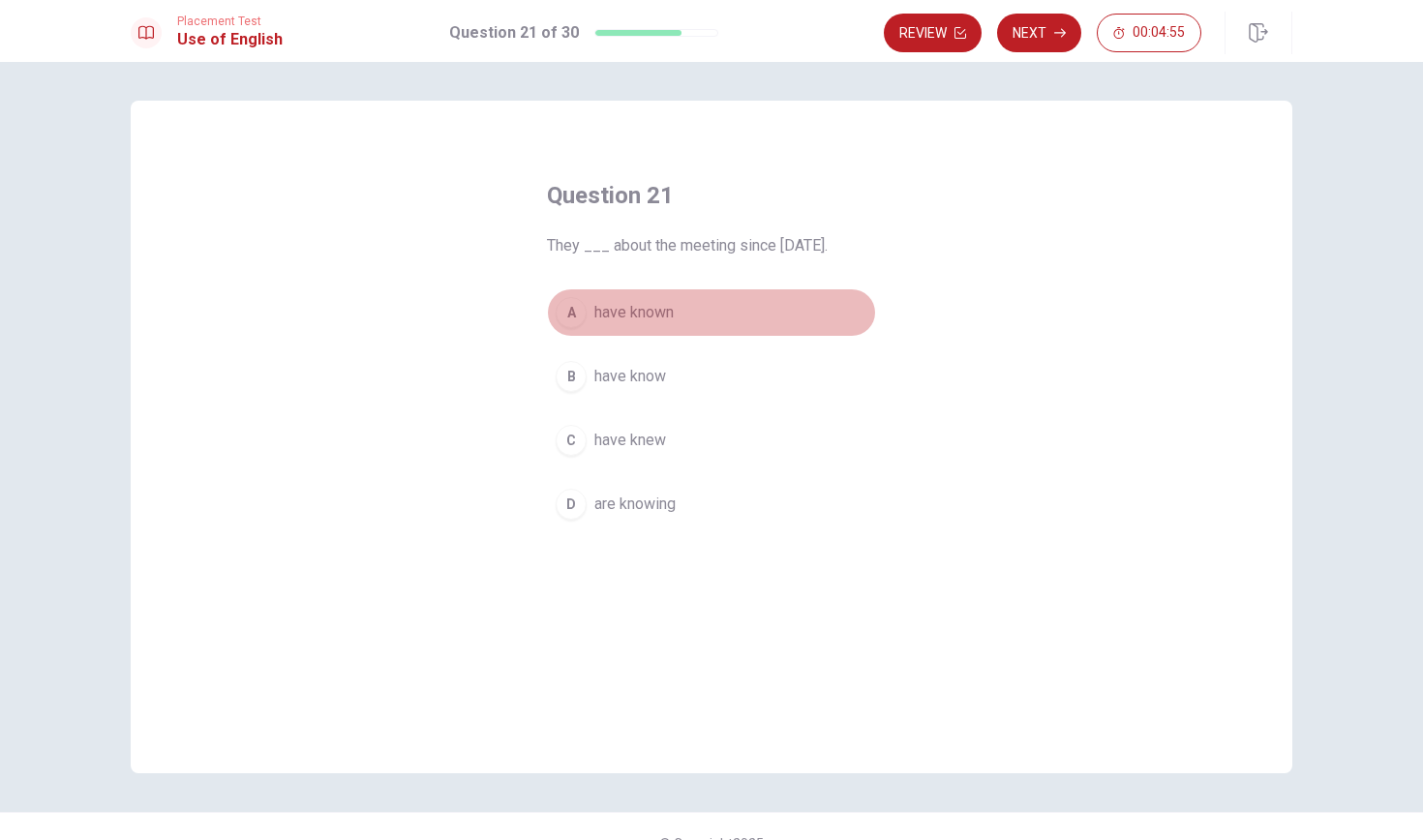 click on "A" at bounding box center (571, 313) 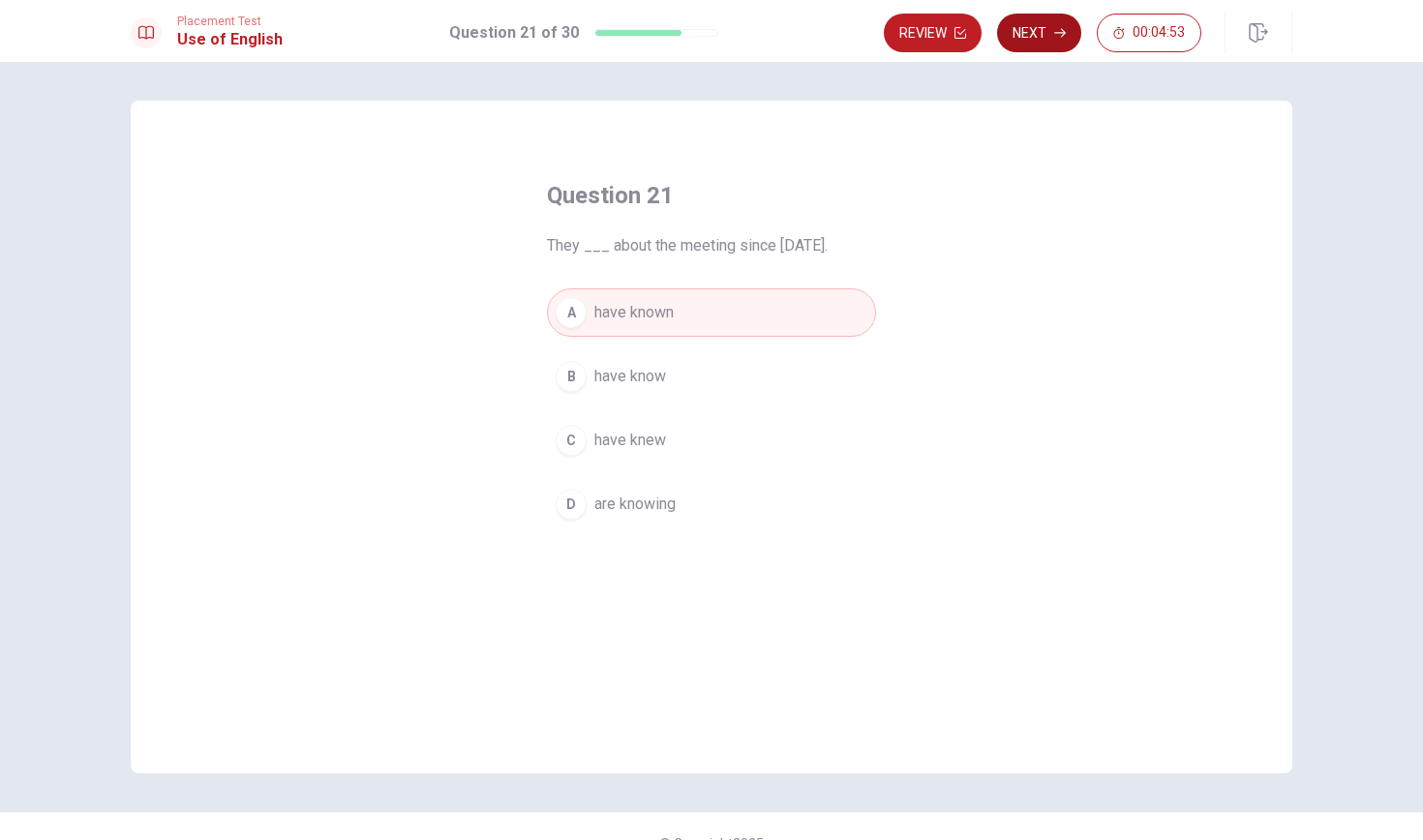 click on "Next" at bounding box center (1039, 33) 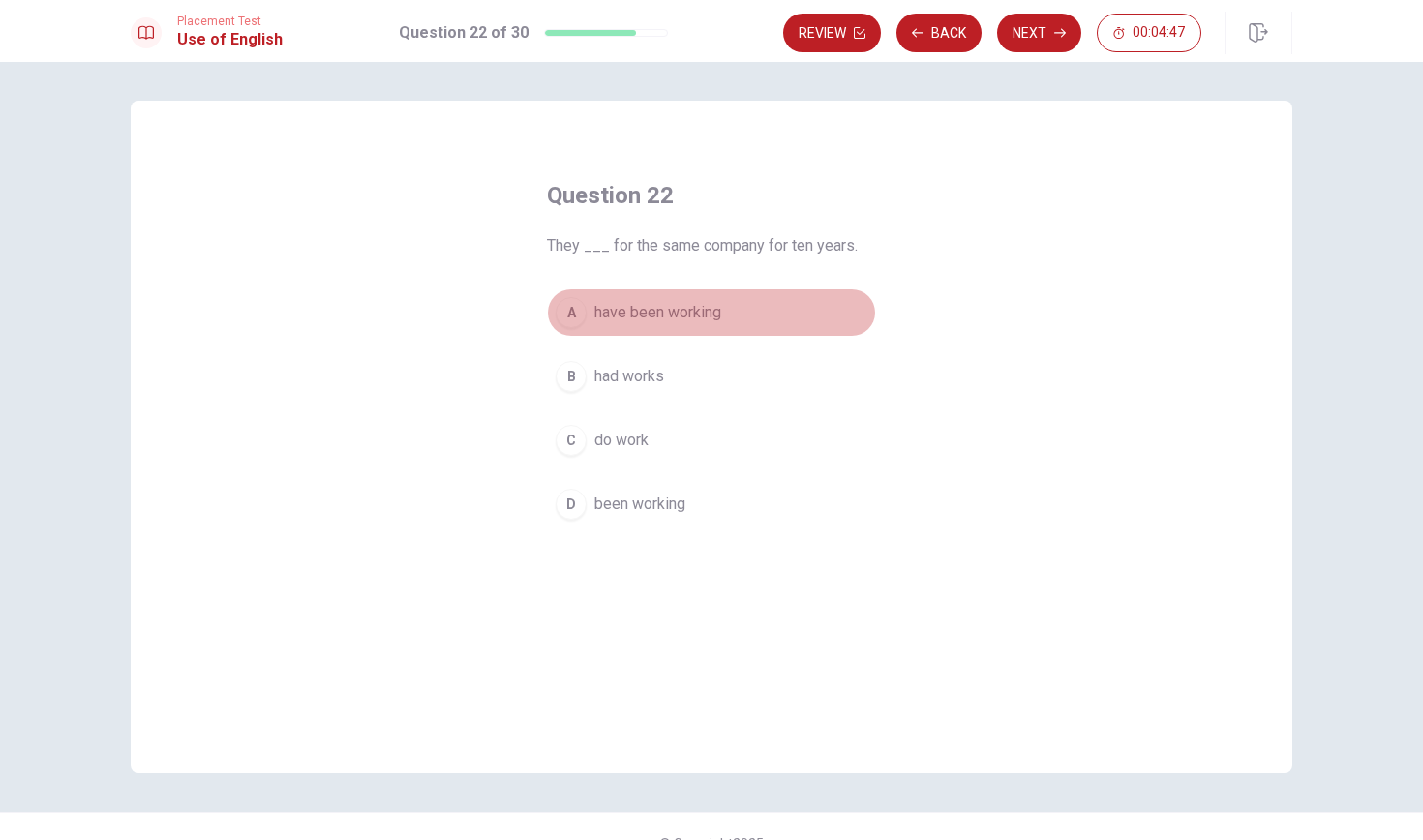 click on "A" at bounding box center (571, 313) 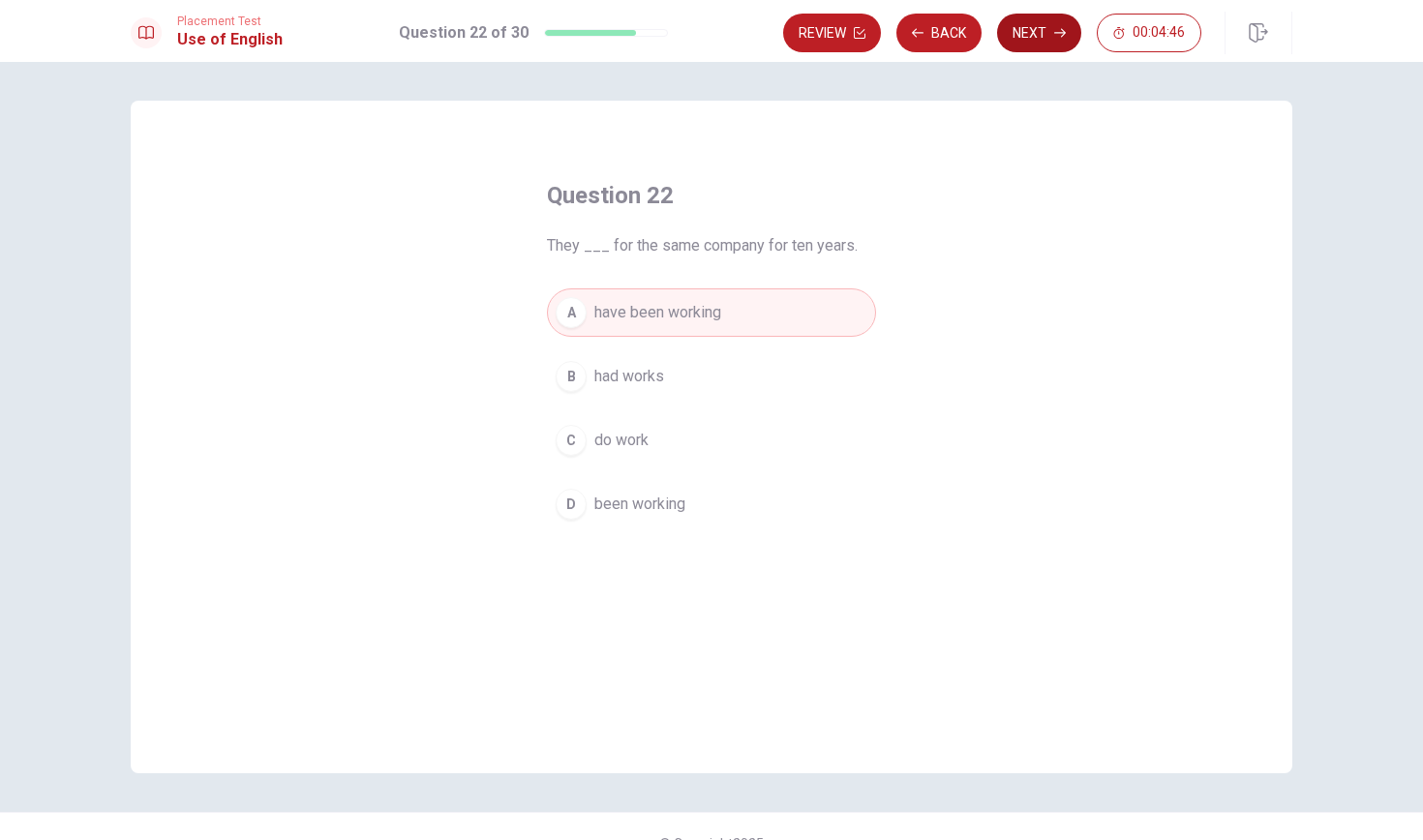 click on "Next" at bounding box center (1039, 33) 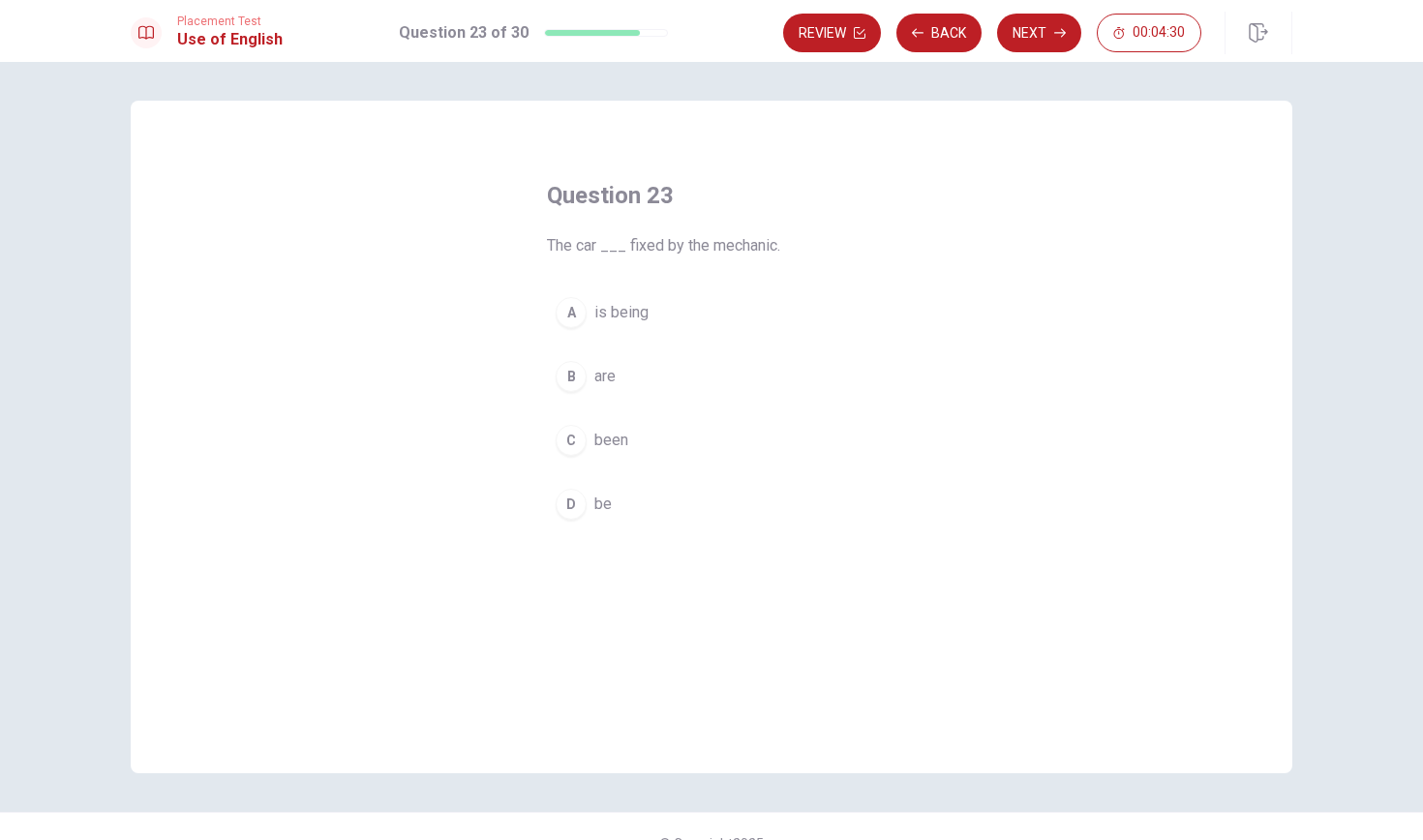 click on "be" at bounding box center [603, 504] 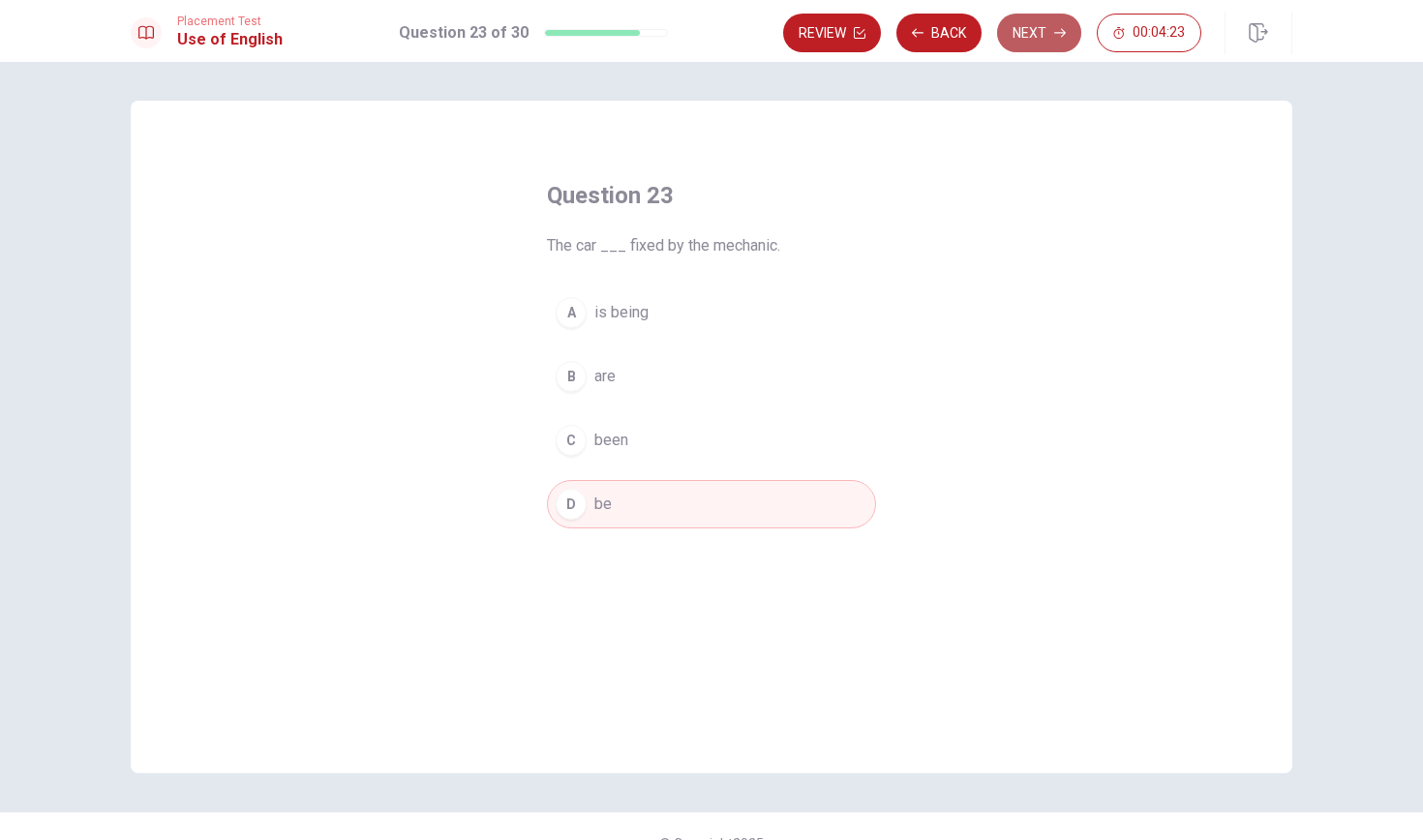 click on "Next" at bounding box center [1039, 33] 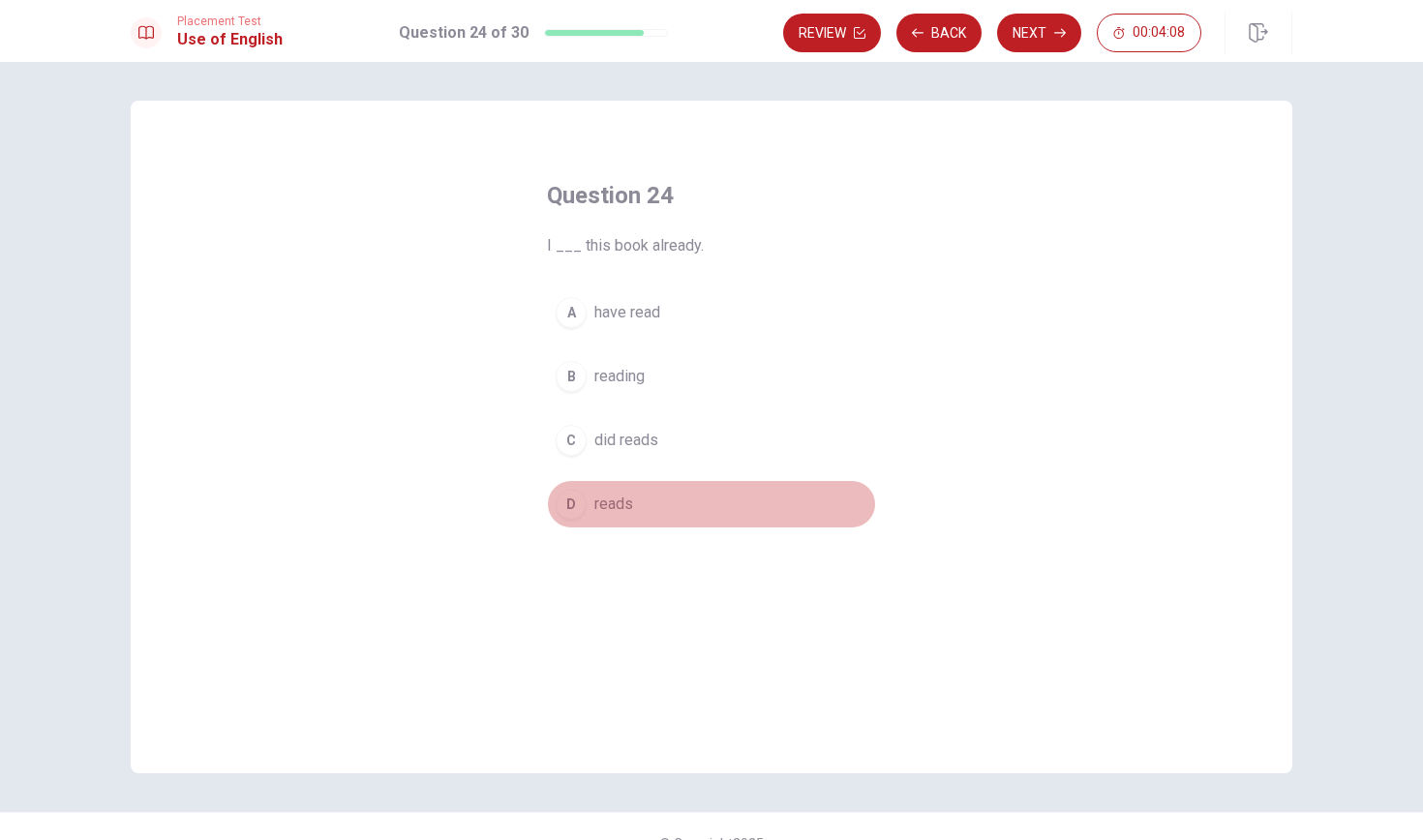 click on "D" at bounding box center (571, 504) 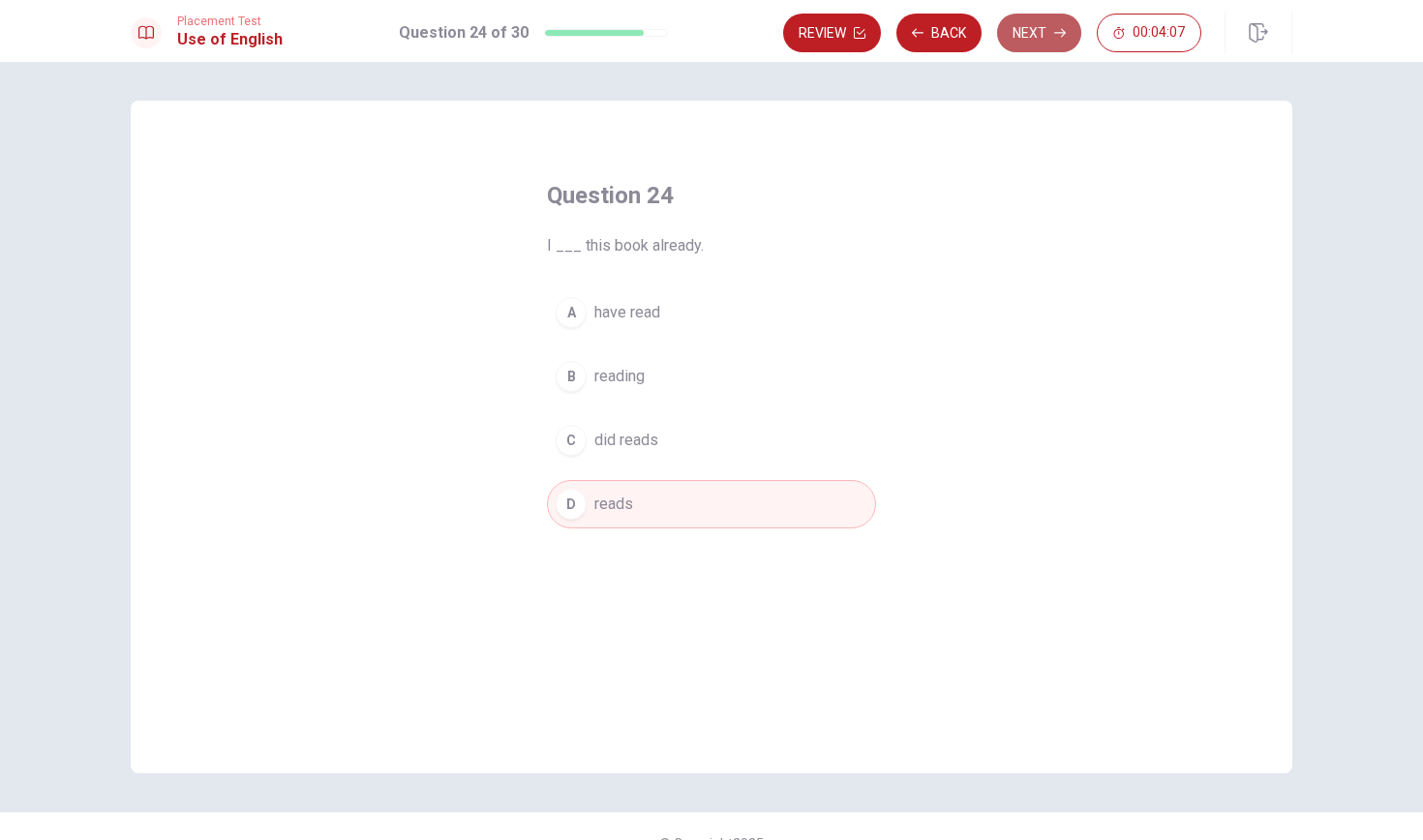 click on "Next" at bounding box center [1039, 33] 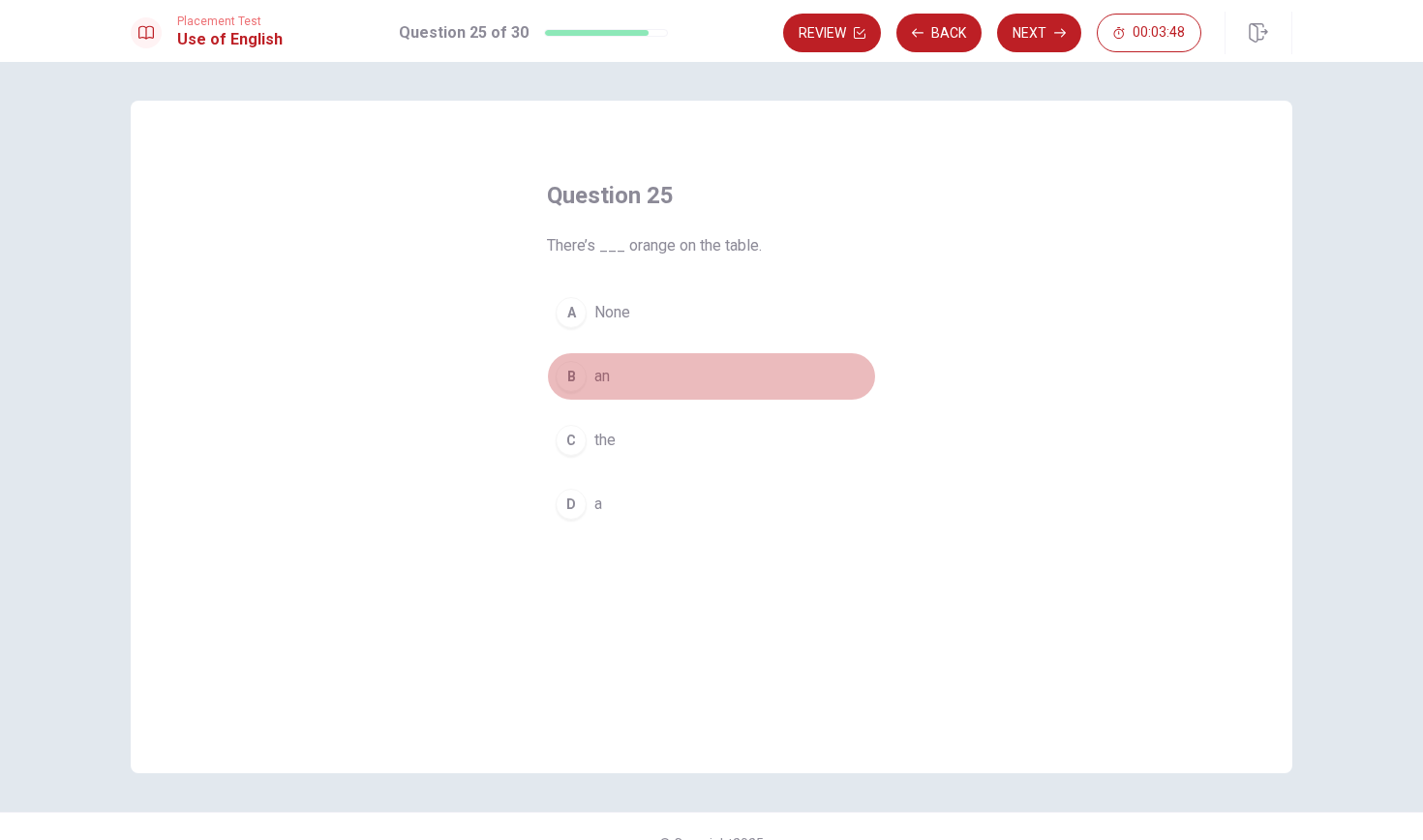click on "B an" at bounding box center [712, 376] 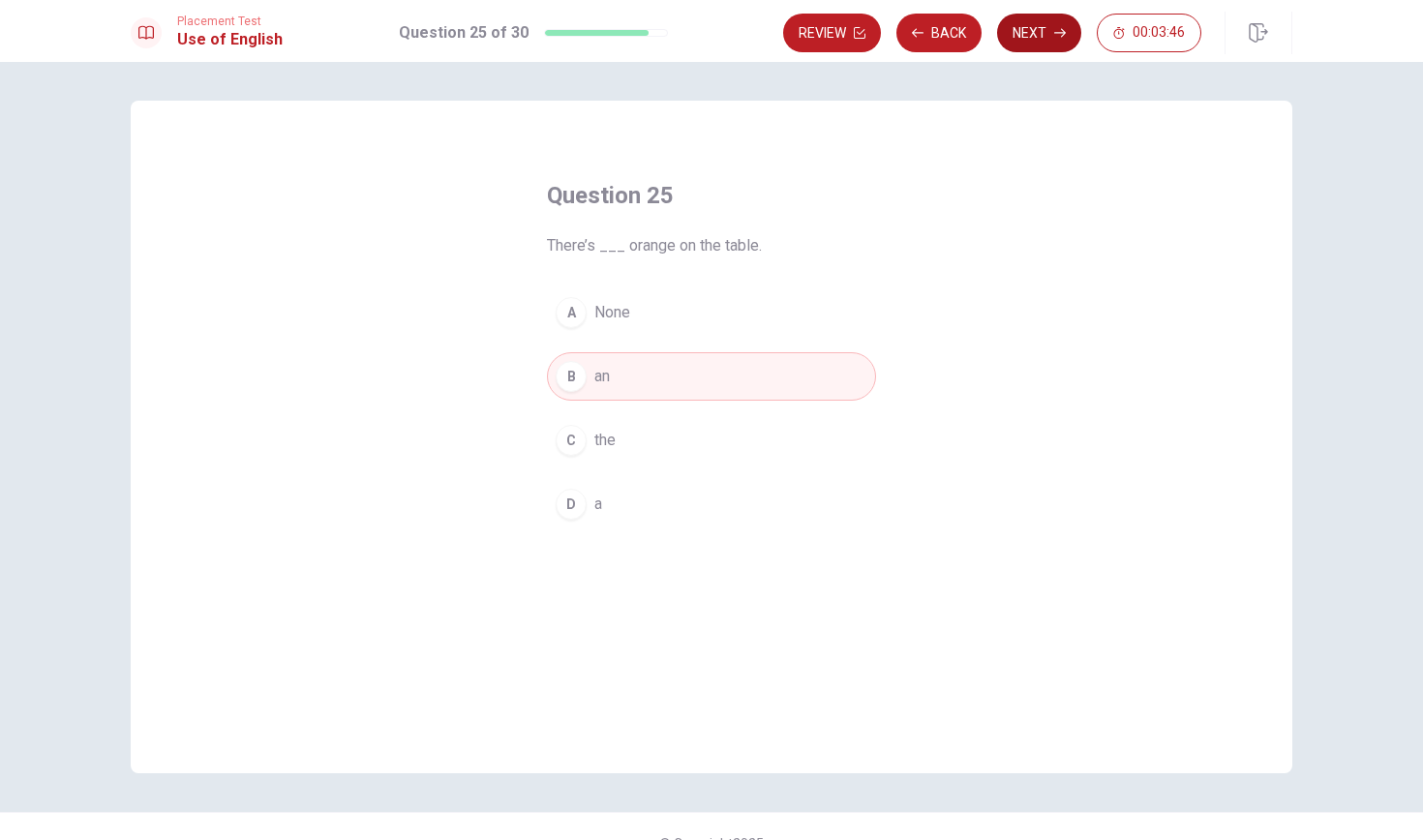 click on "Next" at bounding box center [1039, 33] 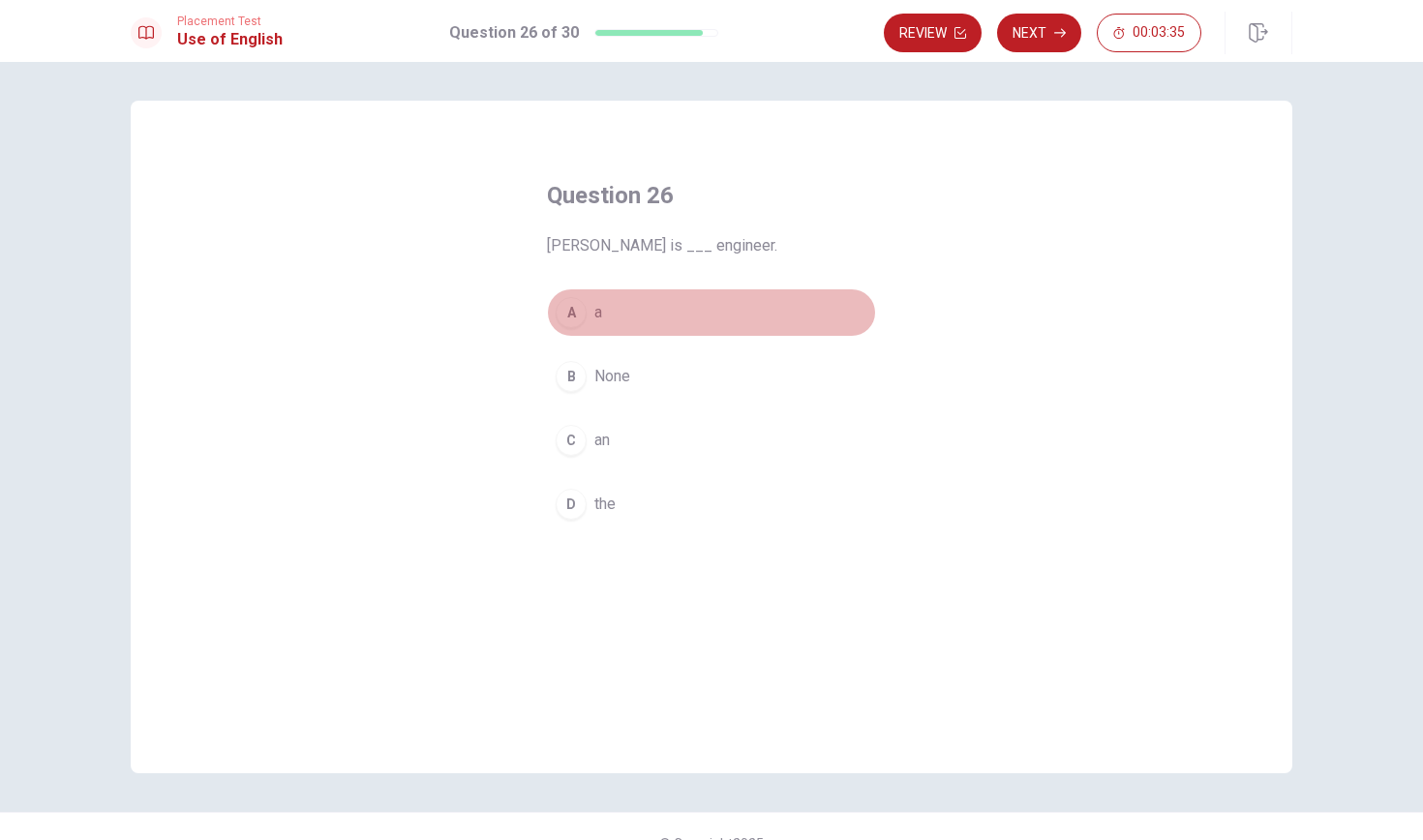 click on "A" at bounding box center (571, 313) 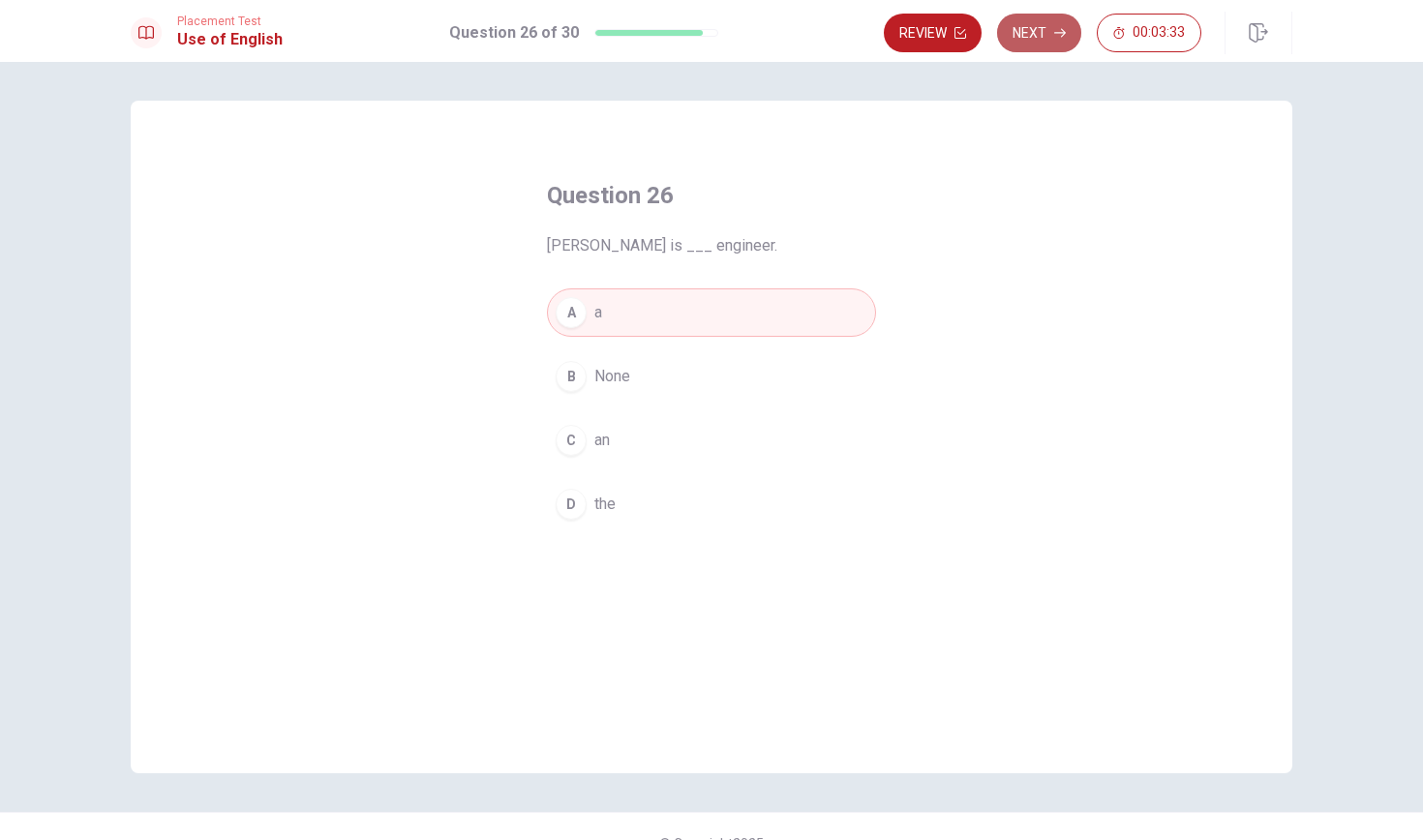 click on "Next" at bounding box center [1039, 33] 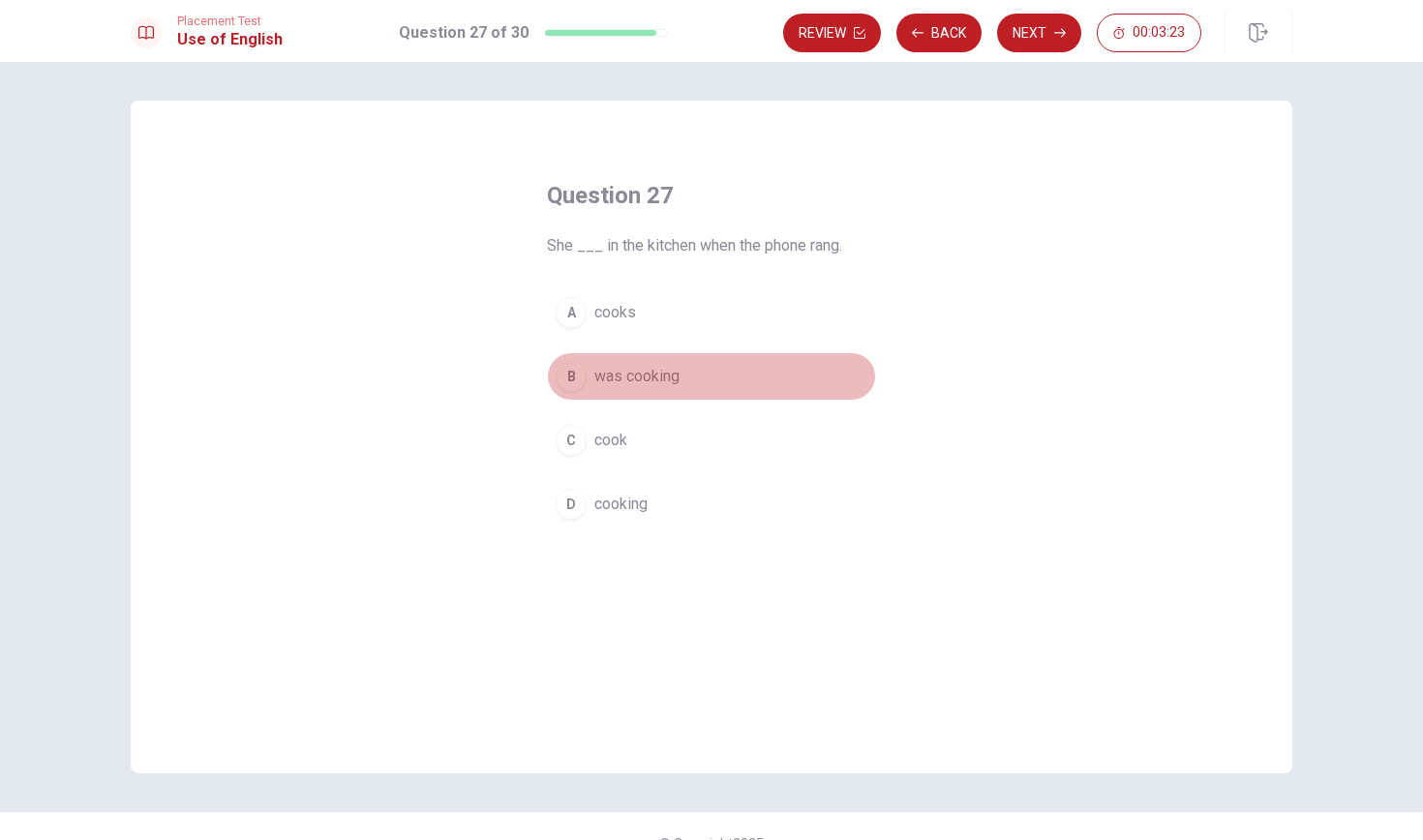 click on "was cooking" at bounding box center [637, 376] 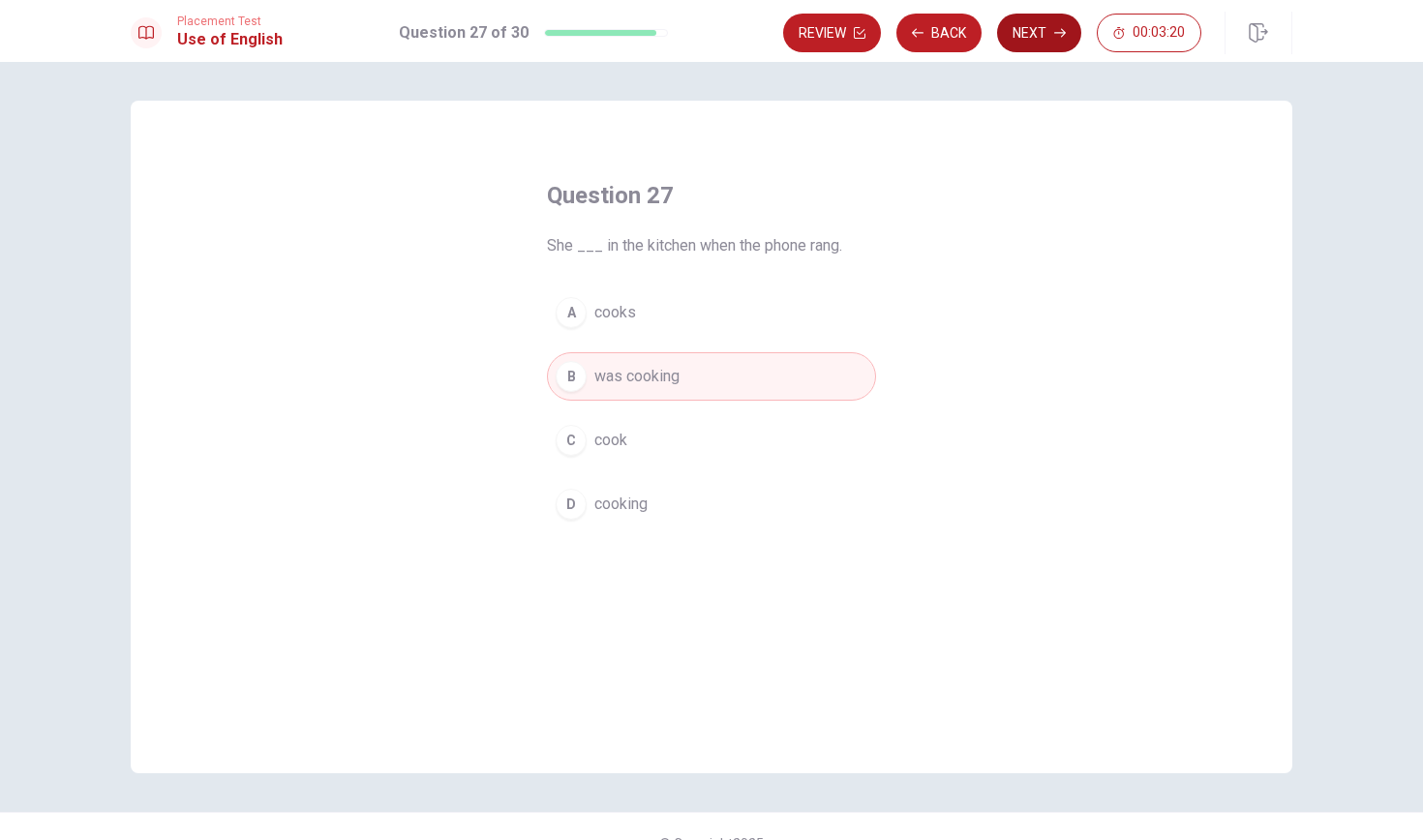 click on "Next" at bounding box center (1039, 33) 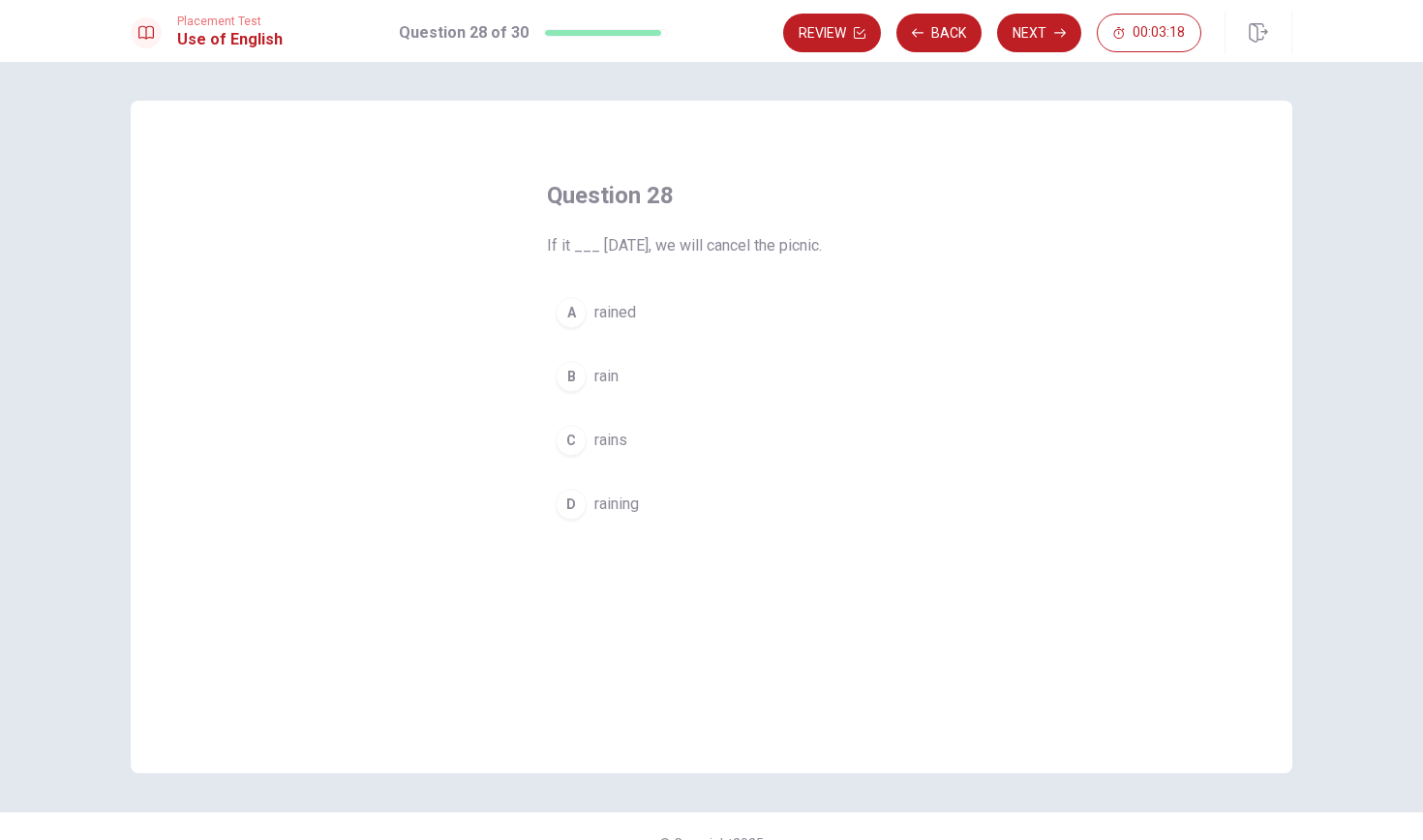 click on "rain" at bounding box center (606, 376) 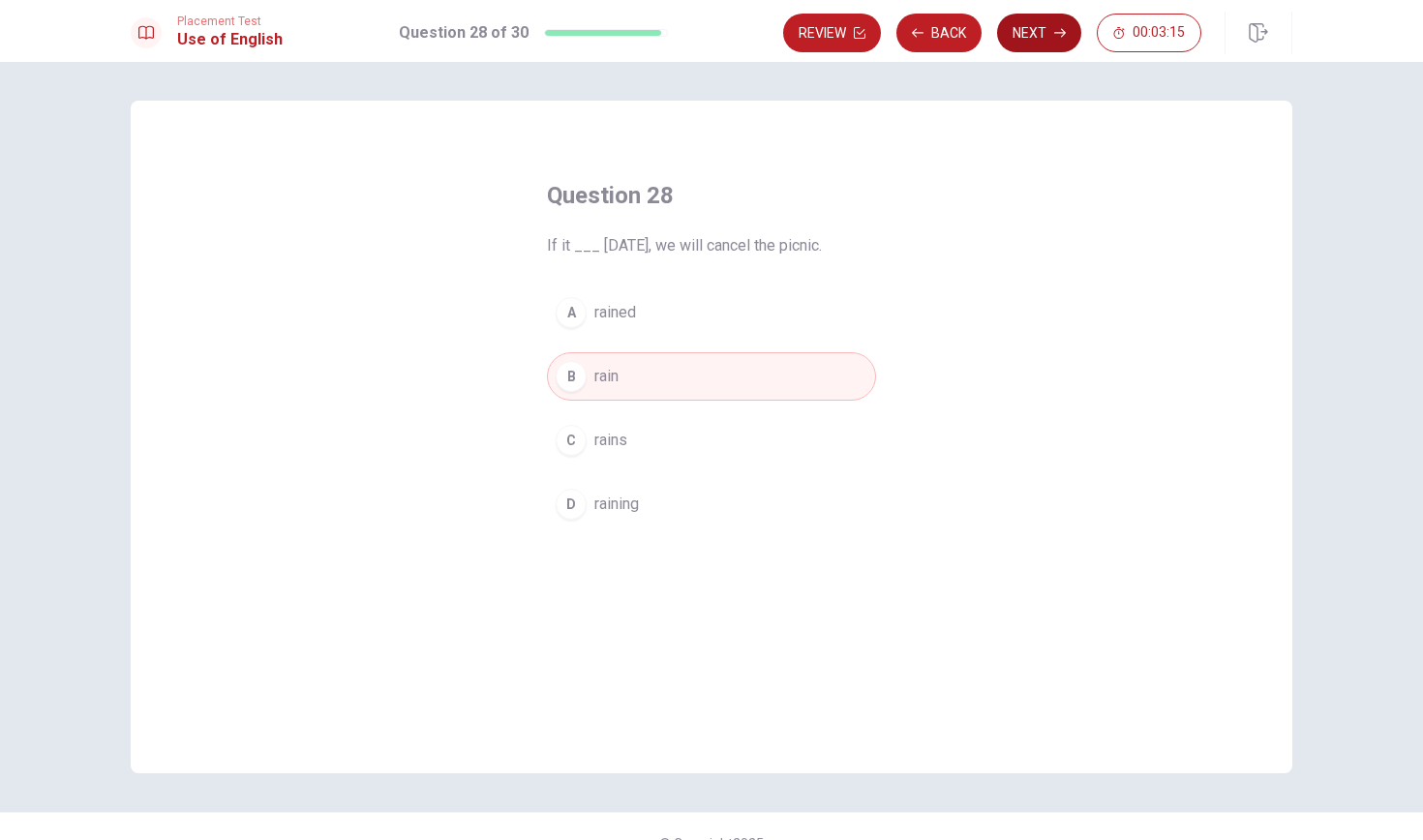 click on "Next" at bounding box center (1039, 33) 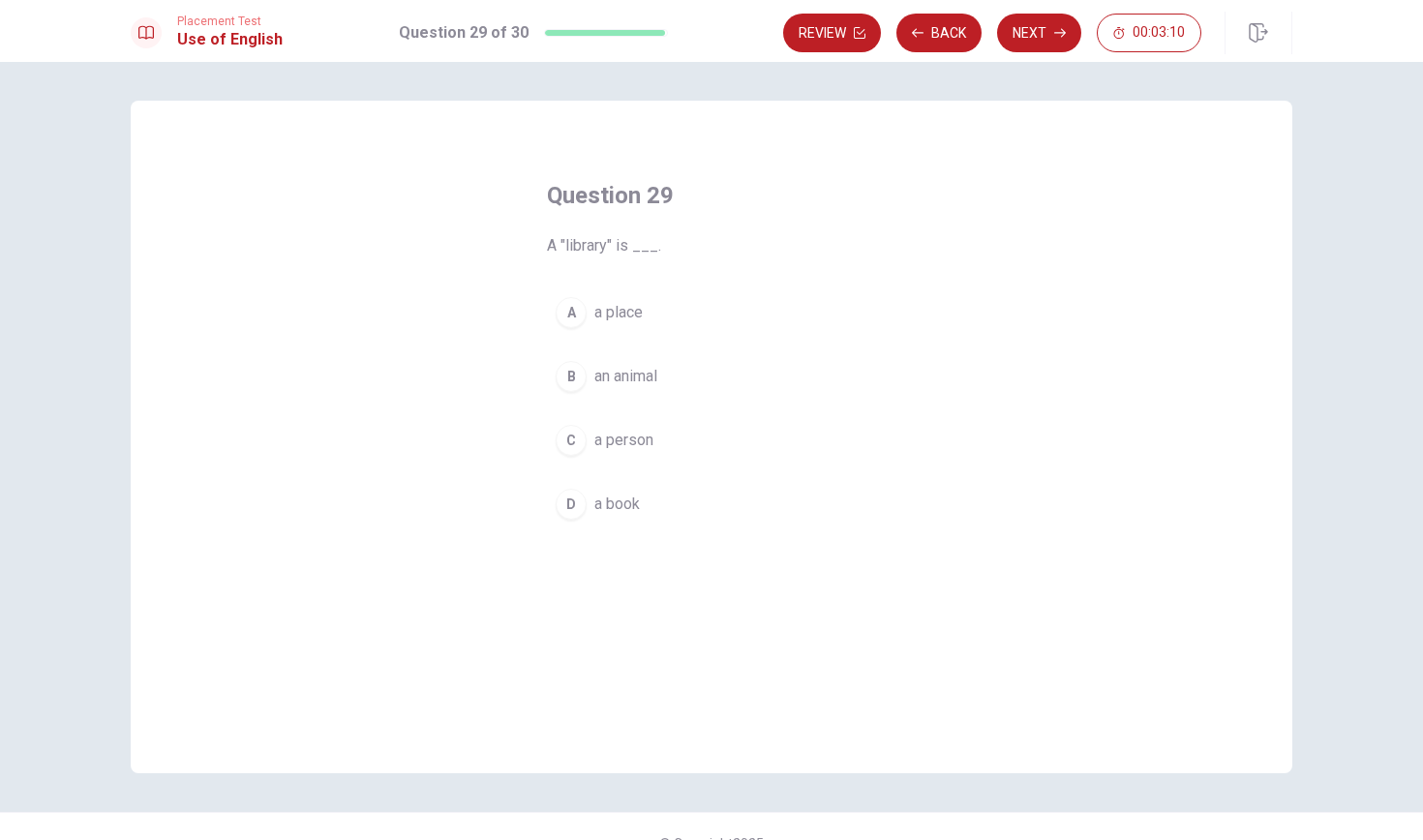 click on "a place" at bounding box center (619, 313) 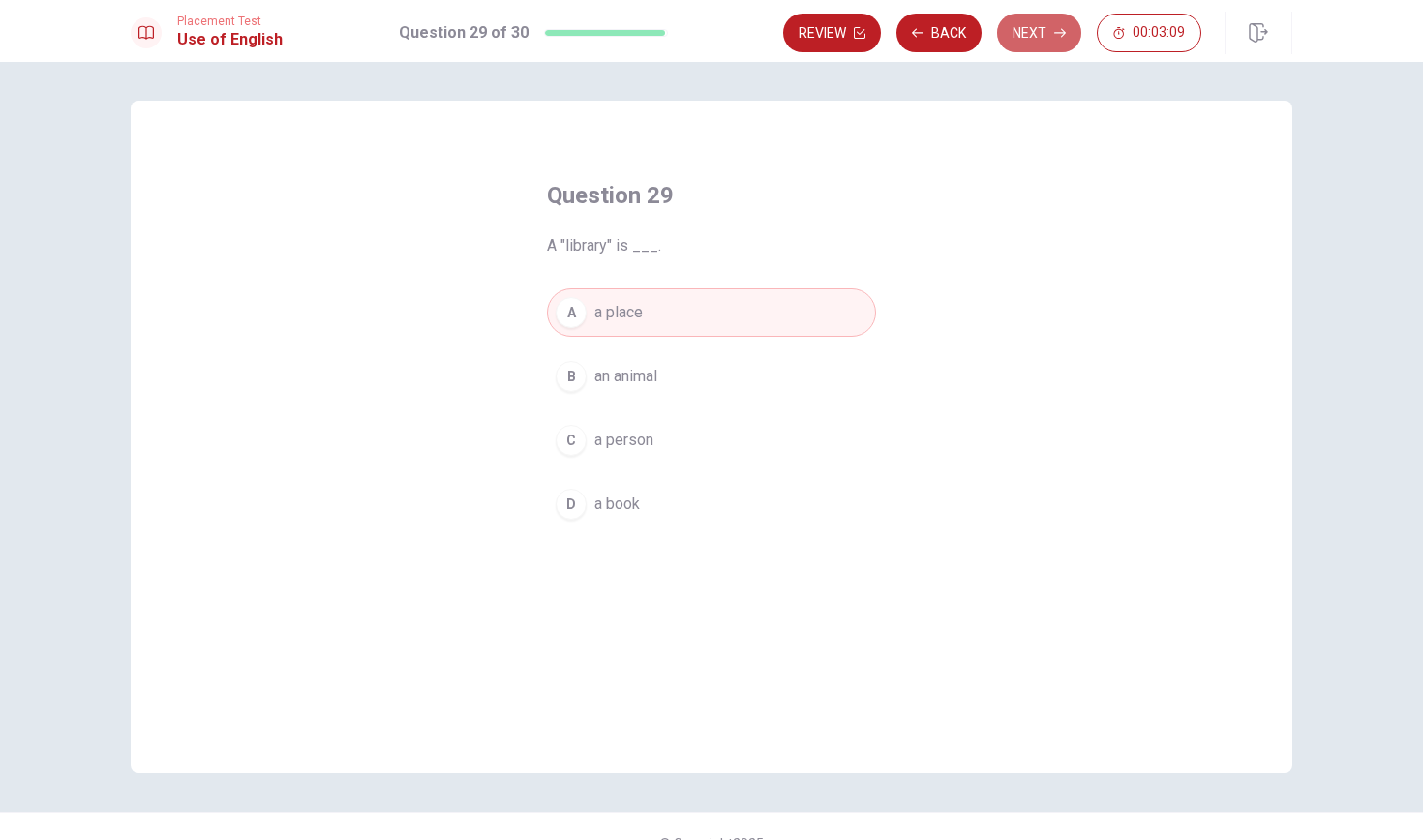 click on "Next" at bounding box center [1039, 33] 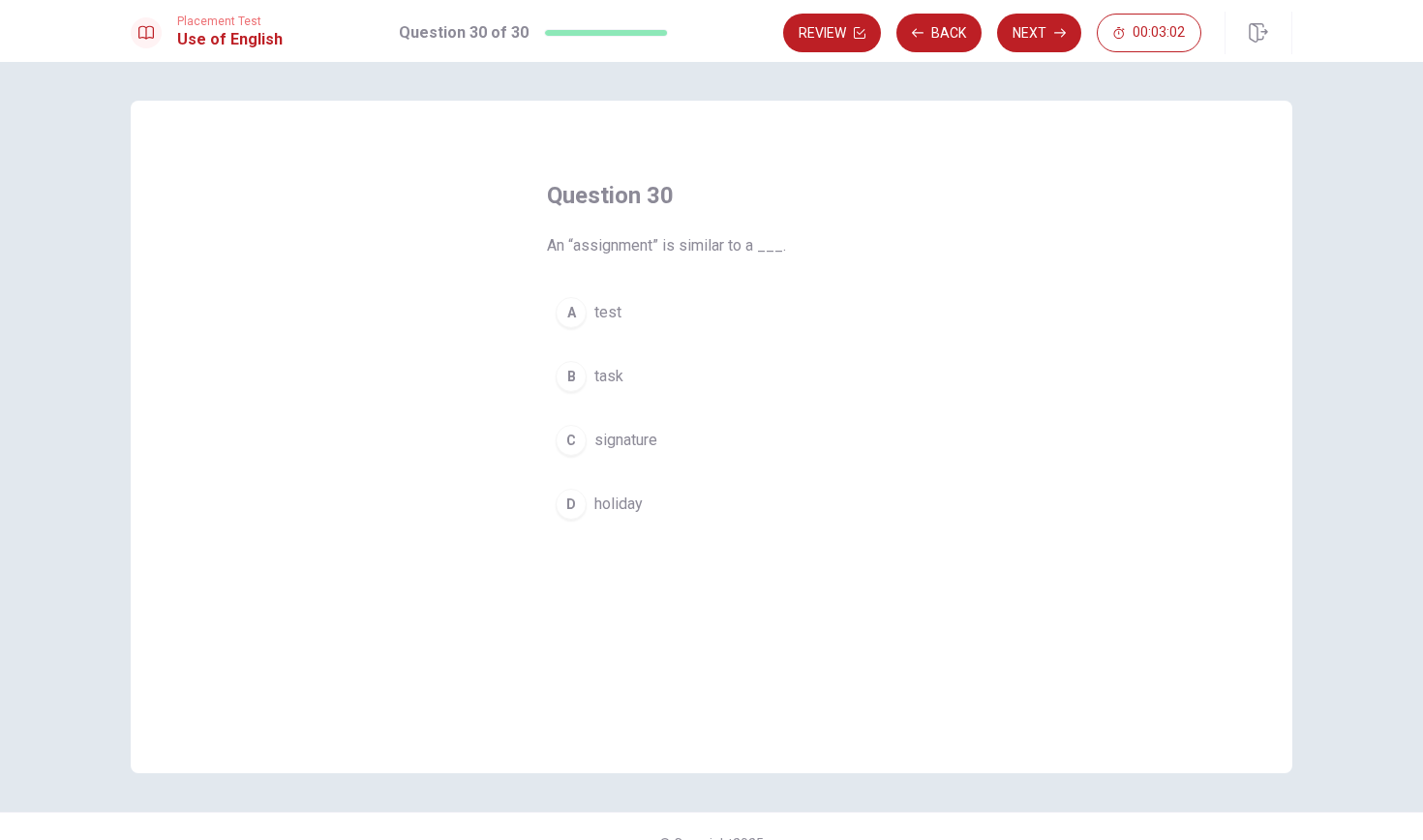 click on "A test" at bounding box center (712, 313) 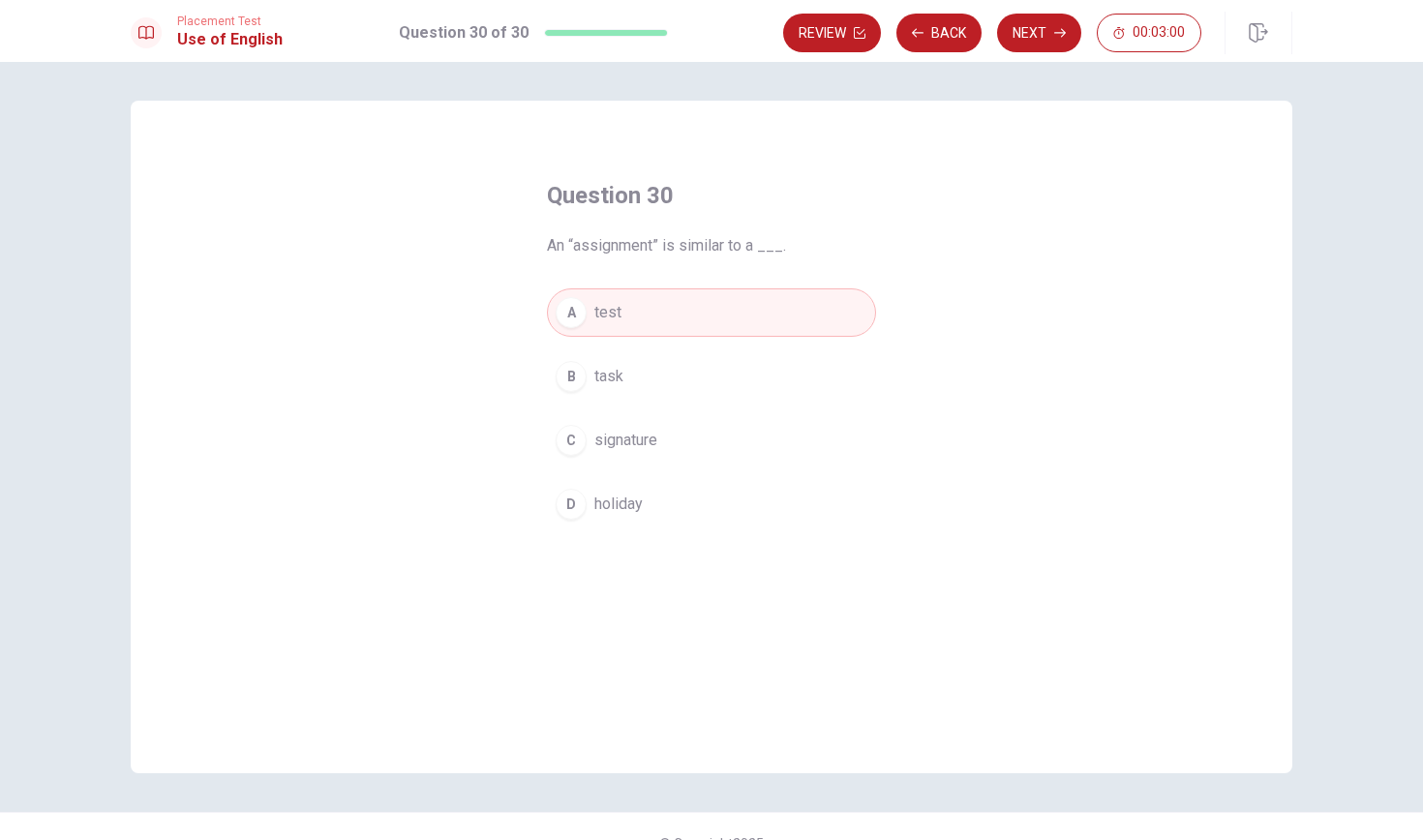 click on "task" at bounding box center [609, 376] 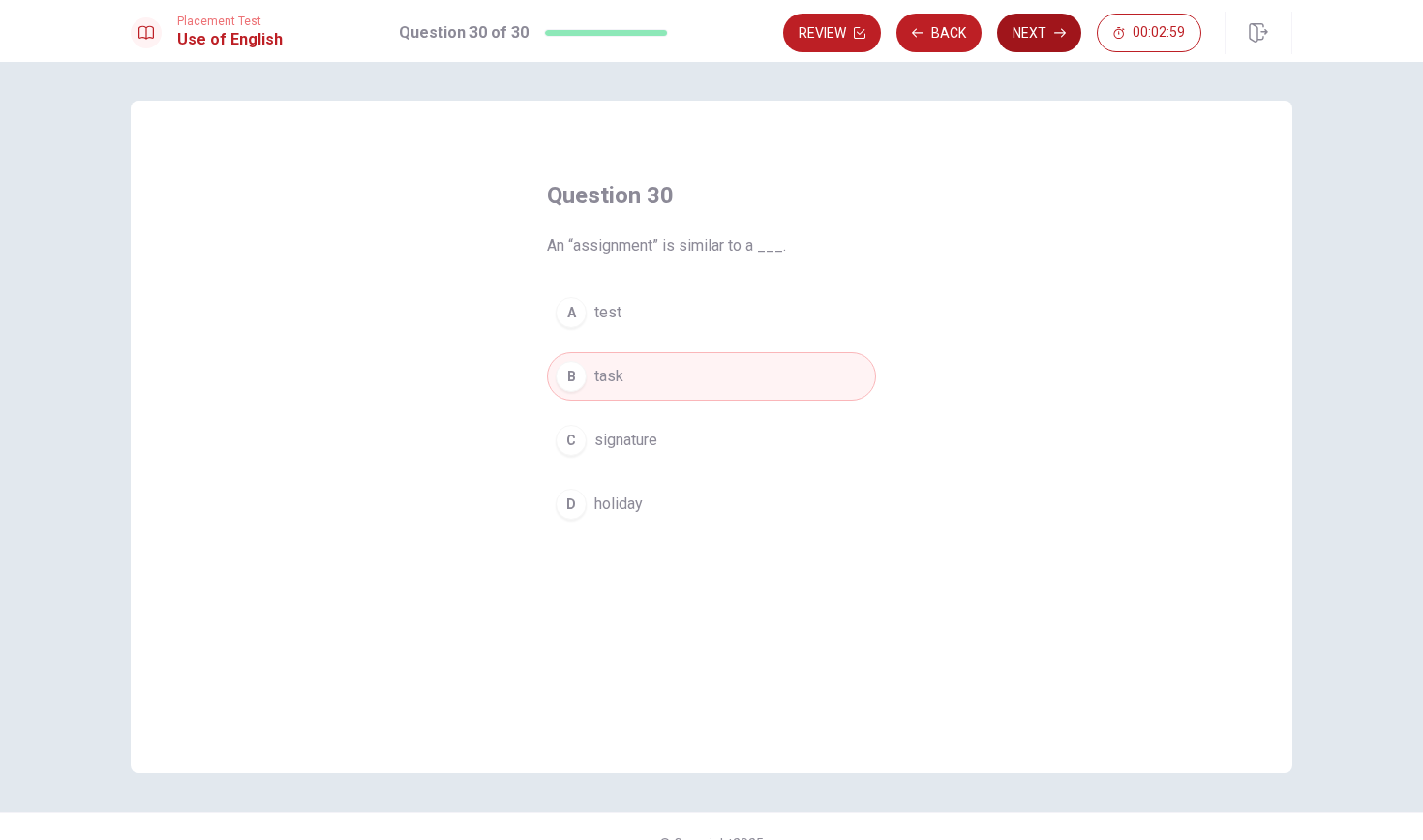 click on "Next" at bounding box center [1039, 33] 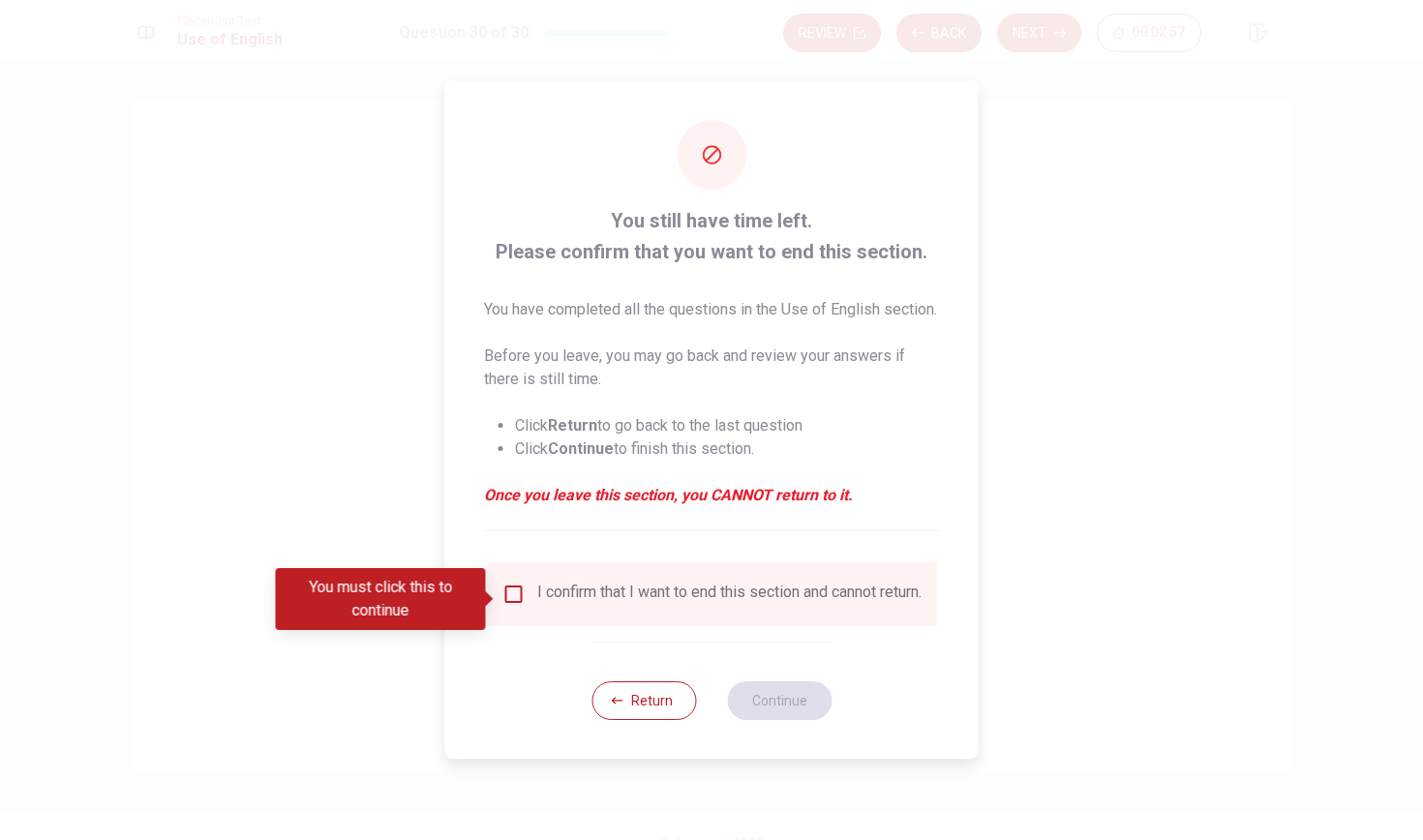 click at bounding box center (514, 594) 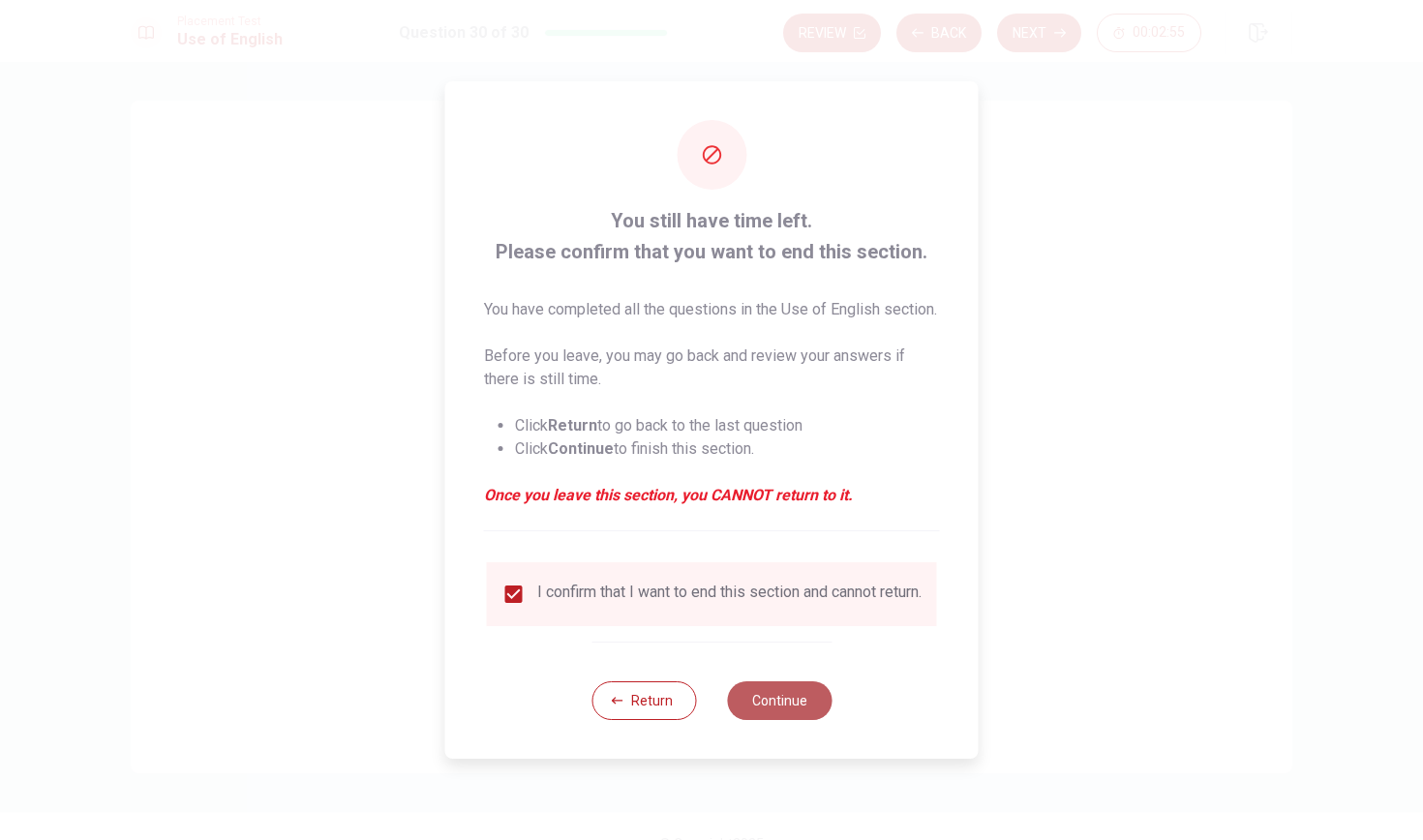 click on "Continue" at bounding box center (779, 701) 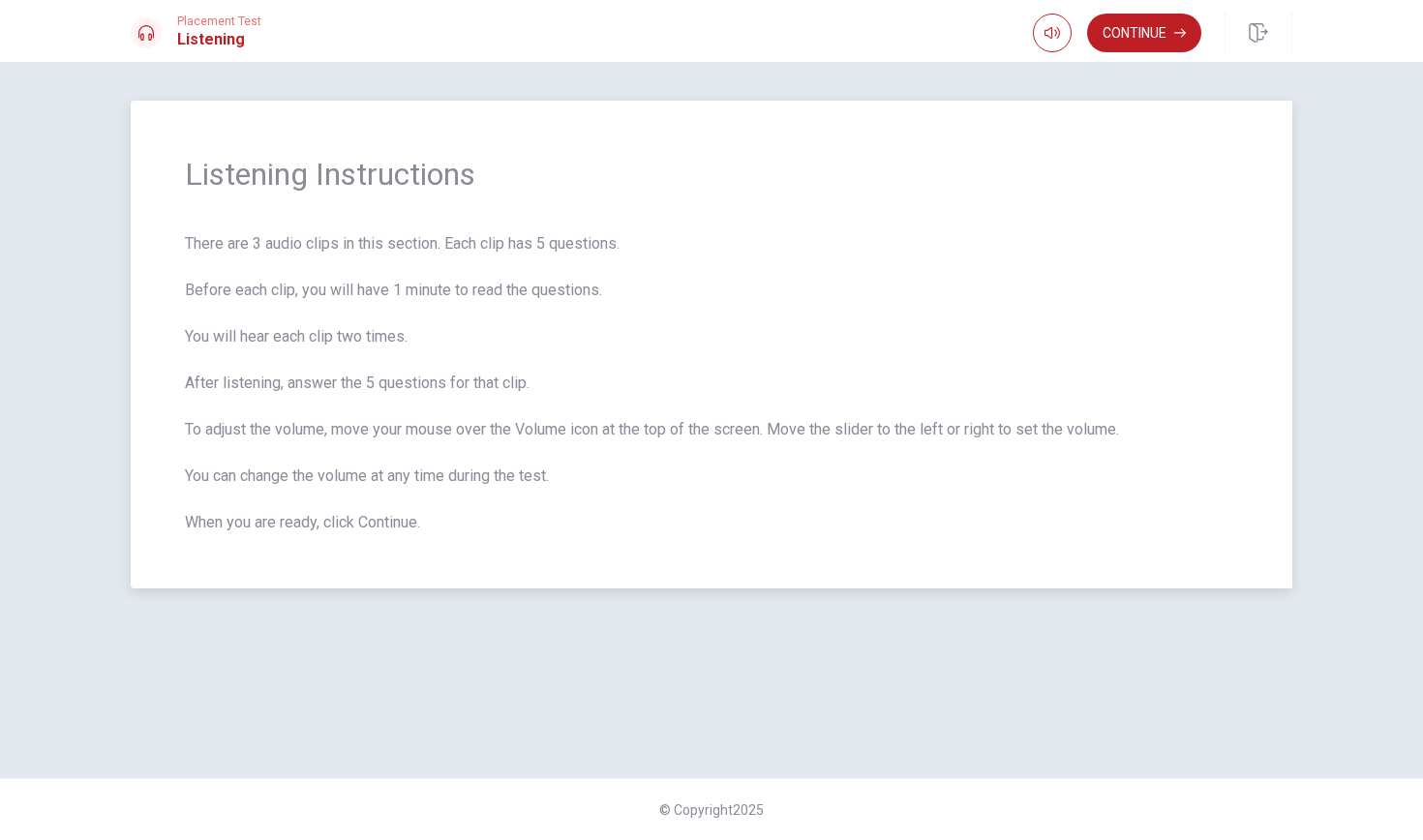 click on "There are 3 audio clips in this section. Each clip has 5 questions.
Before each clip, you will have 1 minute to read the questions.
You will hear each clip two times.
After listening, answer the 5 questions for that clip.
To adjust the volume, move your mouse over the Volume icon at the top of the screen. Move the slider to the left or right to set the volume.
You can change the volume at any time during the test.
When you are ready, click Continue." at bounding box center (712, 383) 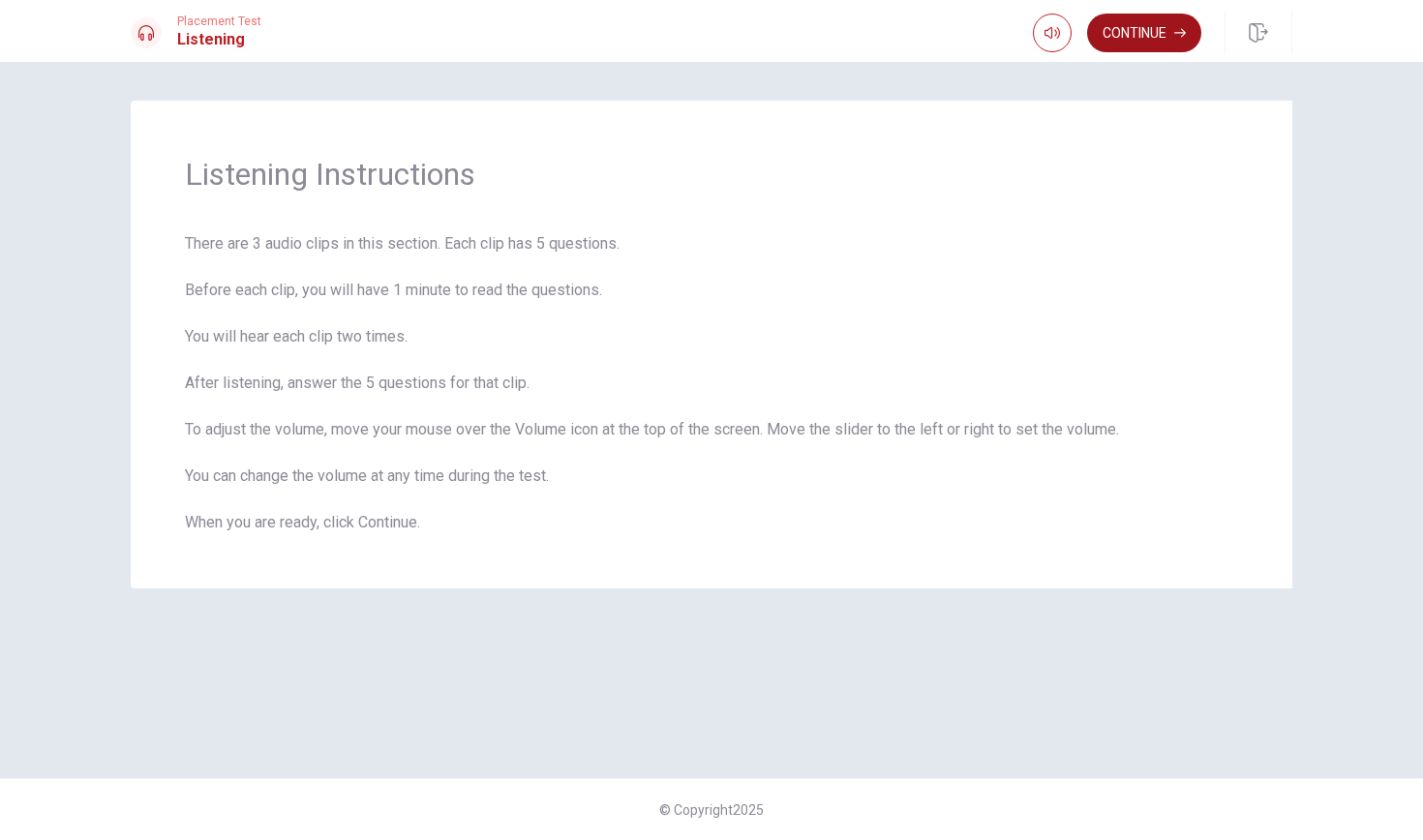 click on "Continue" at bounding box center (1144, 33) 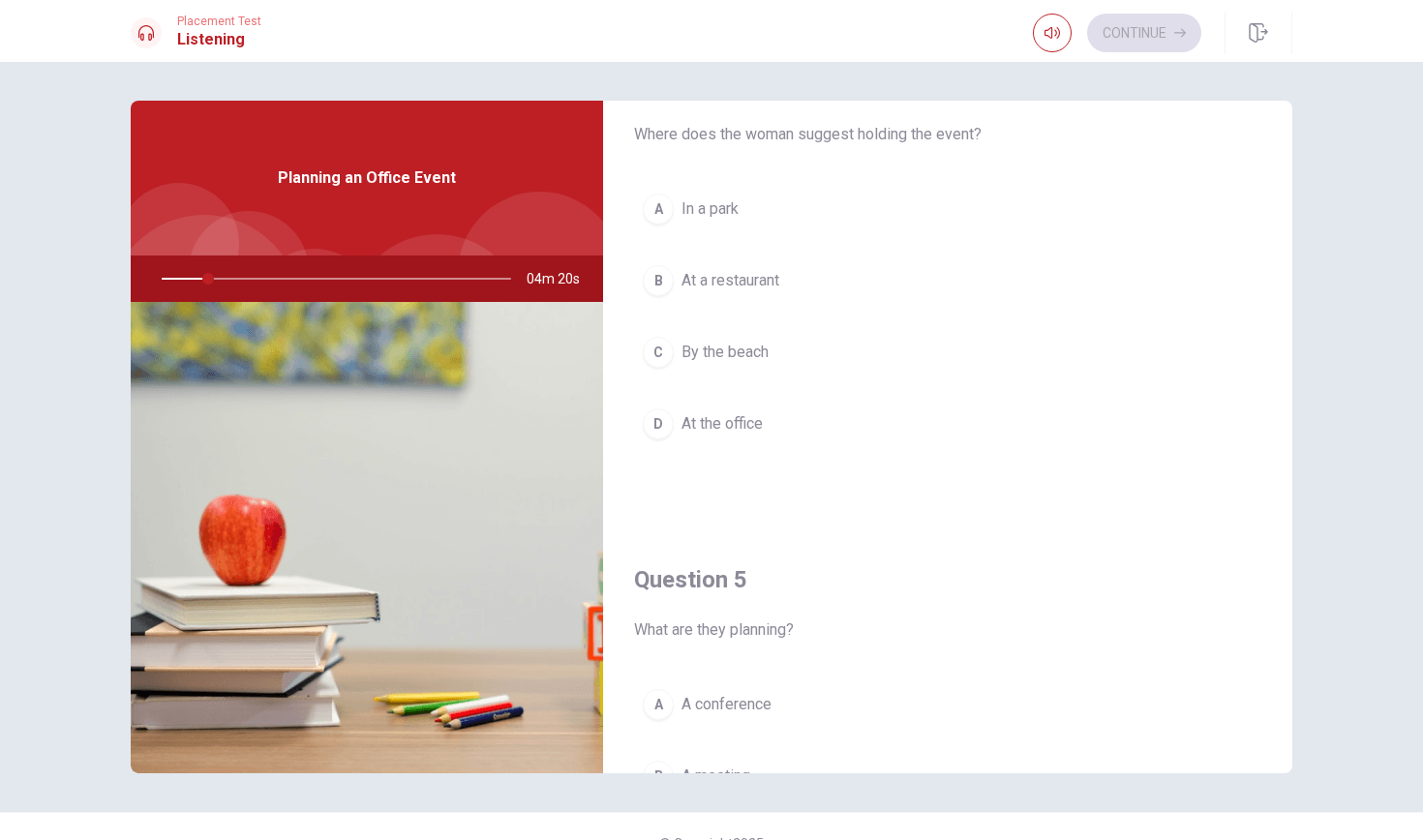 scroll, scrollTop: 1805, scrollLeft: 0, axis: vertical 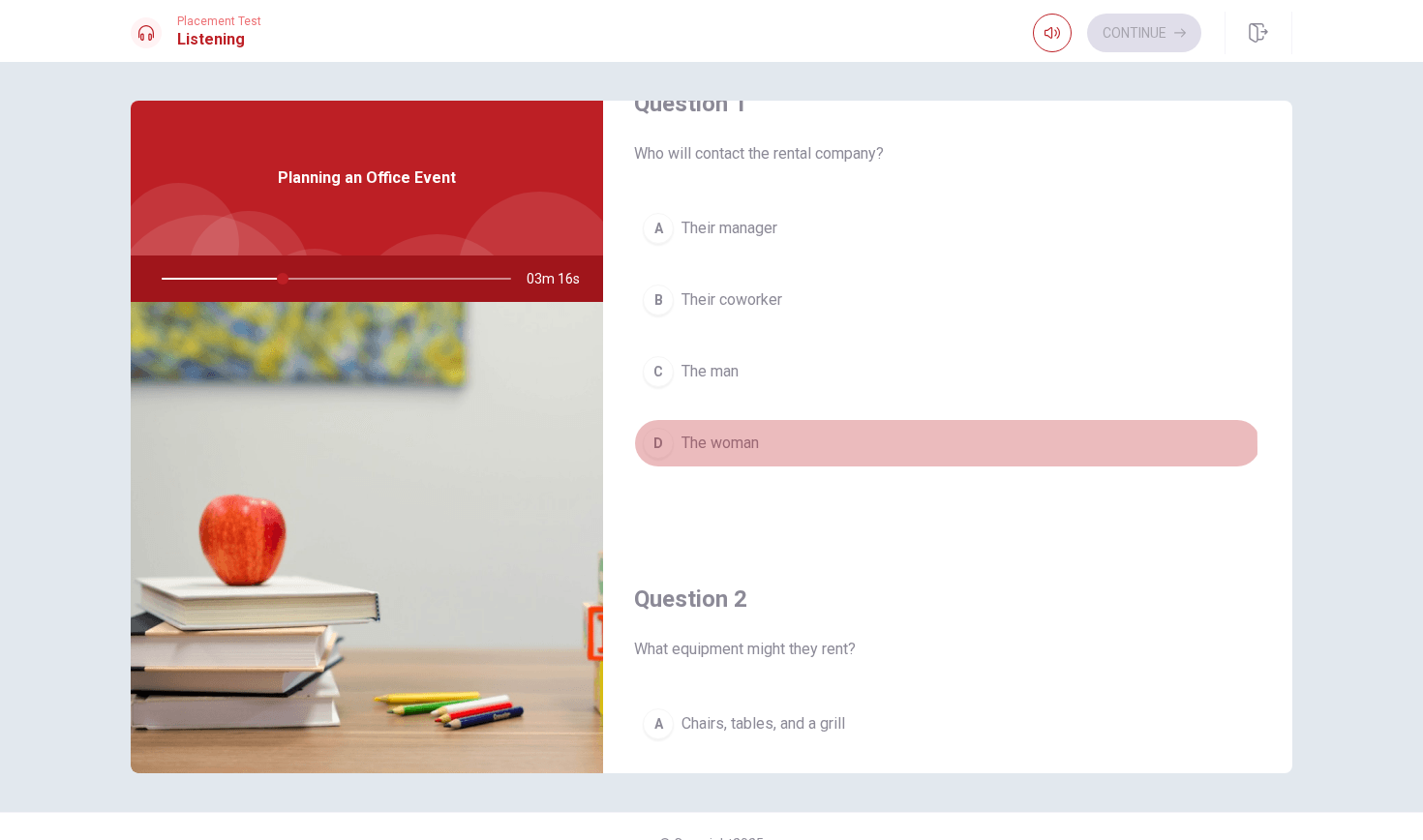 click on "D" at bounding box center [658, 443] 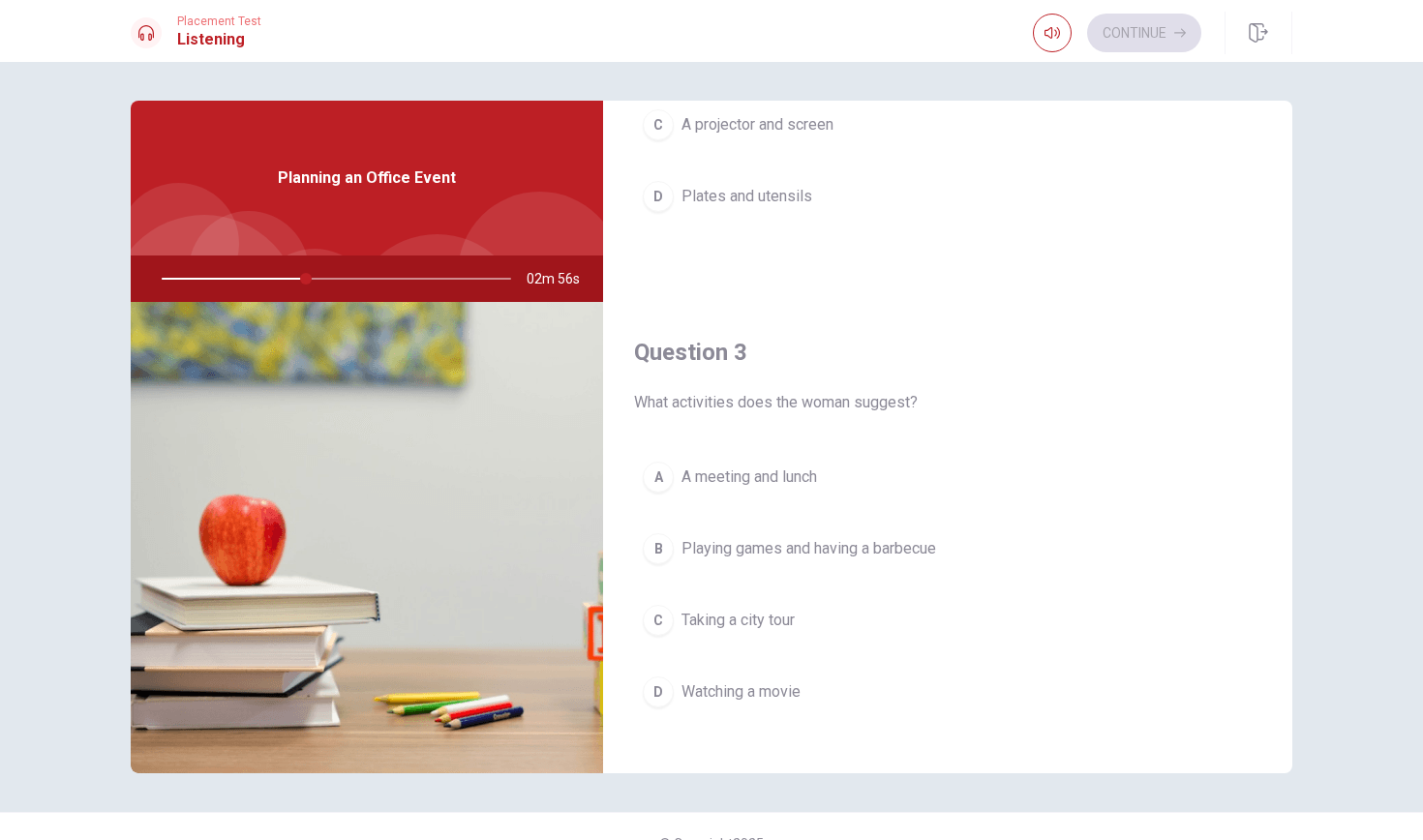 scroll, scrollTop: 797, scrollLeft: 0, axis: vertical 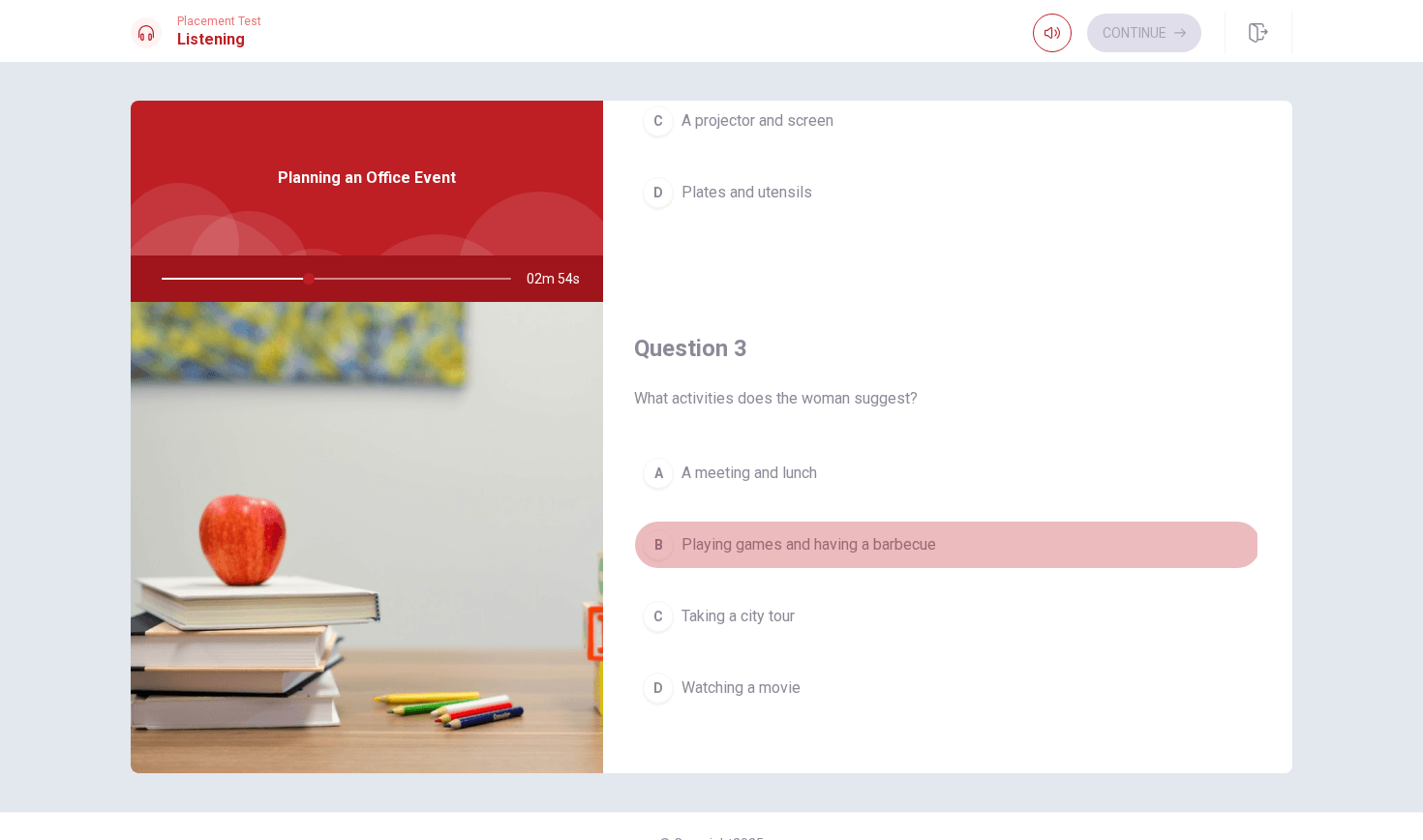 click on "B" at bounding box center (658, 545) 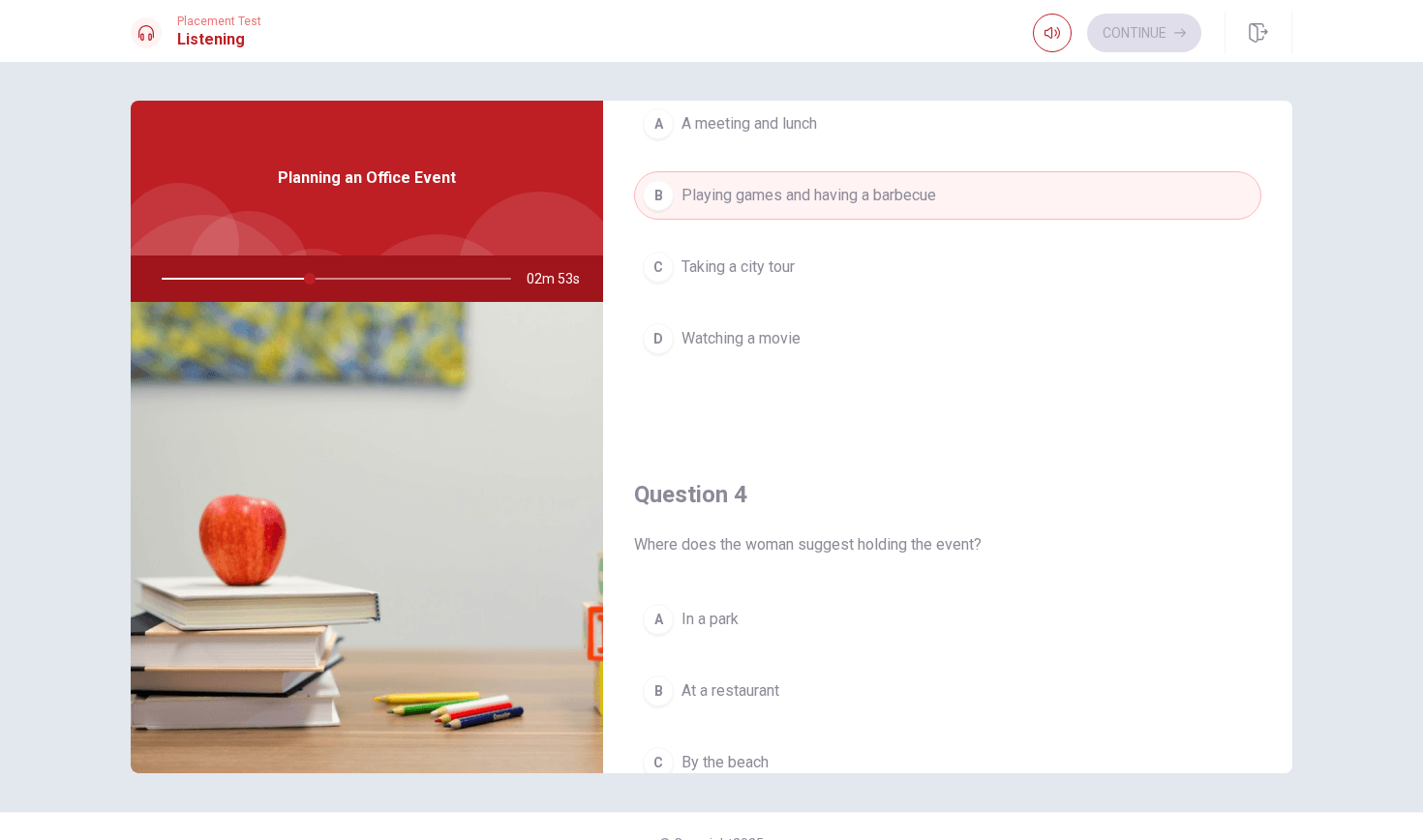 scroll, scrollTop: 1151, scrollLeft: 0, axis: vertical 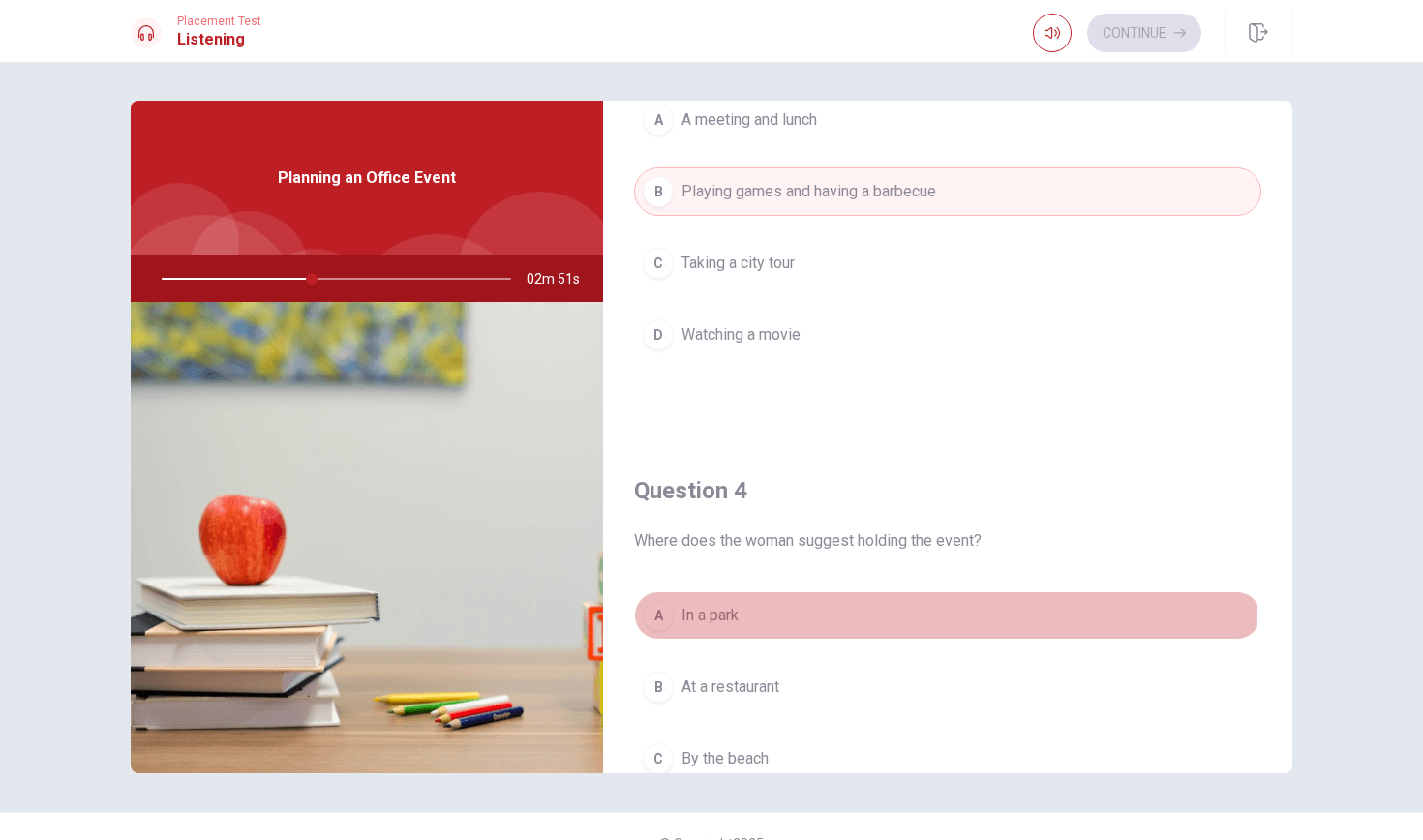 click on "A" at bounding box center [658, 615] 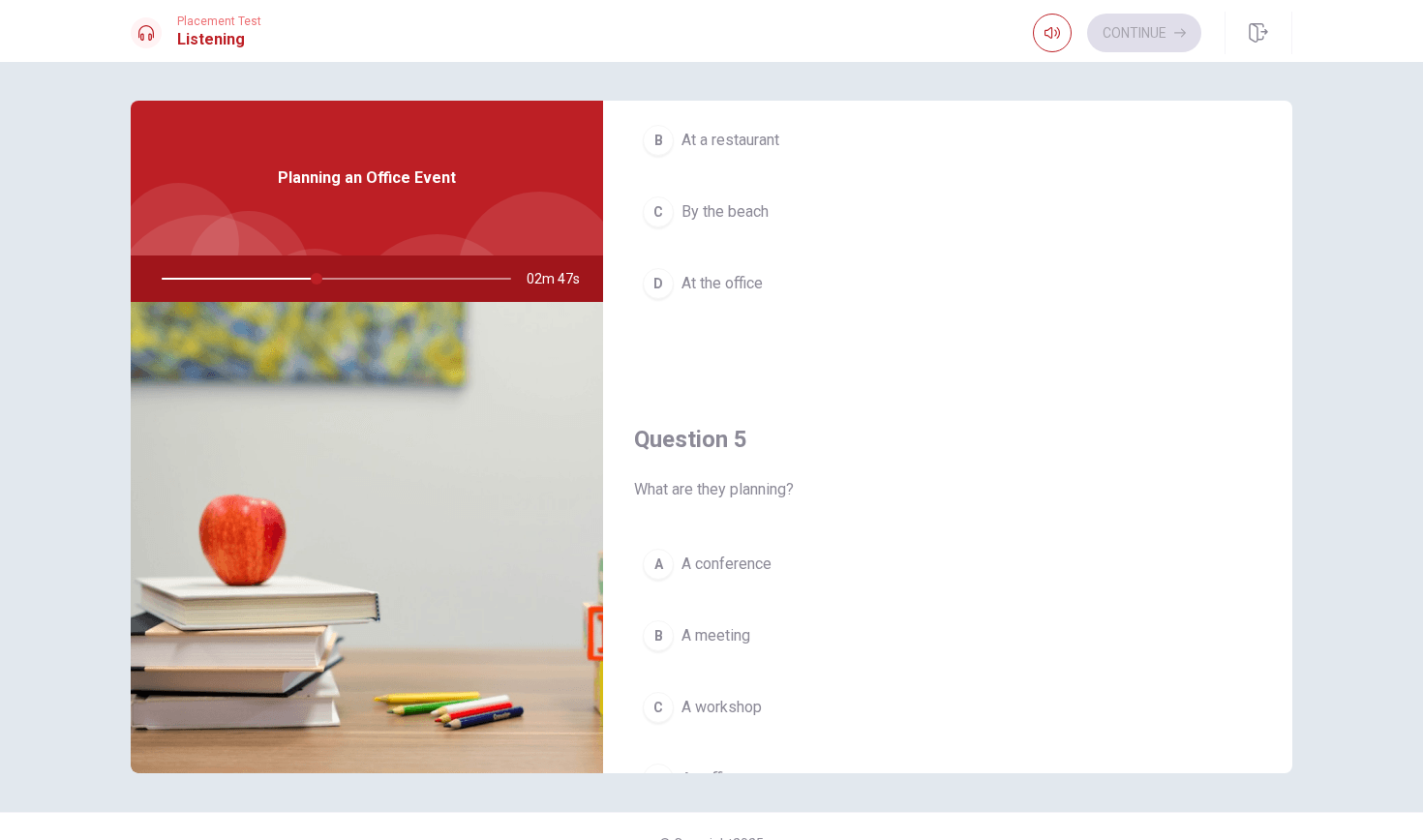 scroll, scrollTop: 1729, scrollLeft: 0, axis: vertical 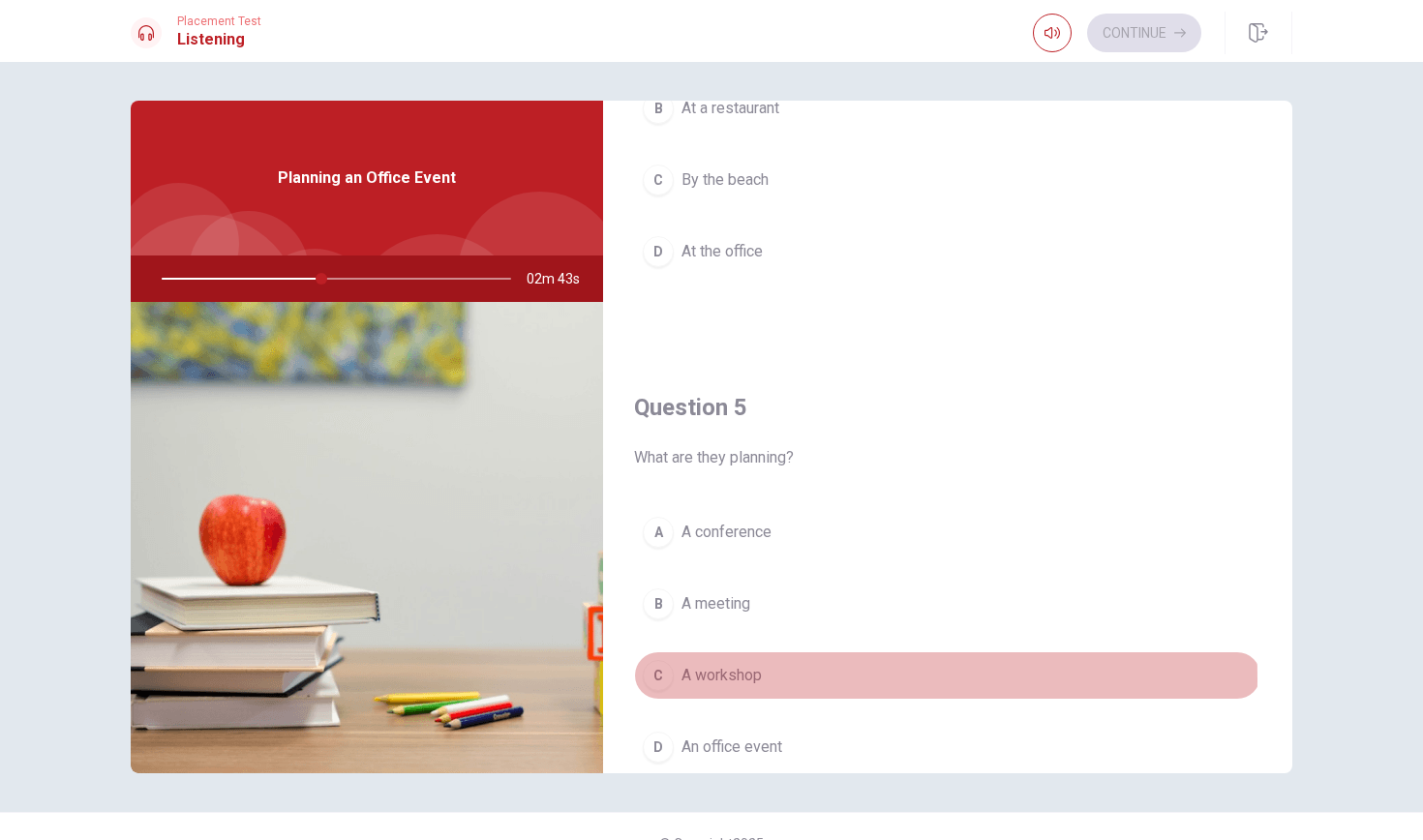 click on "C" at bounding box center (658, 675) 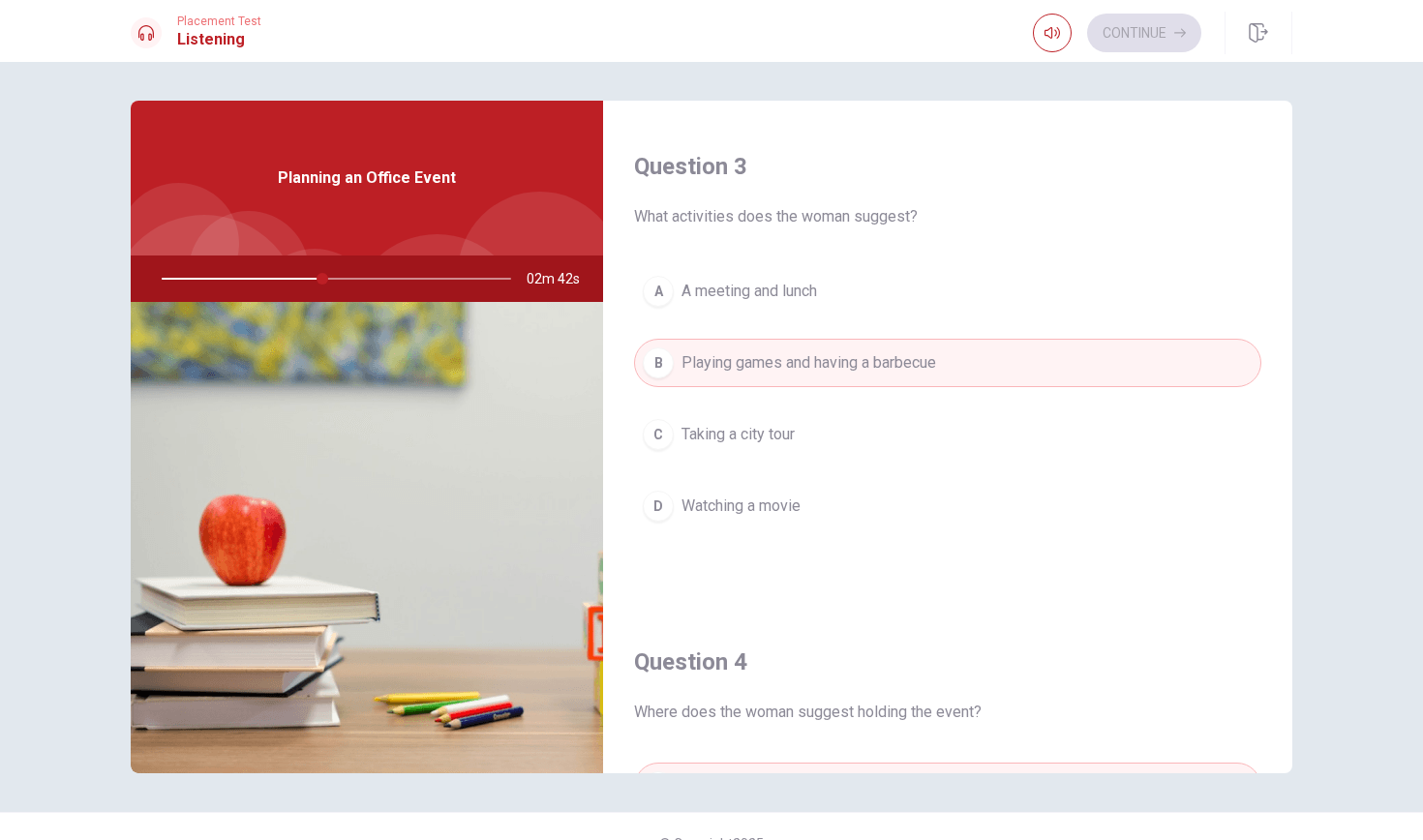 scroll, scrollTop: 350, scrollLeft: 0, axis: vertical 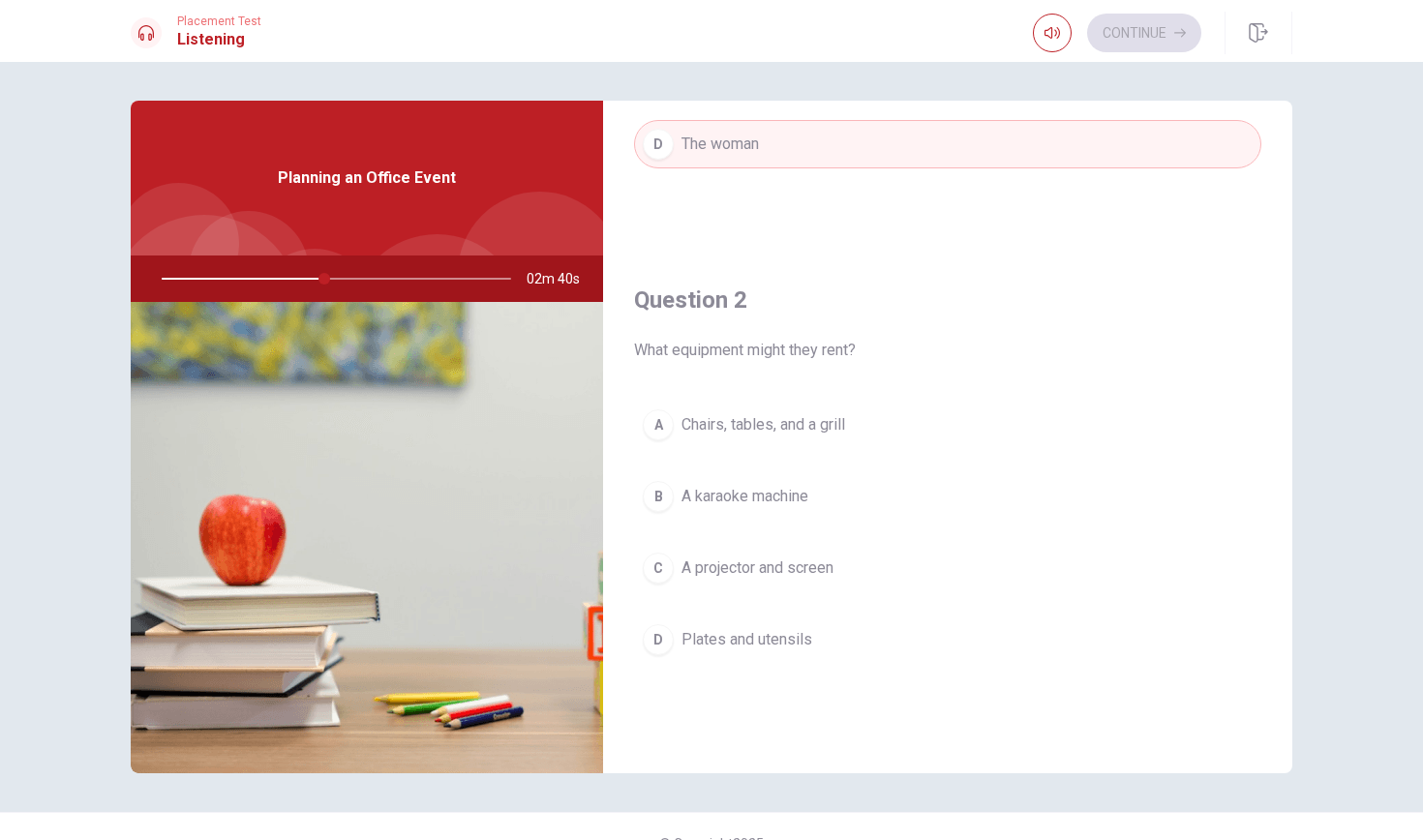 click on "A" at bounding box center (658, 425) 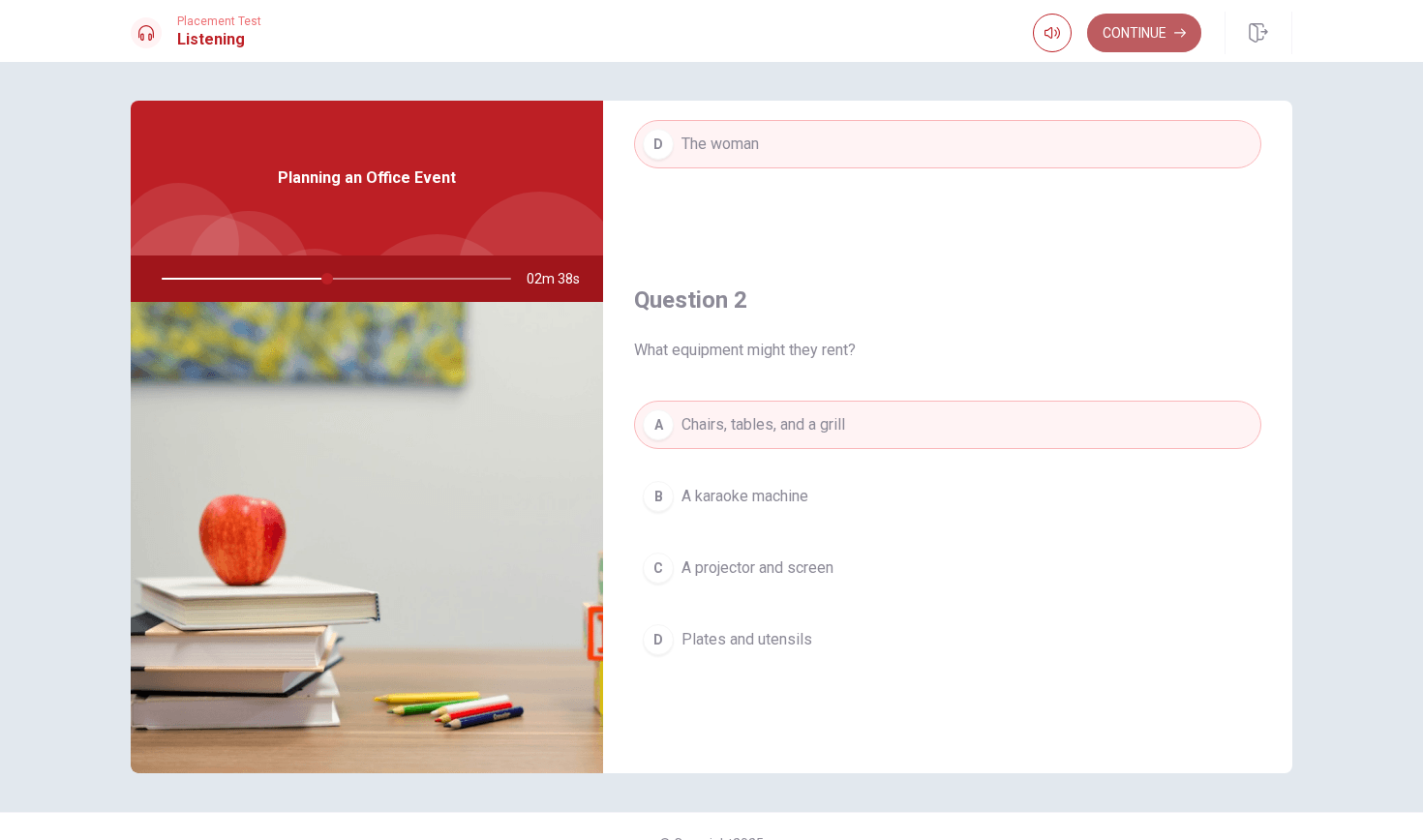 click on "Continue" at bounding box center [1144, 33] 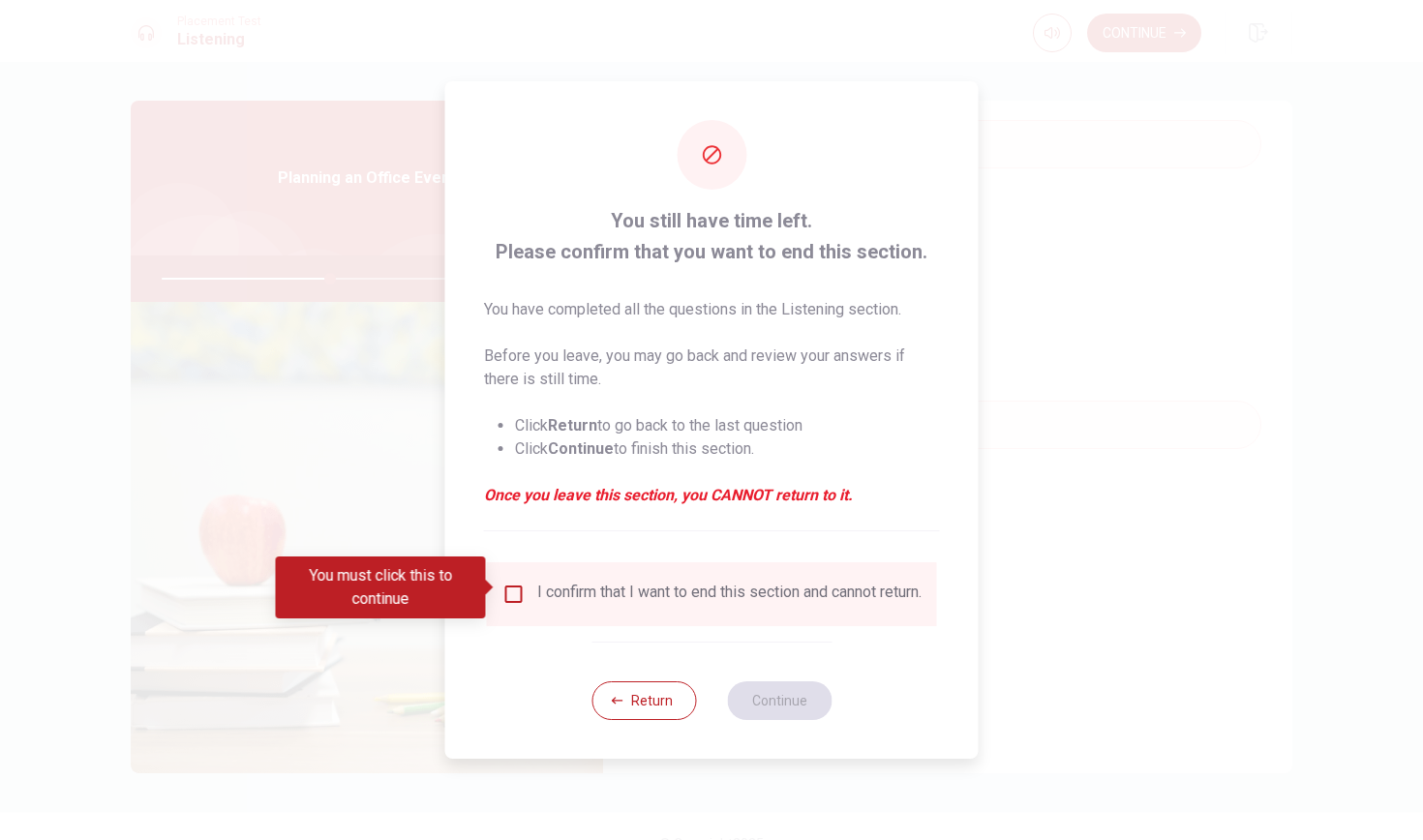 click at bounding box center [514, 594] 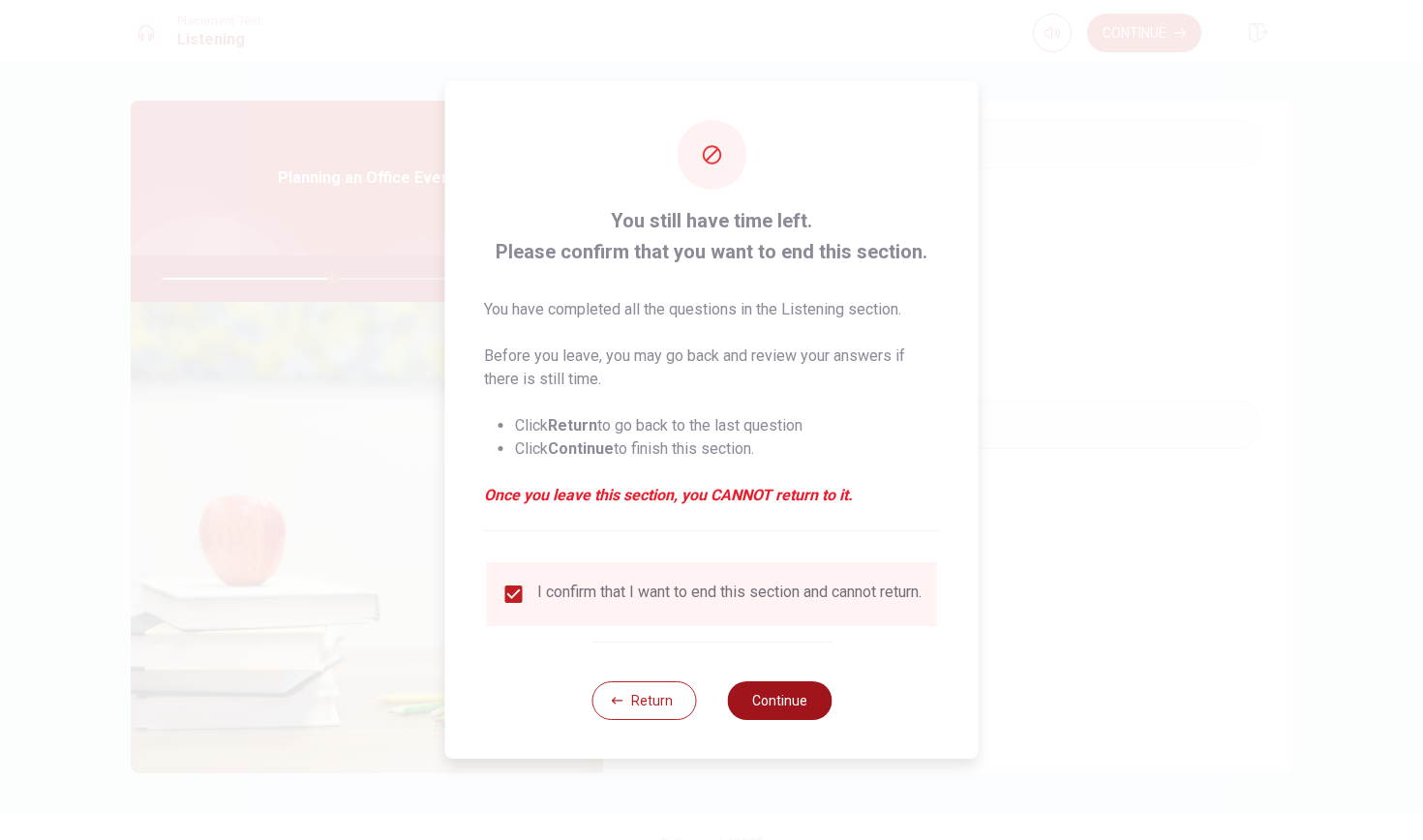 click on "Continue" at bounding box center [779, 701] 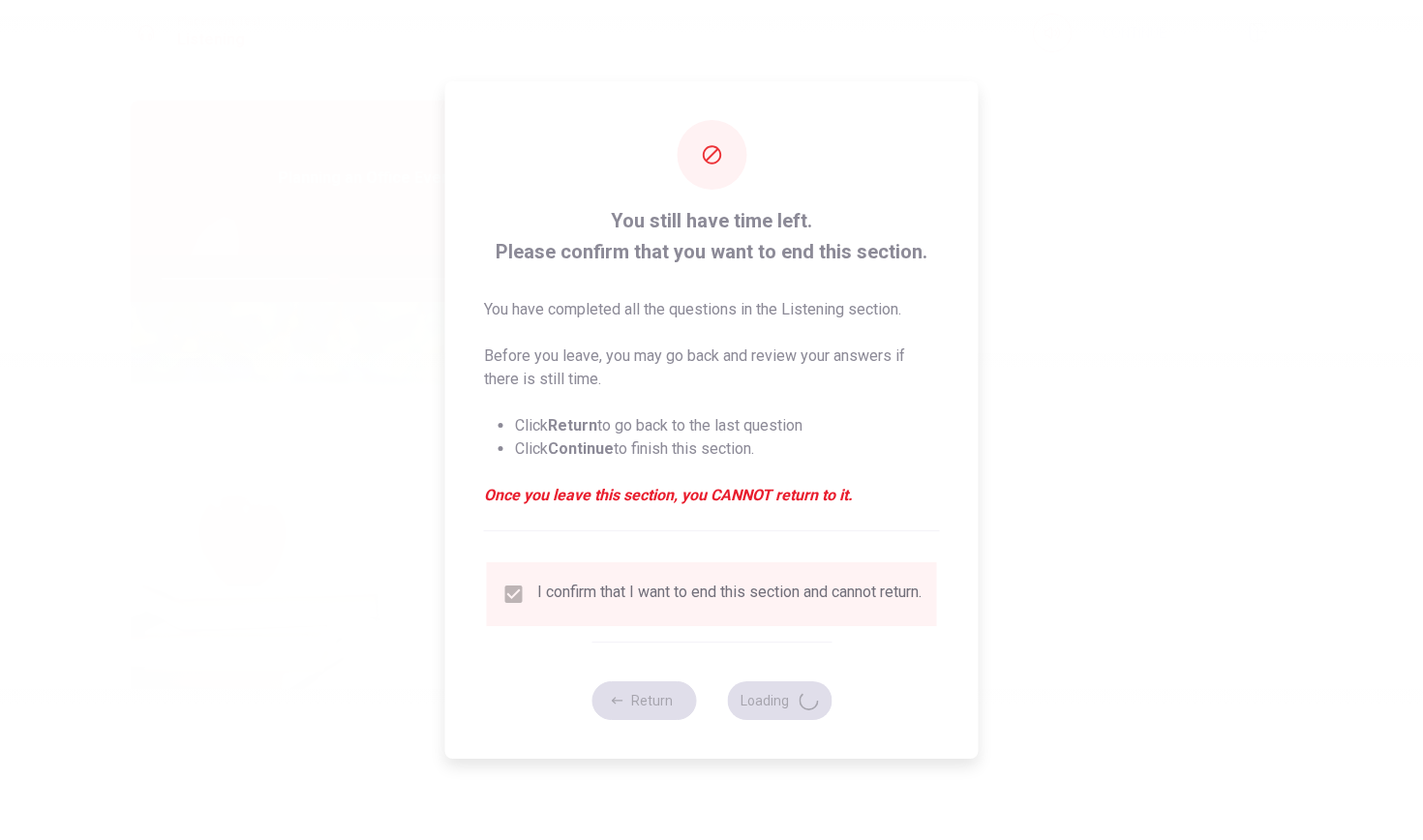 type on "50" 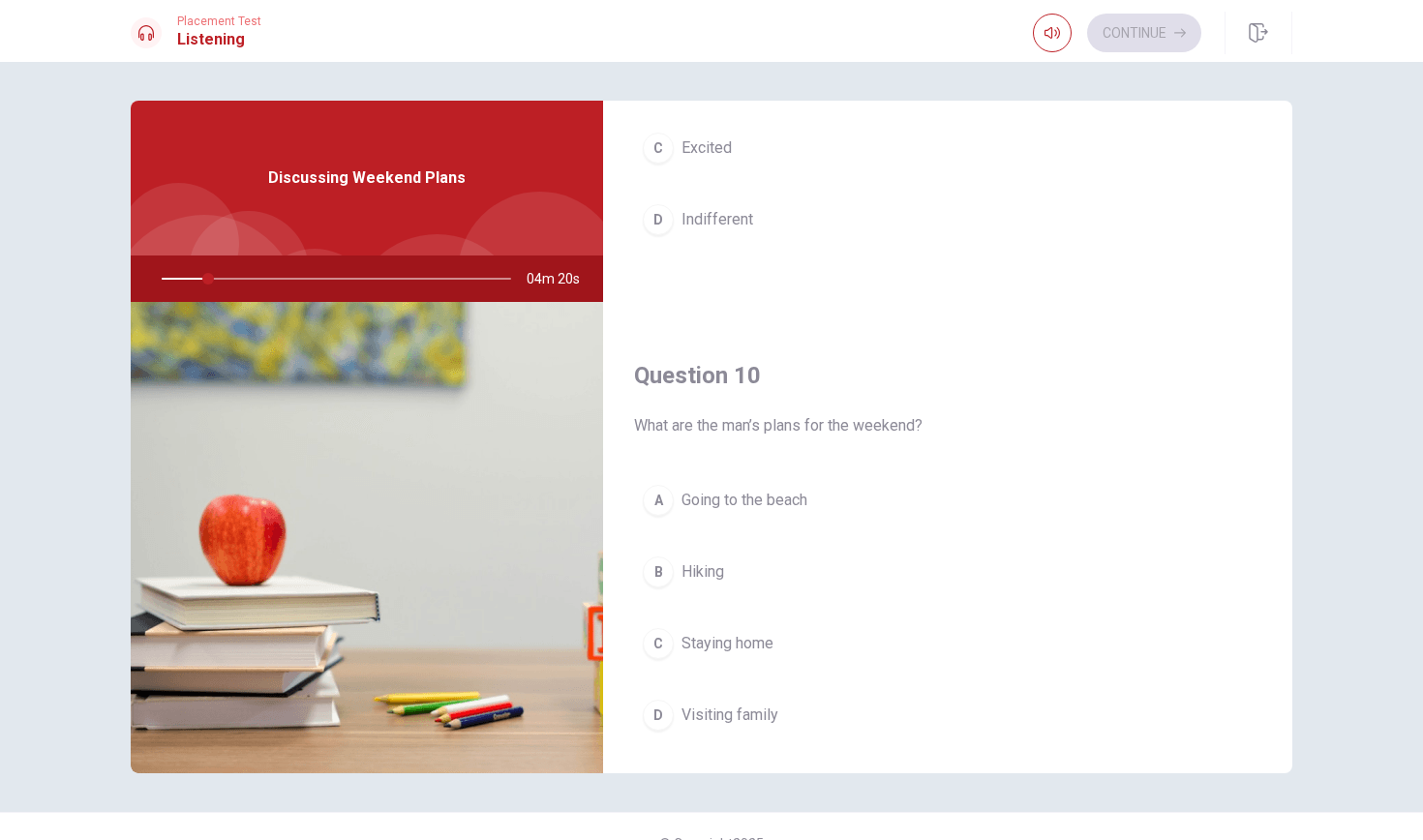 scroll, scrollTop: 1805, scrollLeft: 0, axis: vertical 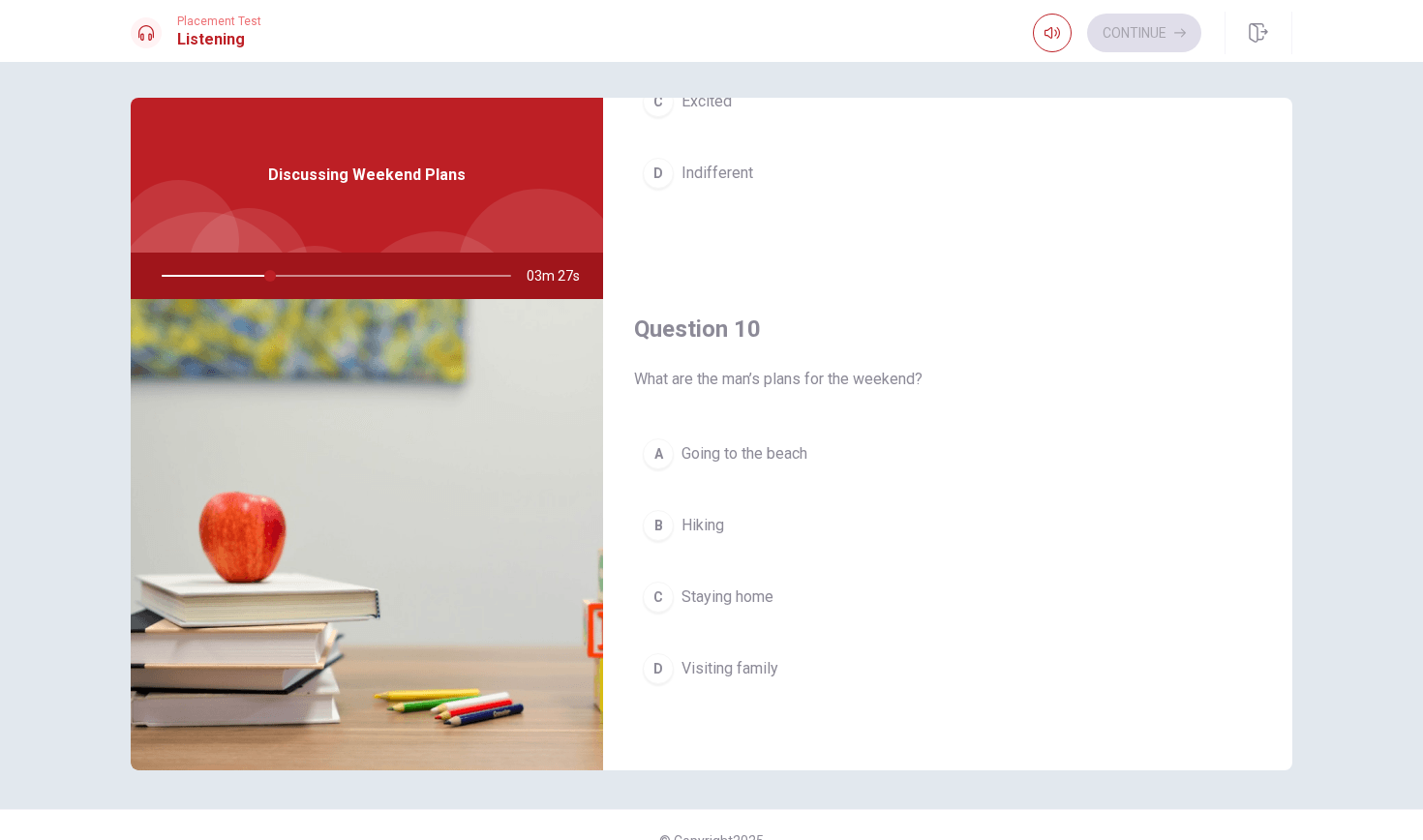 click on "B" at bounding box center (658, 525) 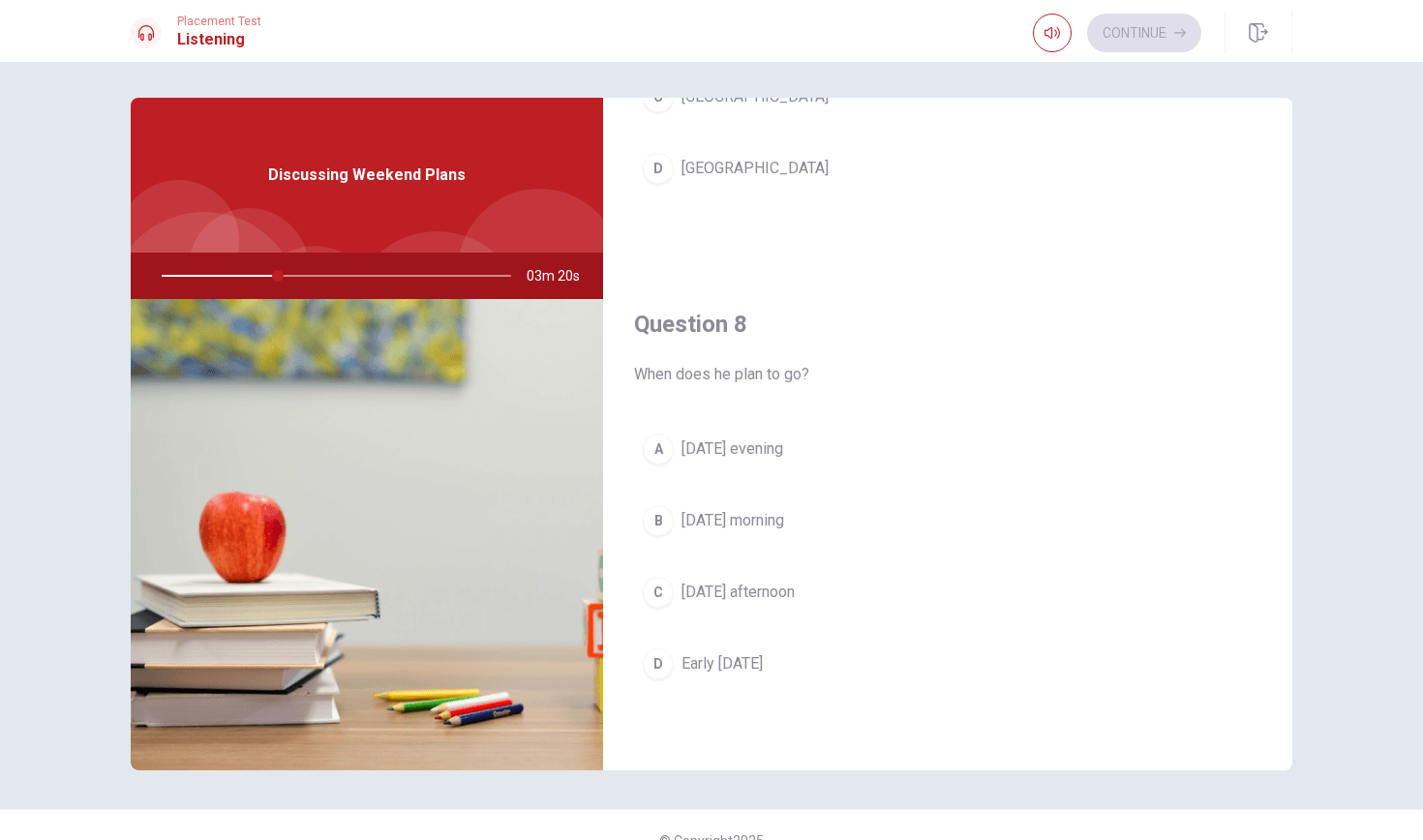 scroll, scrollTop: 675, scrollLeft: 0, axis: vertical 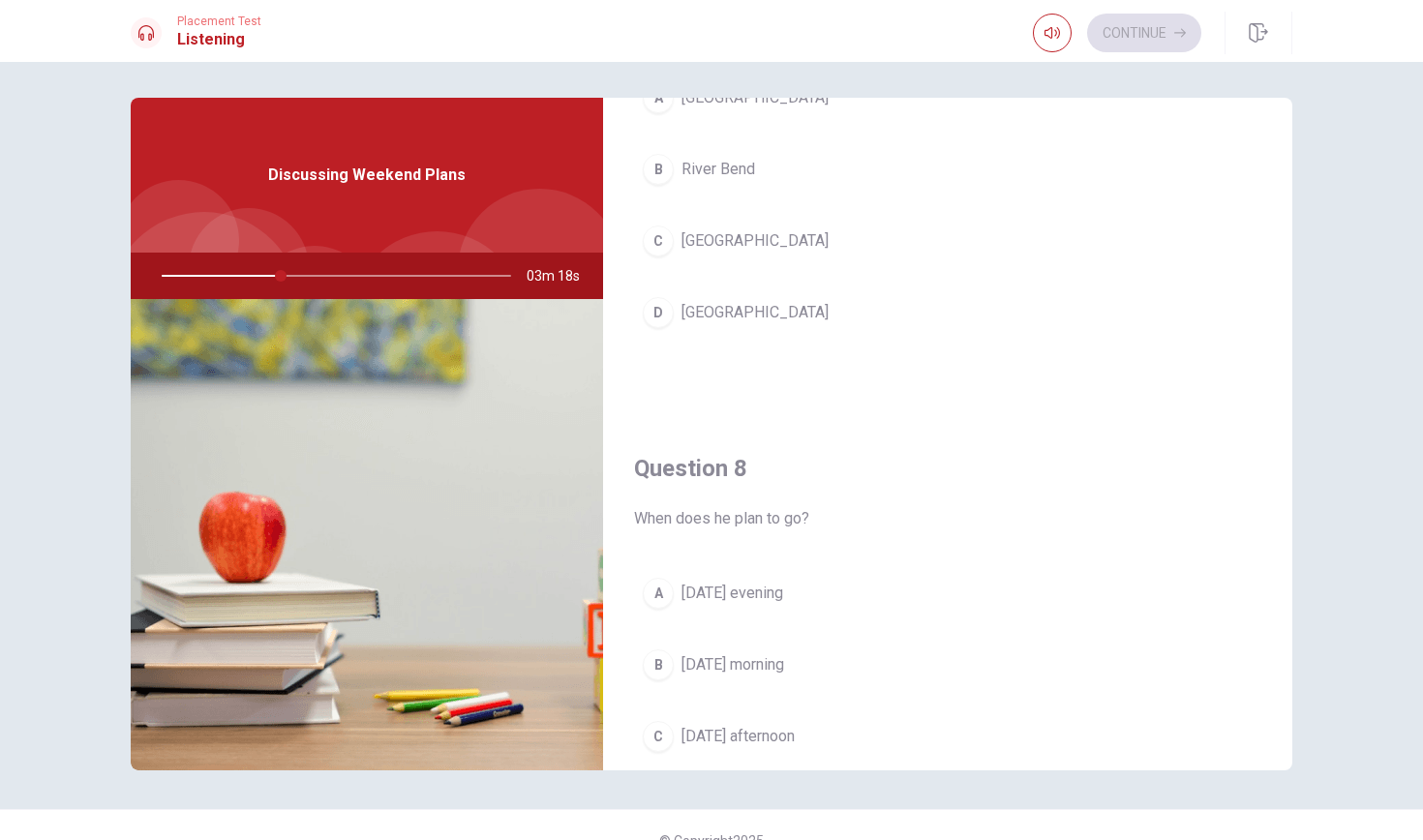 click on "[GEOGRAPHIC_DATA]" at bounding box center [755, 313] 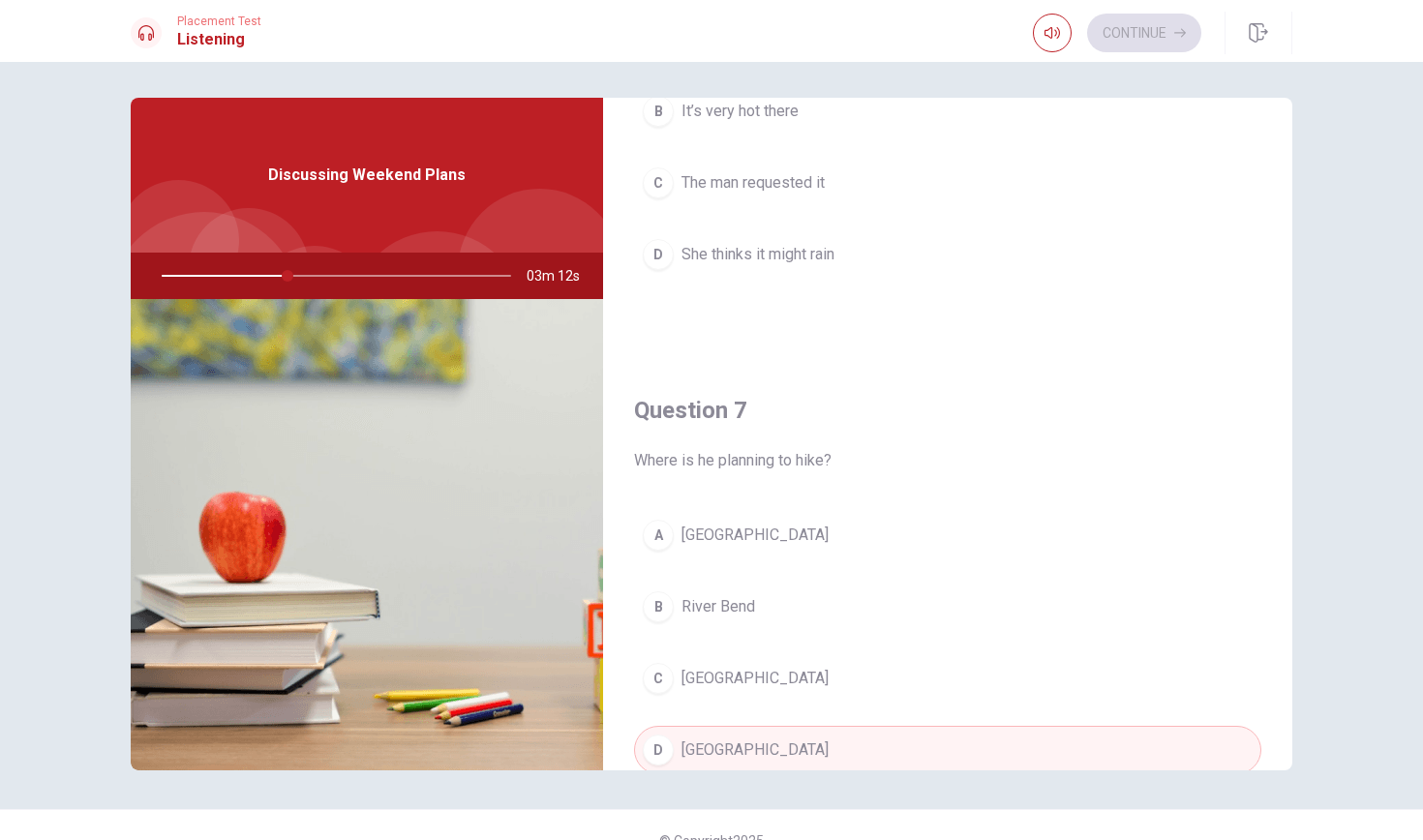 scroll, scrollTop: 0, scrollLeft: 0, axis: both 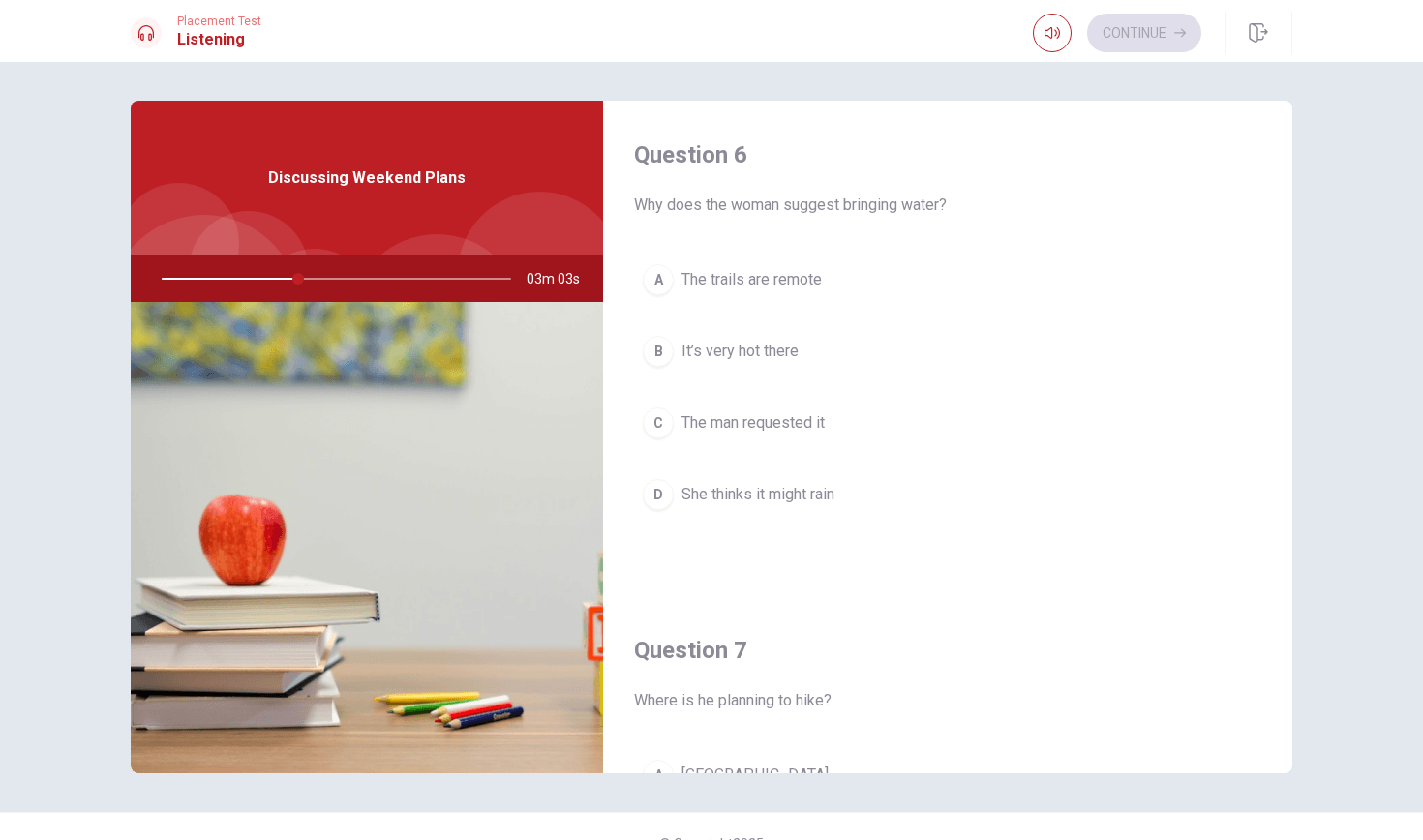 click on "The trails are remote" at bounding box center (751, 280) 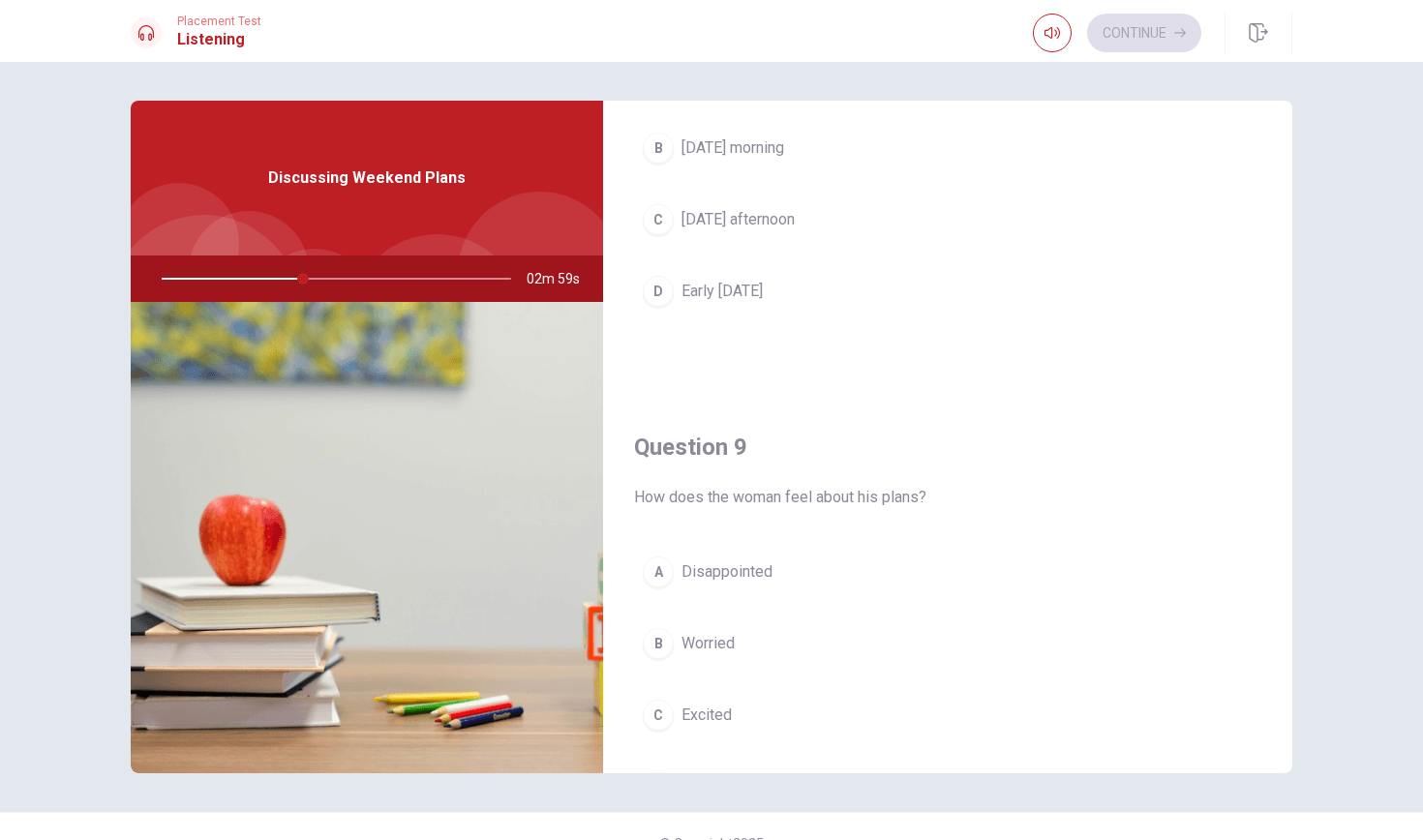 scroll, scrollTop: 1305, scrollLeft: 0, axis: vertical 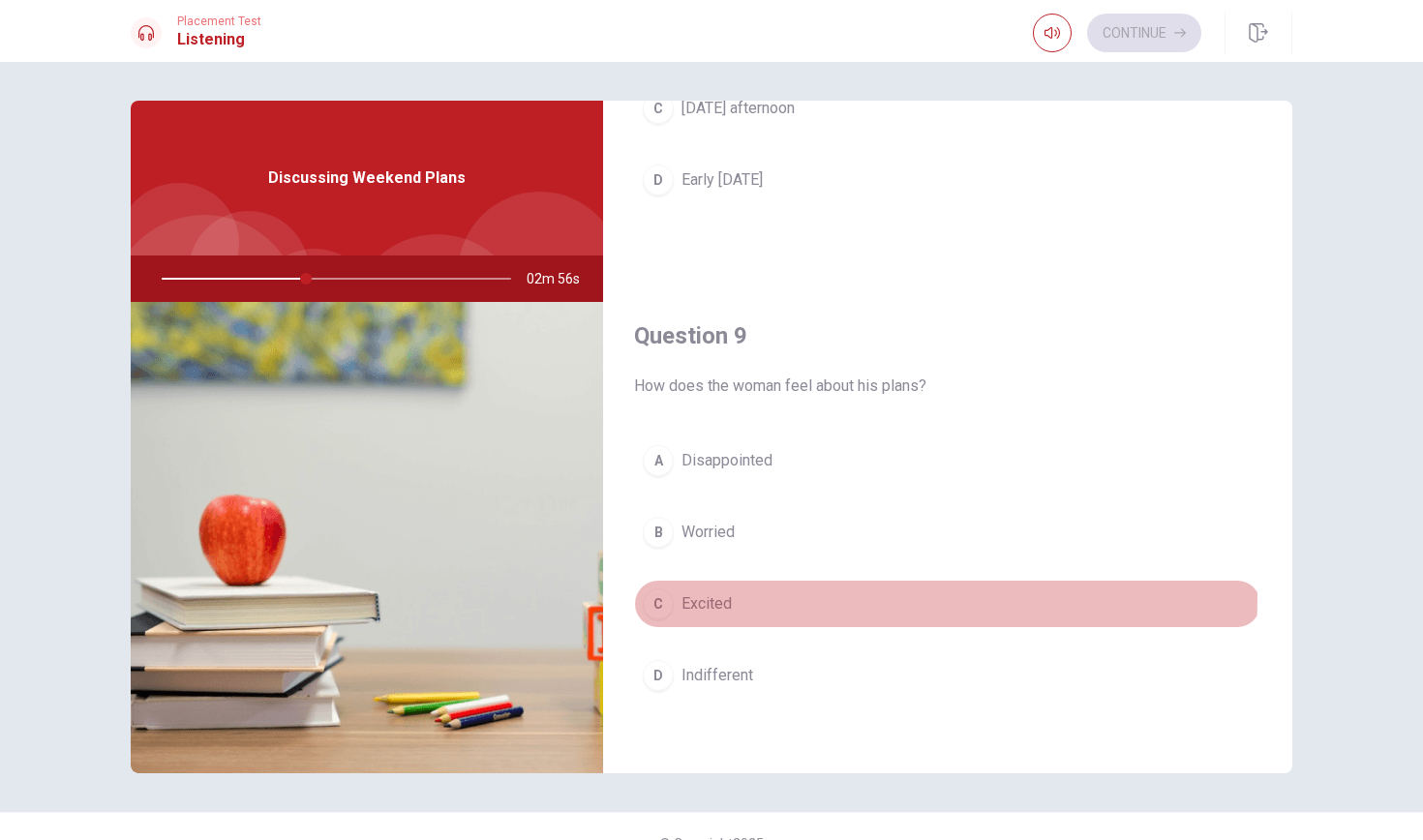 click on "Excited" at bounding box center (707, 604) 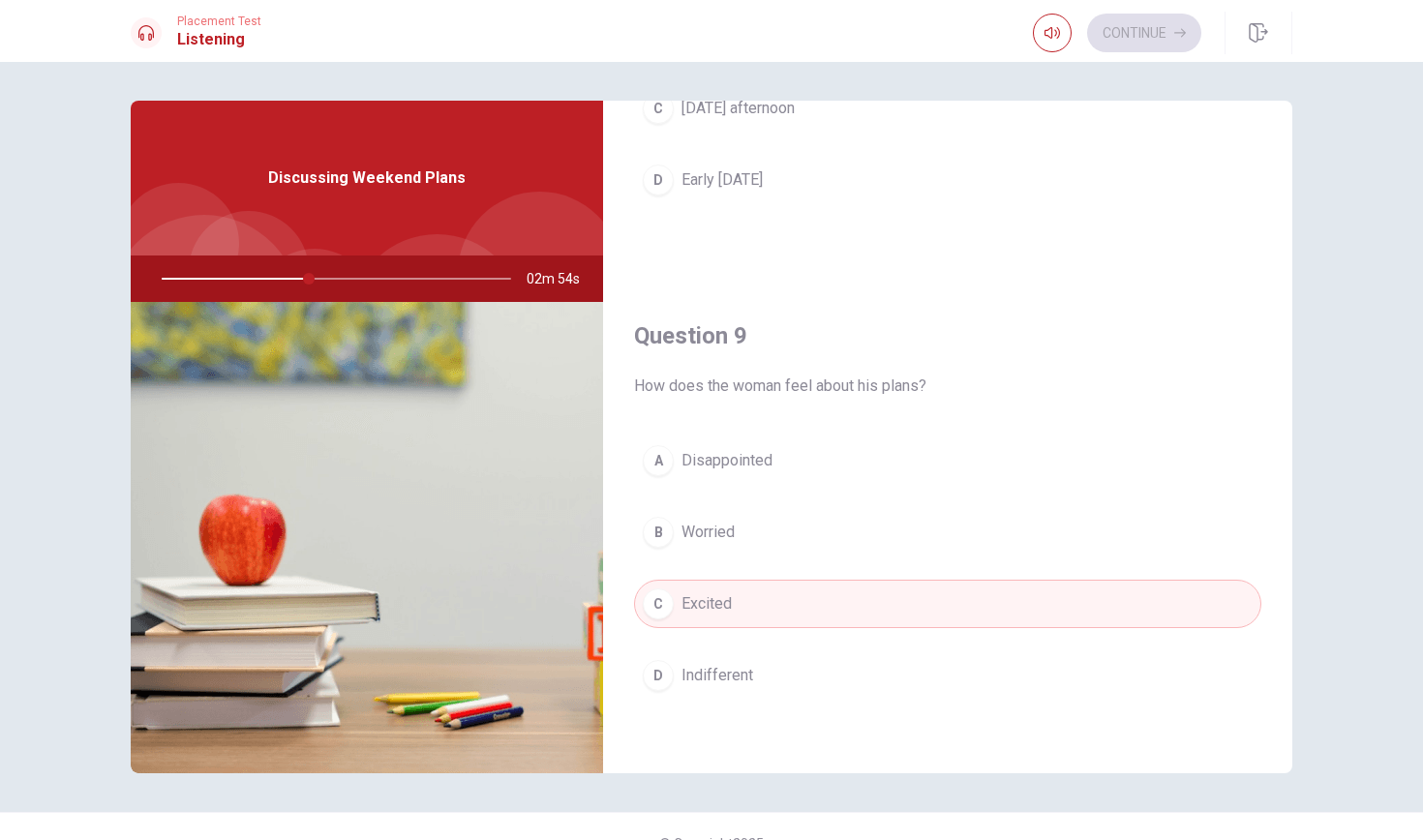 scroll, scrollTop: 952, scrollLeft: 0, axis: vertical 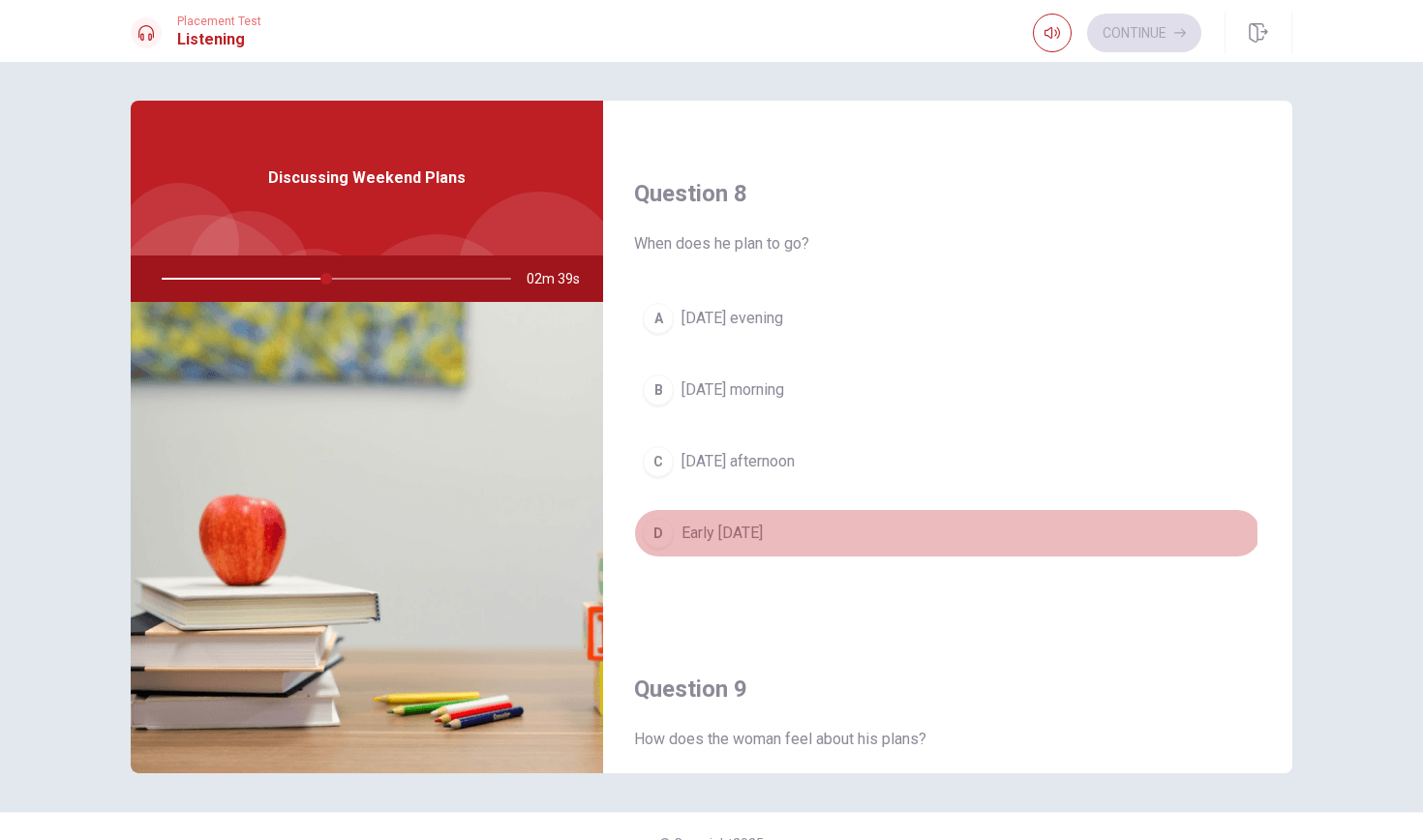 click on "Early [DATE]" at bounding box center (722, 533) 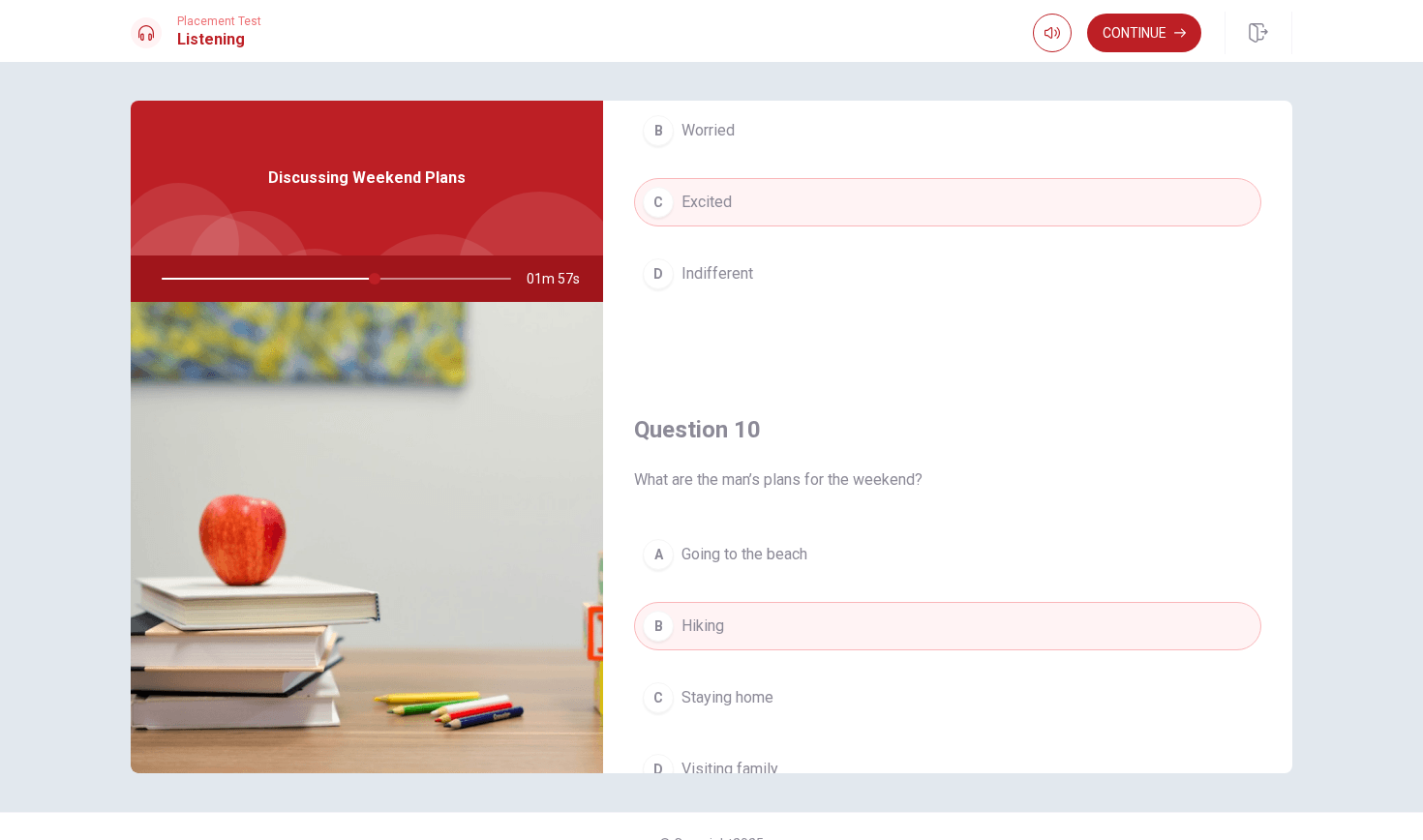 scroll, scrollTop: 1805, scrollLeft: 0, axis: vertical 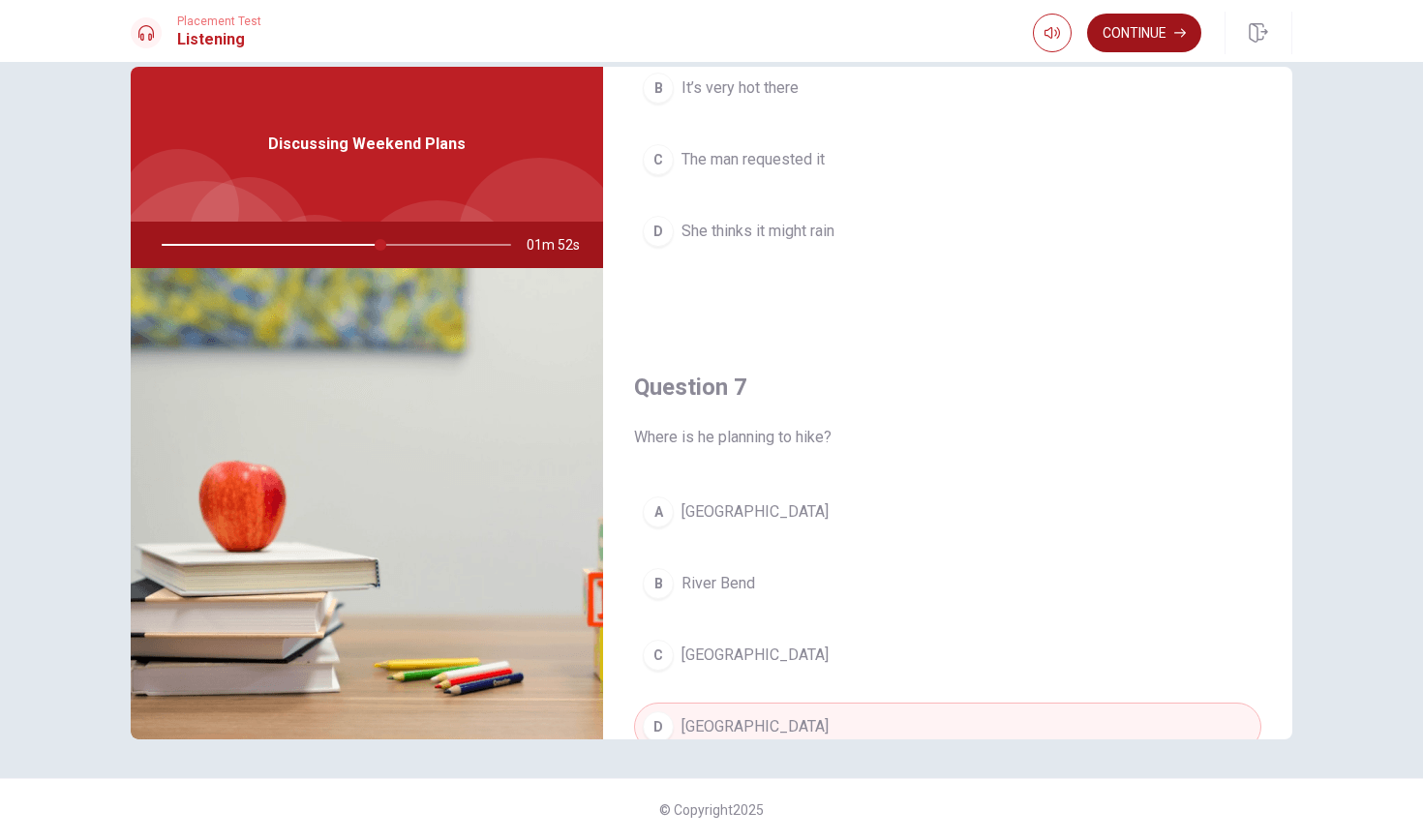 click on "Continue" at bounding box center (1144, 33) 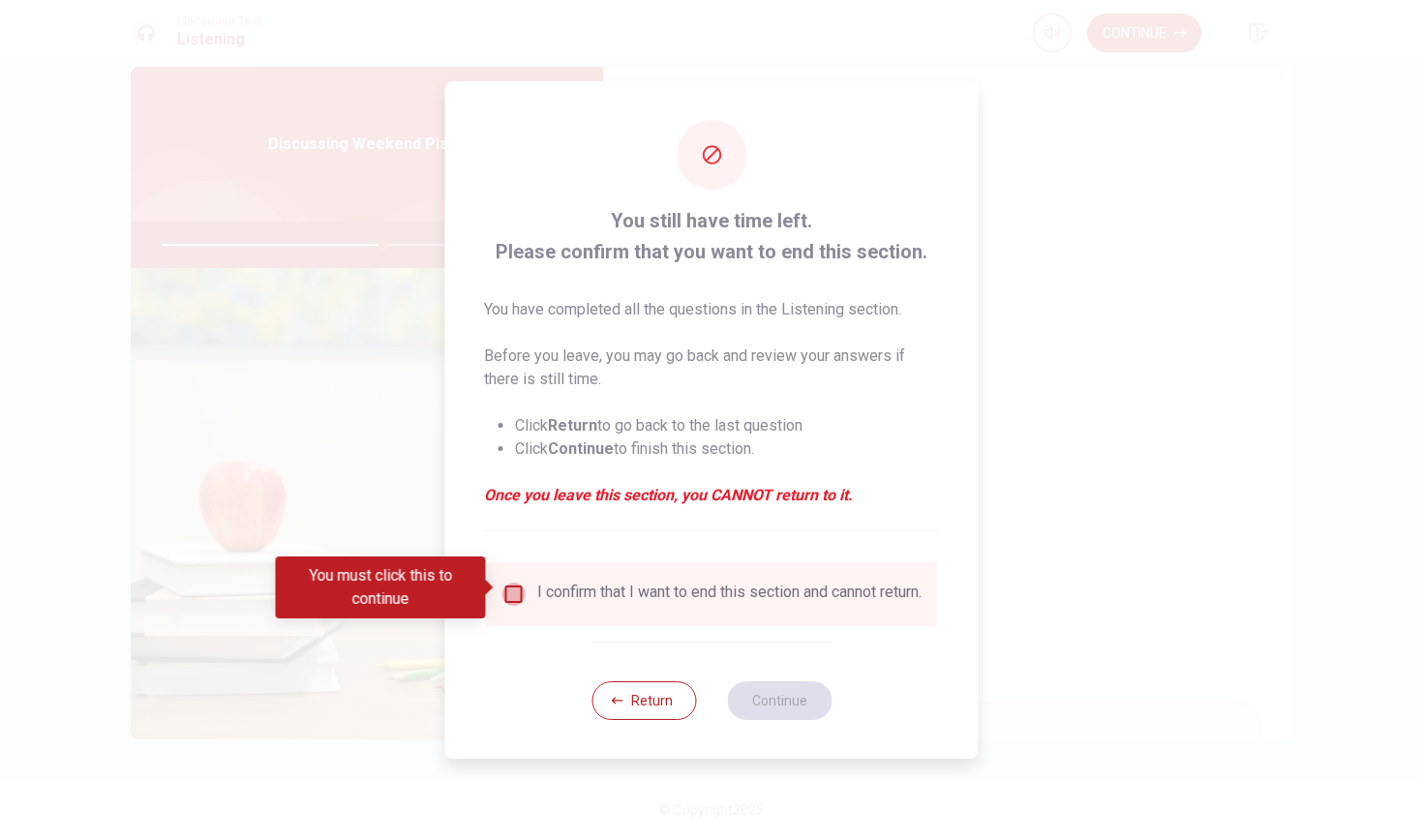 click at bounding box center (514, 594) 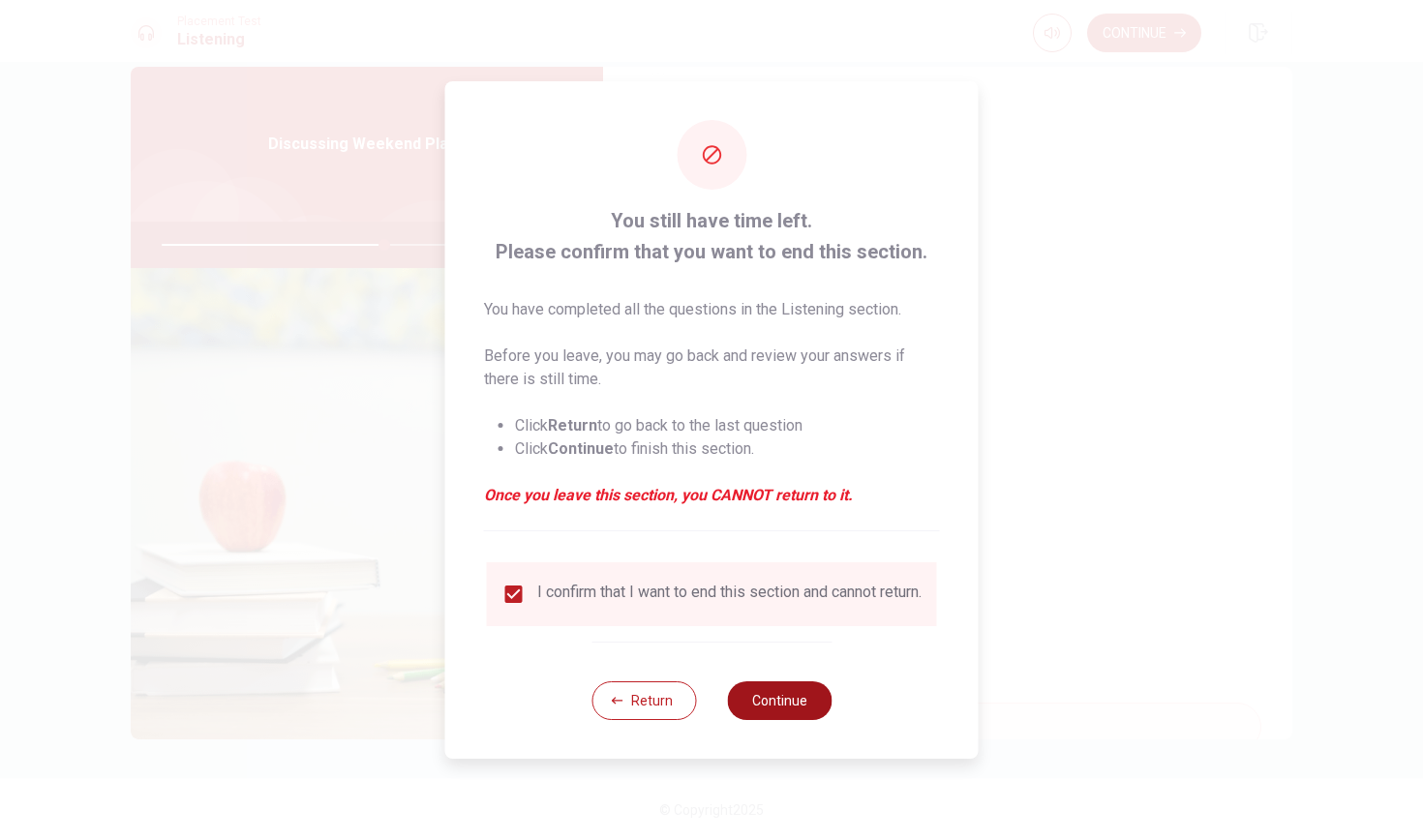 click on "Continue" at bounding box center (779, 701) 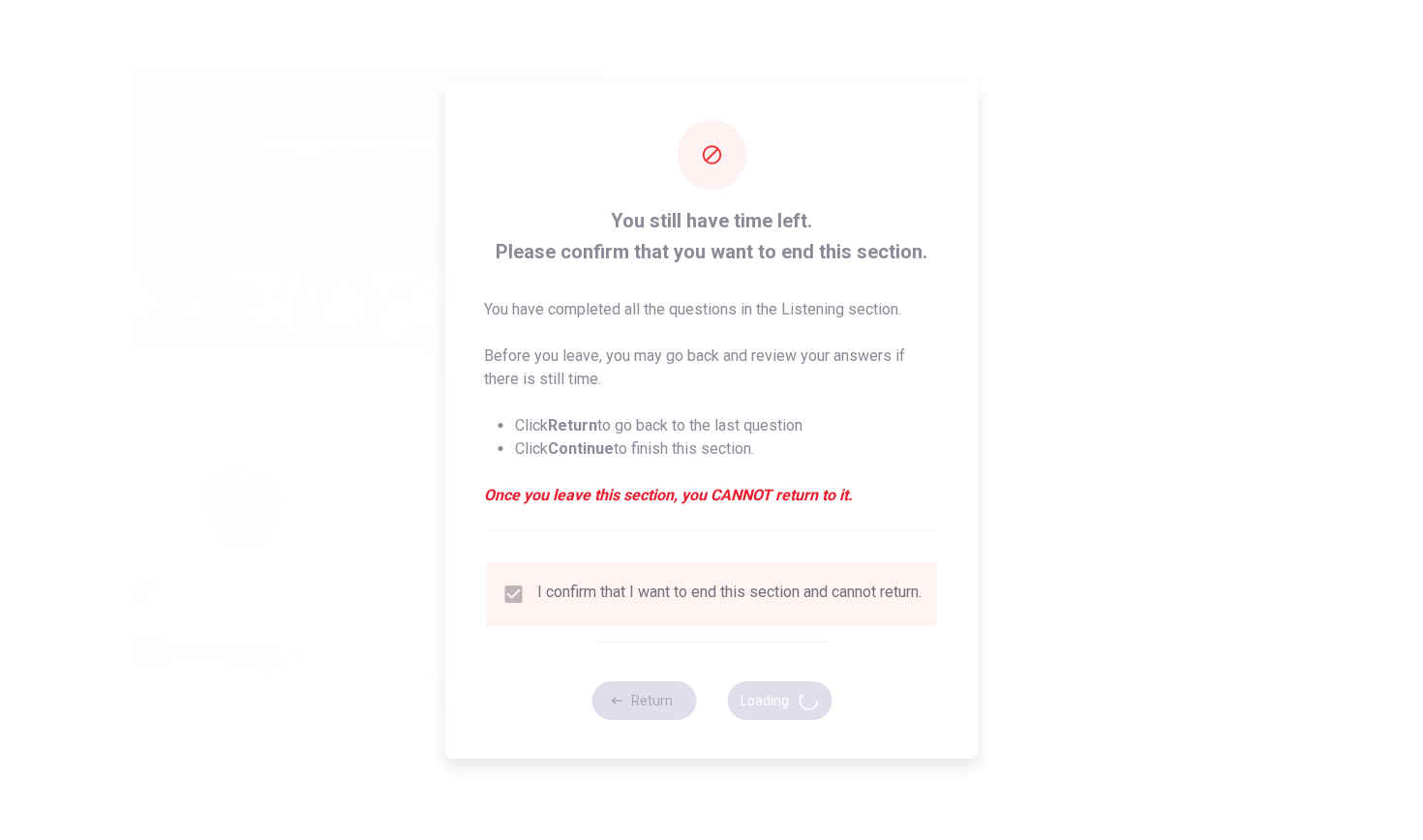 type on "64" 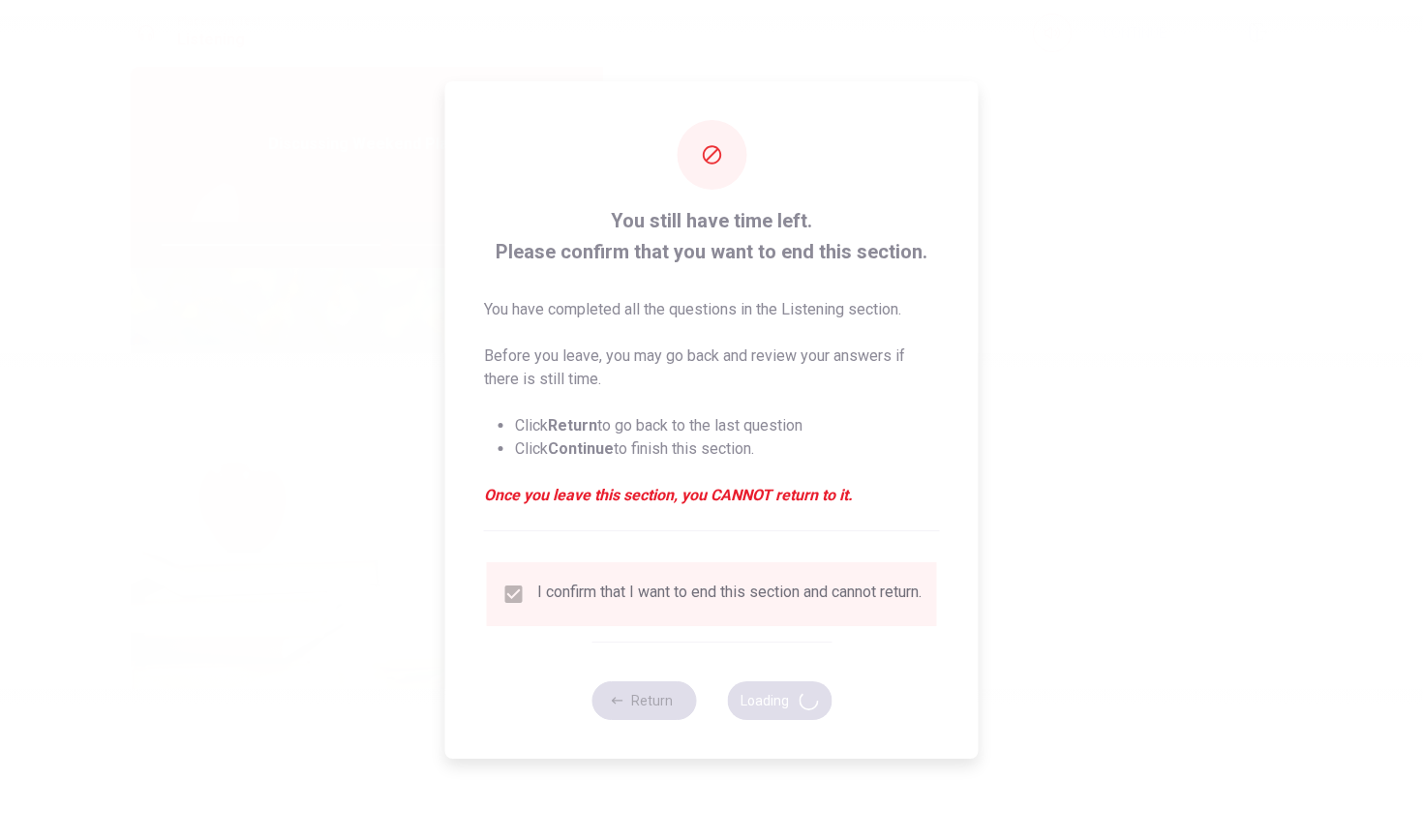 scroll, scrollTop: 0, scrollLeft: 0, axis: both 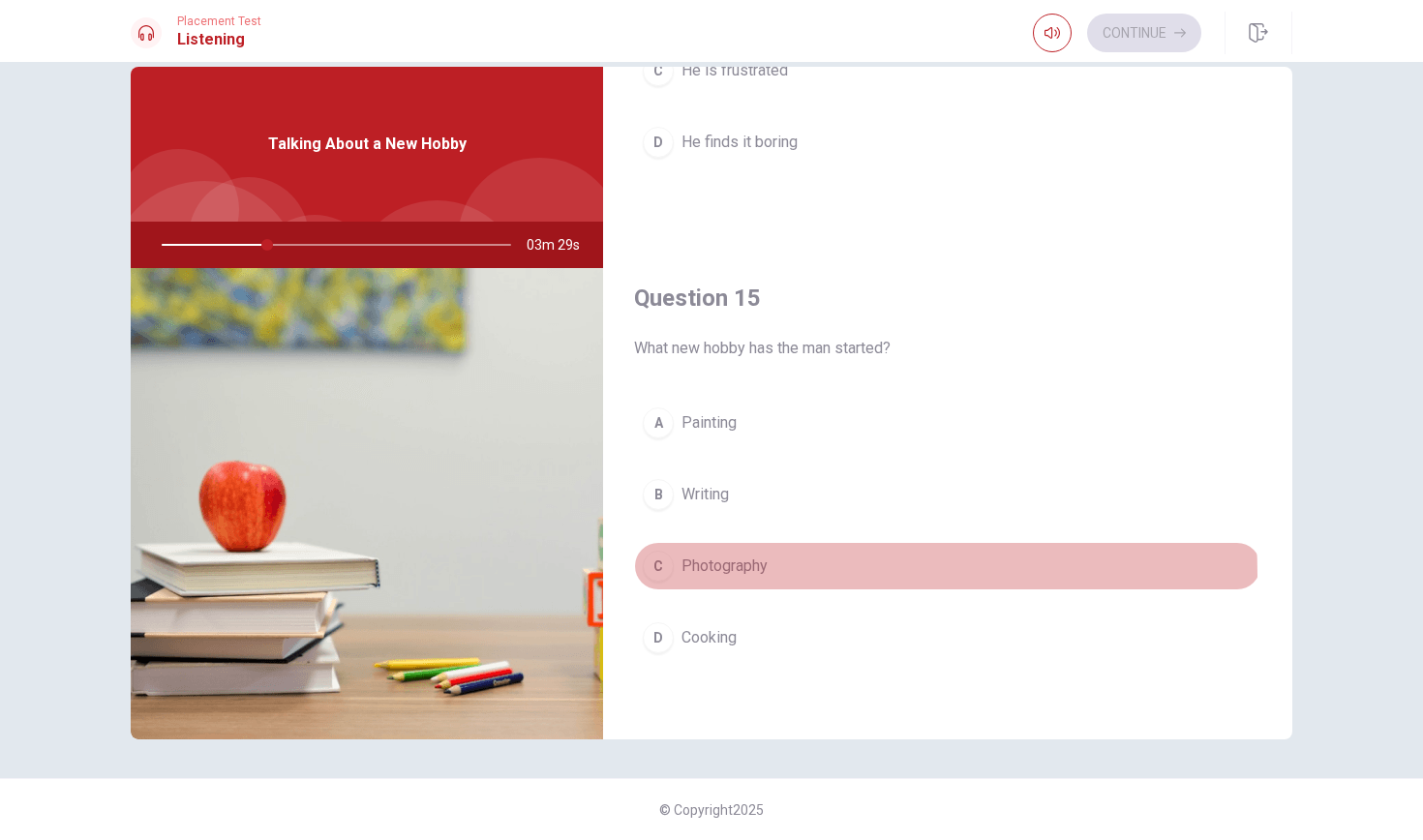 click on "Photography" at bounding box center [724, 566] 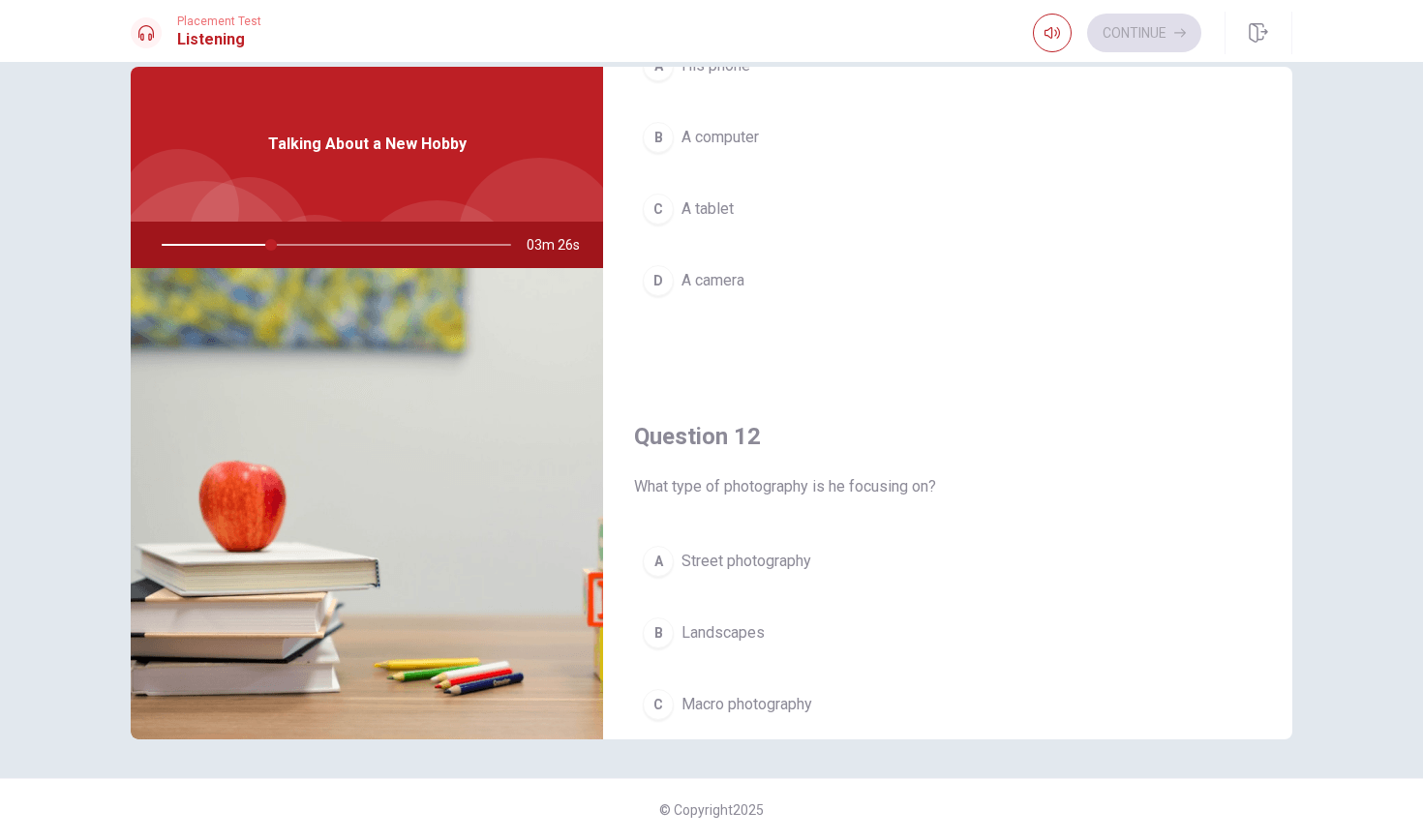 scroll, scrollTop: 0, scrollLeft: 0, axis: both 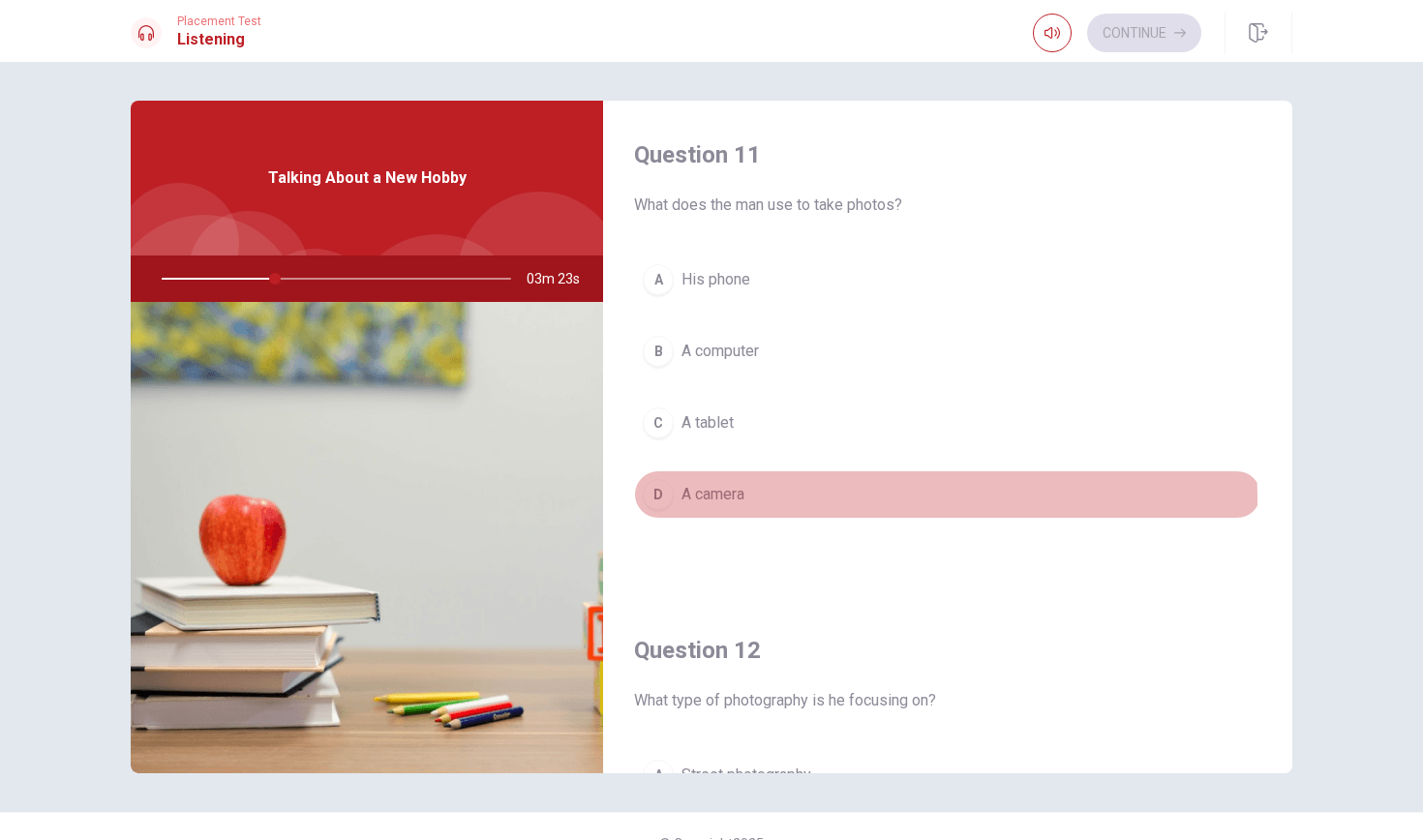 click on "A camera" at bounding box center [712, 495] 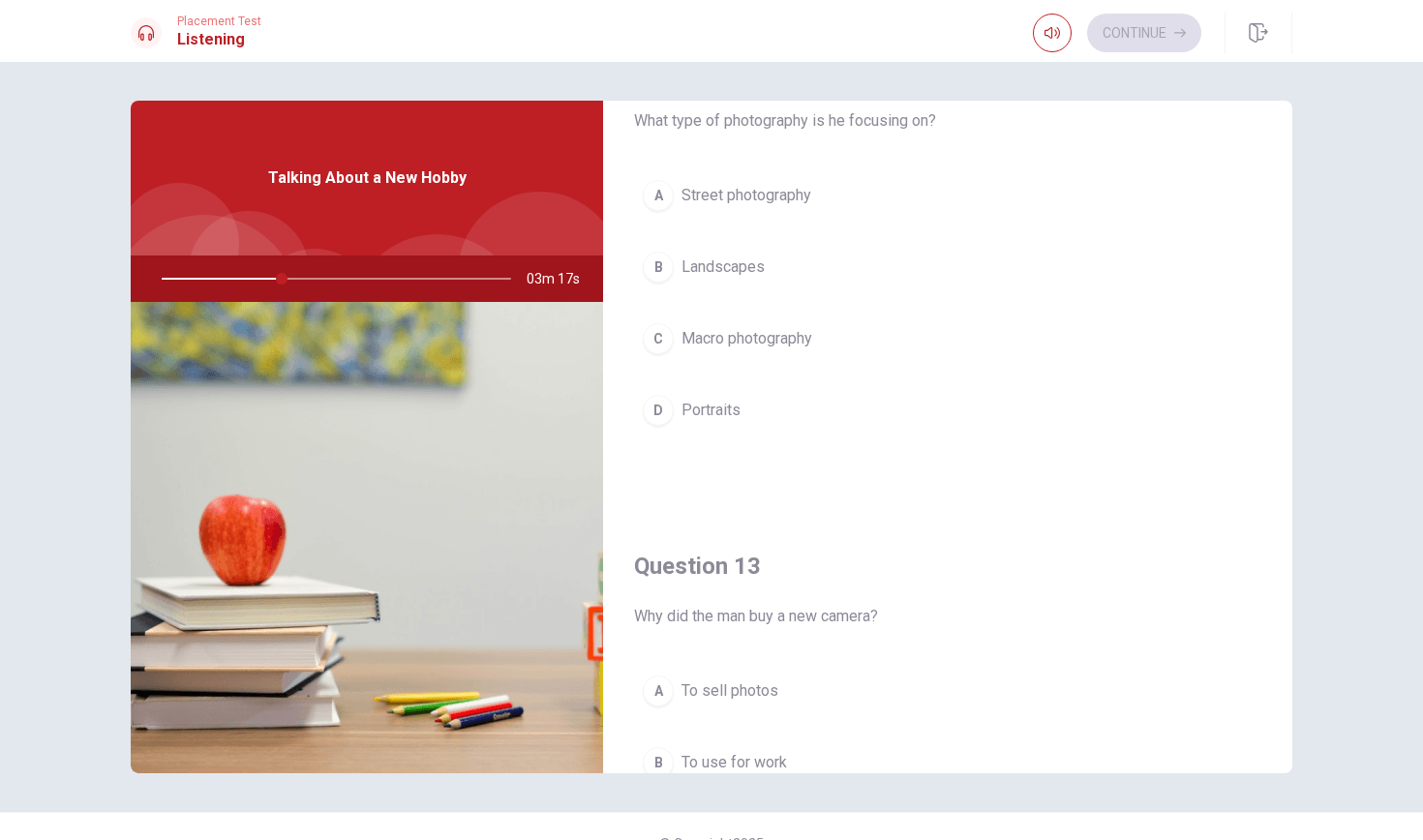 scroll, scrollTop: 538, scrollLeft: 0, axis: vertical 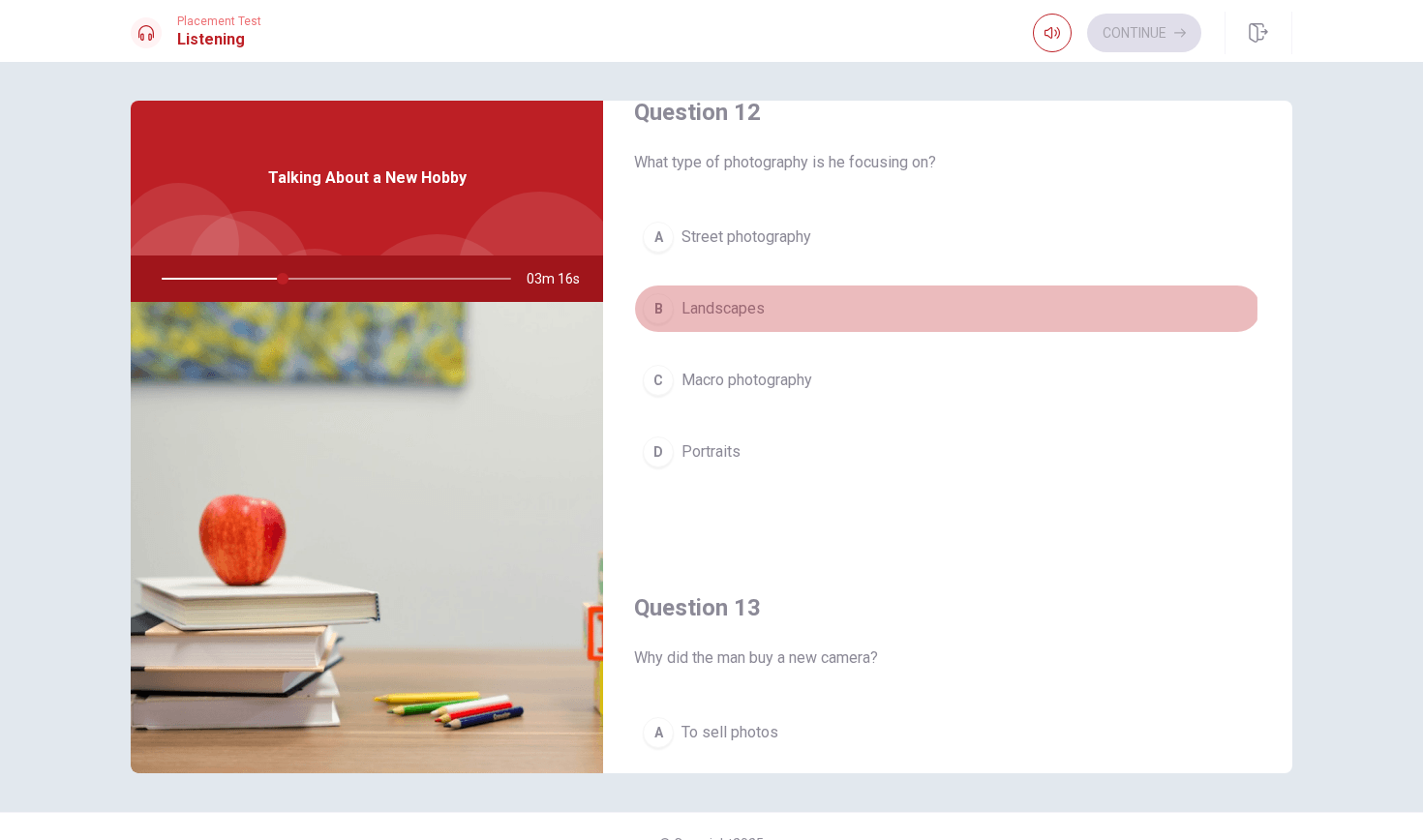 click on "B Landscapes" at bounding box center [948, 309] 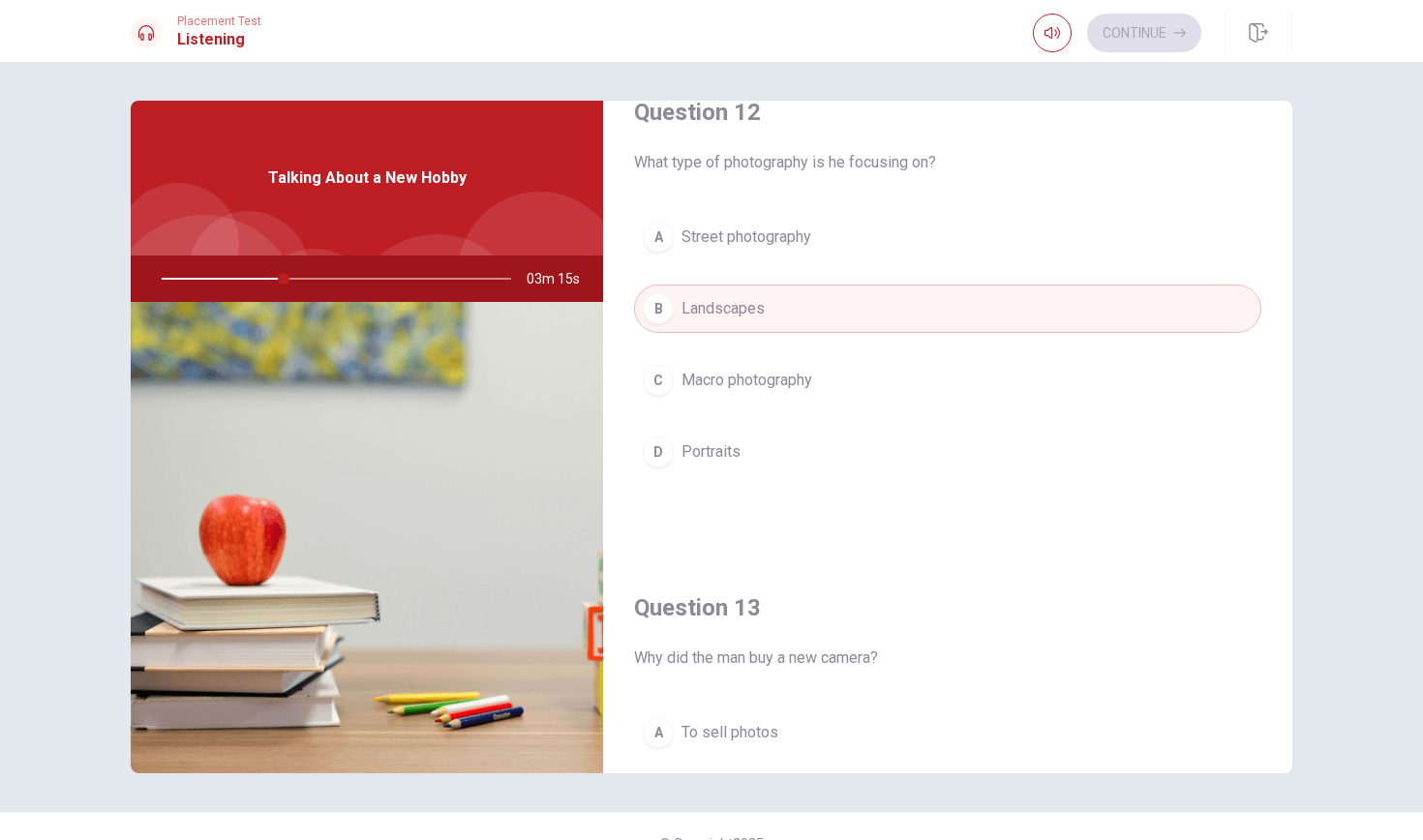 scroll, scrollTop: 877, scrollLeft: 0, axis: vertical 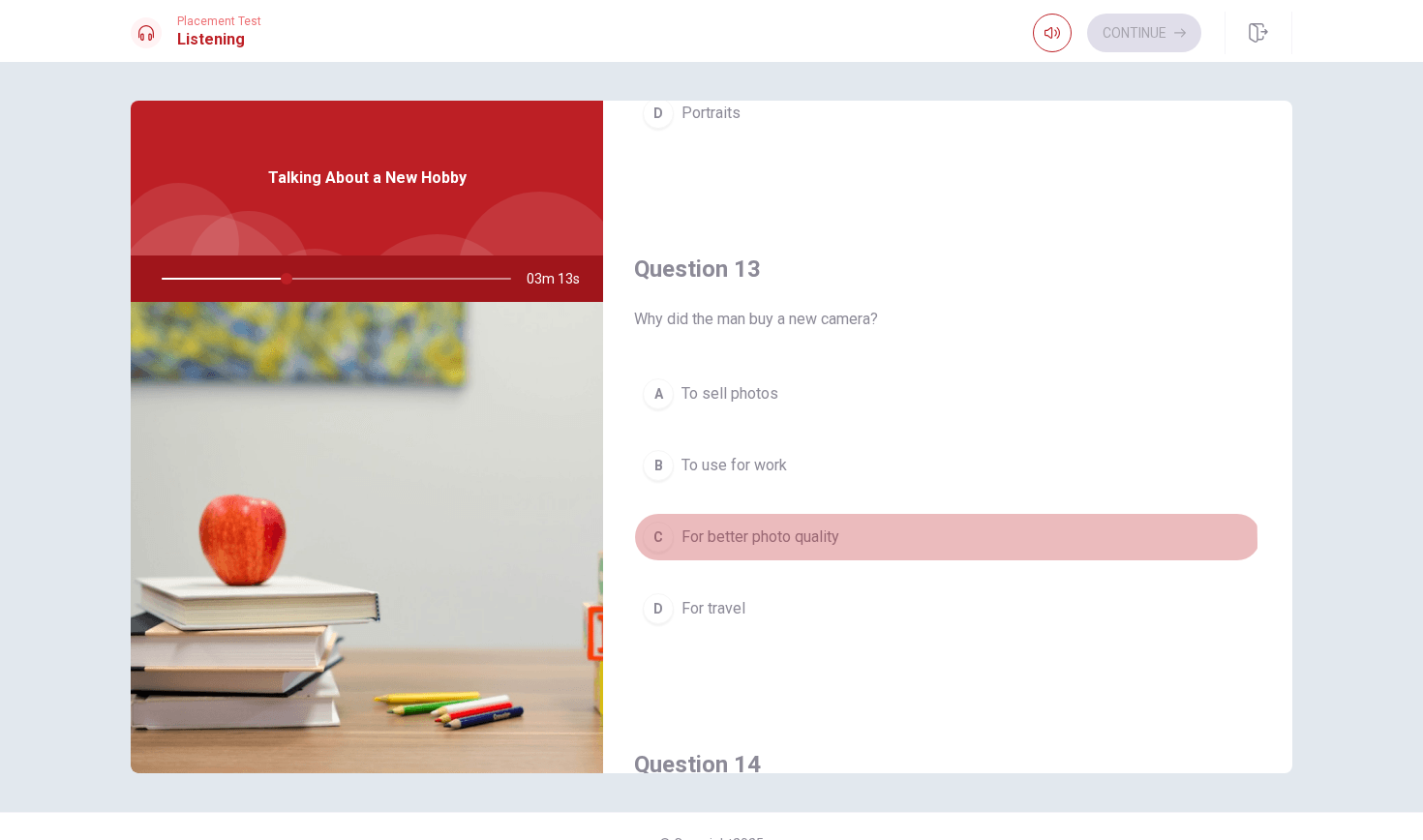 click on "For better photo quality" at bounding box center [760, 537] 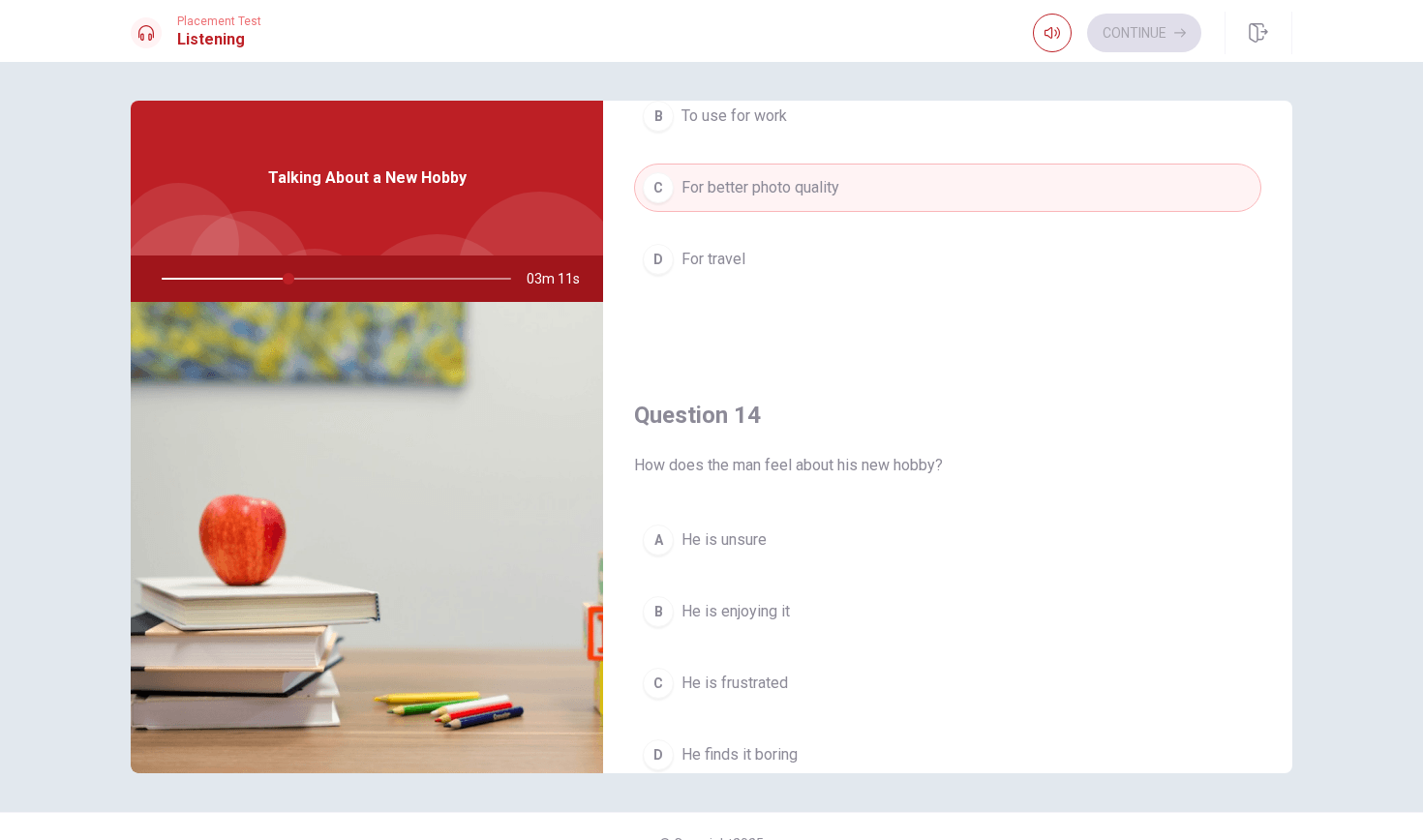 scroll, scrollTop: 1381, scrollLeft: 0, axis: vertical 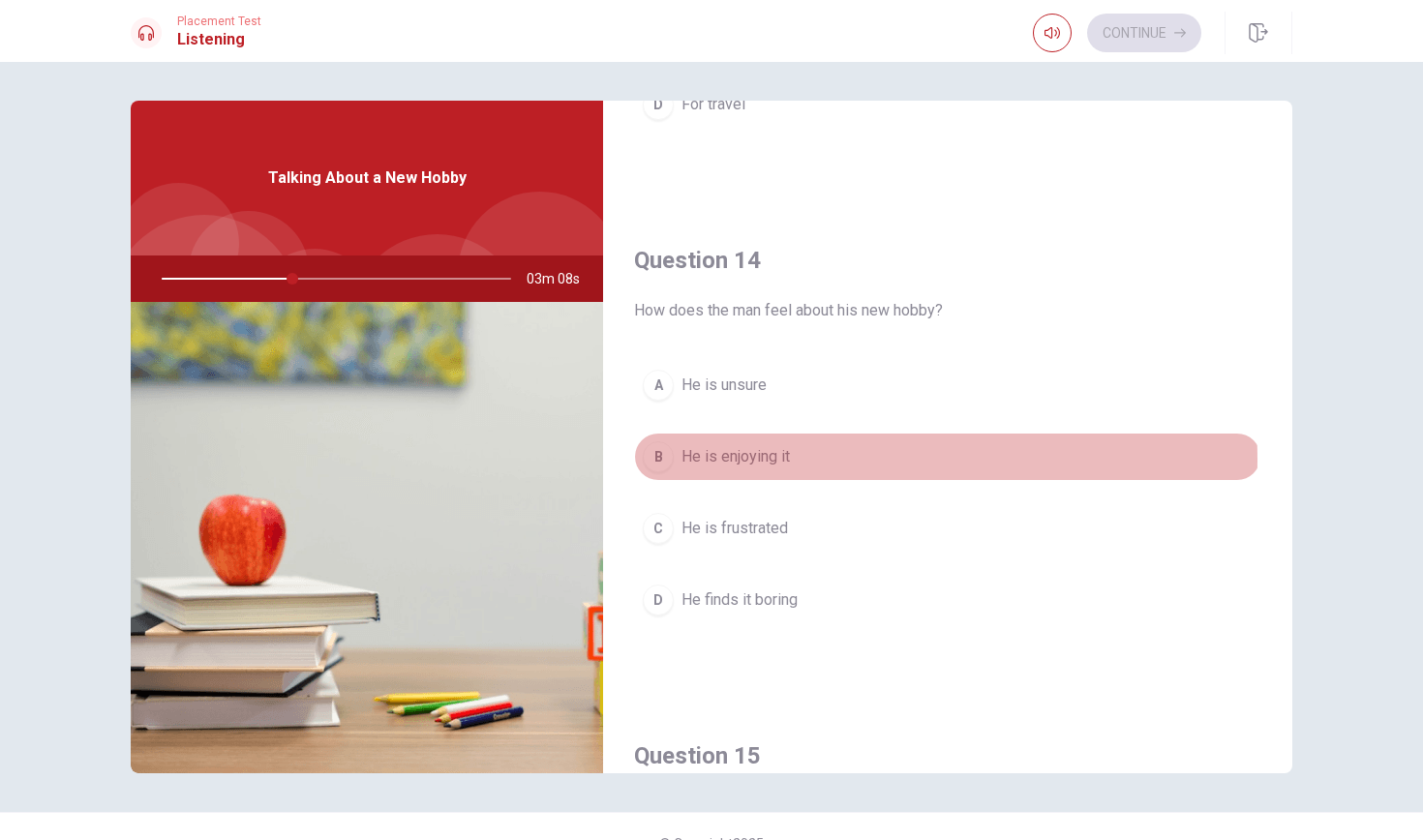 click on "He is enjoying it" at bounding box center (736, 457) 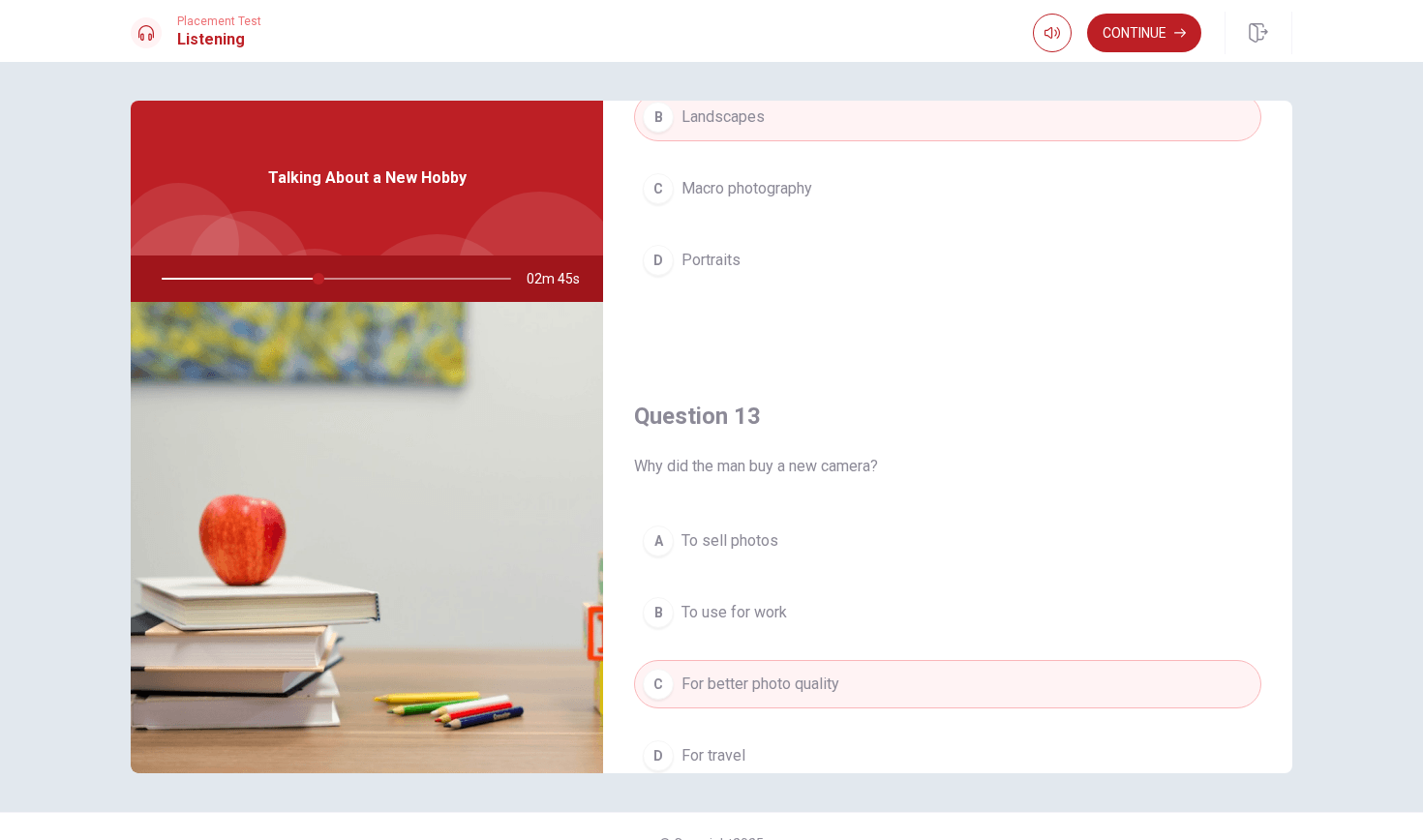 scroll, scrollTop: 734, scrollLeft: 0, axis: vertical 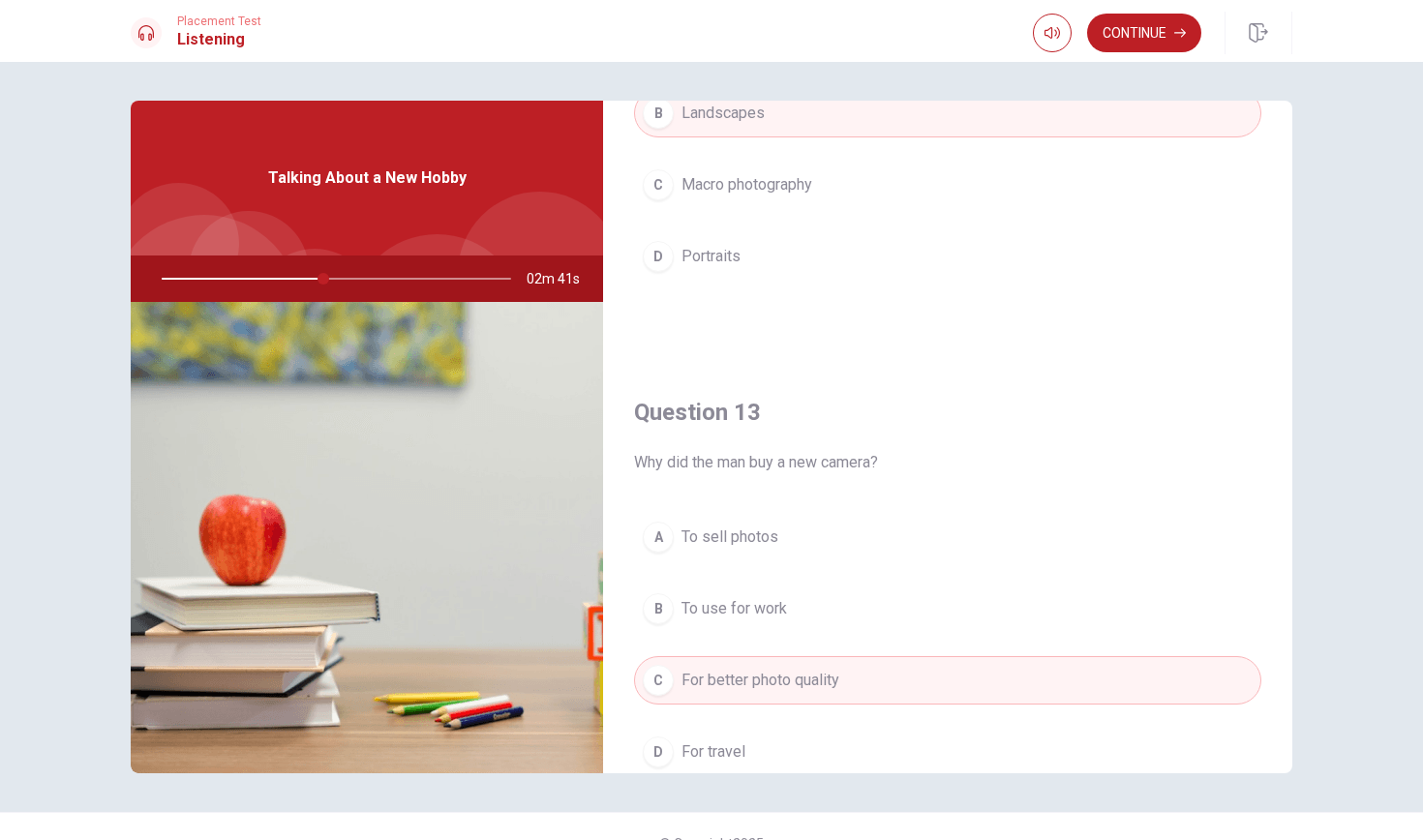 click on "B To use for work" at bounding box center [948, 609] 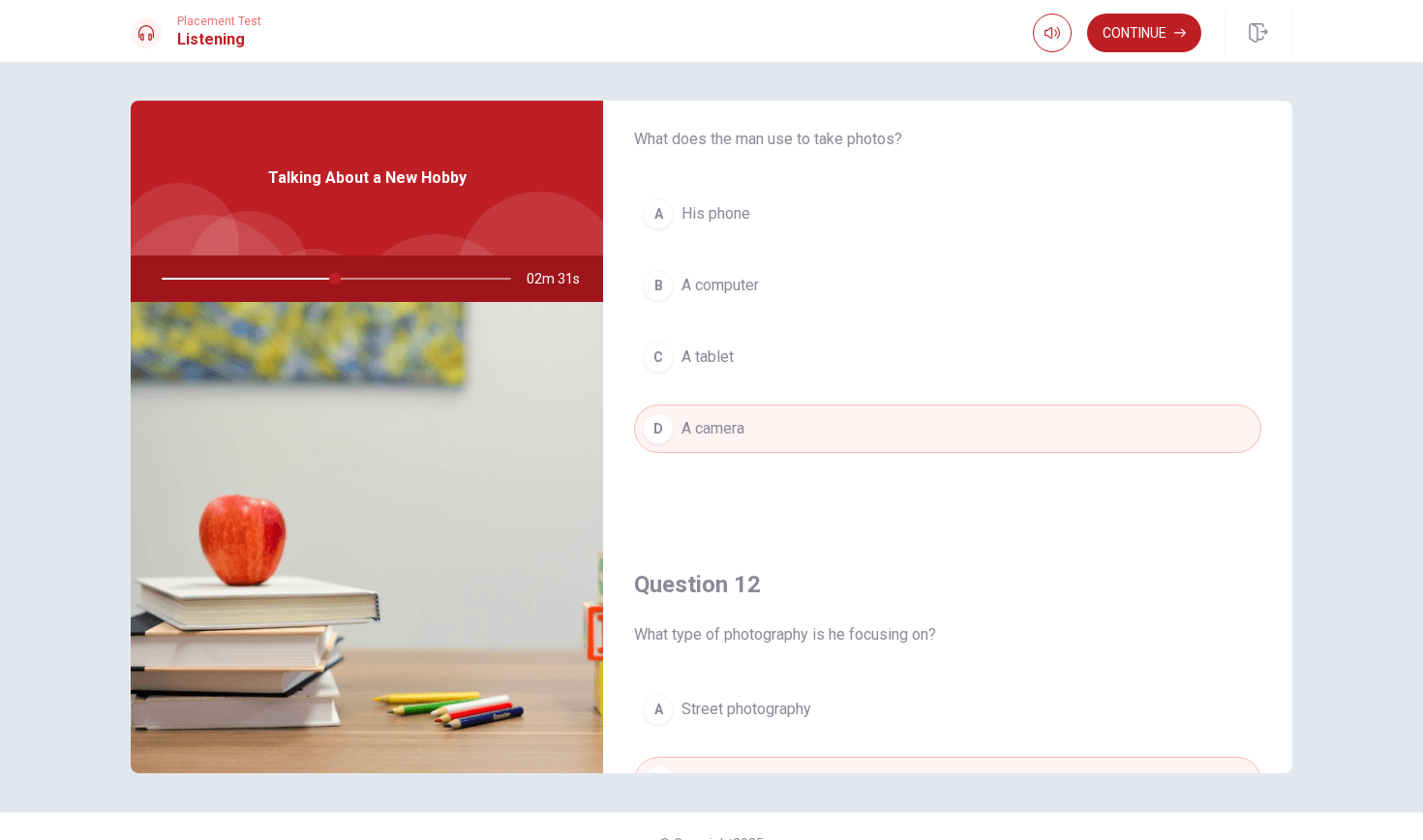 scroll, scrollTop: 0, scrollLeft: 0, axis: both 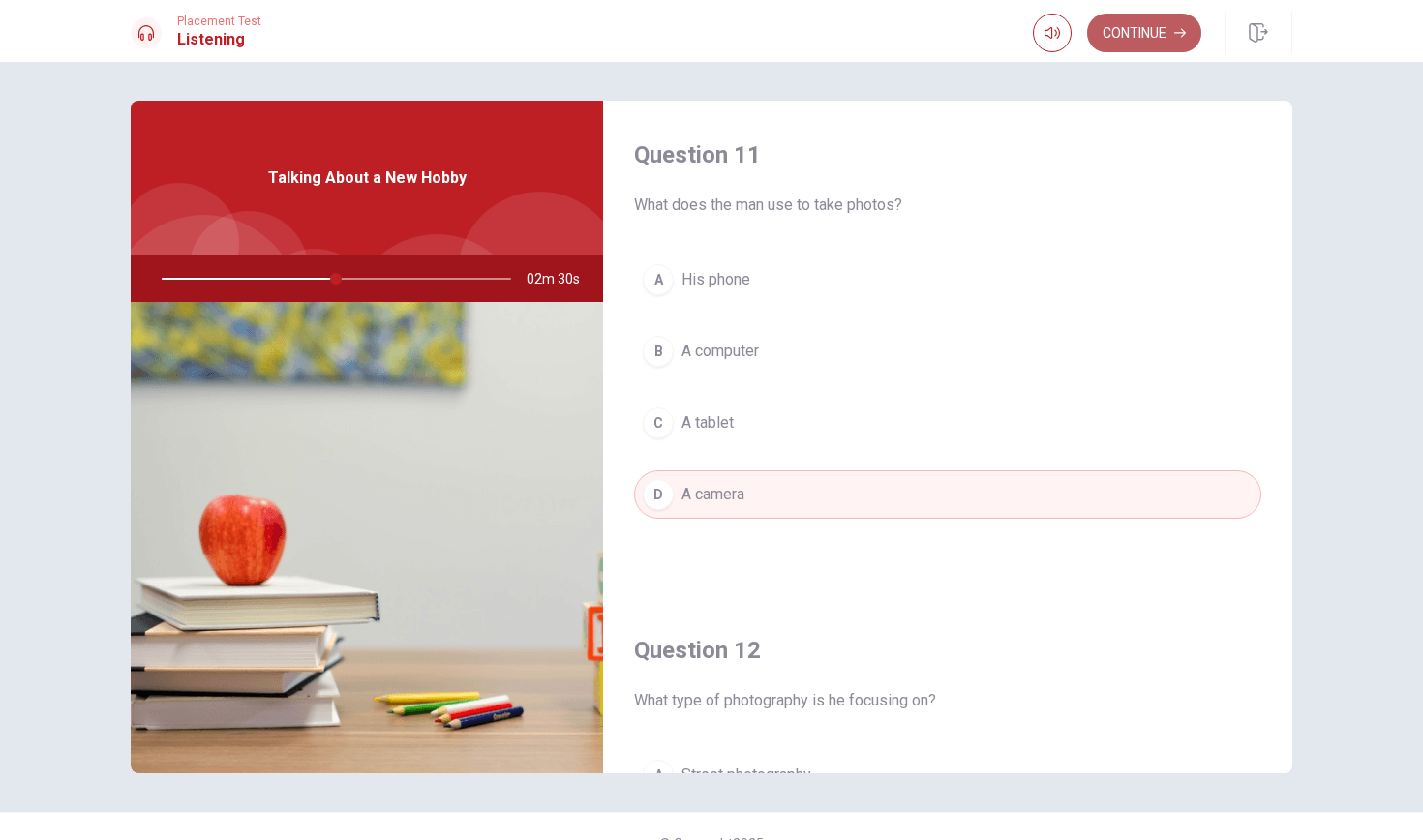 click on "Continue" at bounding box center (1144, 33) 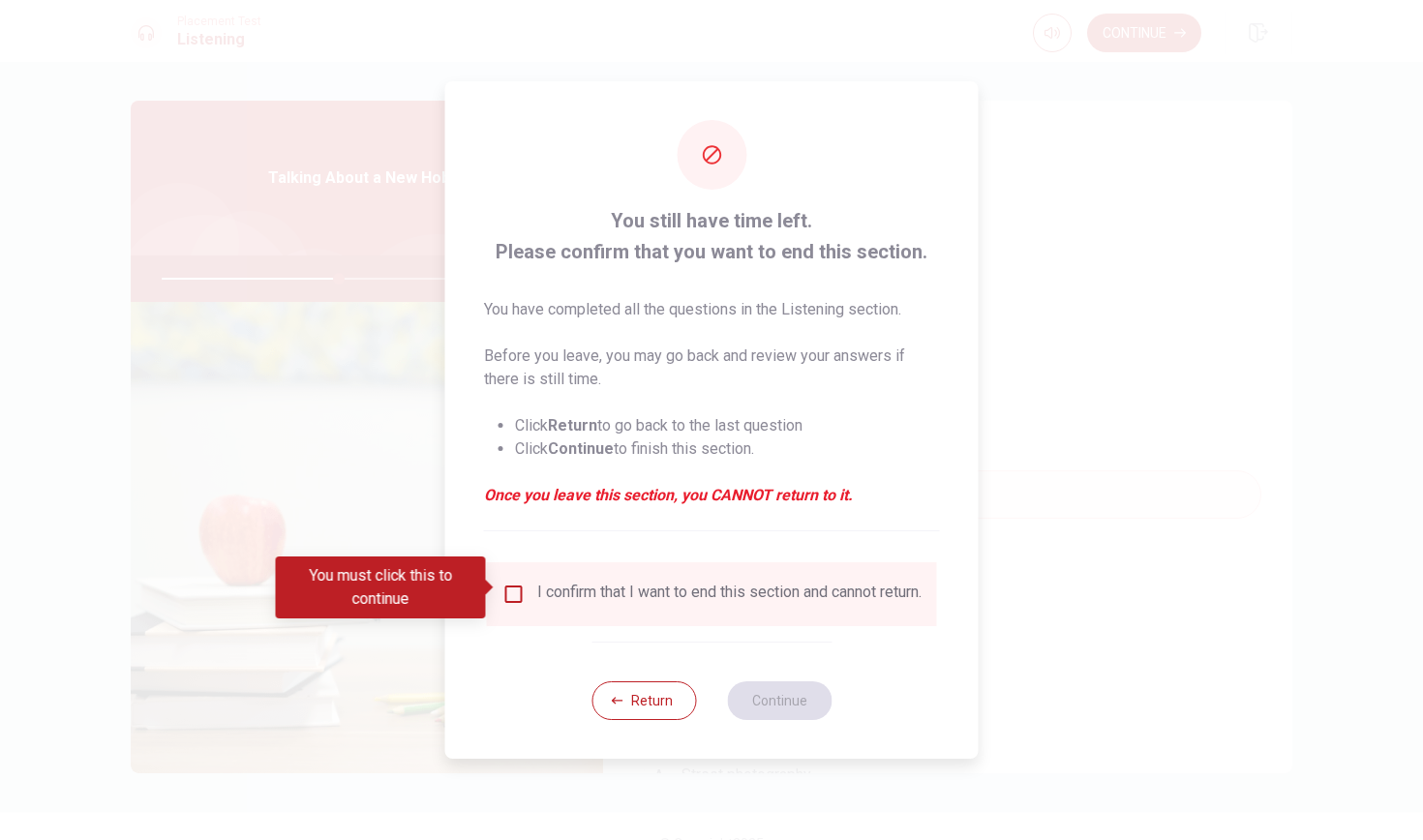click at bounding box center (514, 594) 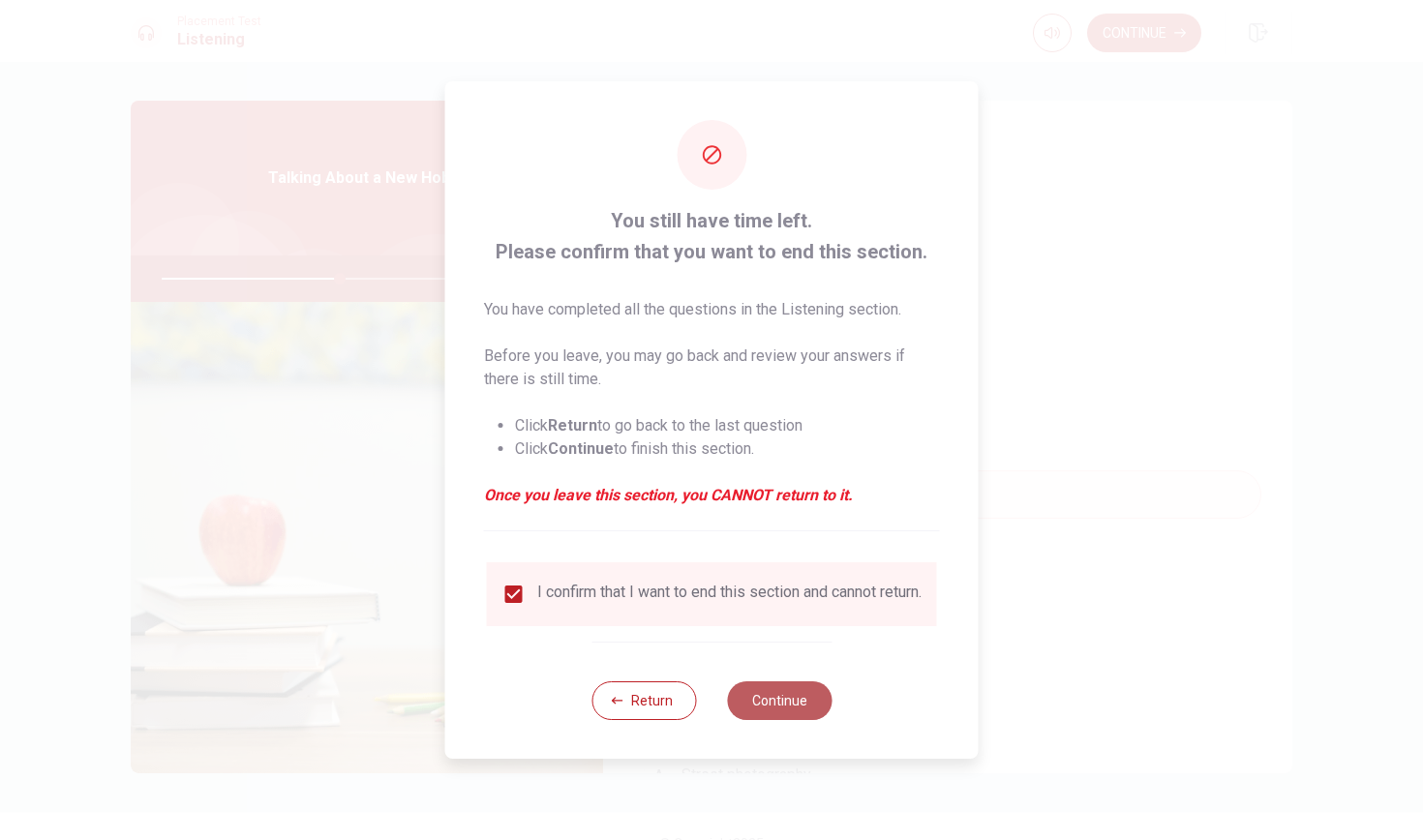 click on "Continue" at bounding box center [779, 701] 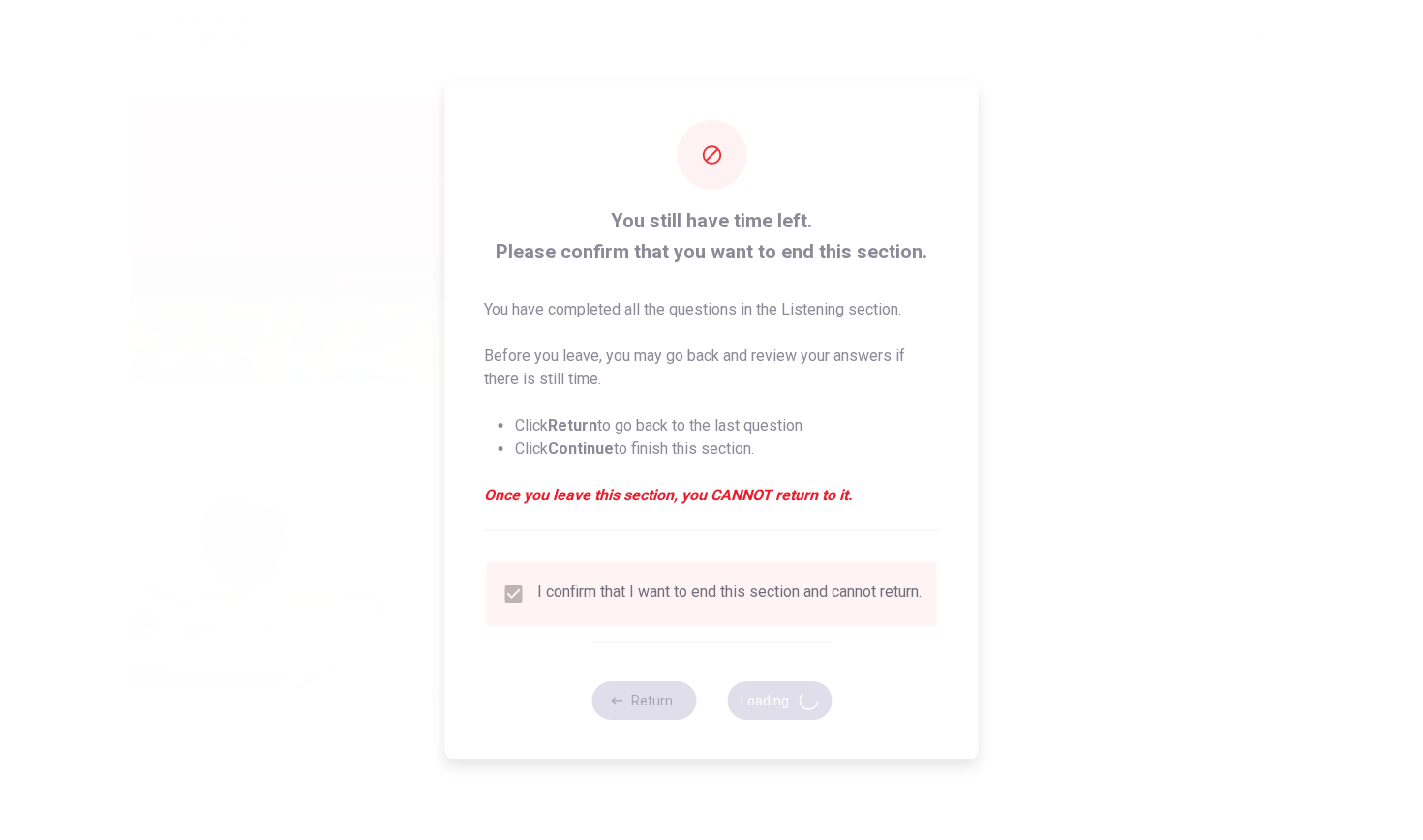 type on "52" 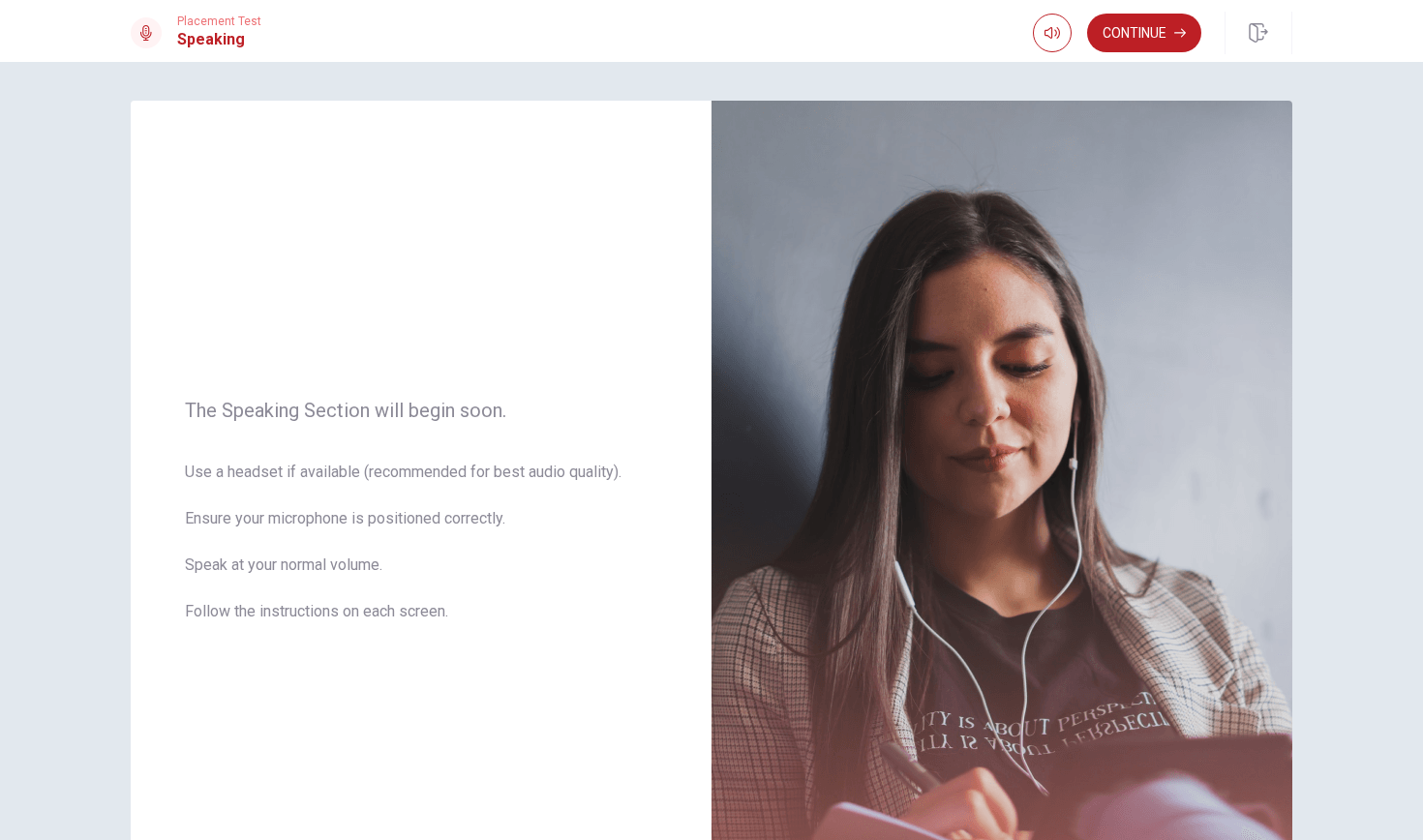 click on "The Speaking Section will begin soon. Use a headset if available (recommended for best audio quality).
Ensure your microphone is positioned correctly.
Speak at your normal volume.
Follow the instructions on each screen." at bounding box center [712, 523] 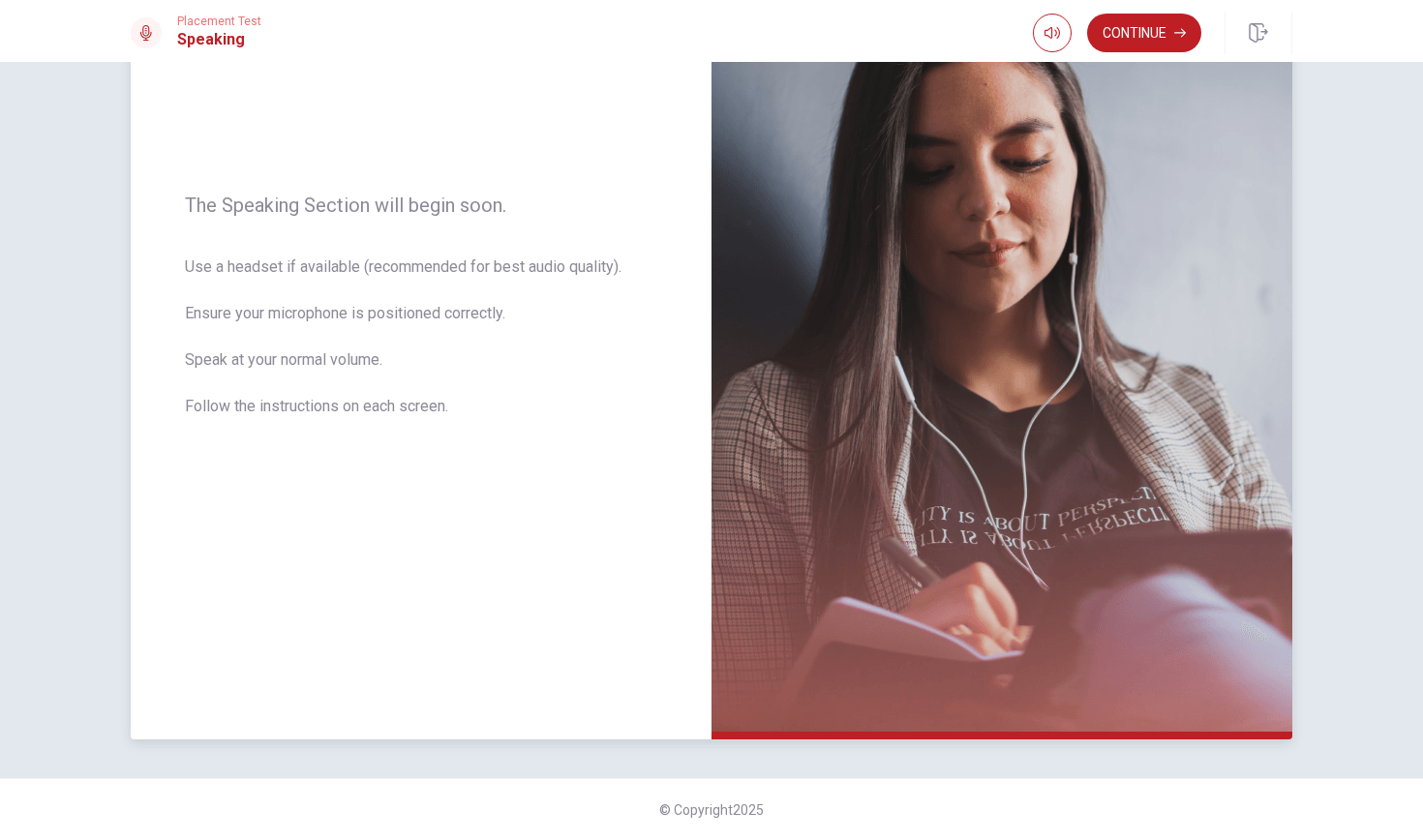 scroll, scrollTop: 0, scrollLeft: 0, axis: both 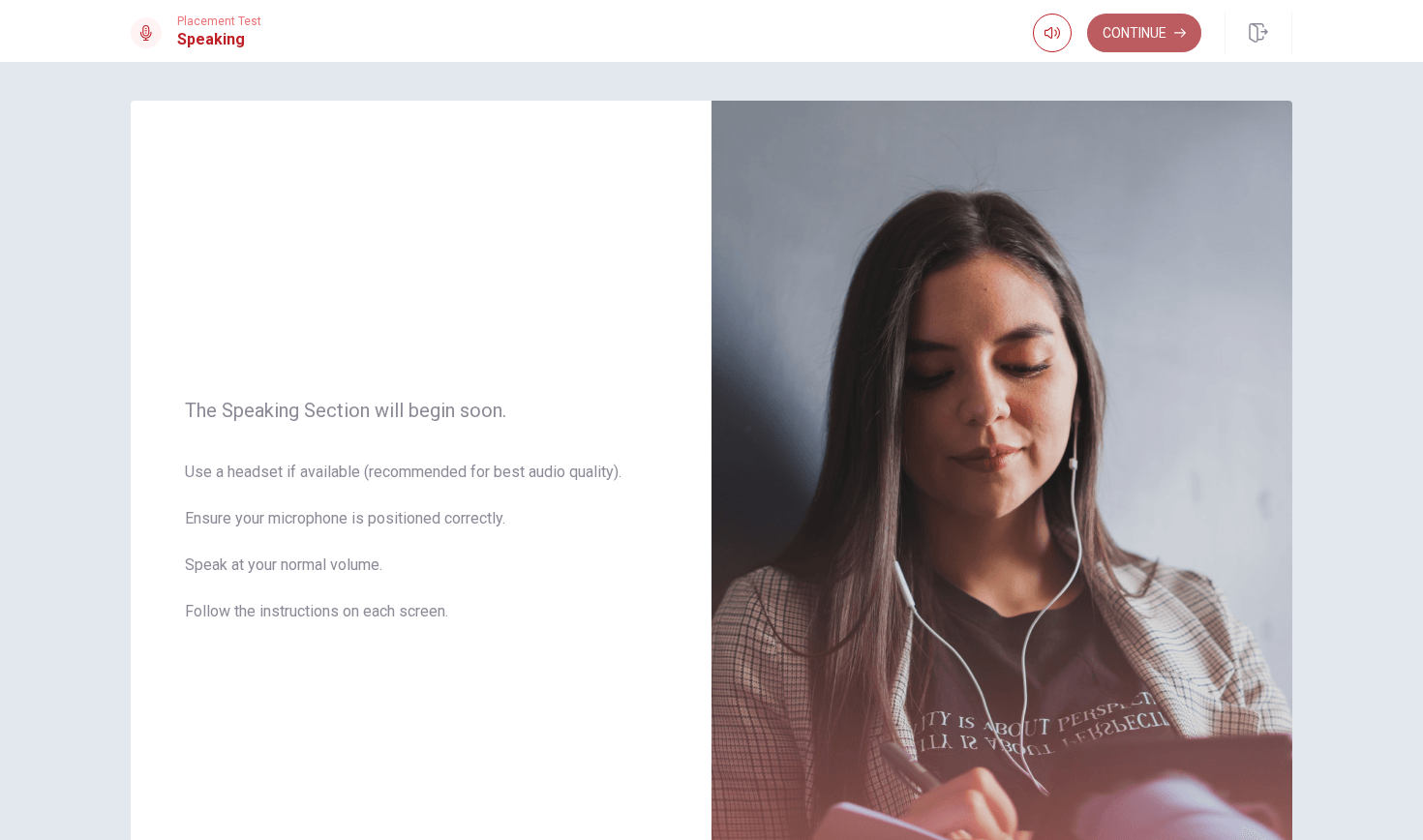click on "Continue" at bounding box center (1144, 33) 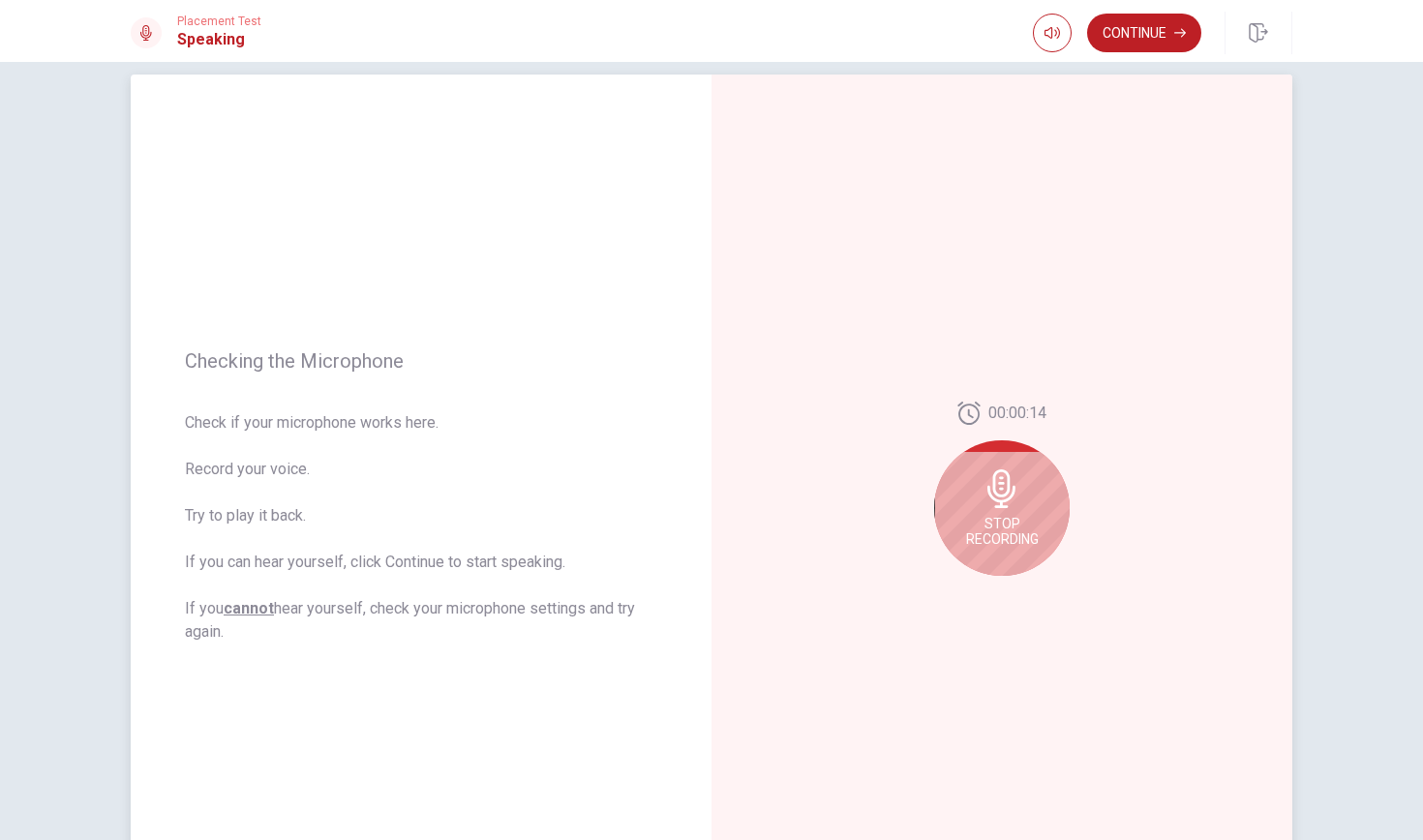 scroll, scrollTop: 81, scrollLeft: 0, axis: vertical 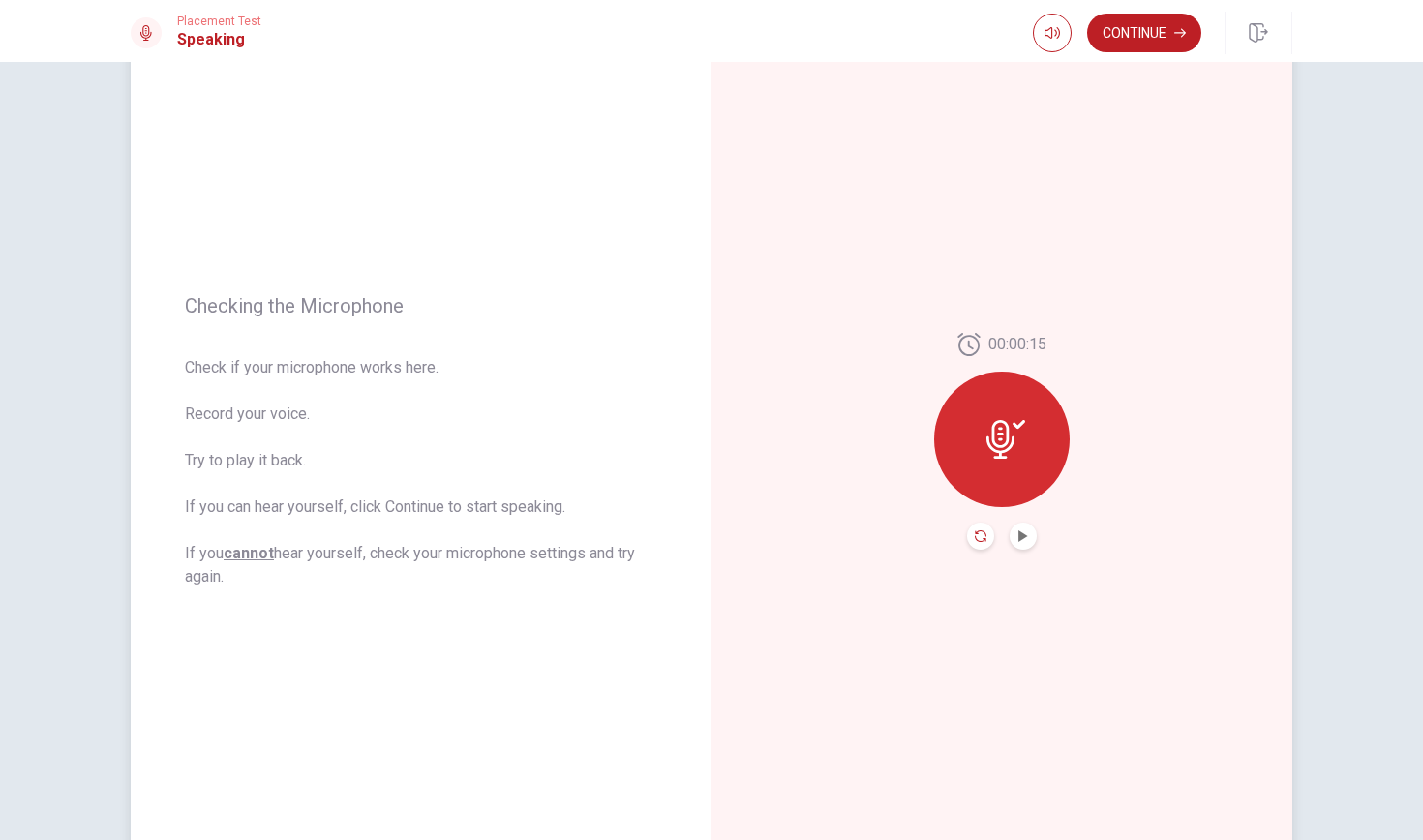 click 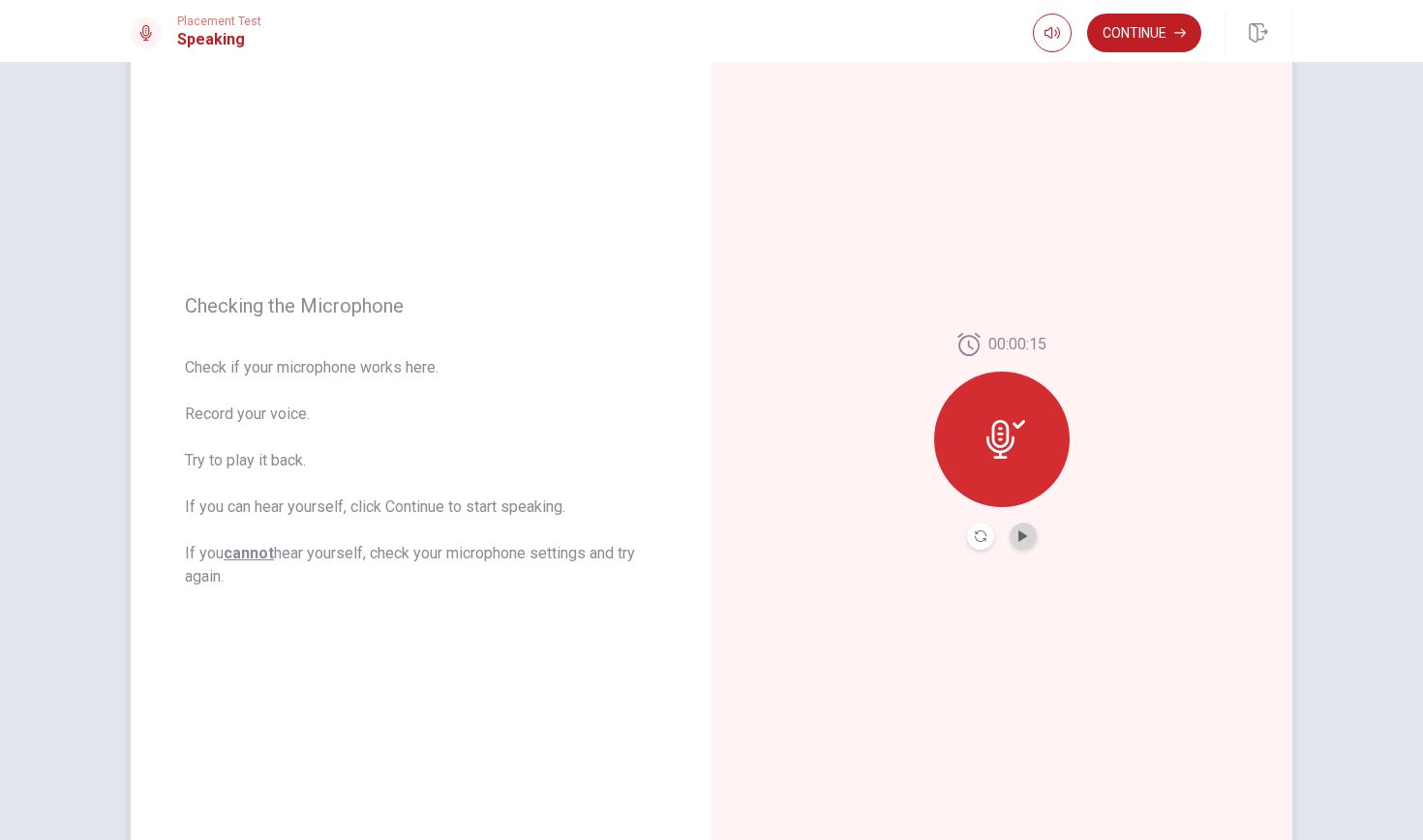 click at bounding box center (1023, 536) 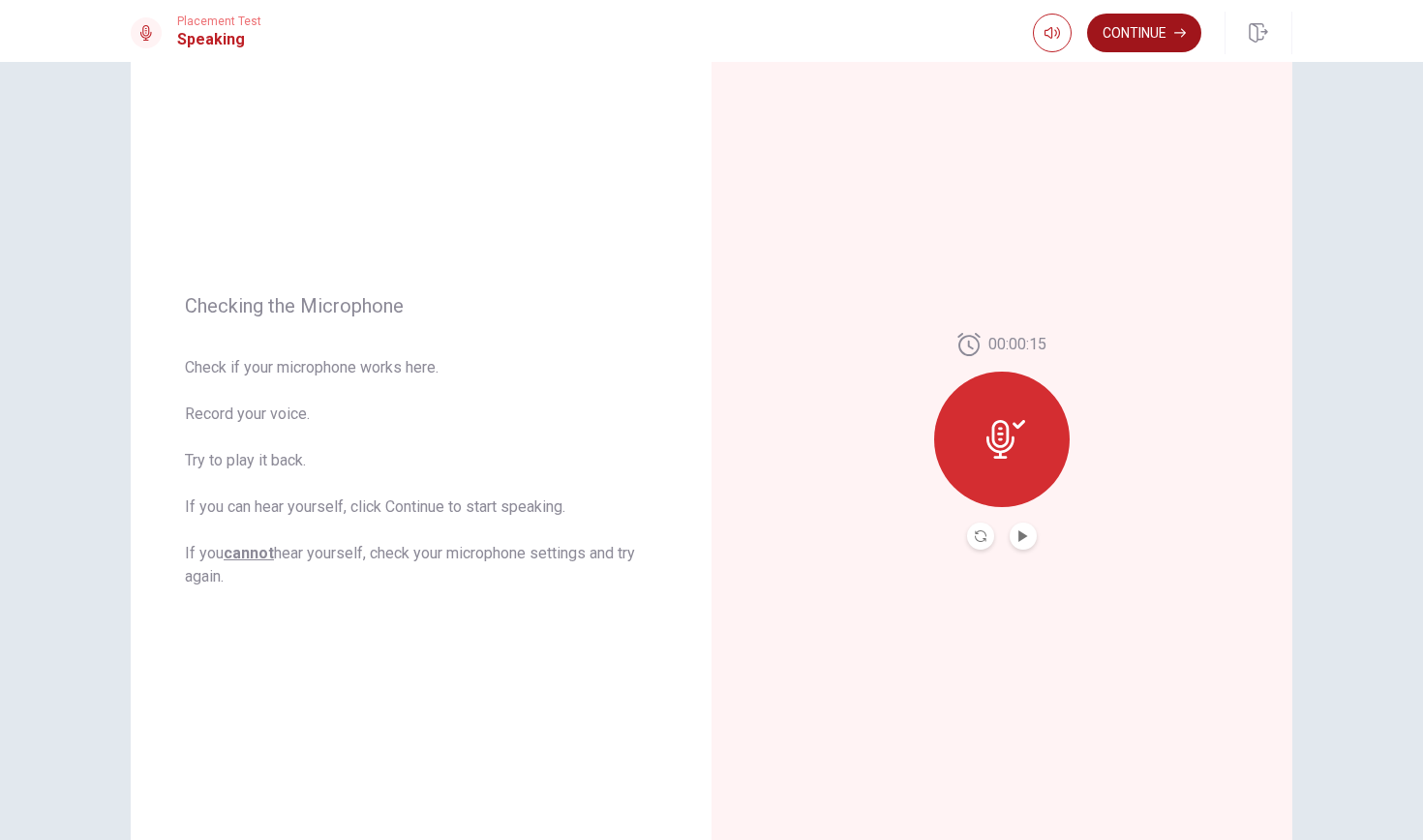 click on "Continue" at bounding box center (1144, 33) 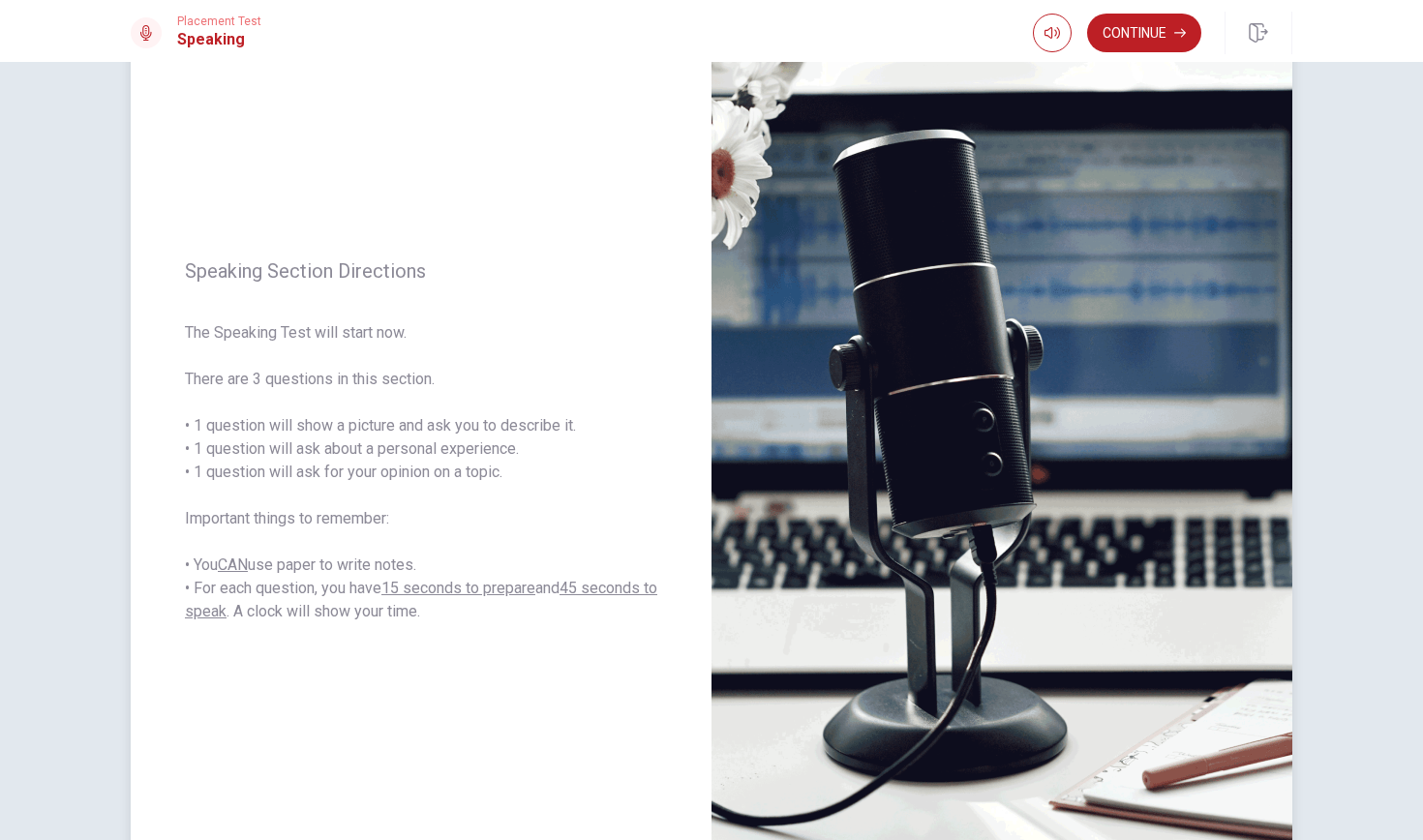 scroll, scrollTop: 77, scrollLeft: 0, axis: vertical 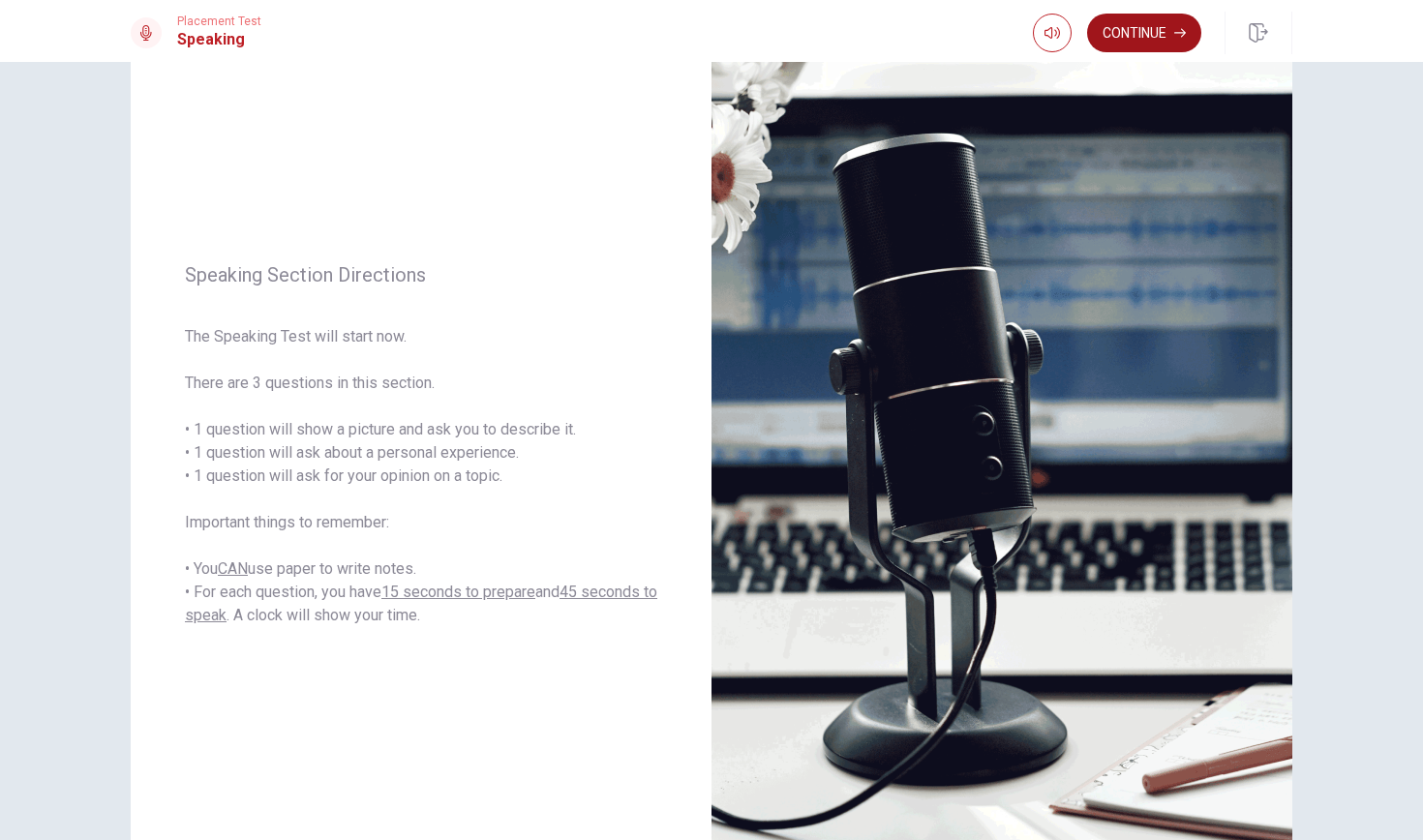 click on "Continue" at bounding box center [1144, 33] 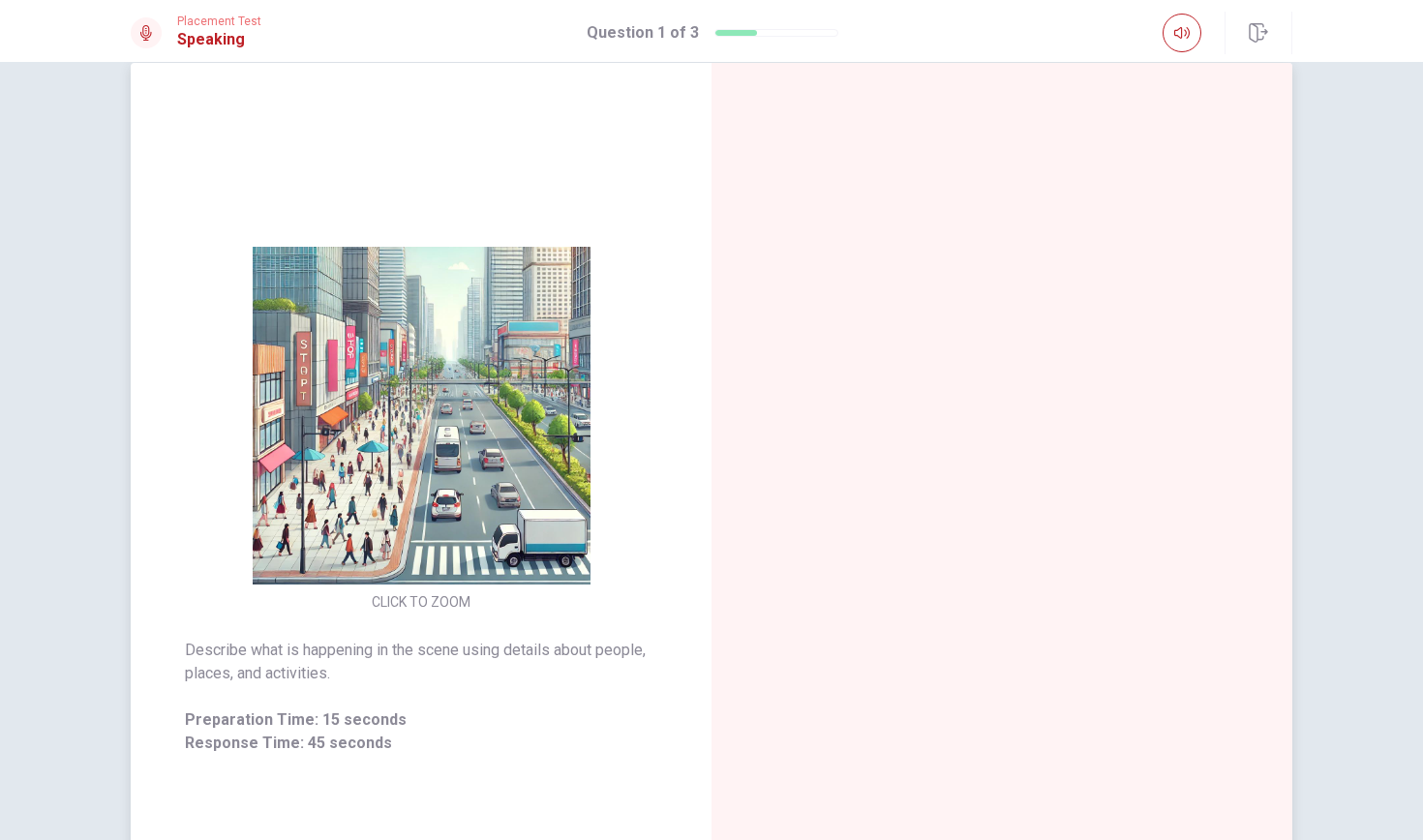 scroll, scrollTop: 64, scrollLeft: 0, axis: vertical 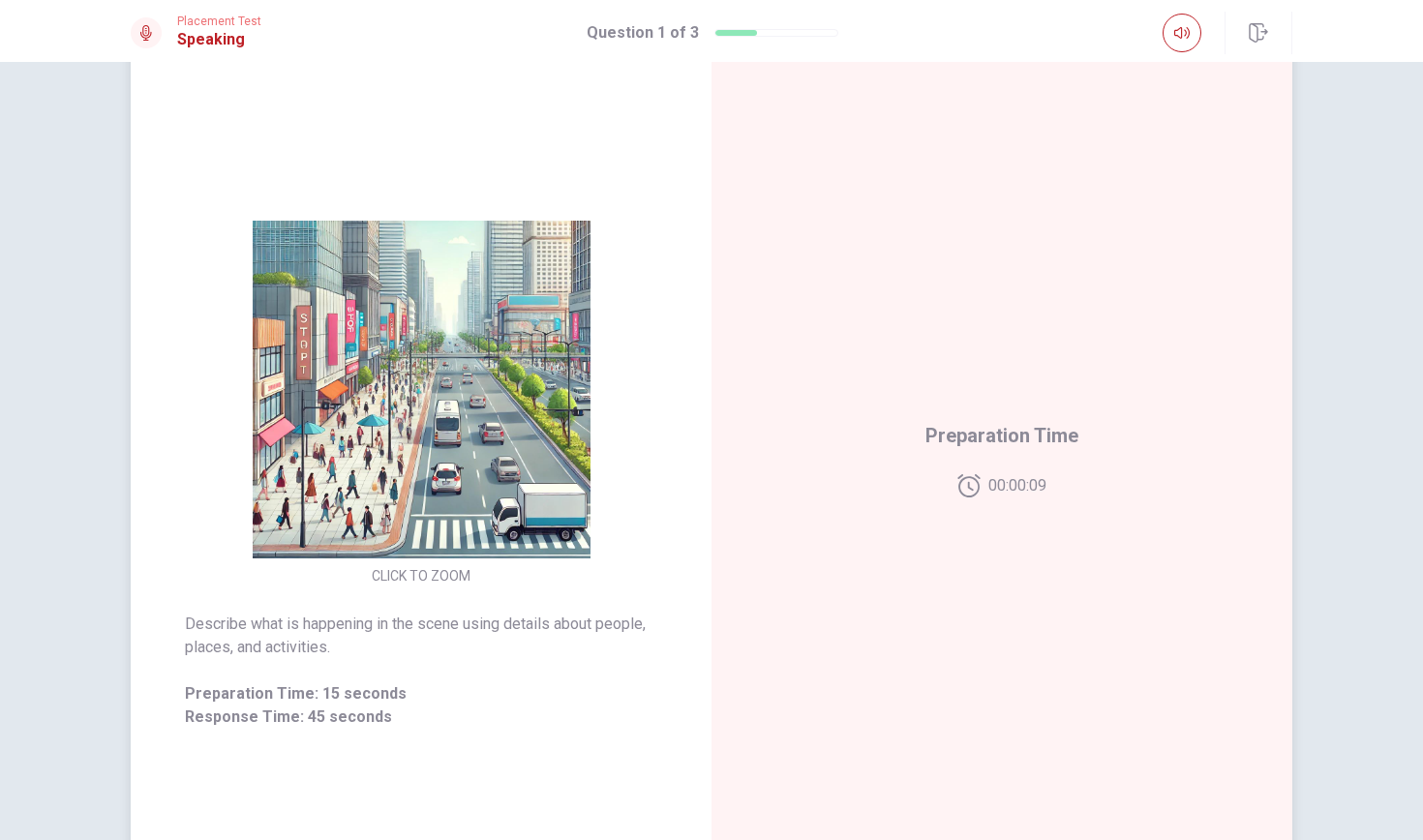 click at bounding box center (421, 389) 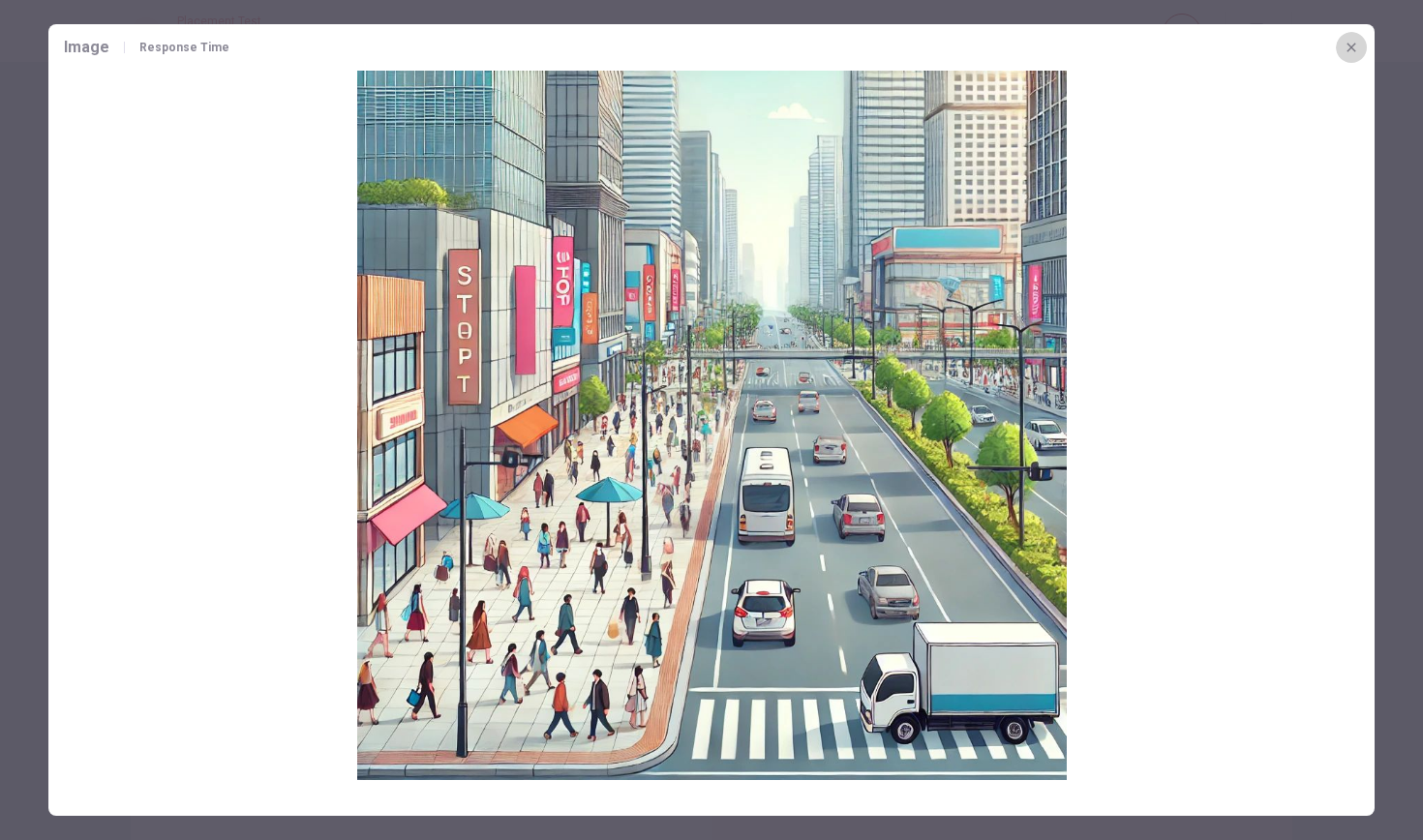 click at bounding box center [1351, 47] 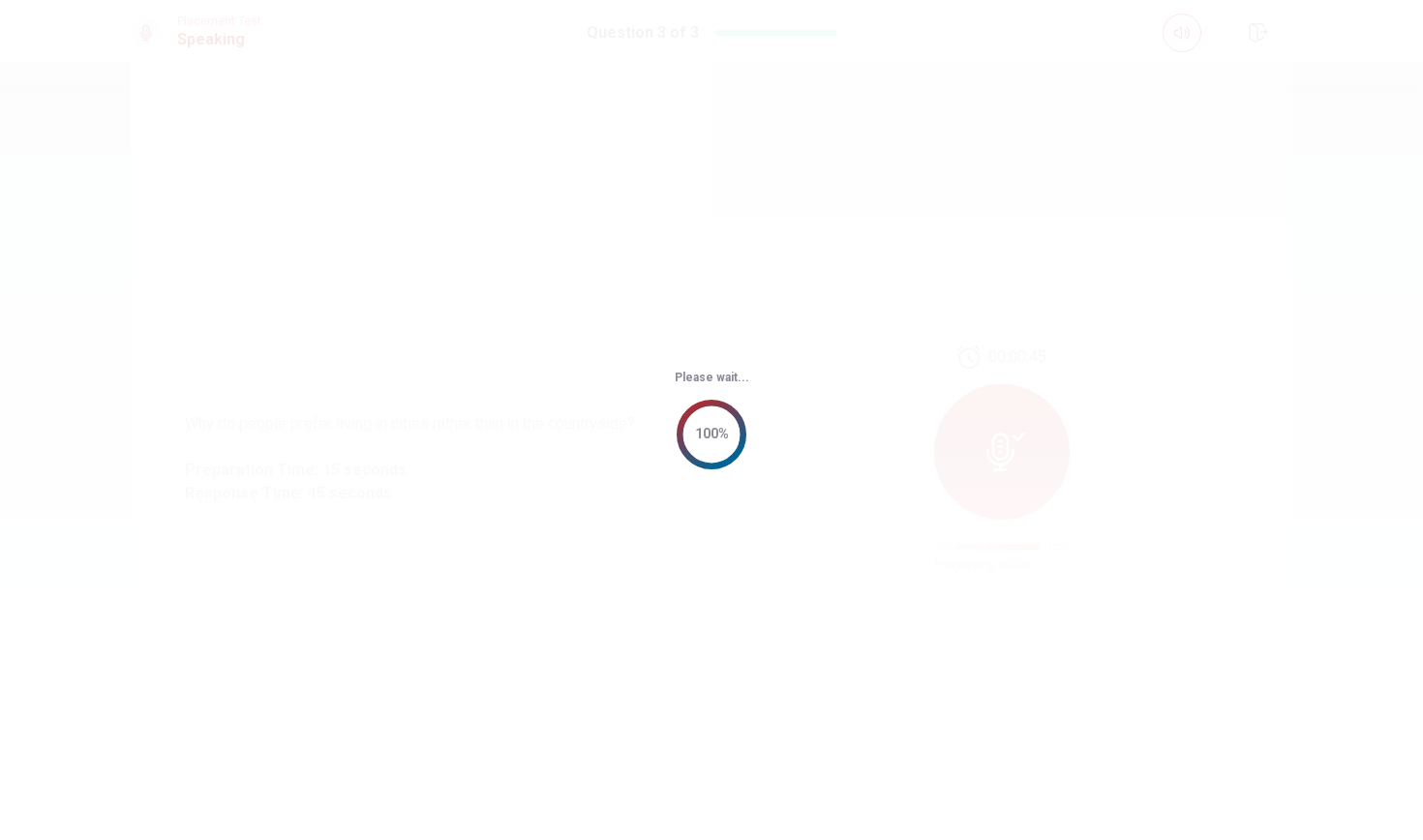 scroll, scrollTop: 0, scrollLeft: 0, axis: both 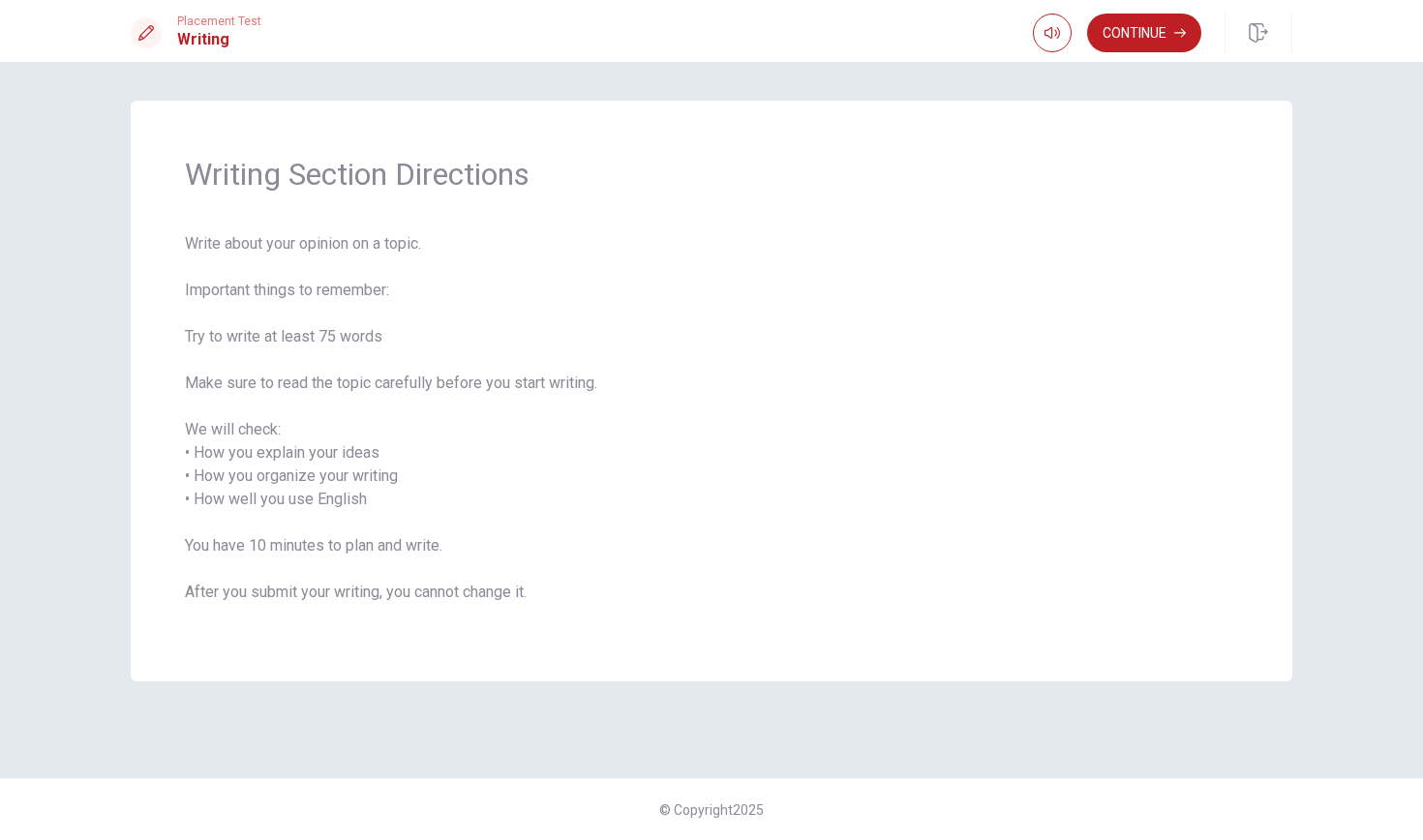 drag, startPoint x: 234, startPoint y: 297, endPoint x: 423, endPoint y: 286, distance: 189.31984 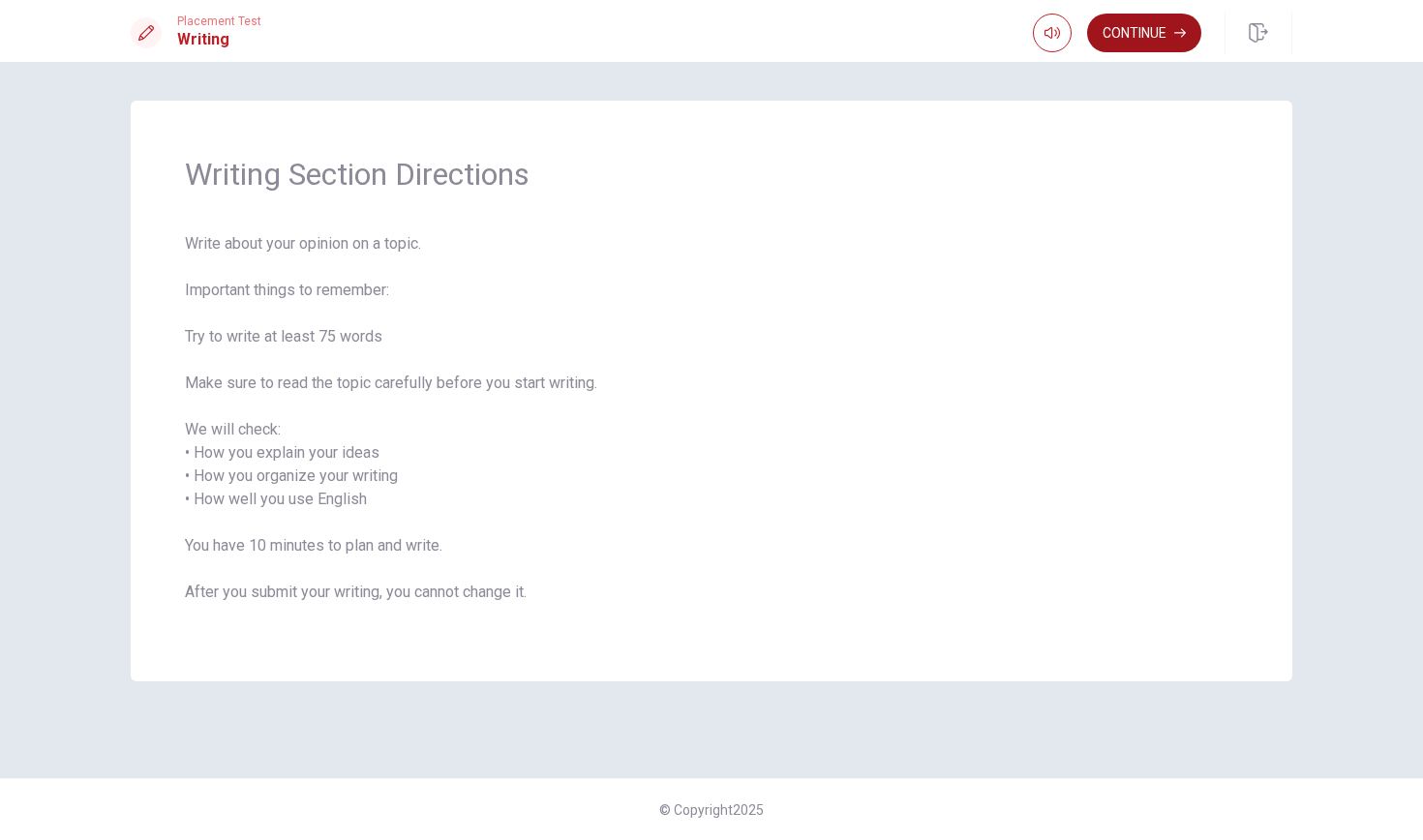 click on "Continue" at bounding box center (1144, 33) 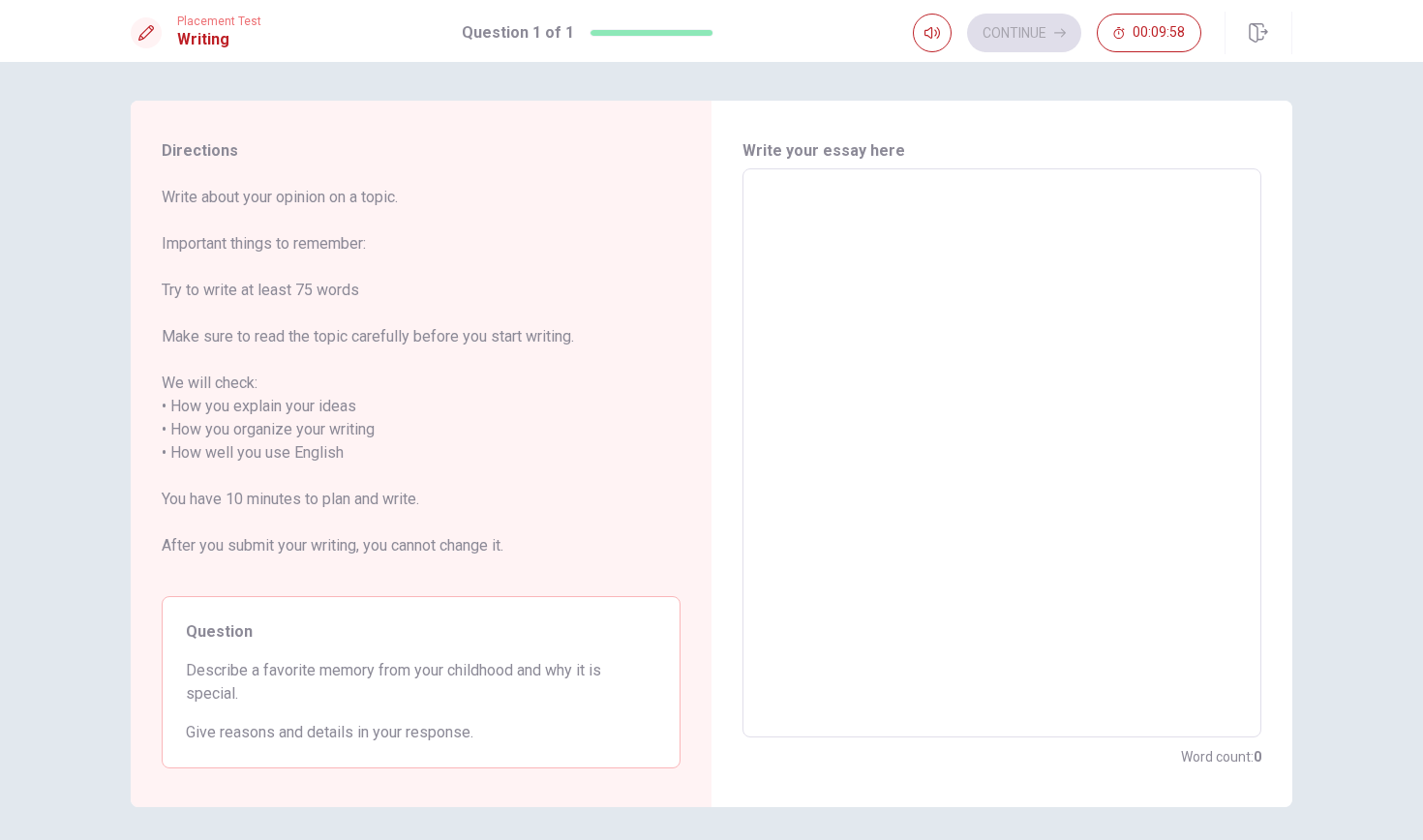 drag, startPoint x: 208, startPoint y: 204, endPoint x: 392, endPoint y: 199, distance: 184.06792 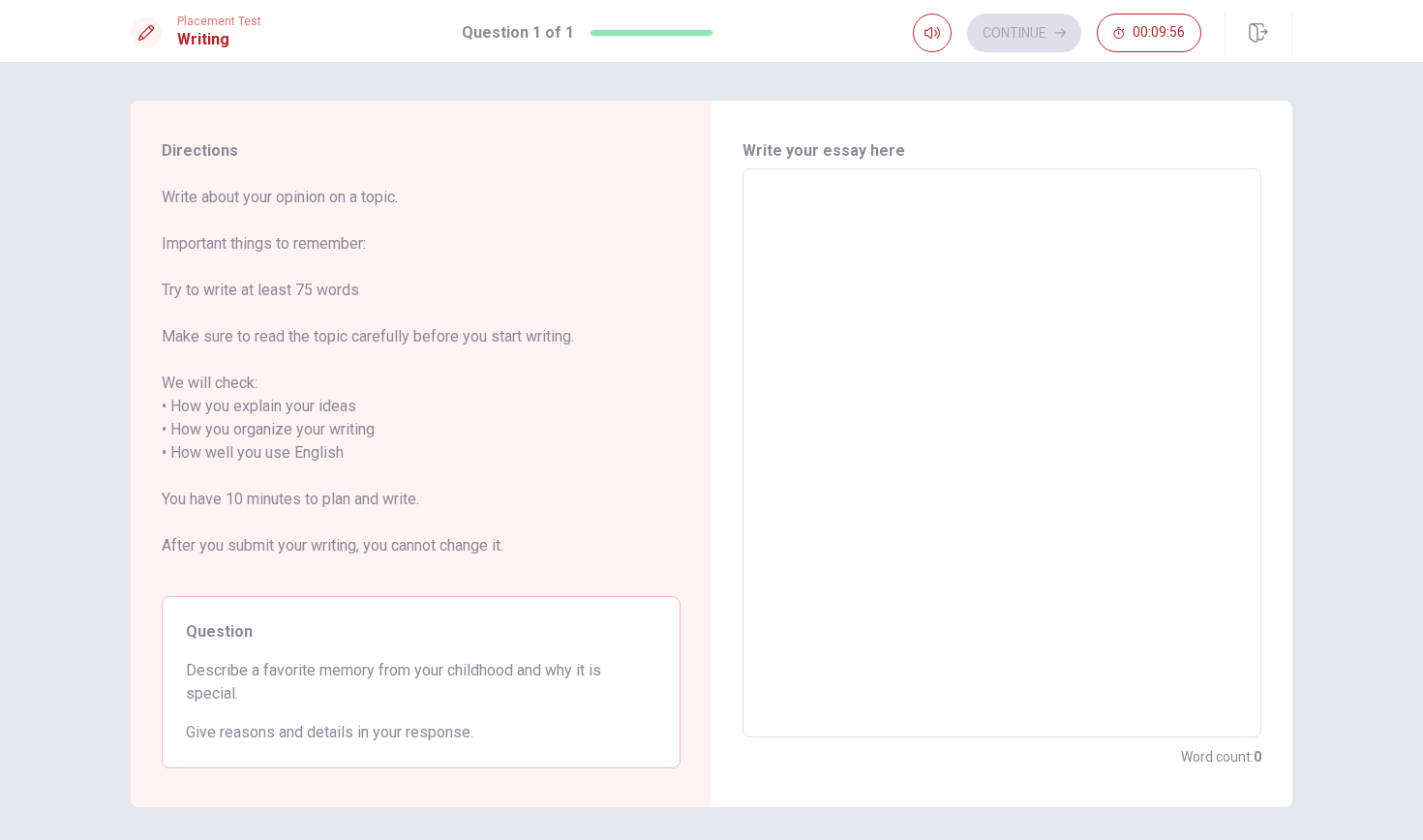 click on "Write about your opinion on a topic.
Important things to remember:
Try to write at least 75 words
Make sure to read the topic carefully before you start writing.
We will check:
• How you explain your ideas
• How you organize your writing
• How well you use English
You have 10 minutes to plan and write.
After you submit your writing, you cannot change it." at bounding box center [421, 383] 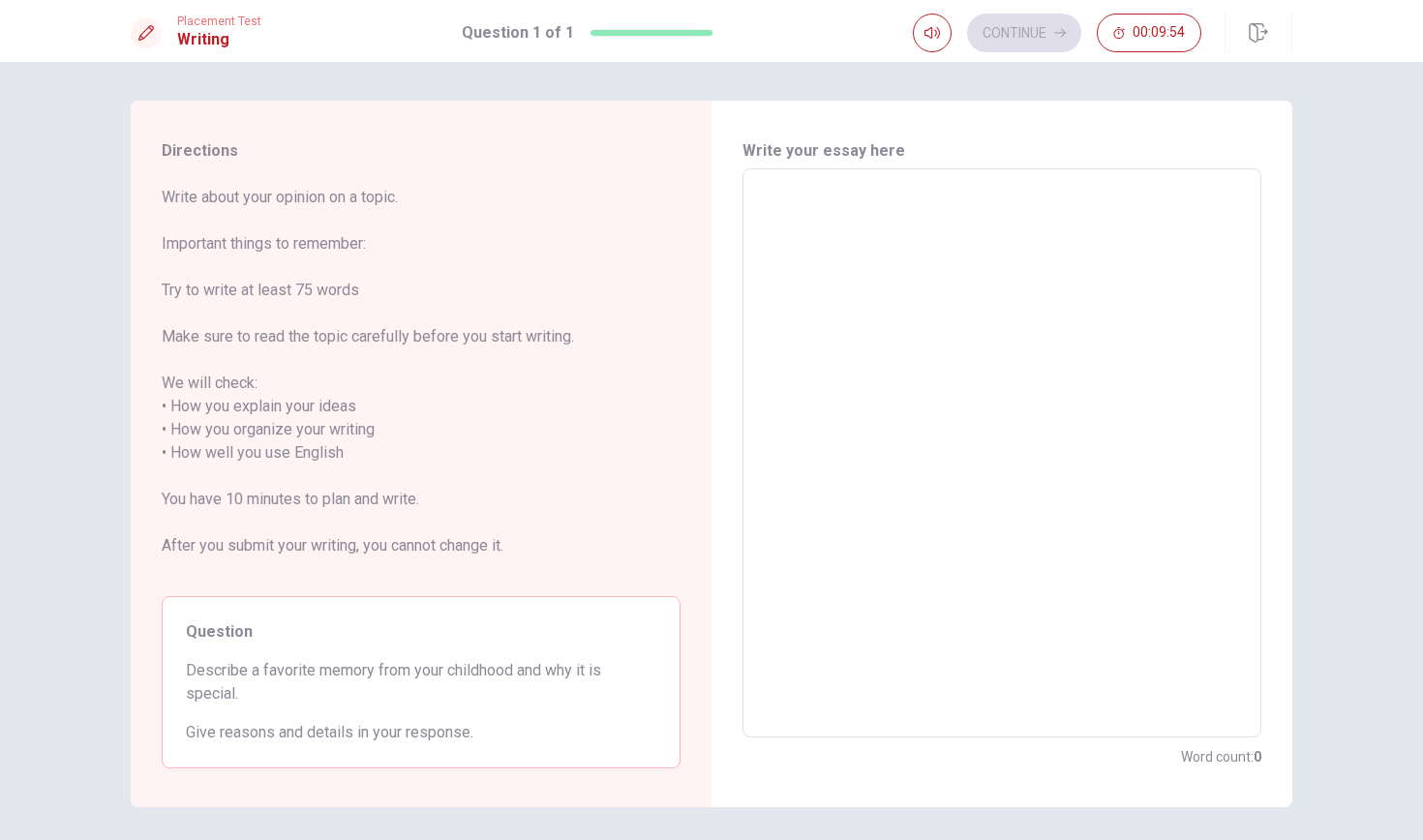 click on "Write about your opinion on a topic.
Important things to remember:
Try to write at least 75 words
Make sure to read the topic carefully before you start writing.
We will check:
• How you explain your ideas
• How you organize your writing
• How well you use English
You have 10 minutes to plan and write.
After you submit your writing, you cannot change it." at bounding box center [421, 383] 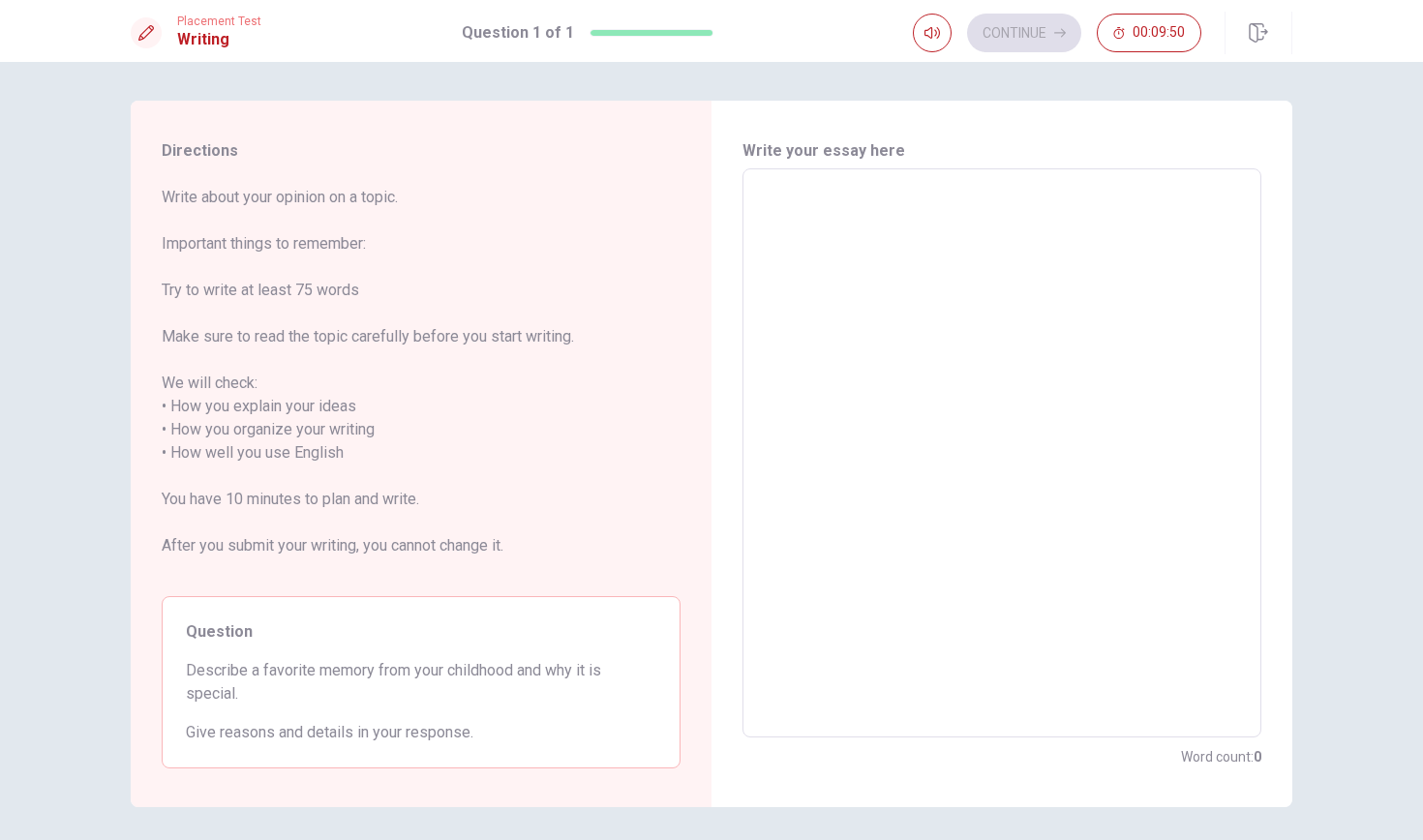 drag, startPoint x: 201, startPoint y: 338, endPoint x: 267, endPoint y: 340, distance: 66.0303 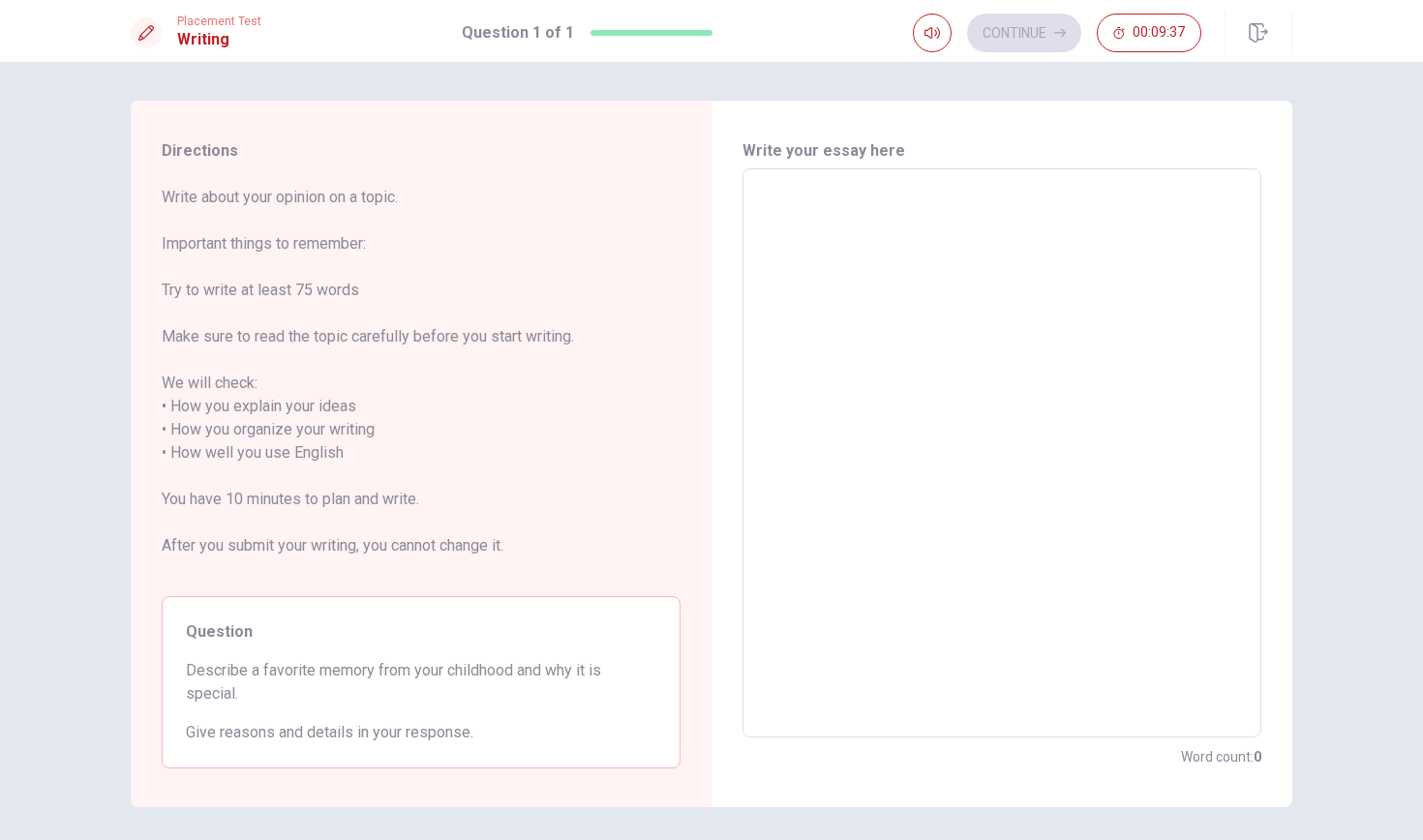 click at bounding box center (1002, 453) 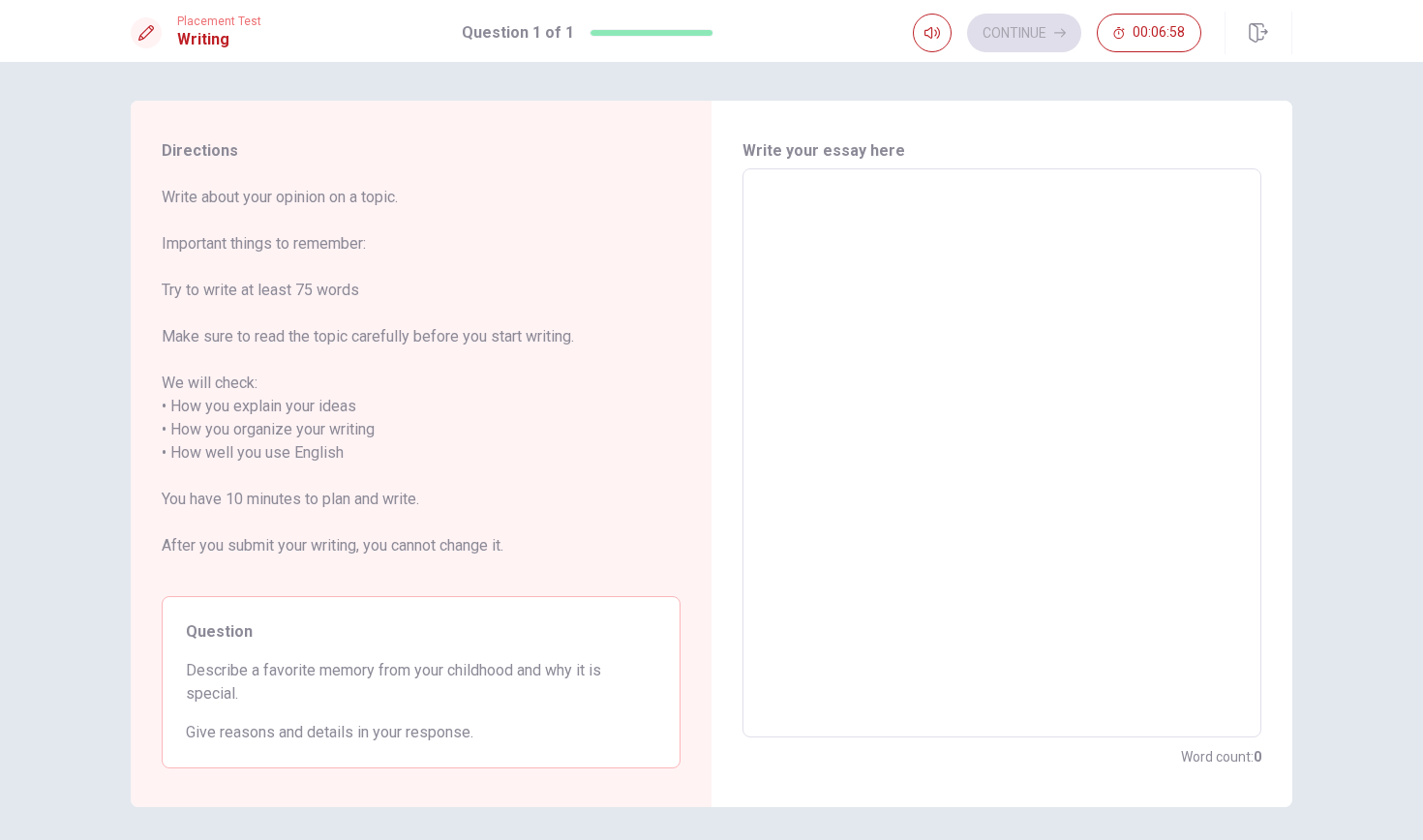 type on "I" 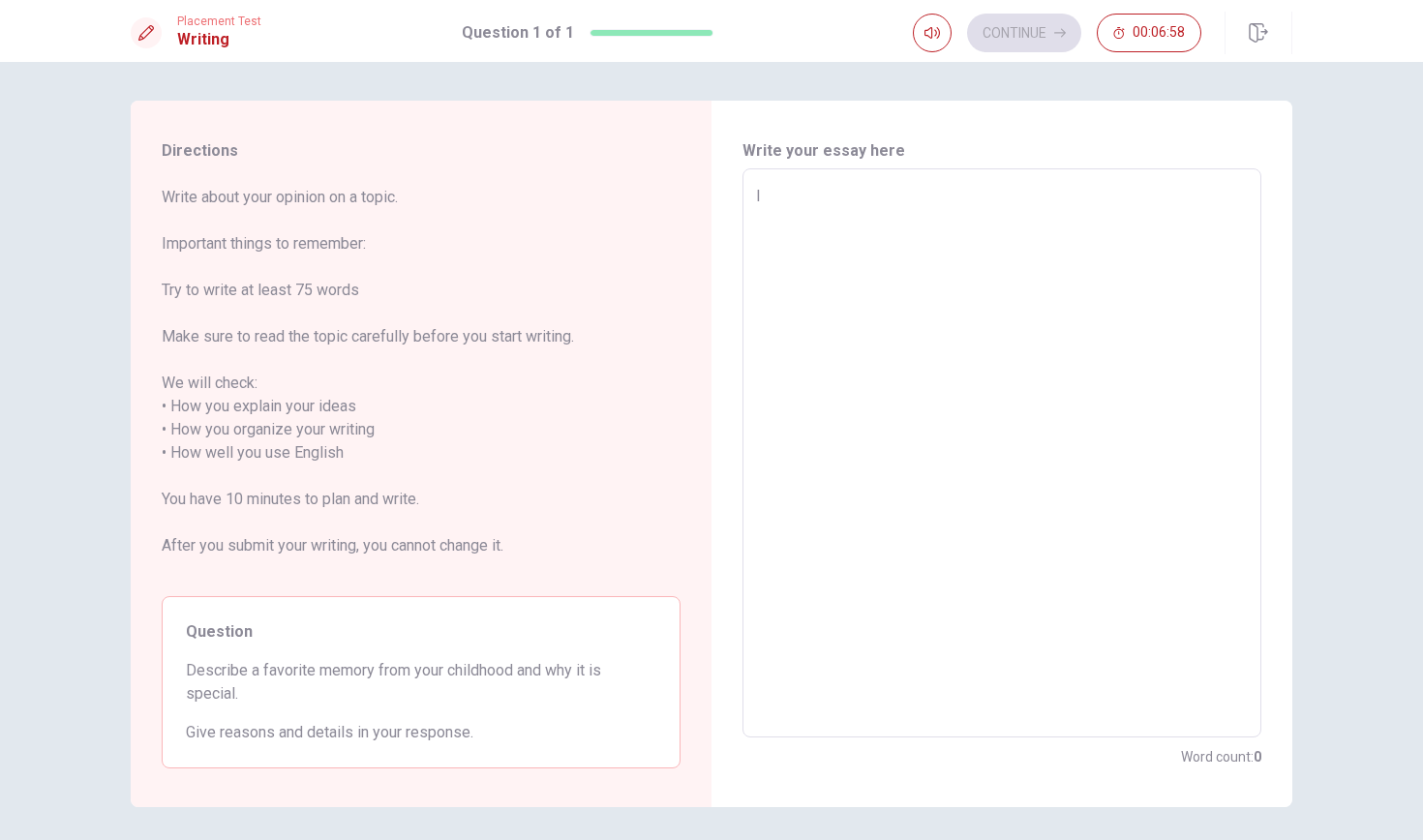 type on "x" 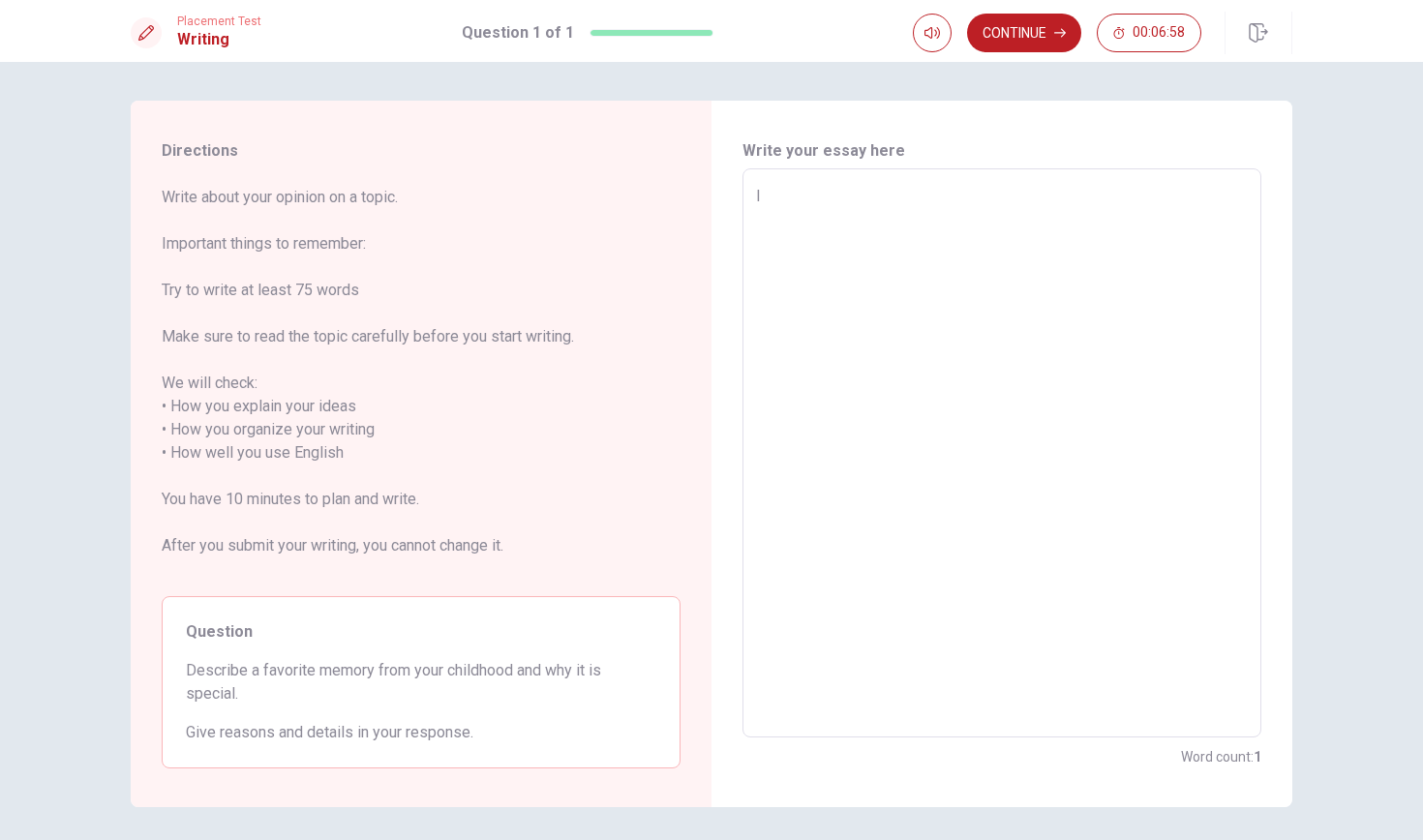 type on "I" 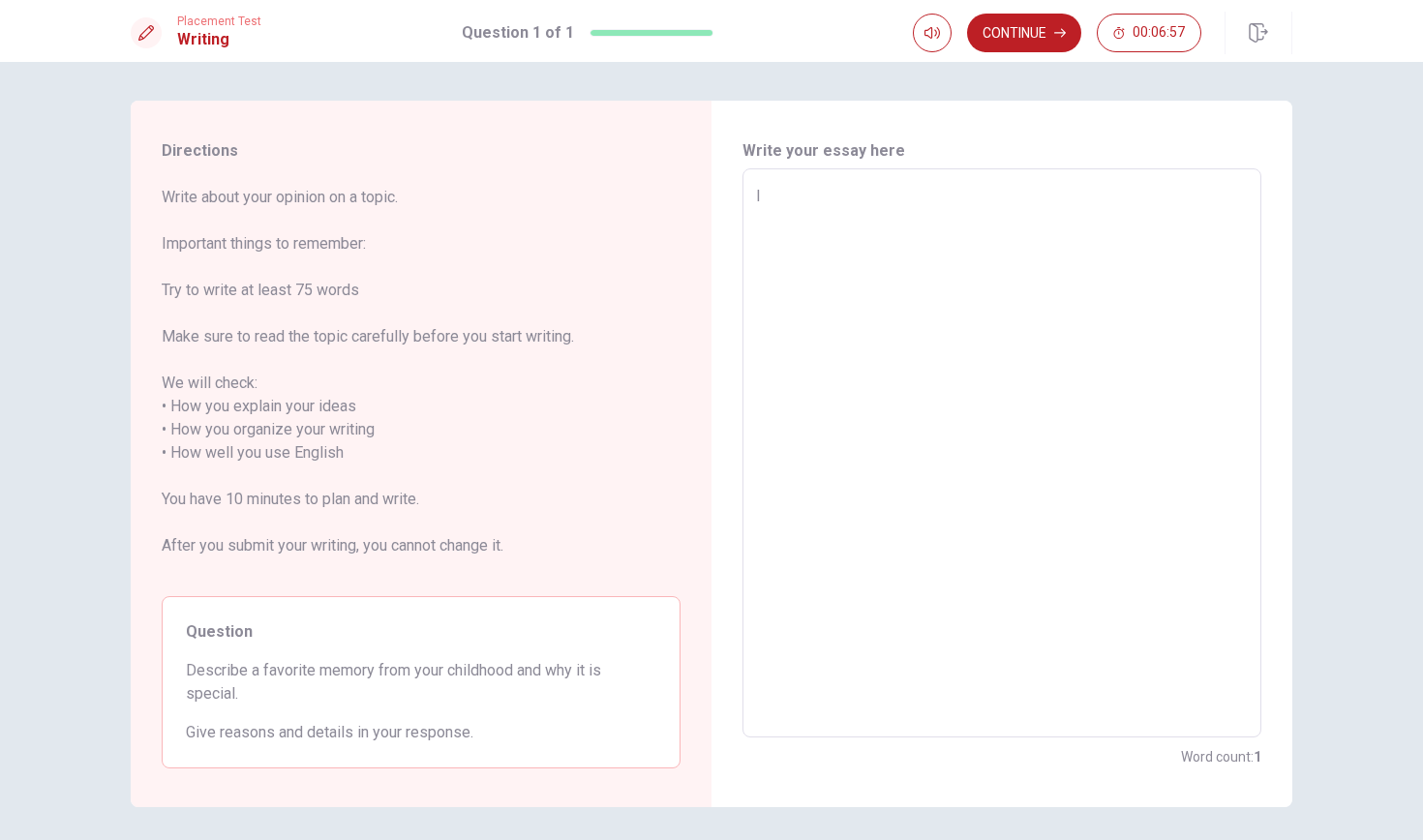 type on "I h" 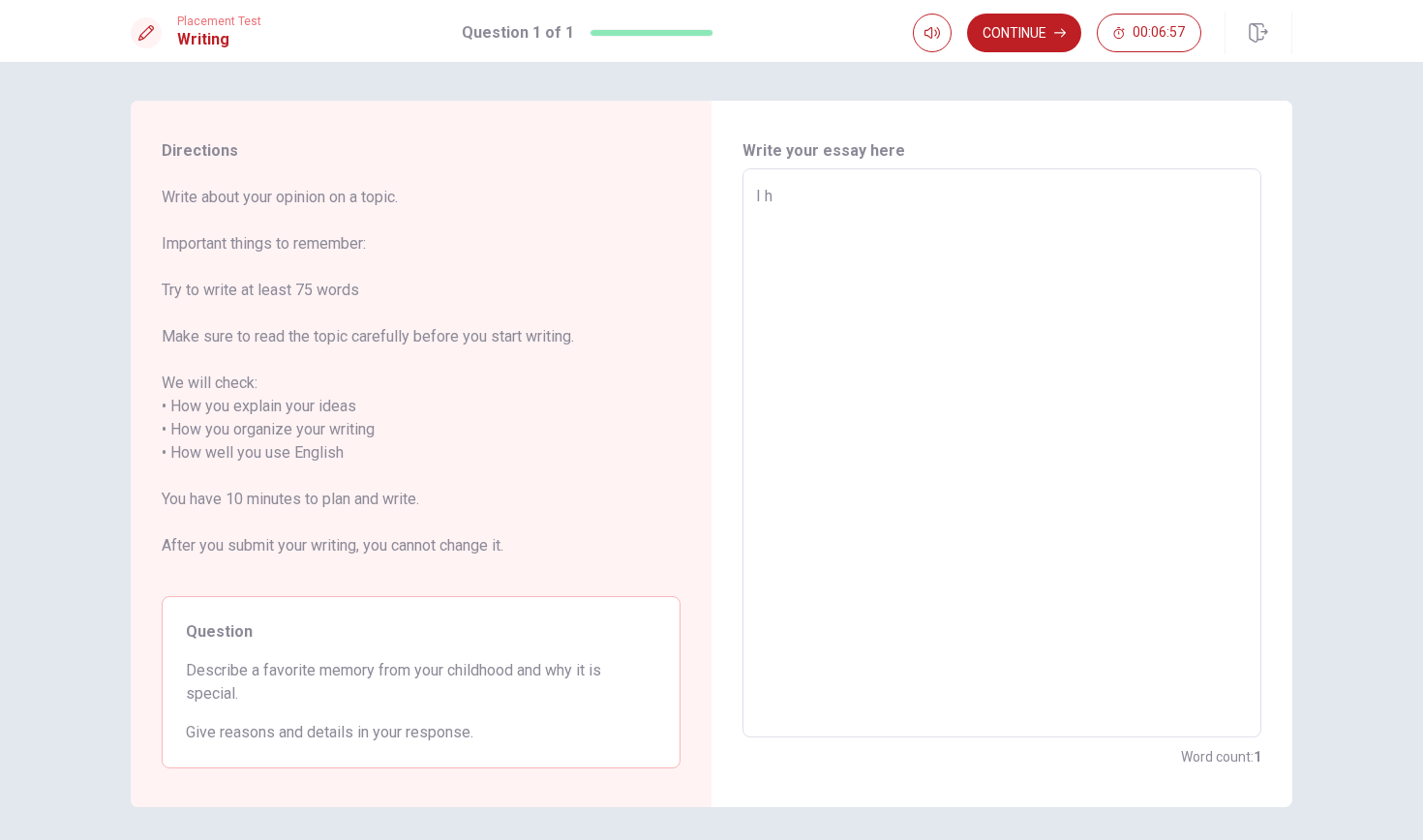 type on "x" 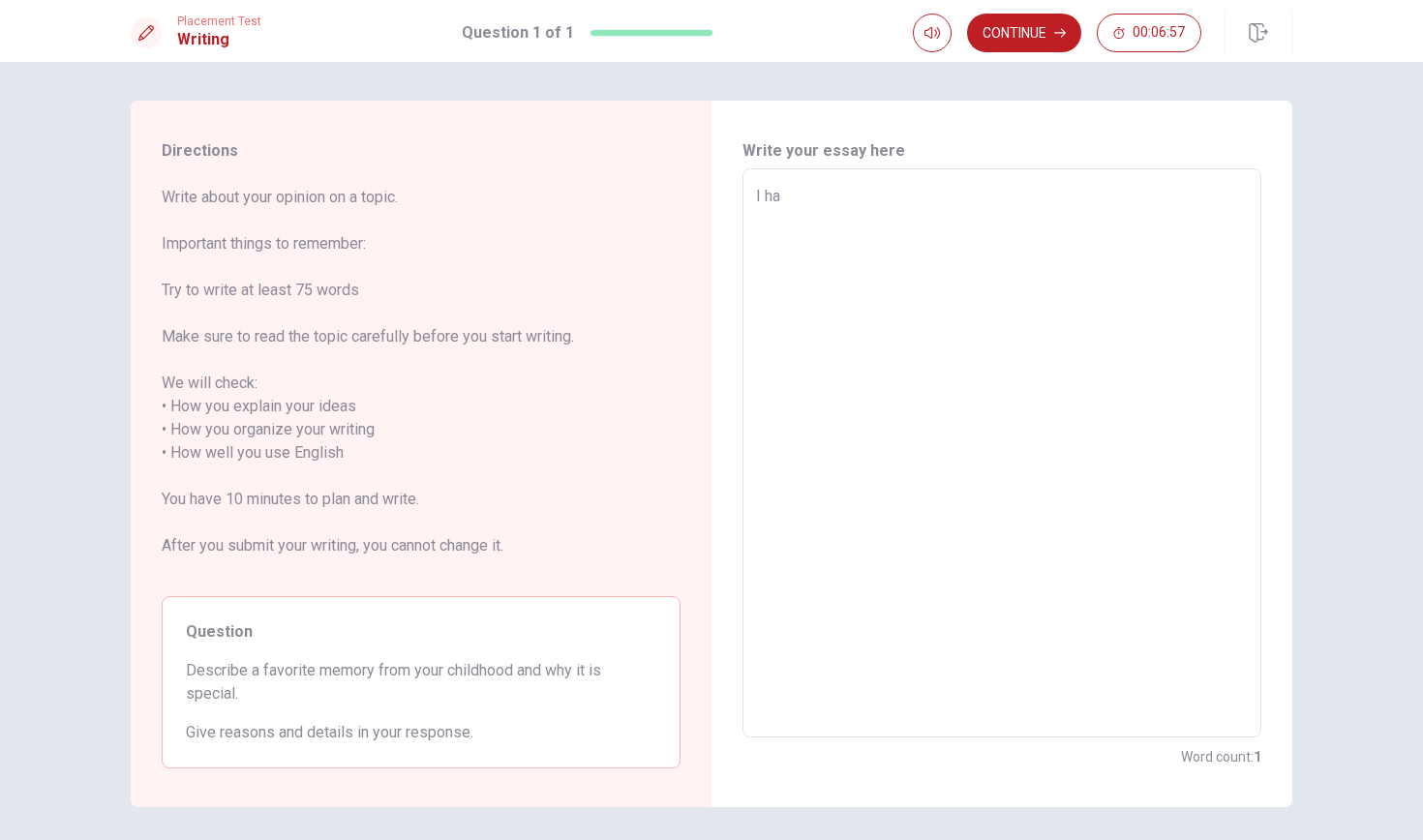 type on "x" 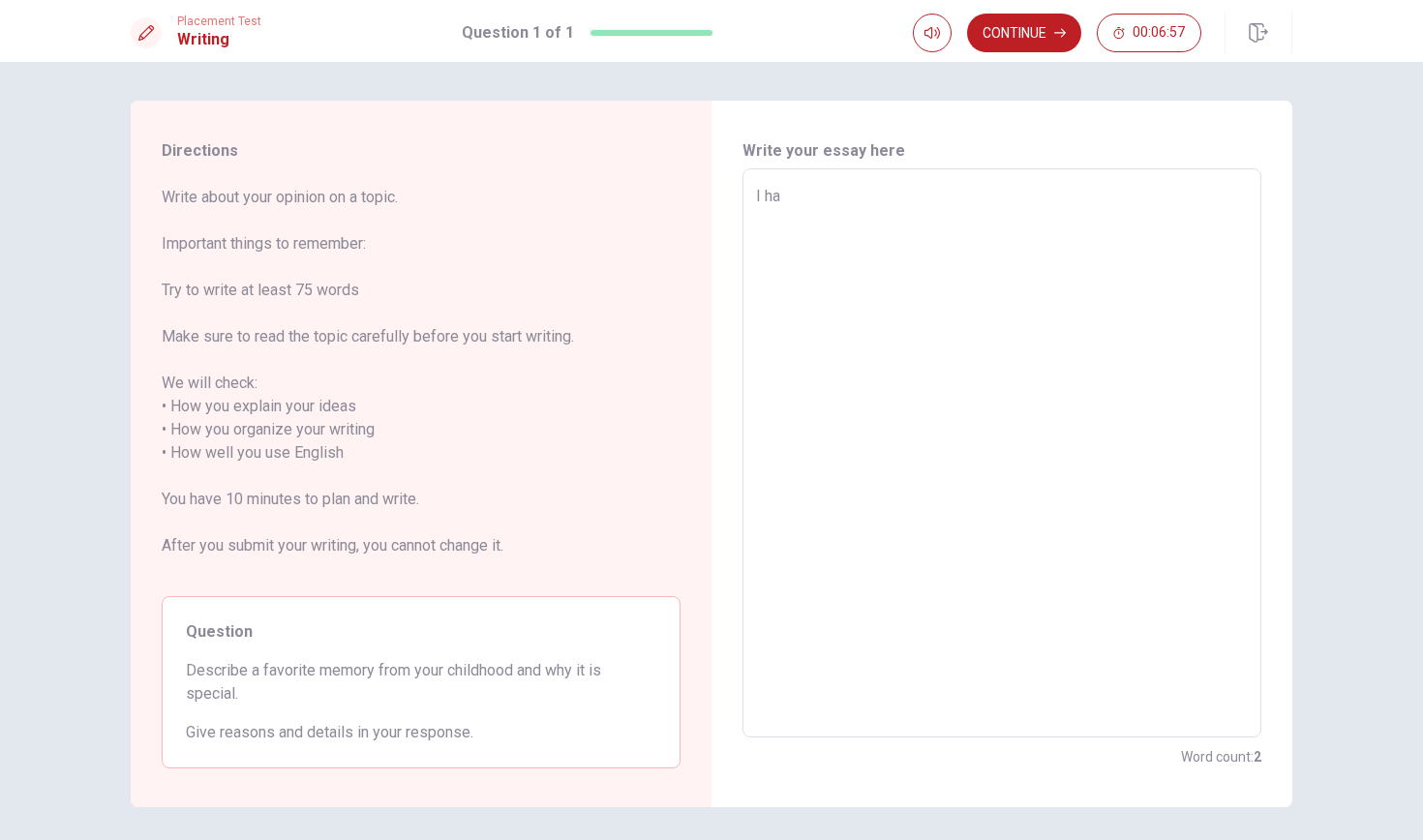 type on "I hav" 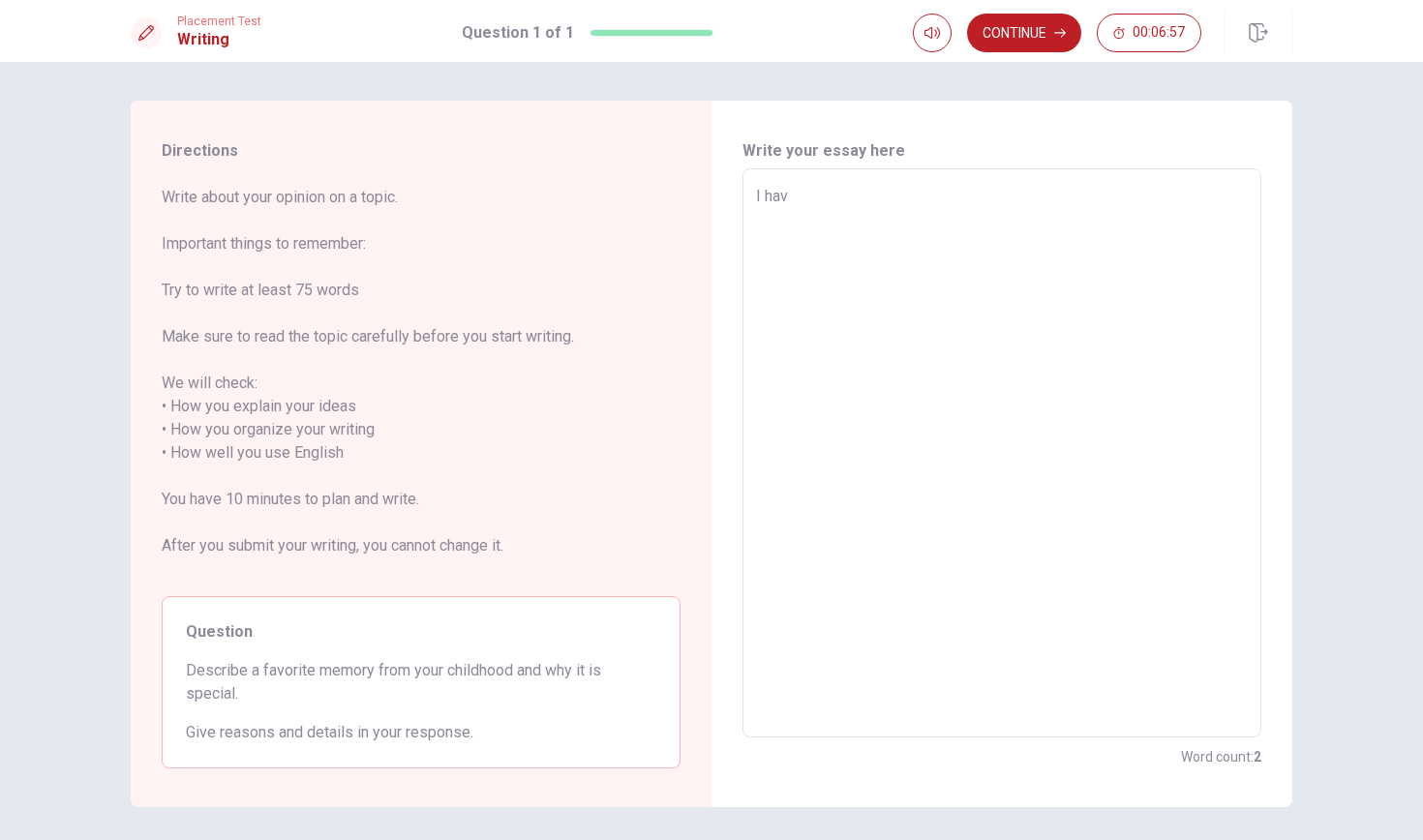 type on "x" 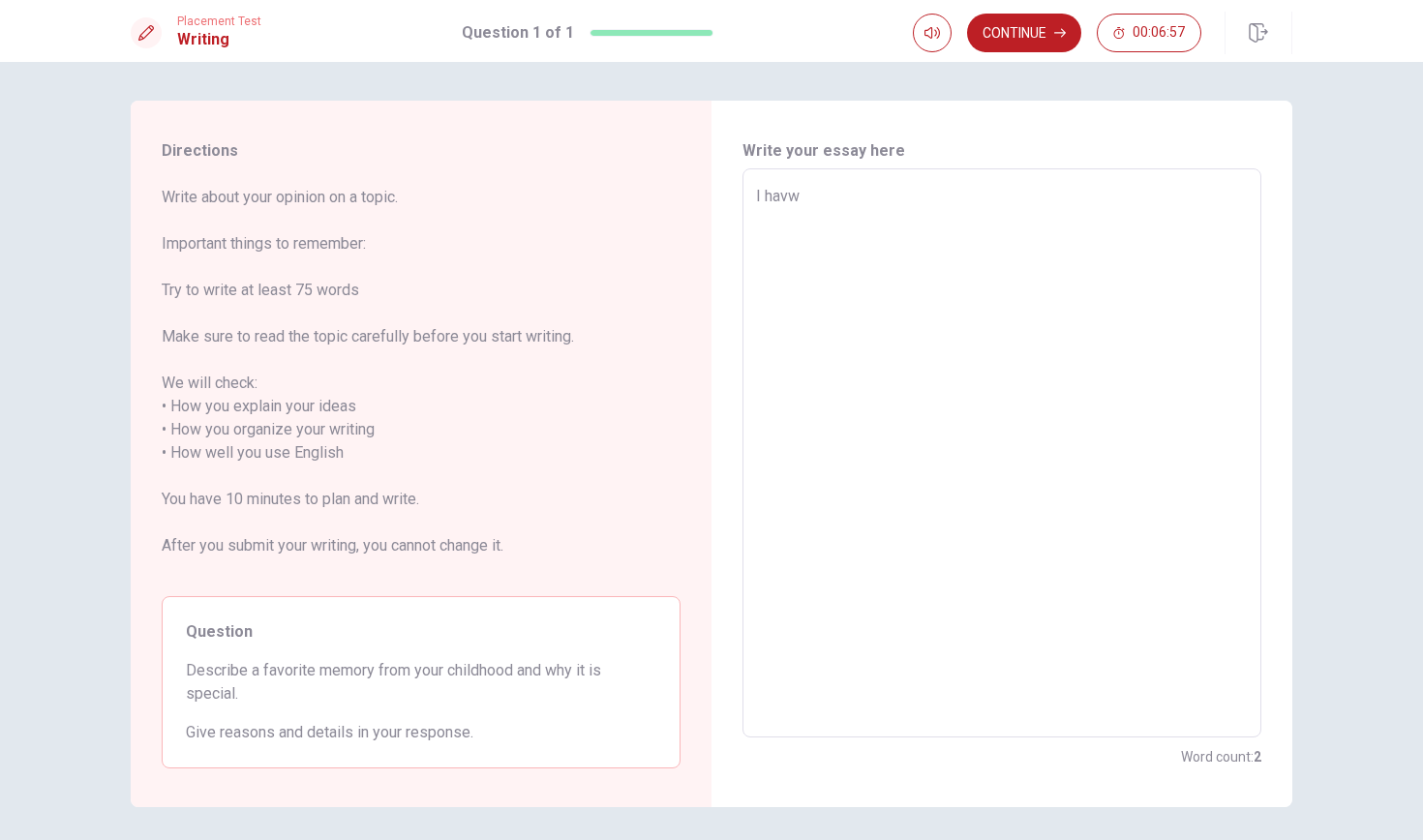 type on "x" 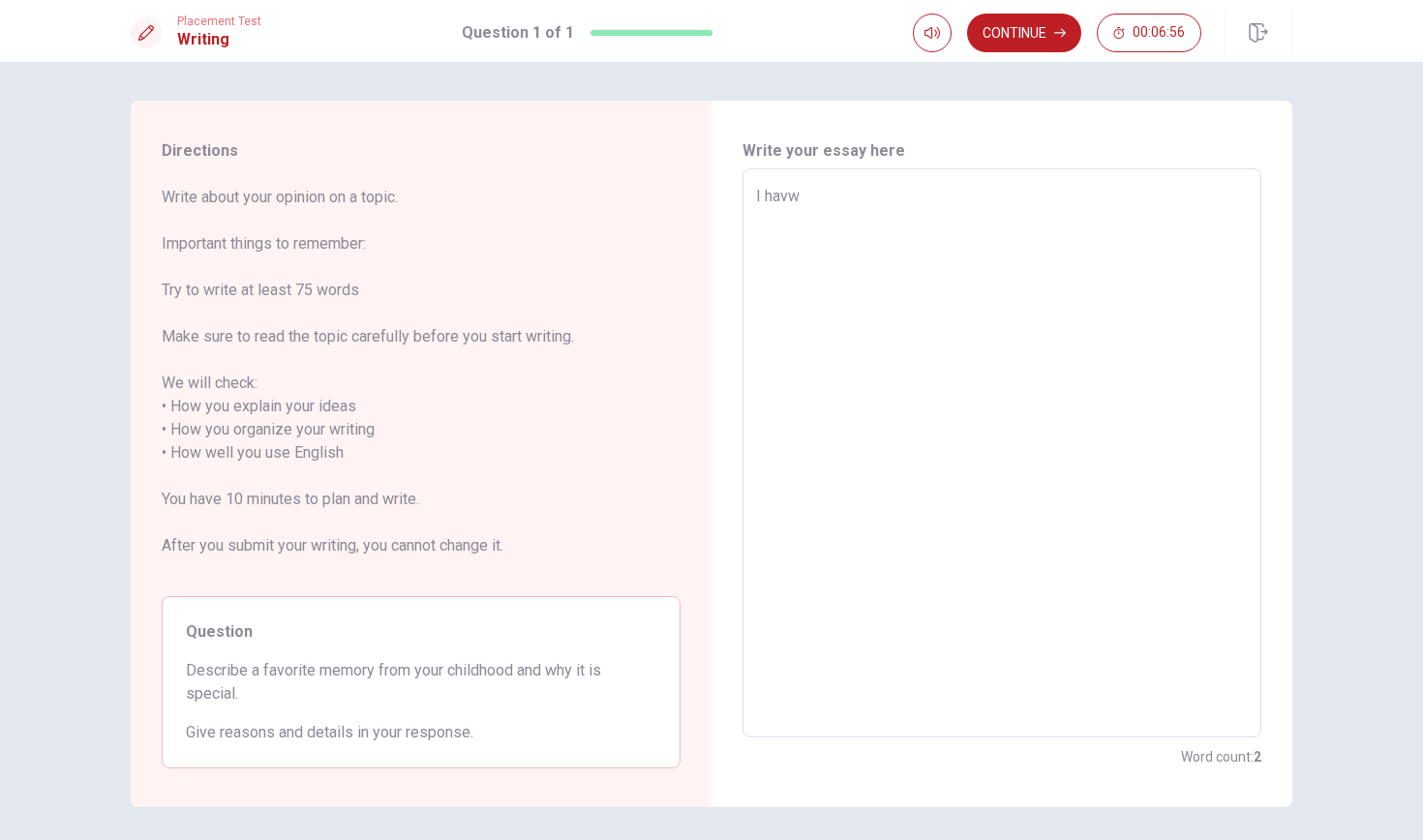 type on "I havw" 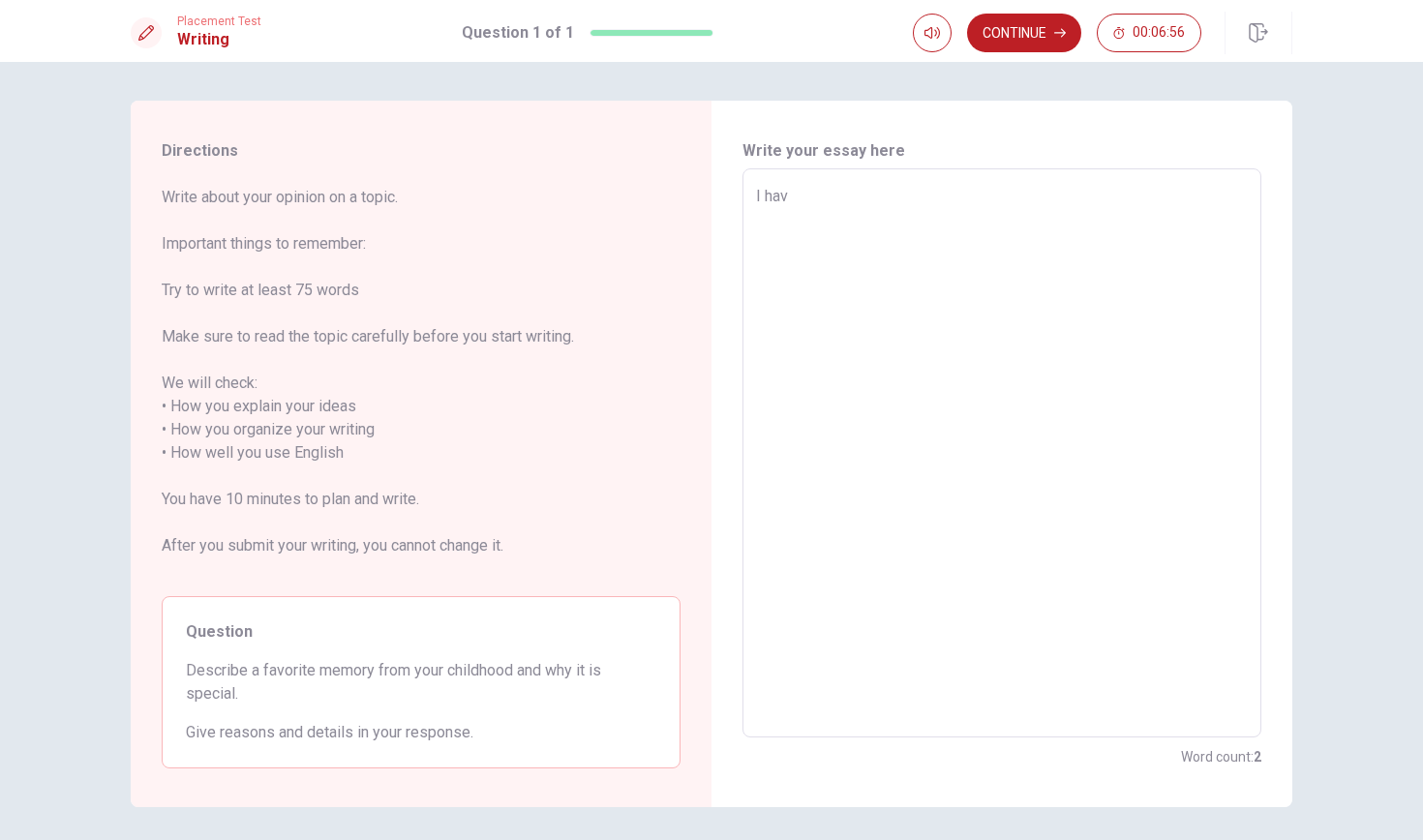 type on "x" 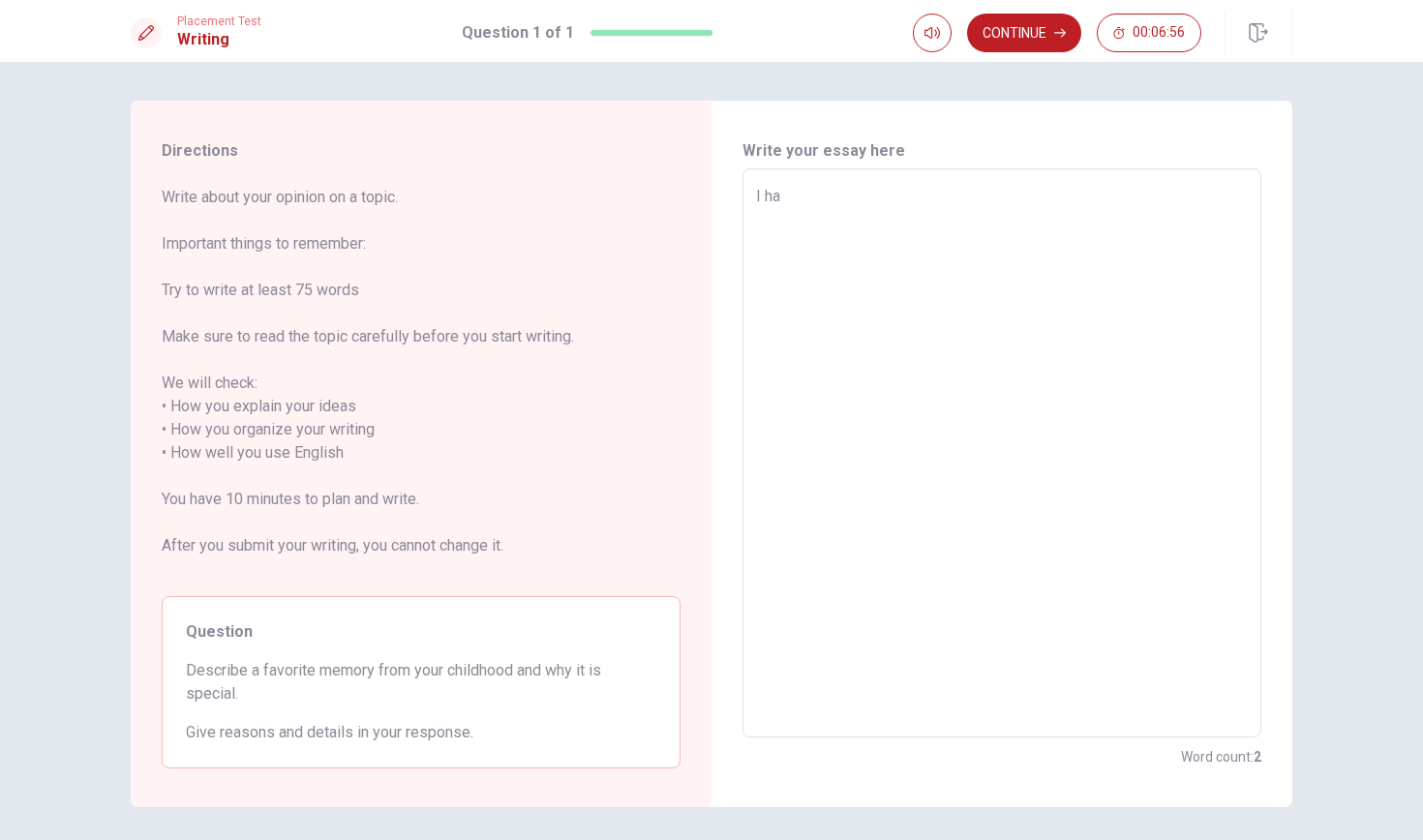 type on "x" 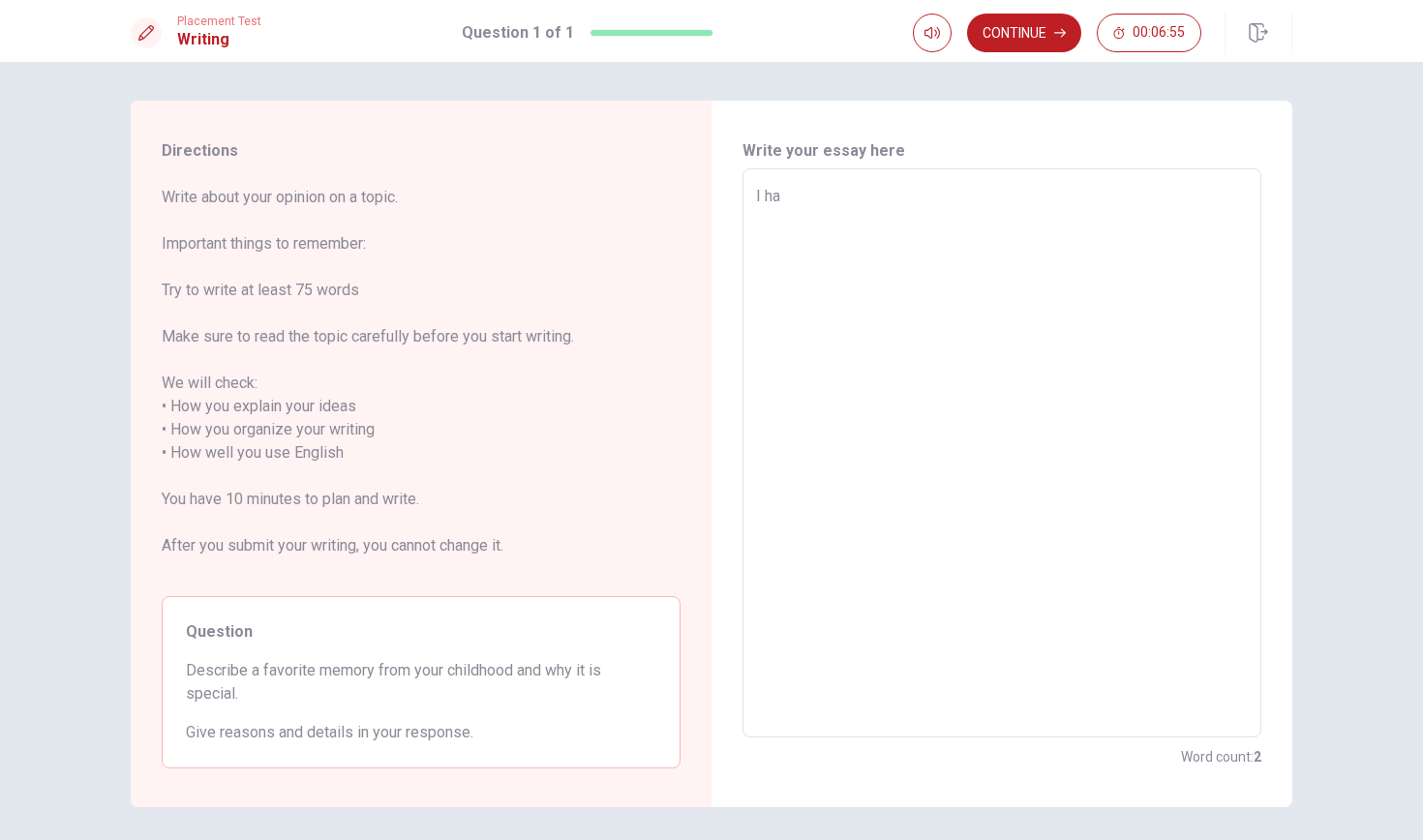 type on "I h" 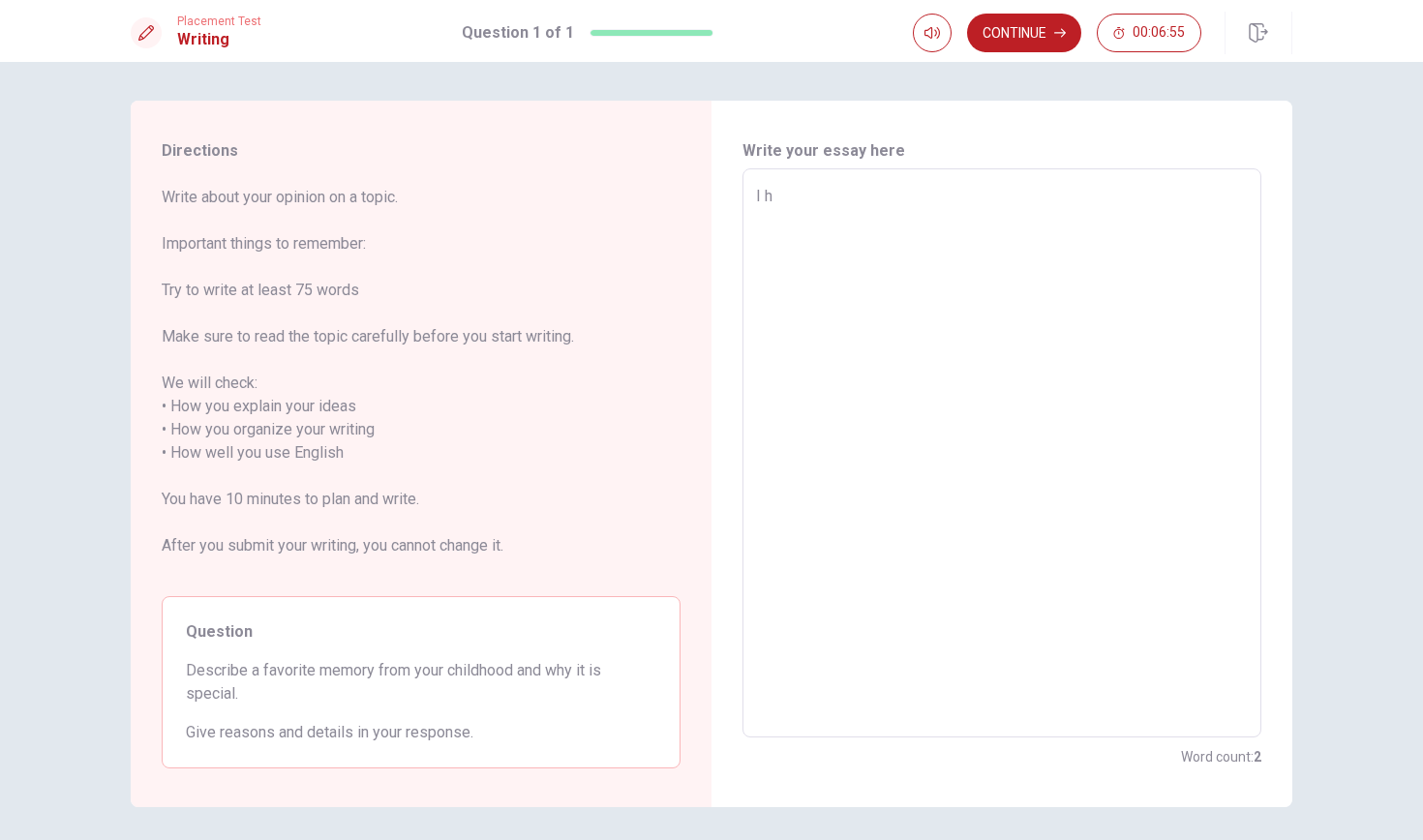 type on "x" 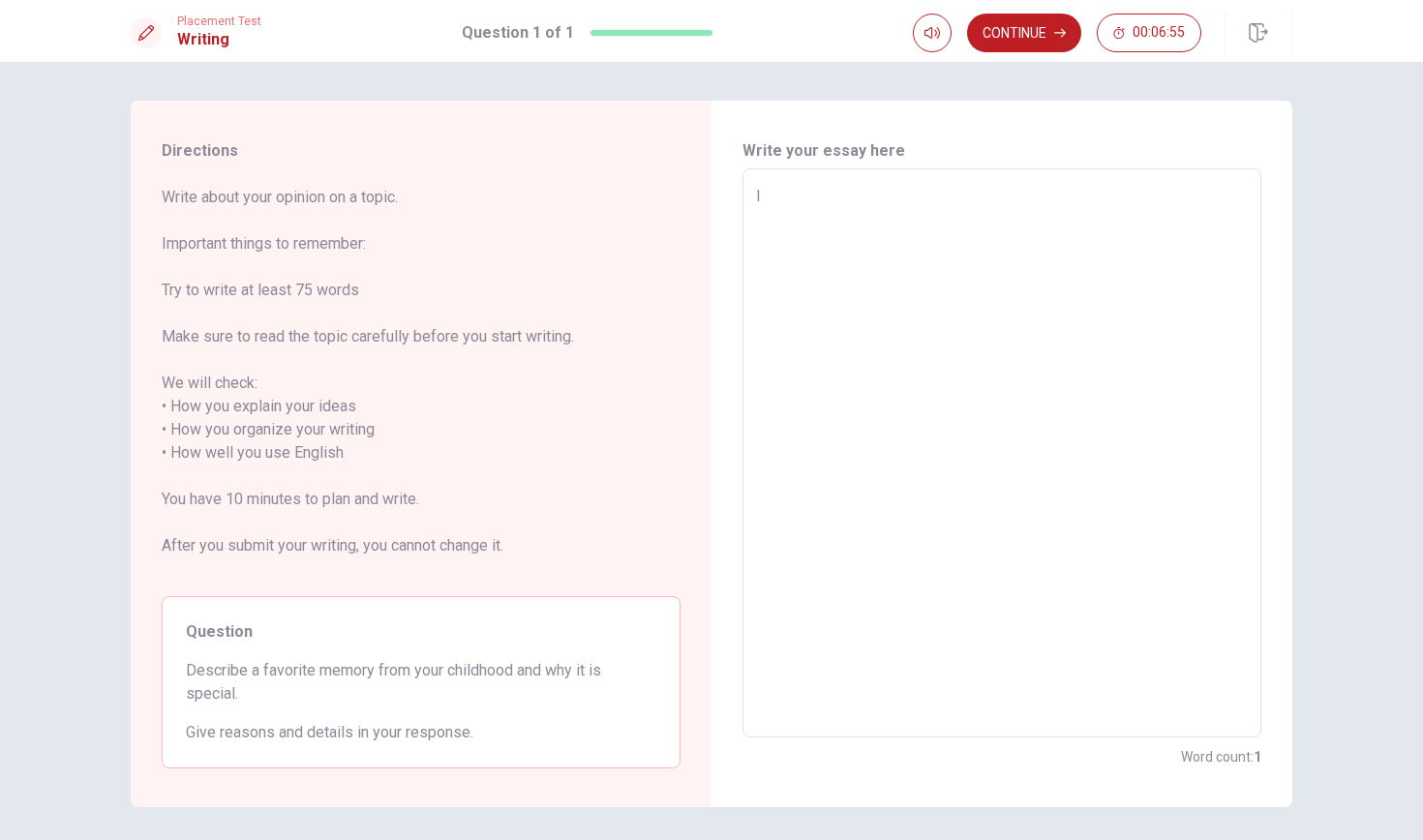 type on "x" 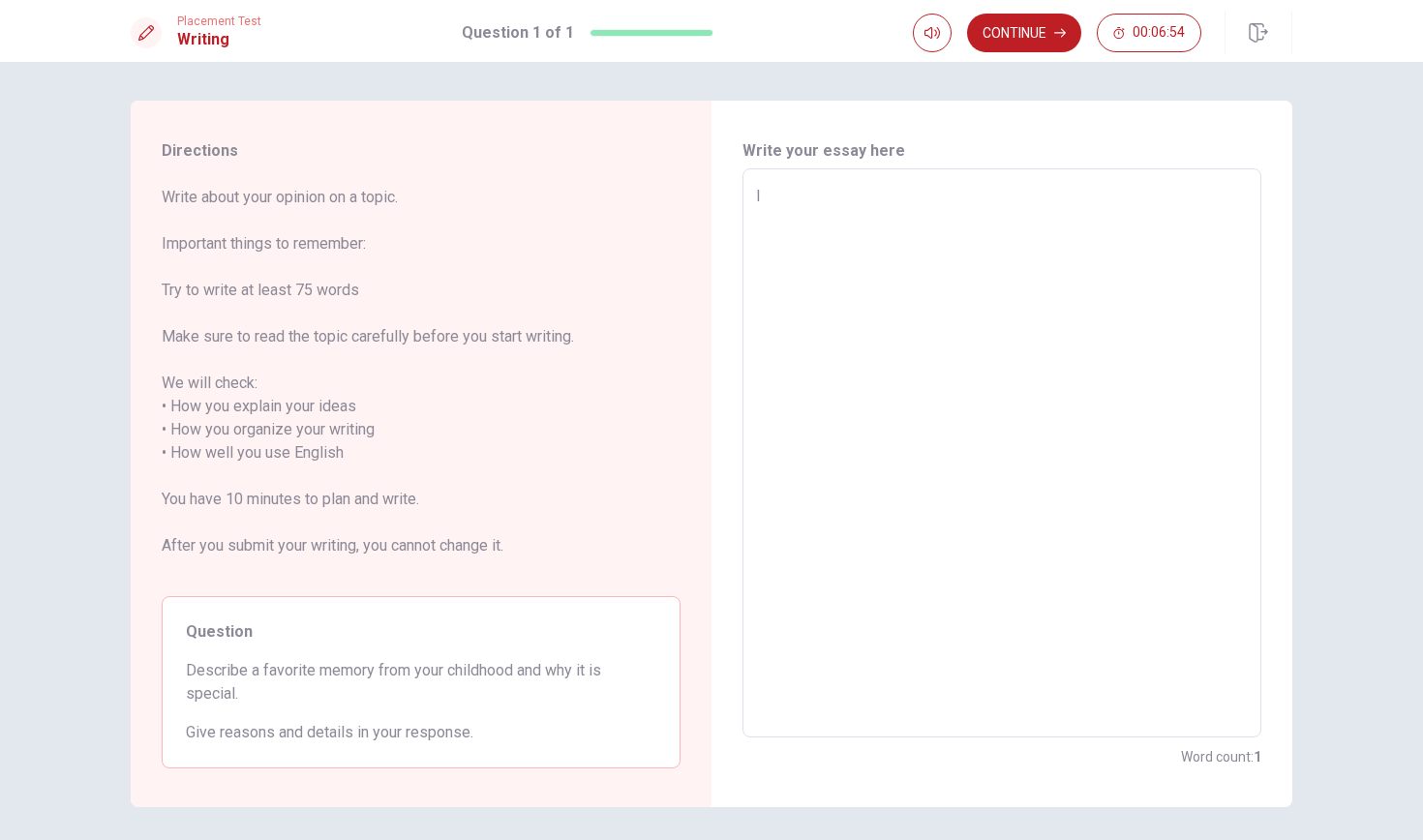 type on "I h" 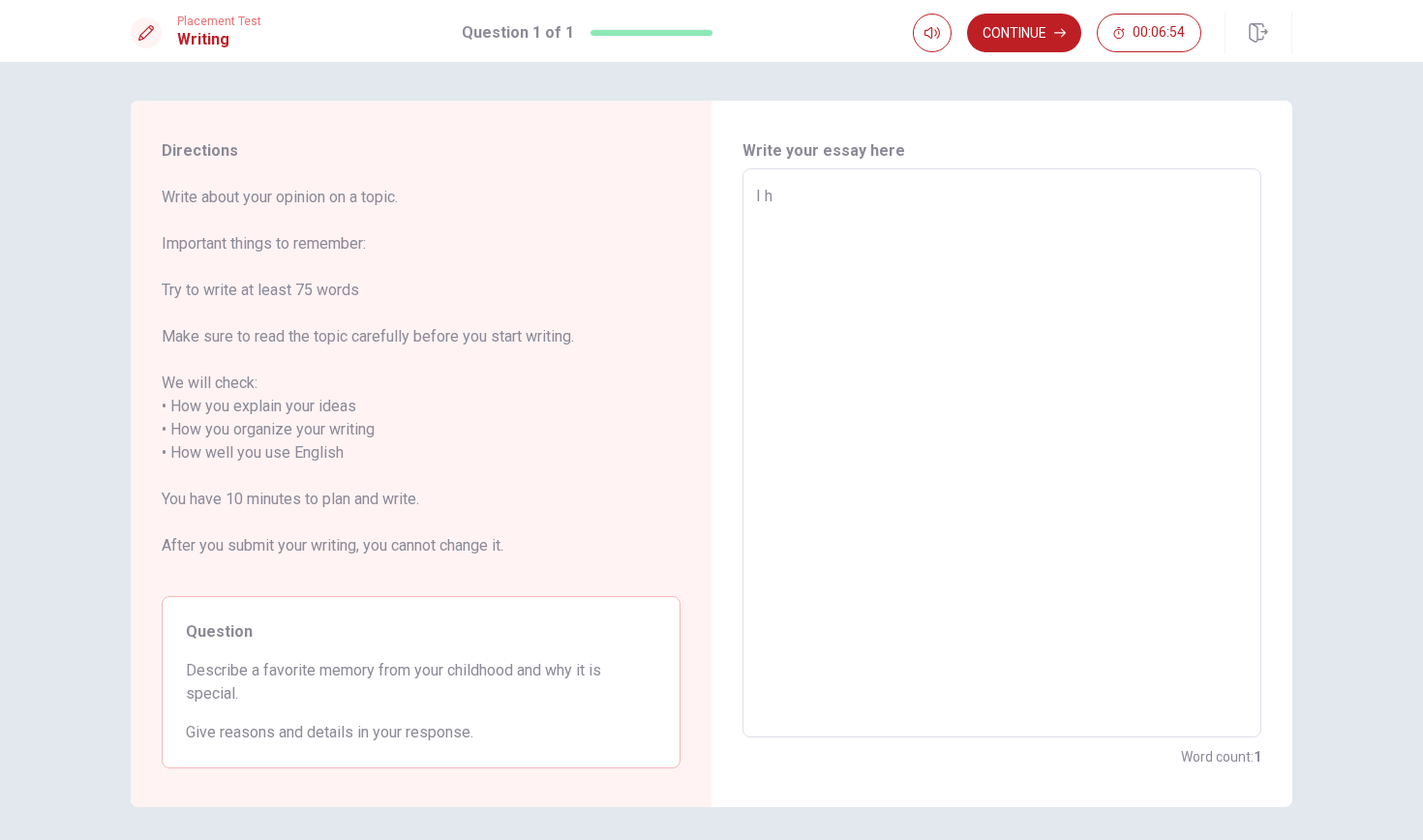 type on "x" 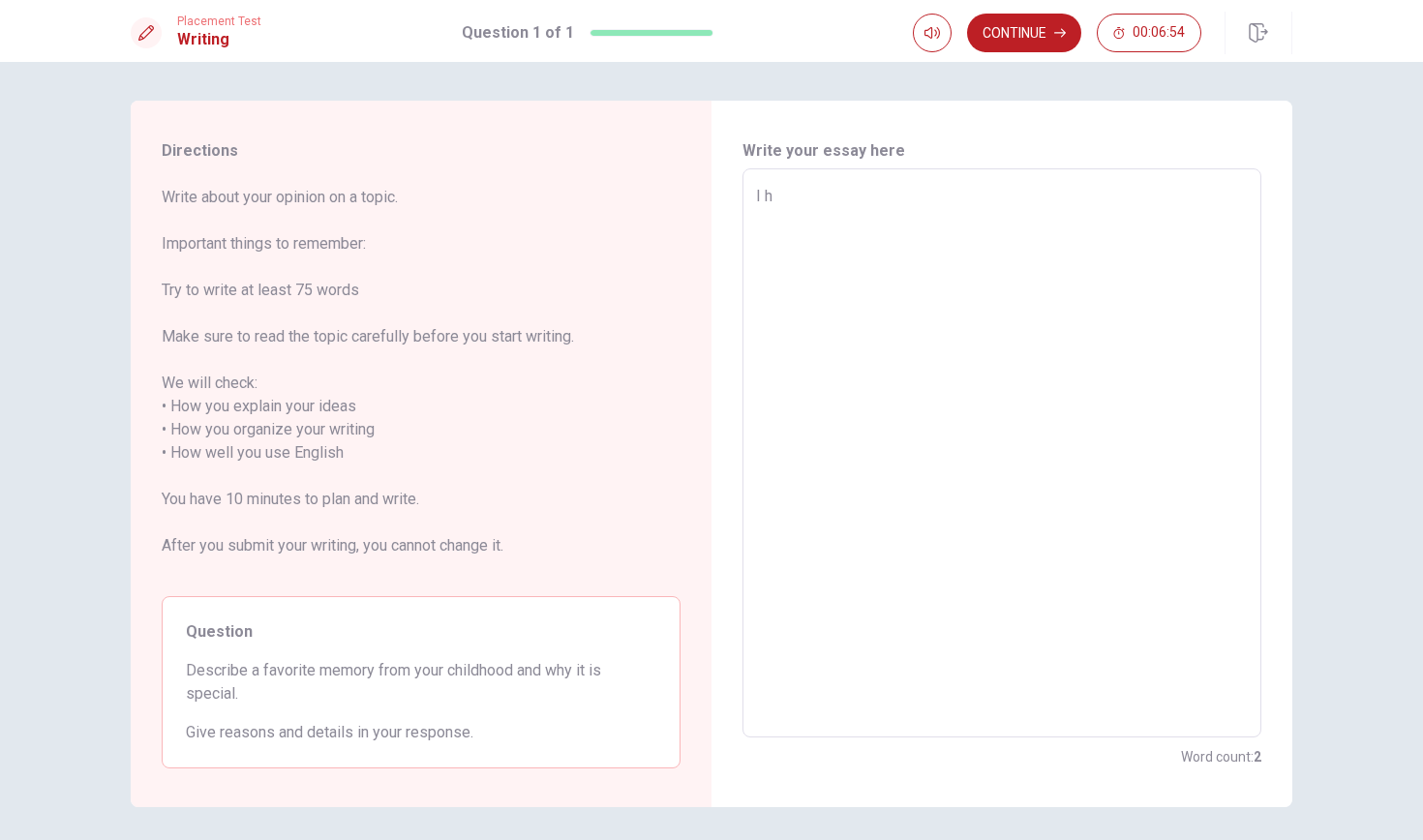 type on "I ha" 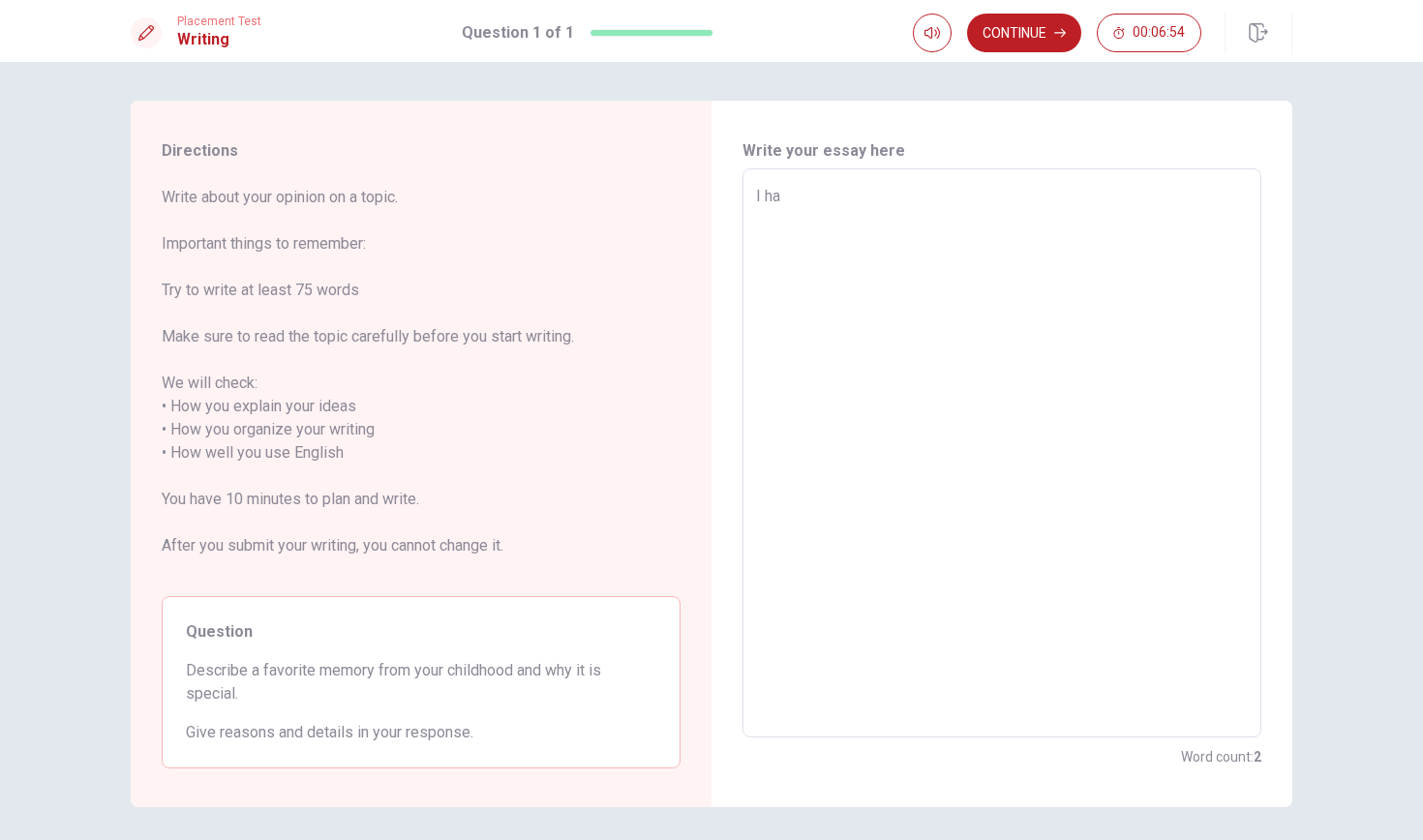 type on "x" 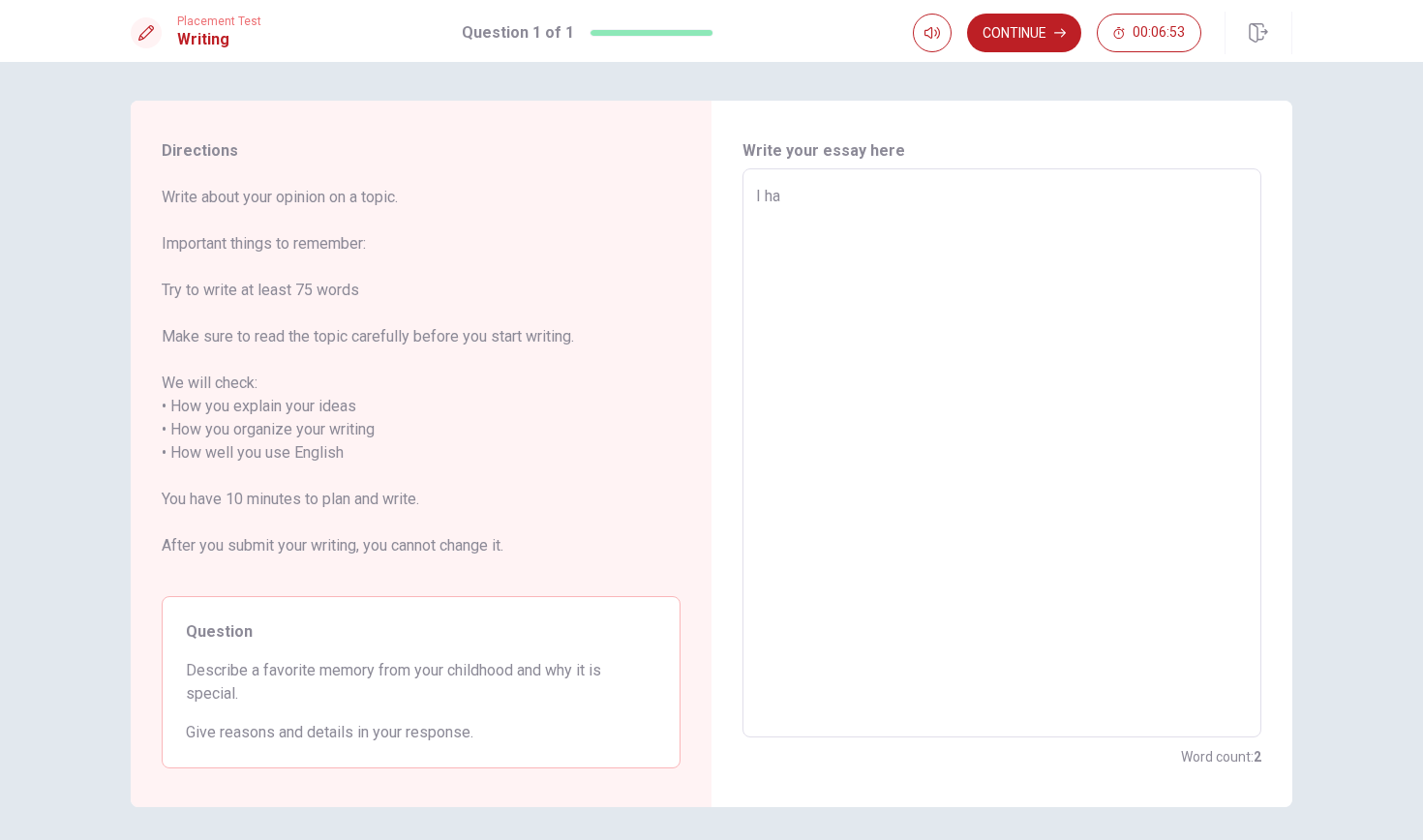 type on "I hav" 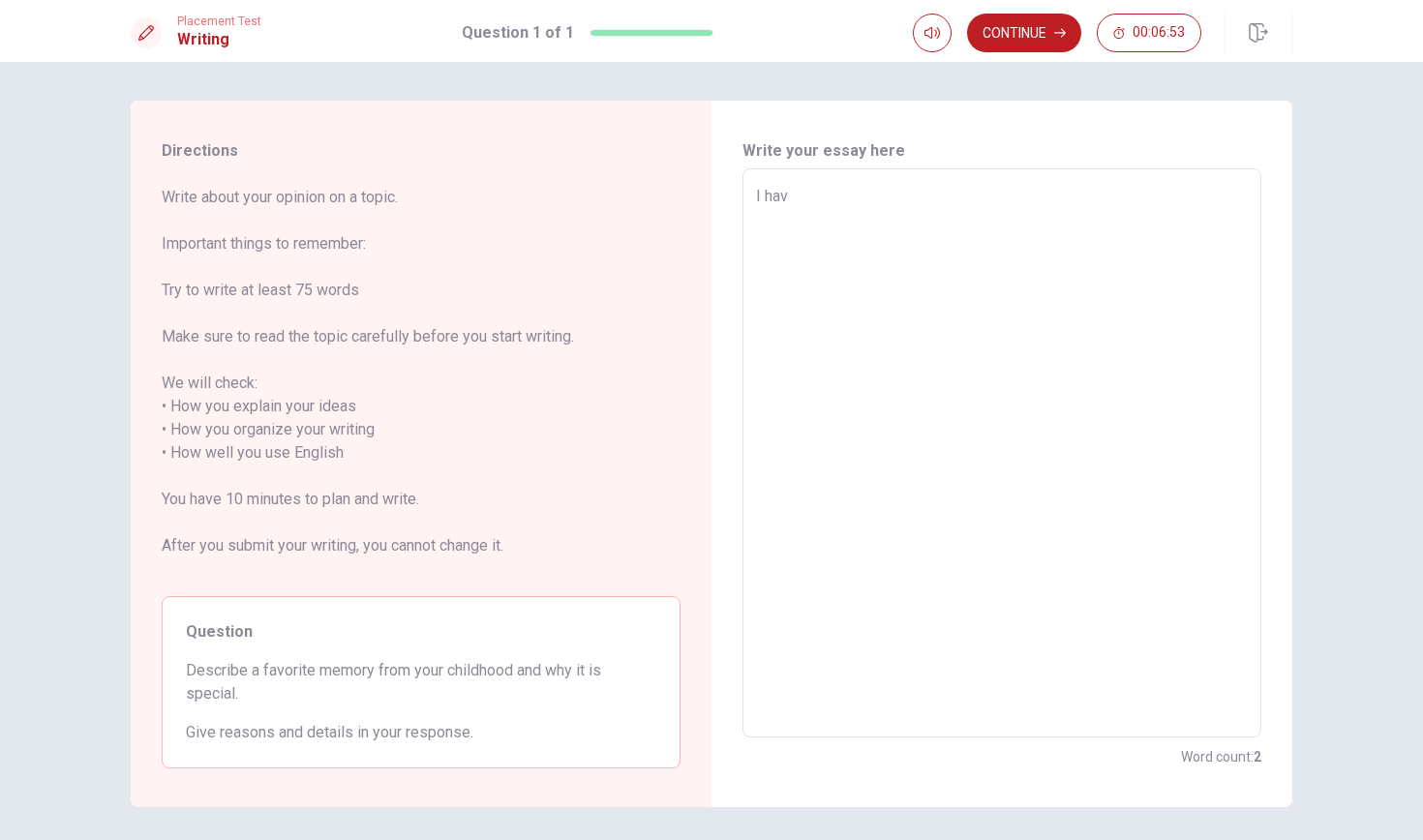 type on "x" 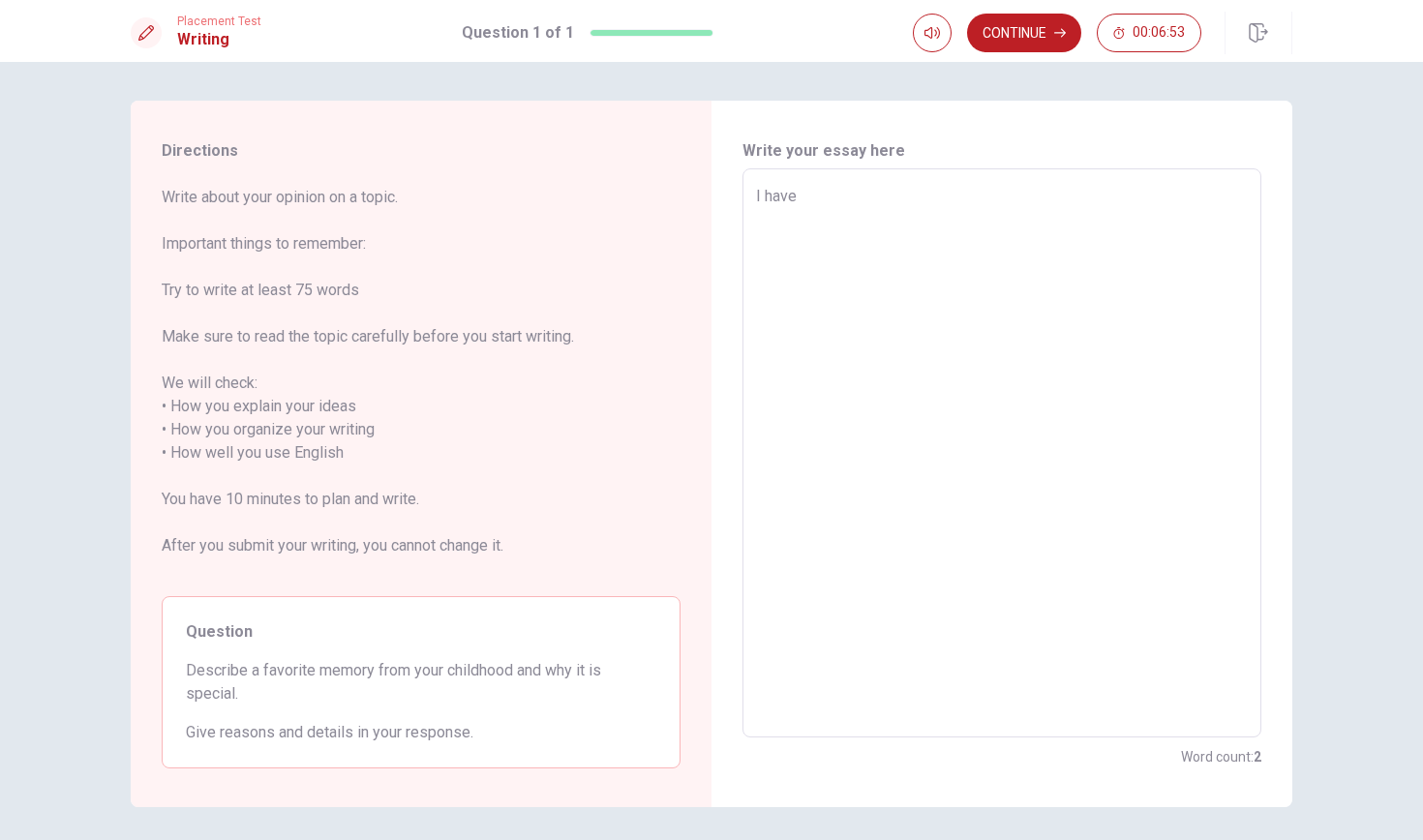 type on "x" 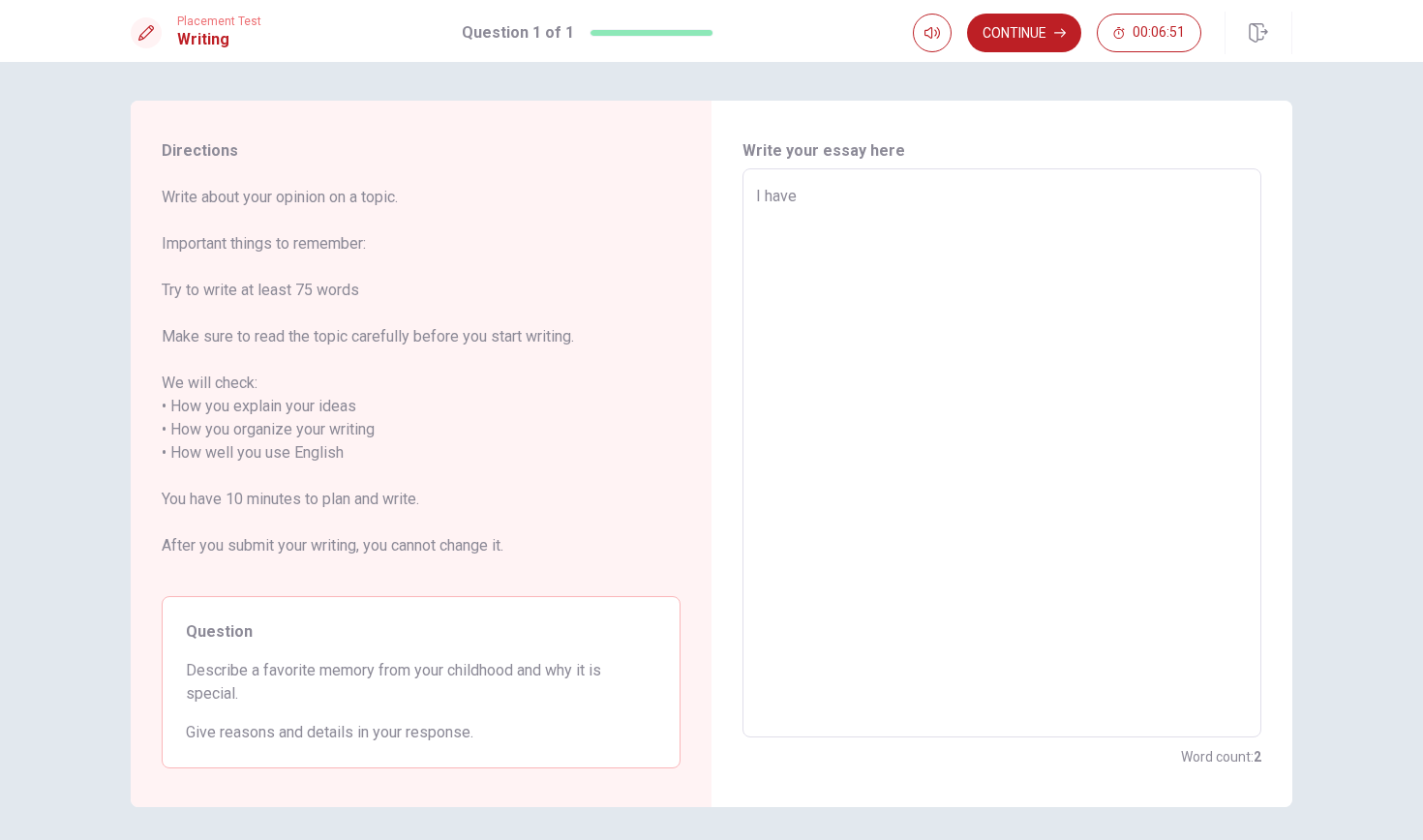 type on "x" 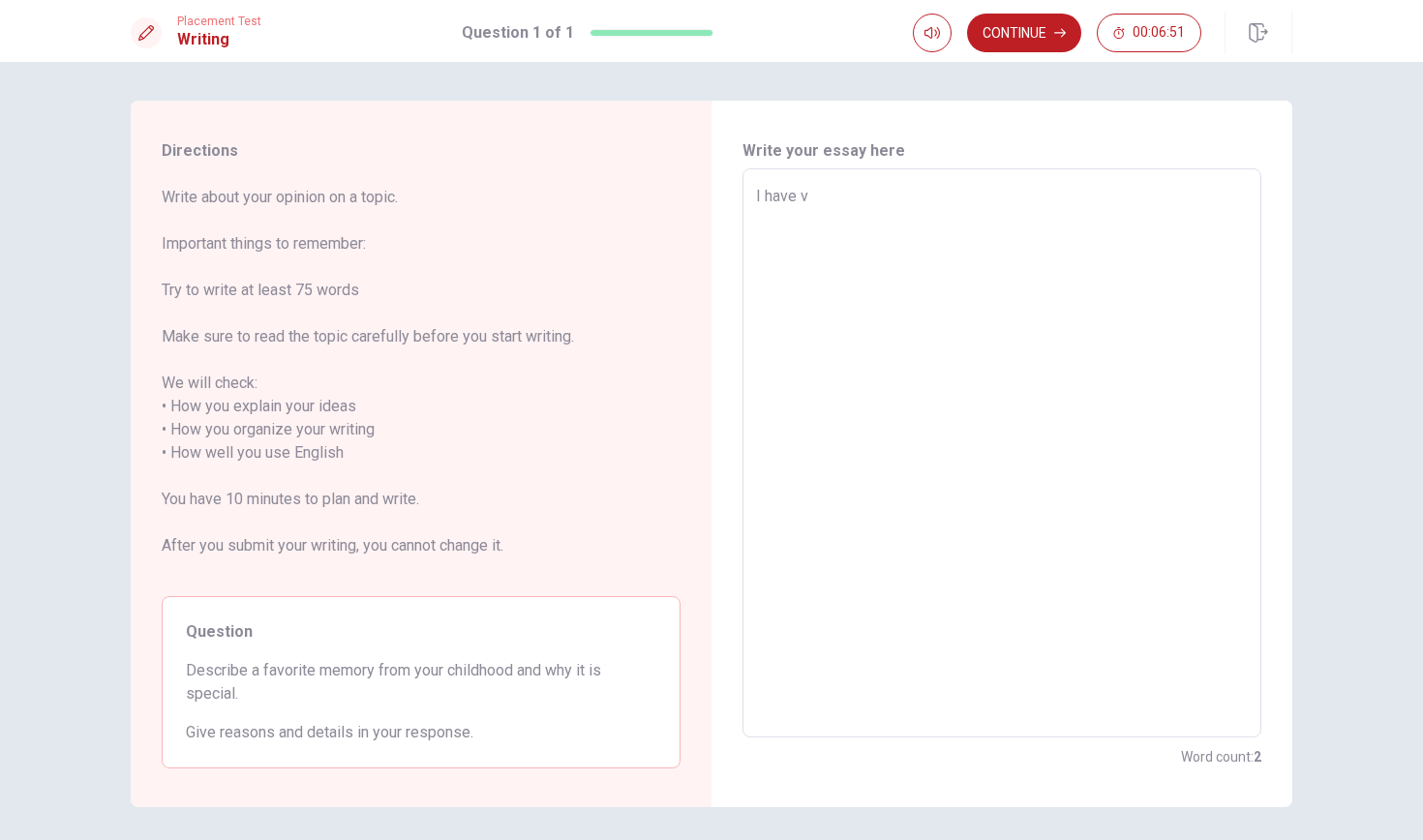 type on "x" 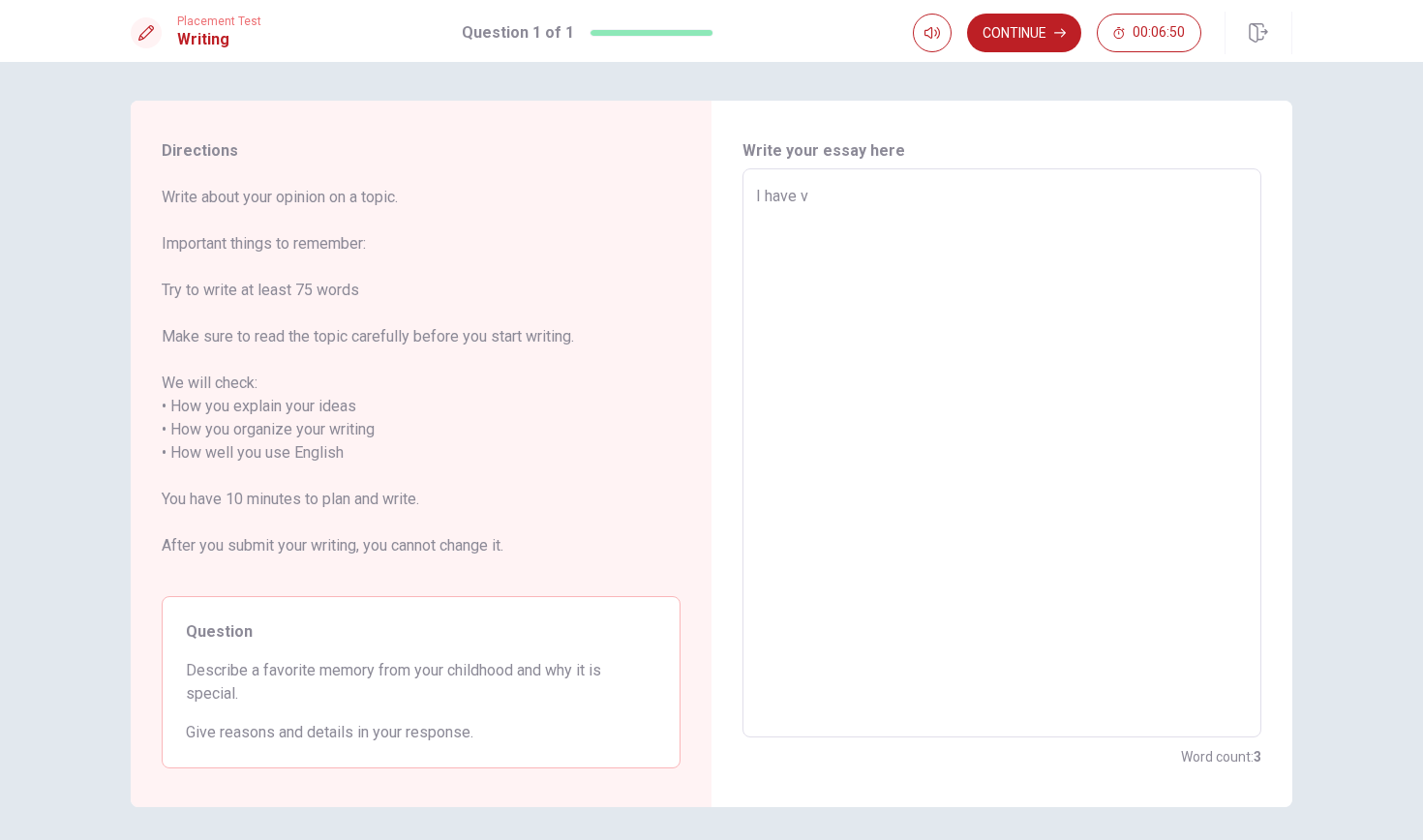 type on "I have ve" 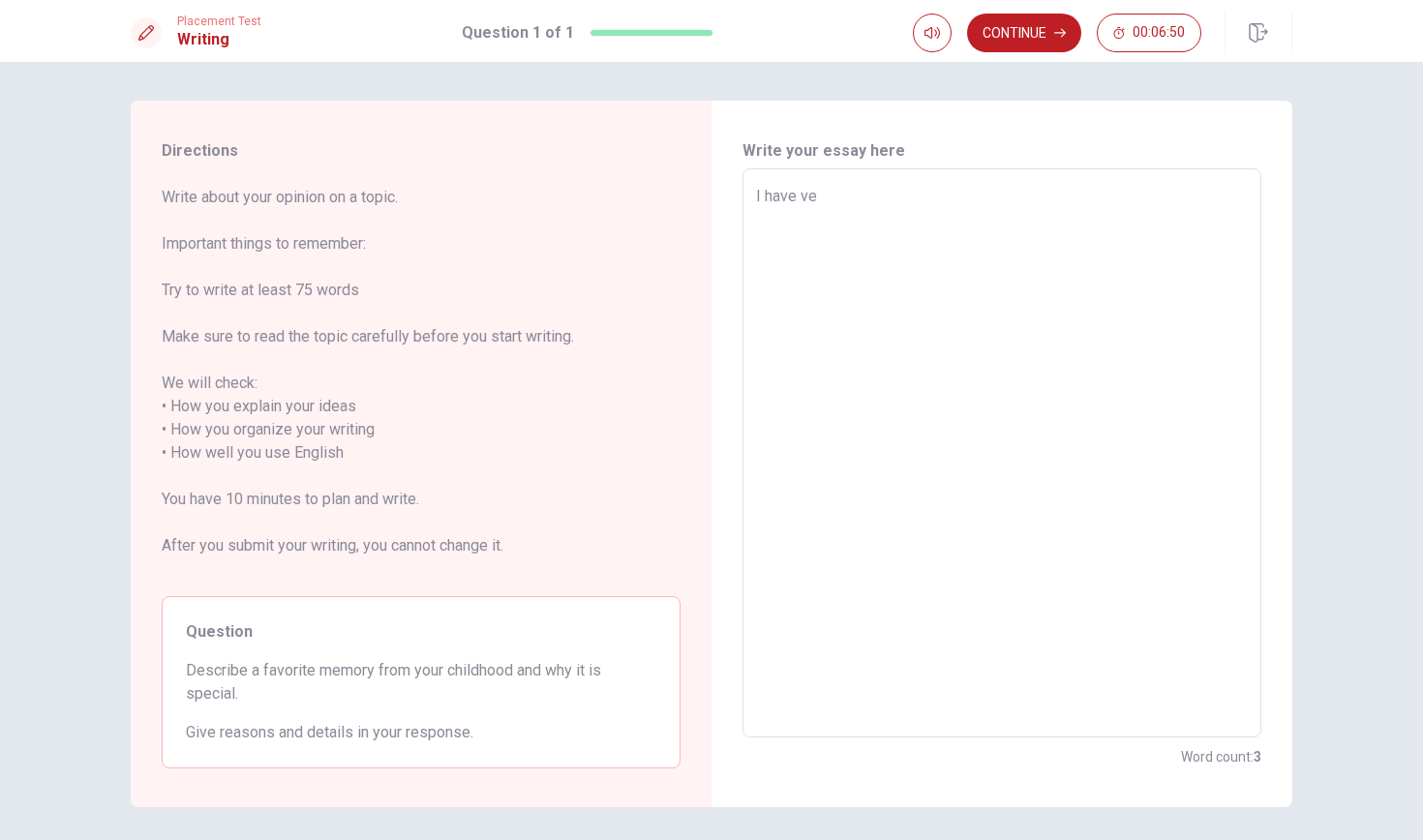 type on "x" 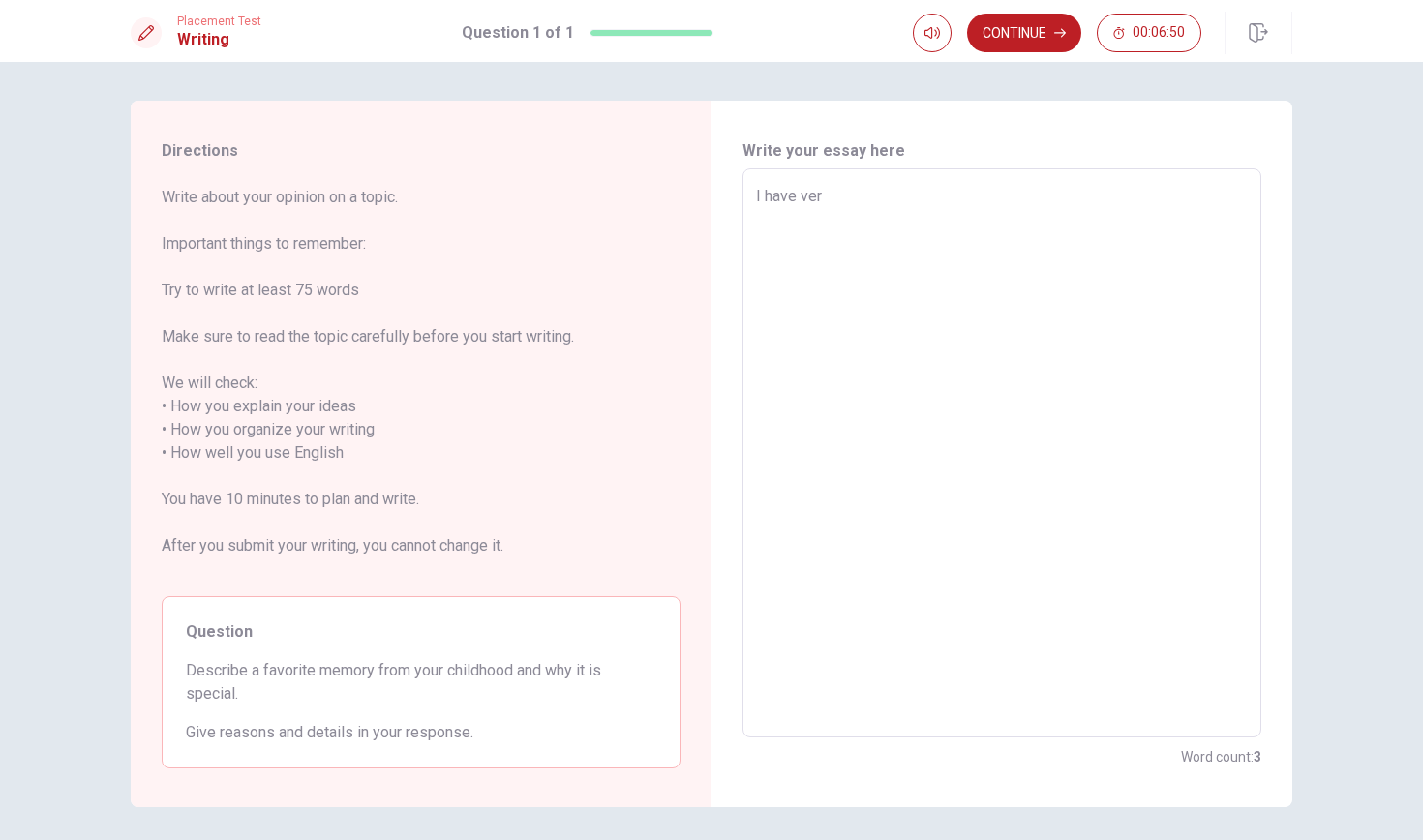 type on "x" 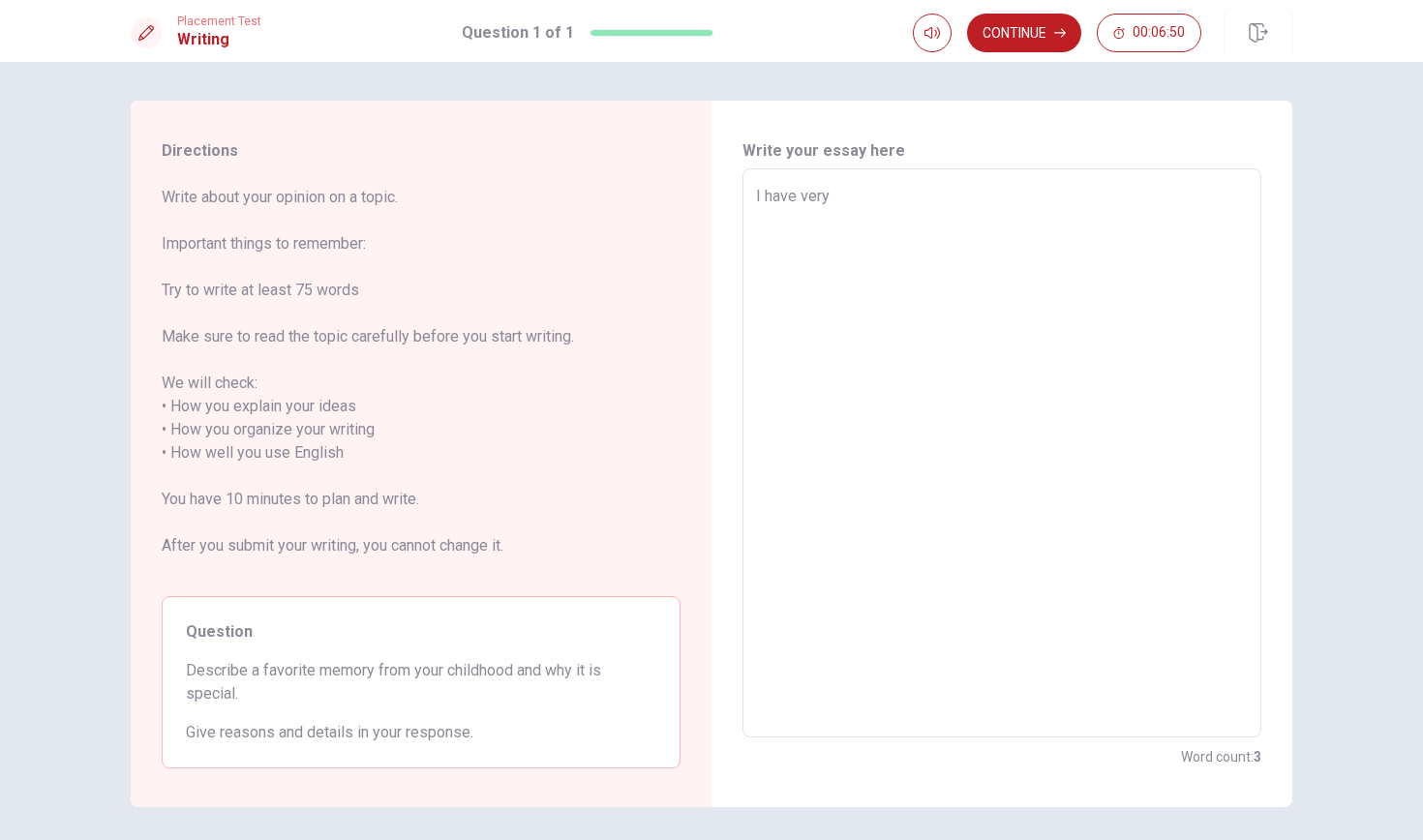 type on "x" 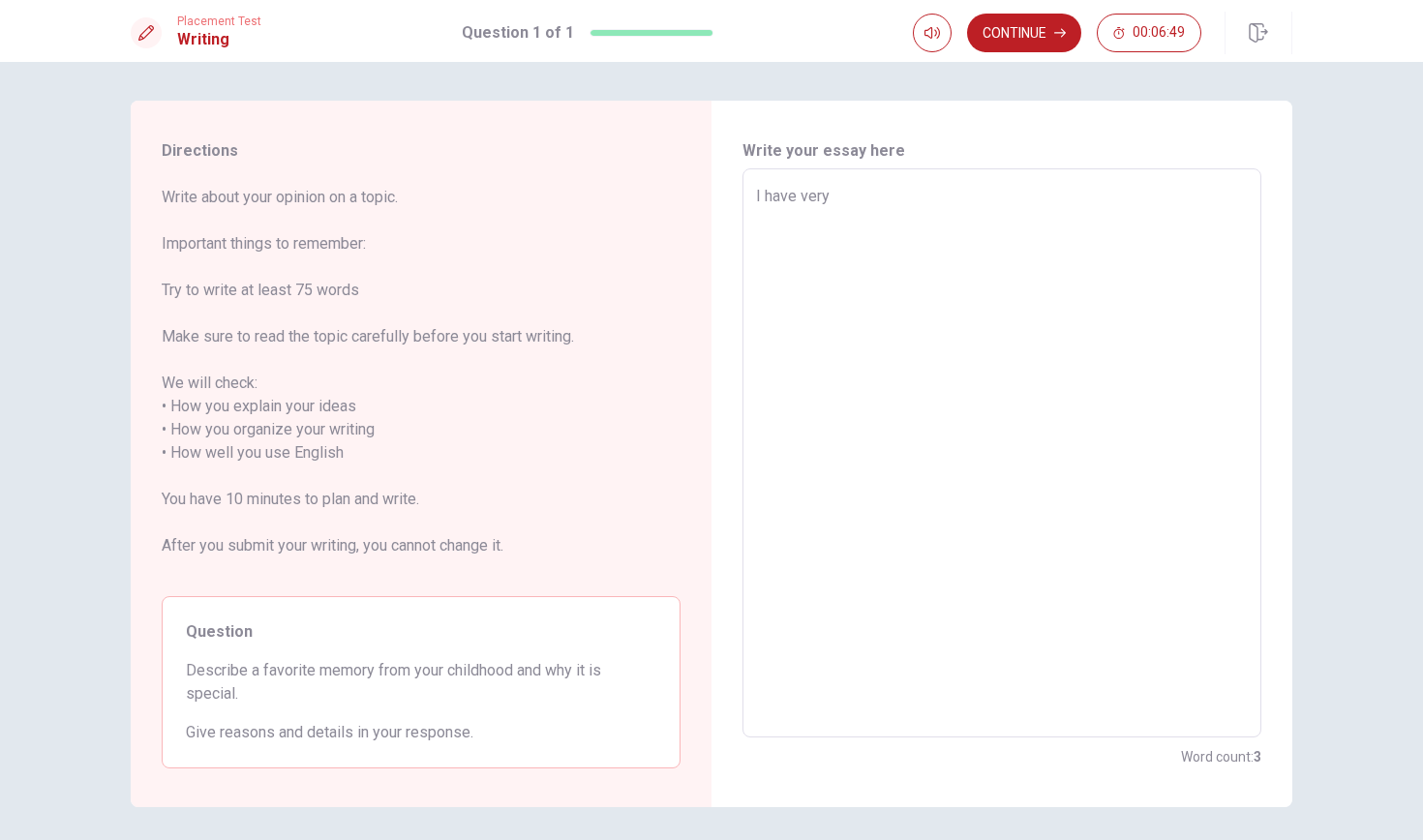 type on "I have very a" 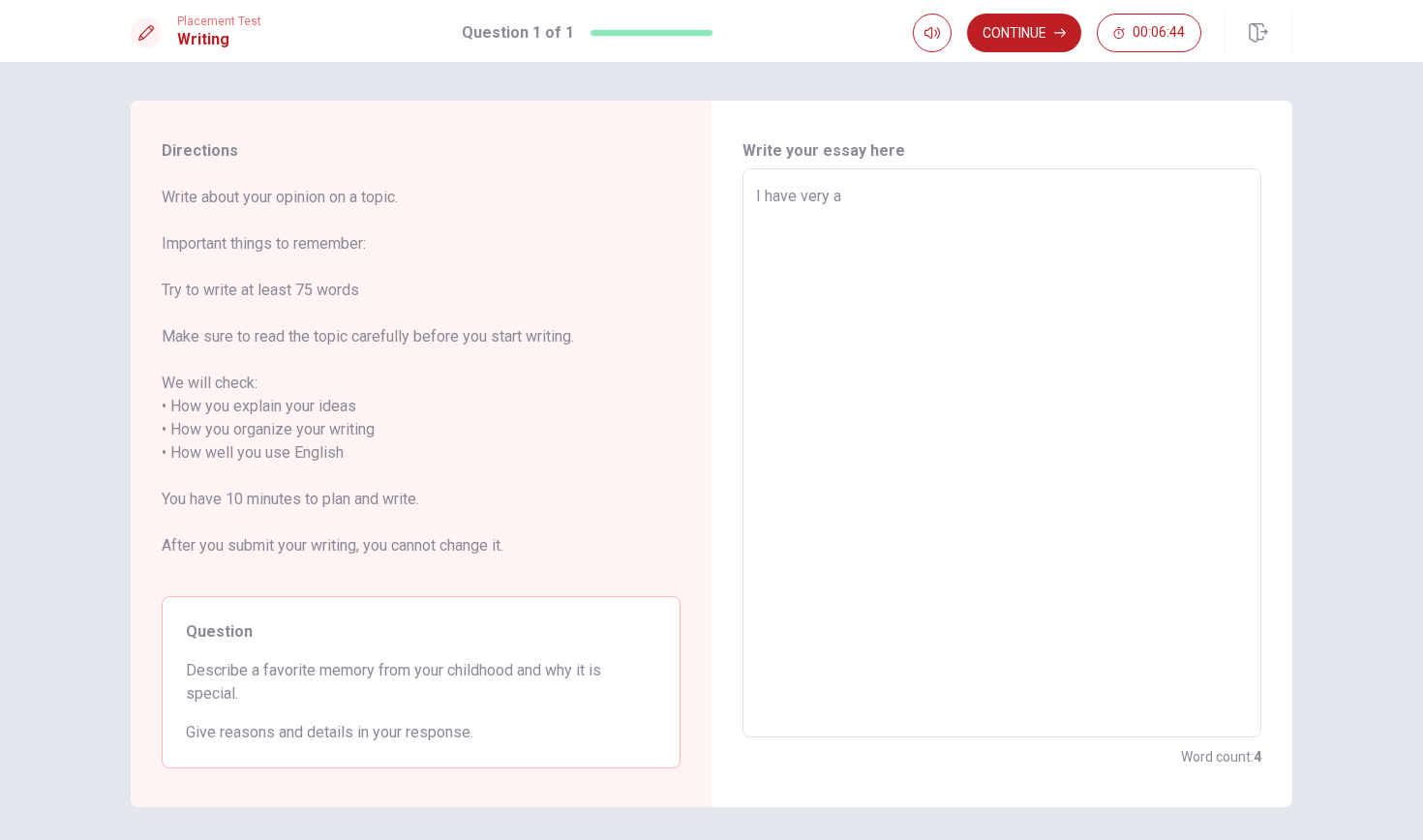 type on "x" 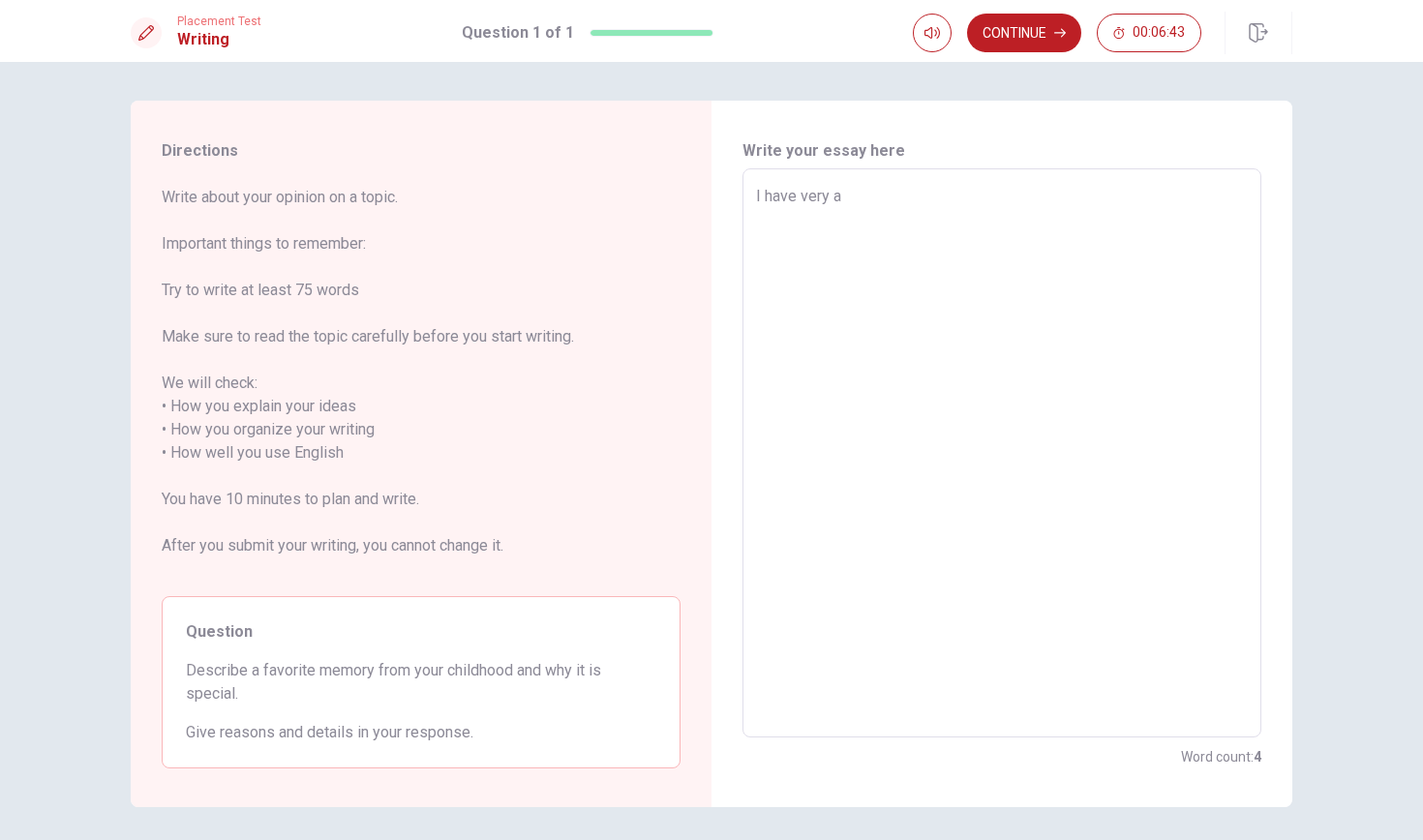 type on "I have very" 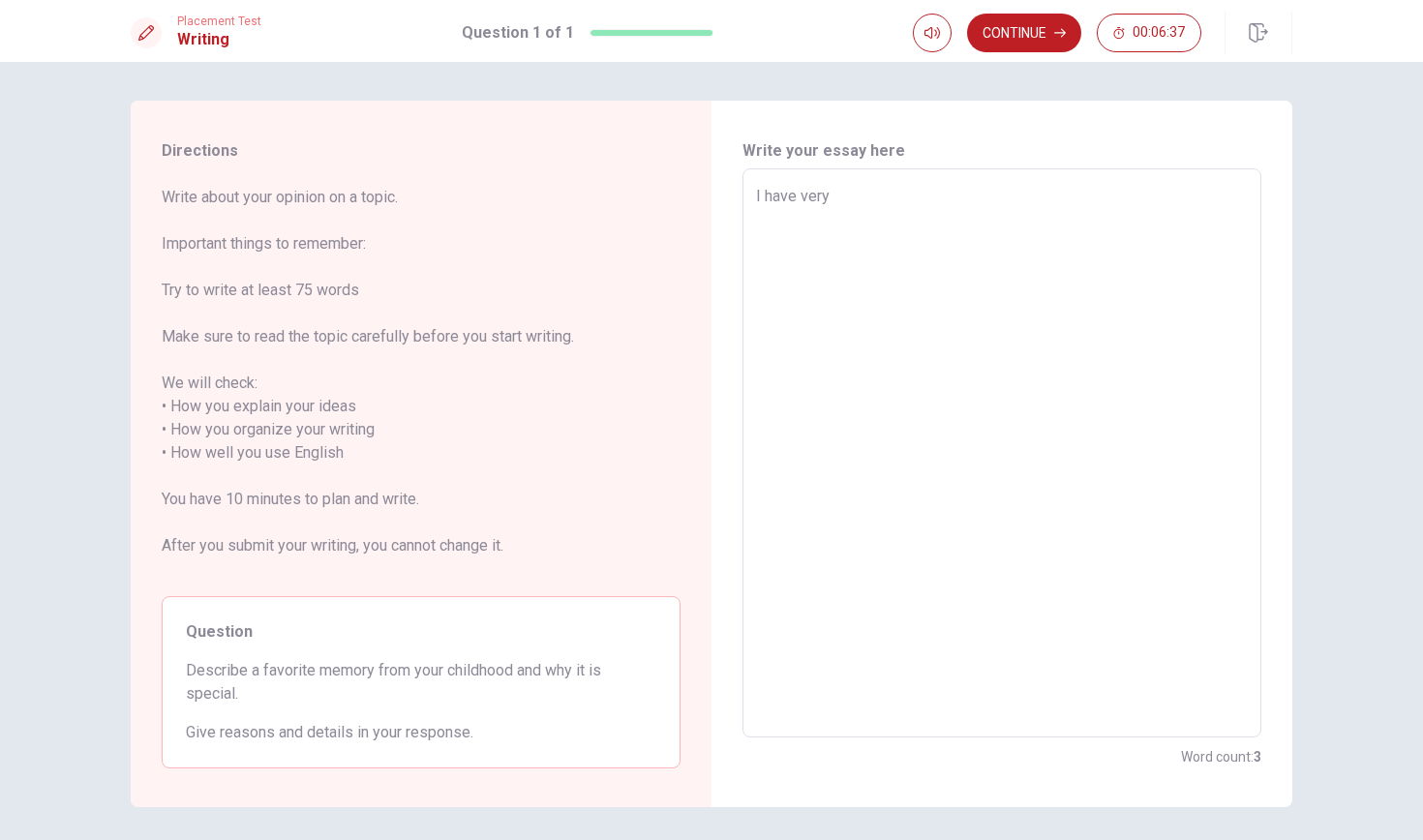 type on "x" 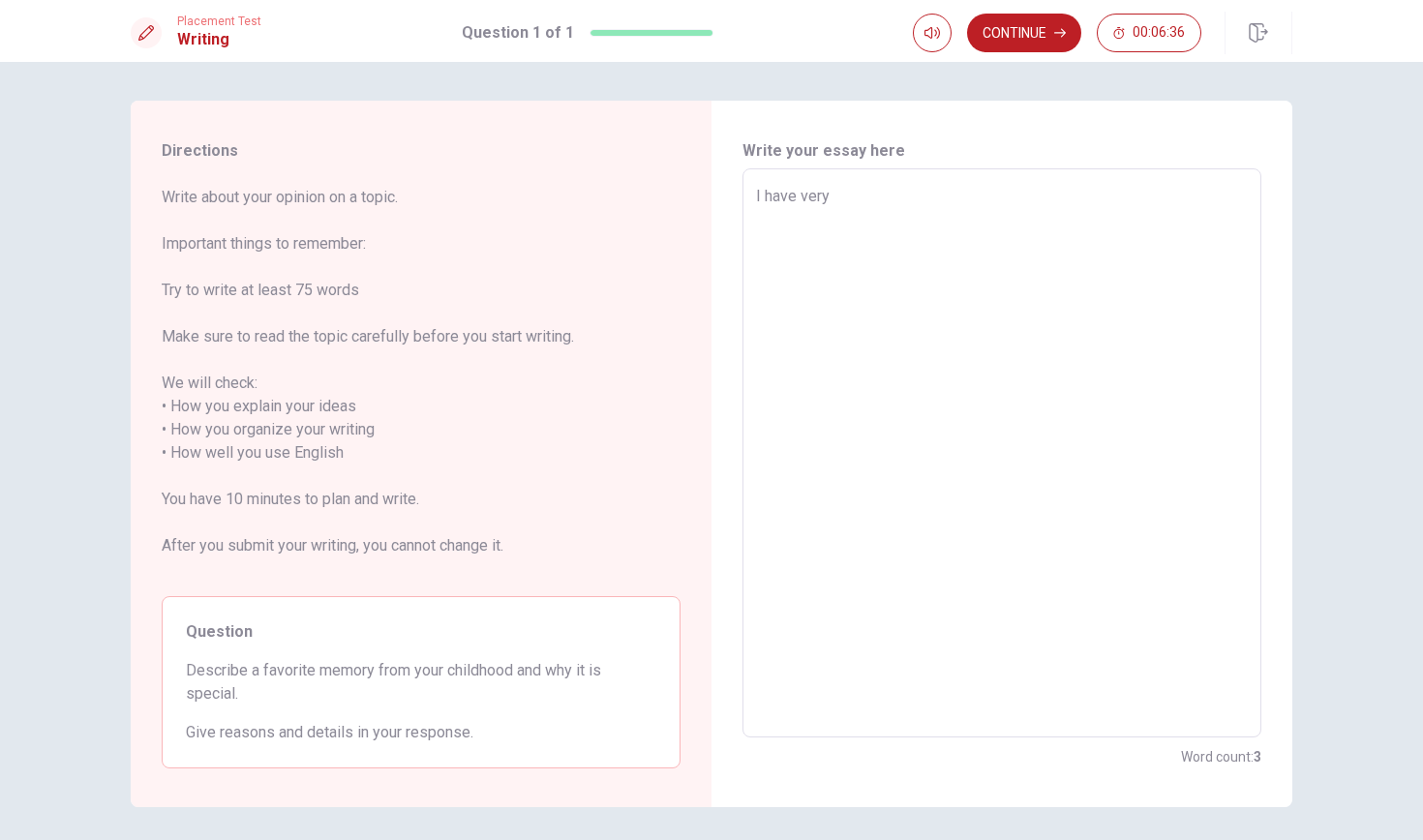 type on "I have very a" 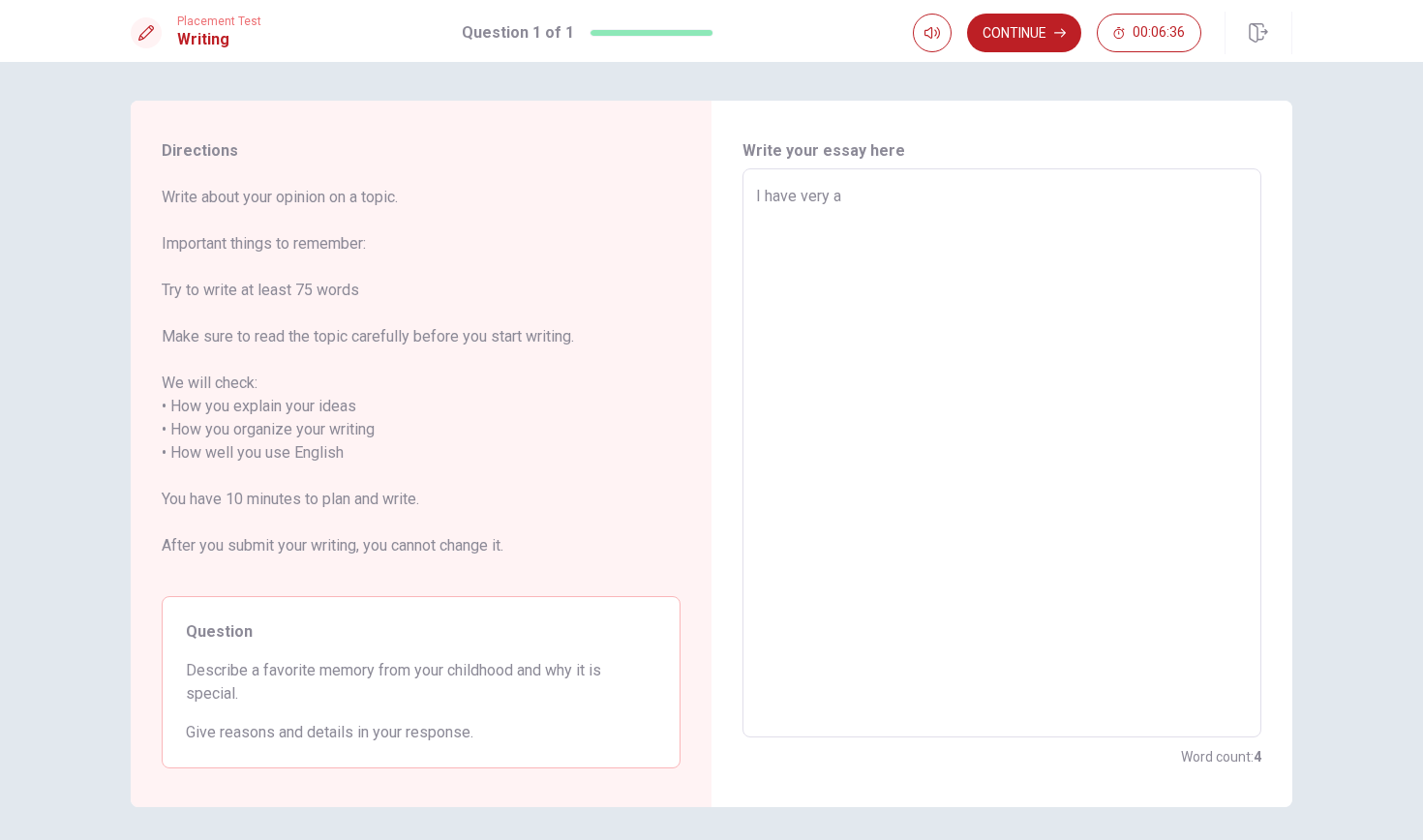 type on "x" 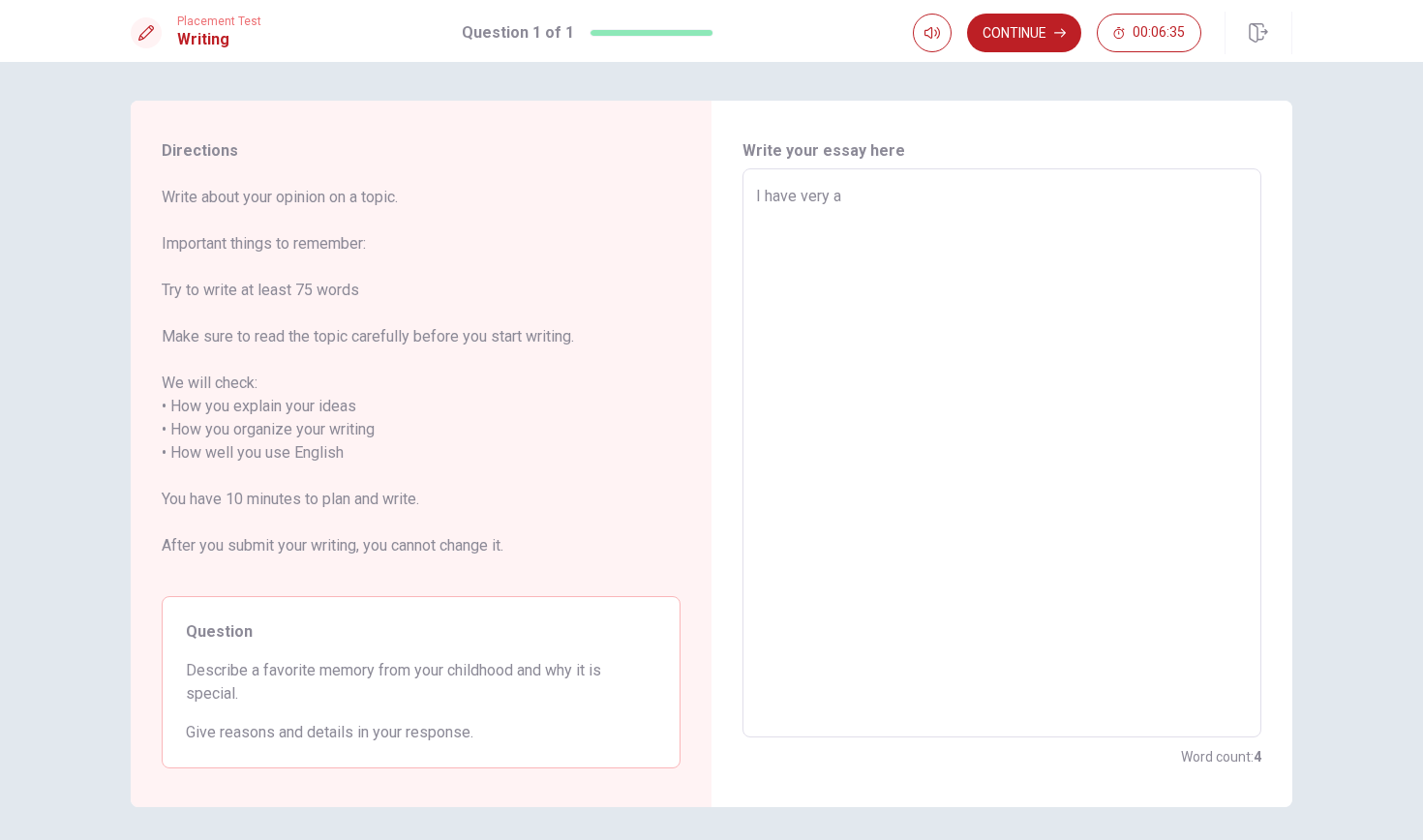 type on "I have very ab" 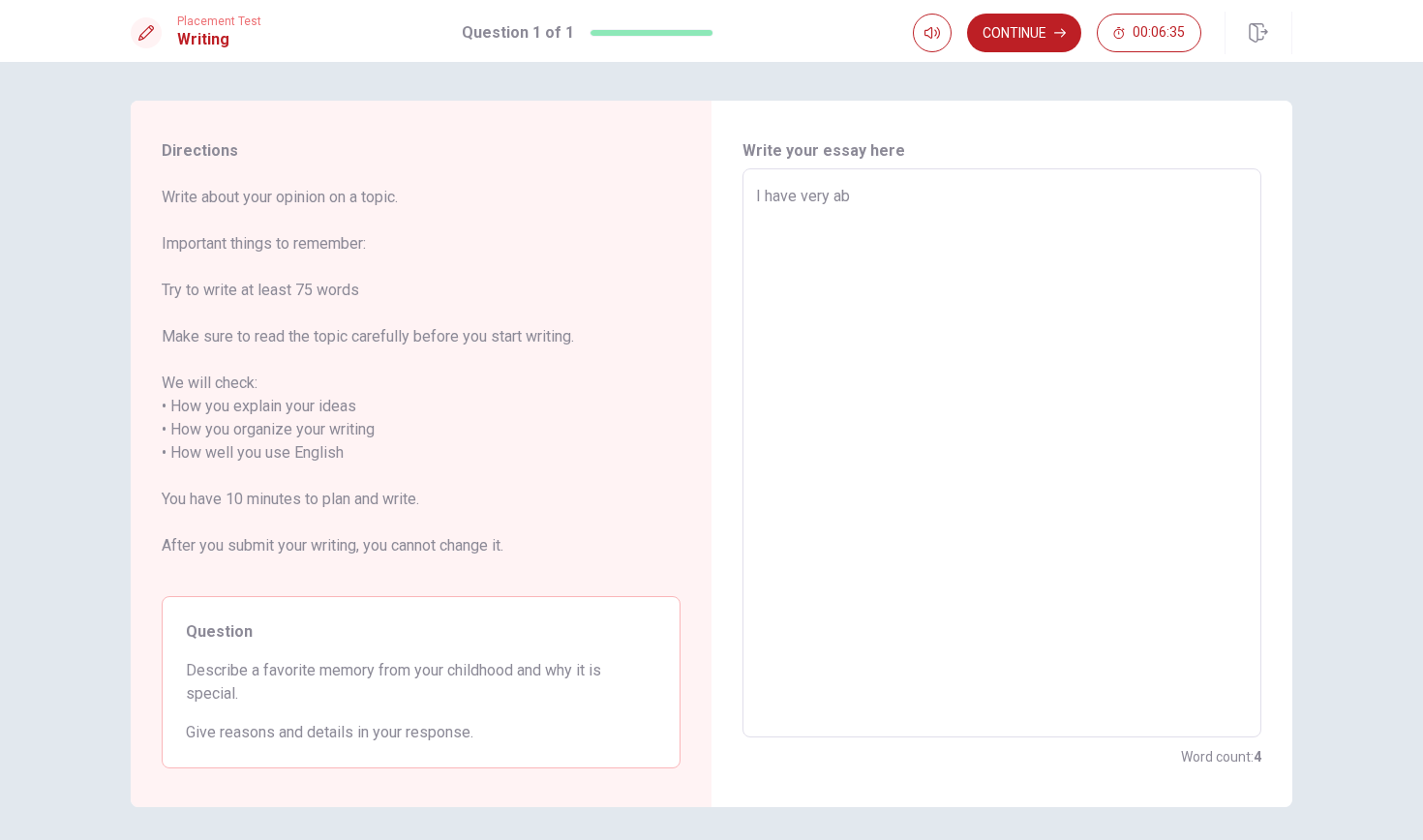 type on "x" 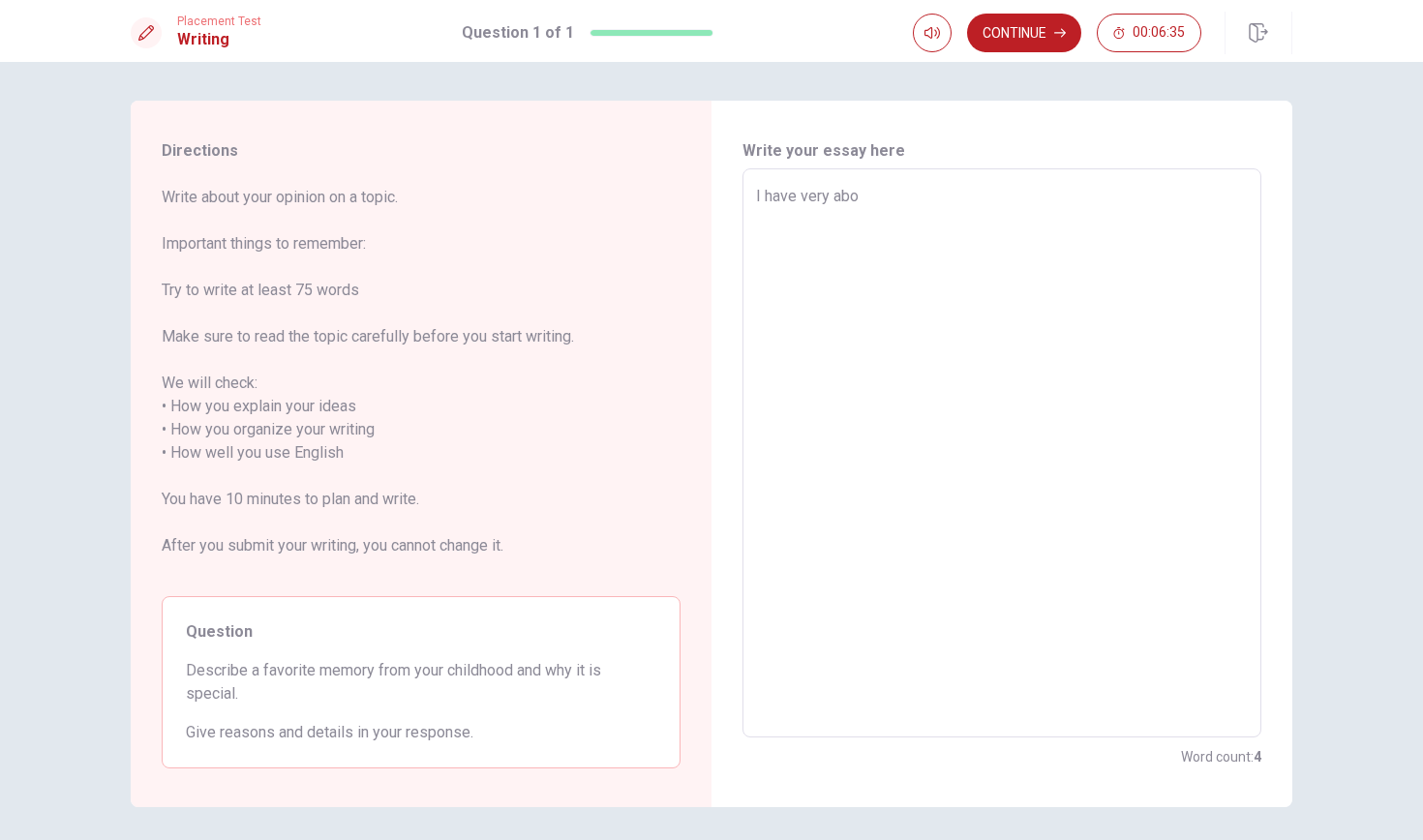 type on "x" 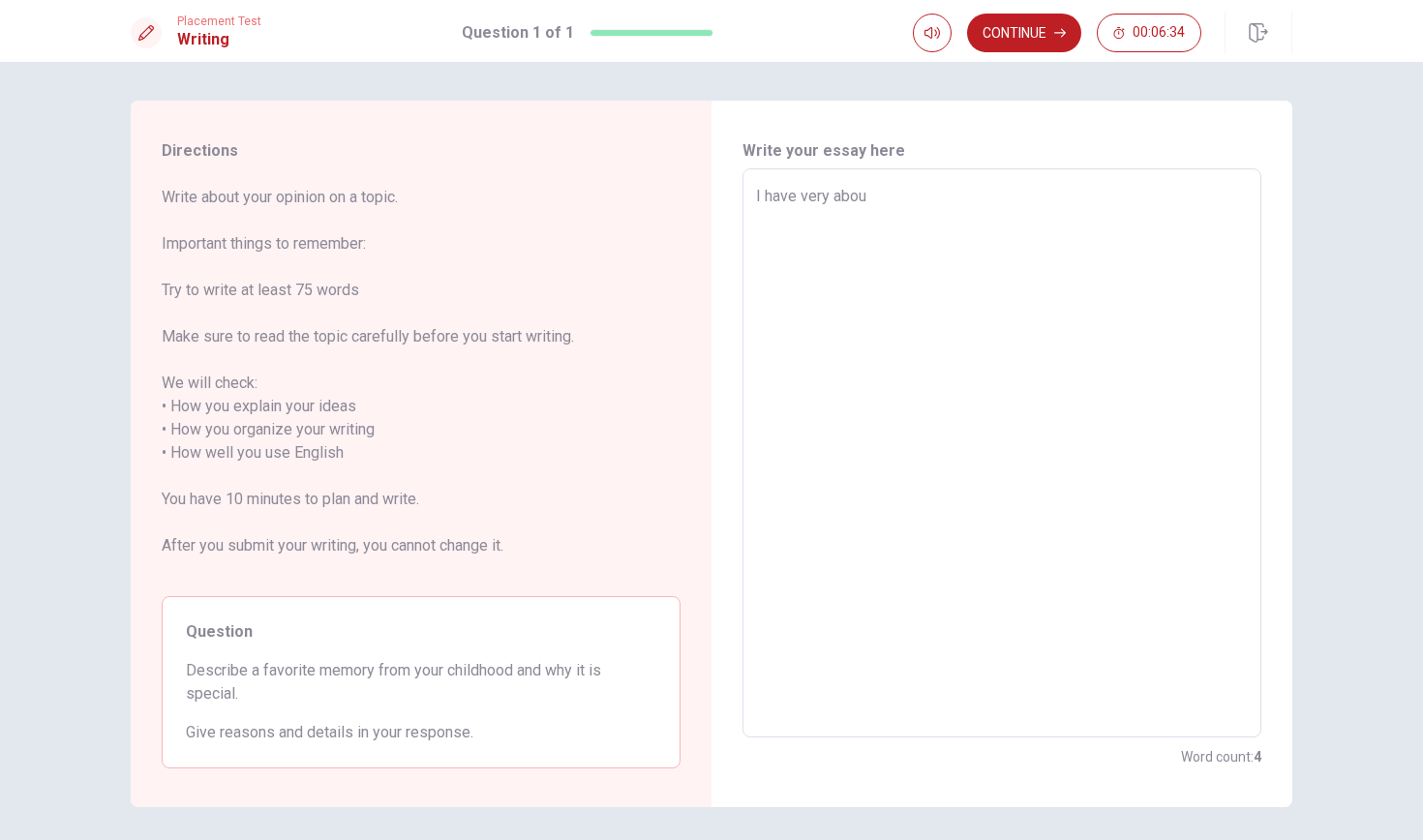type on "x" 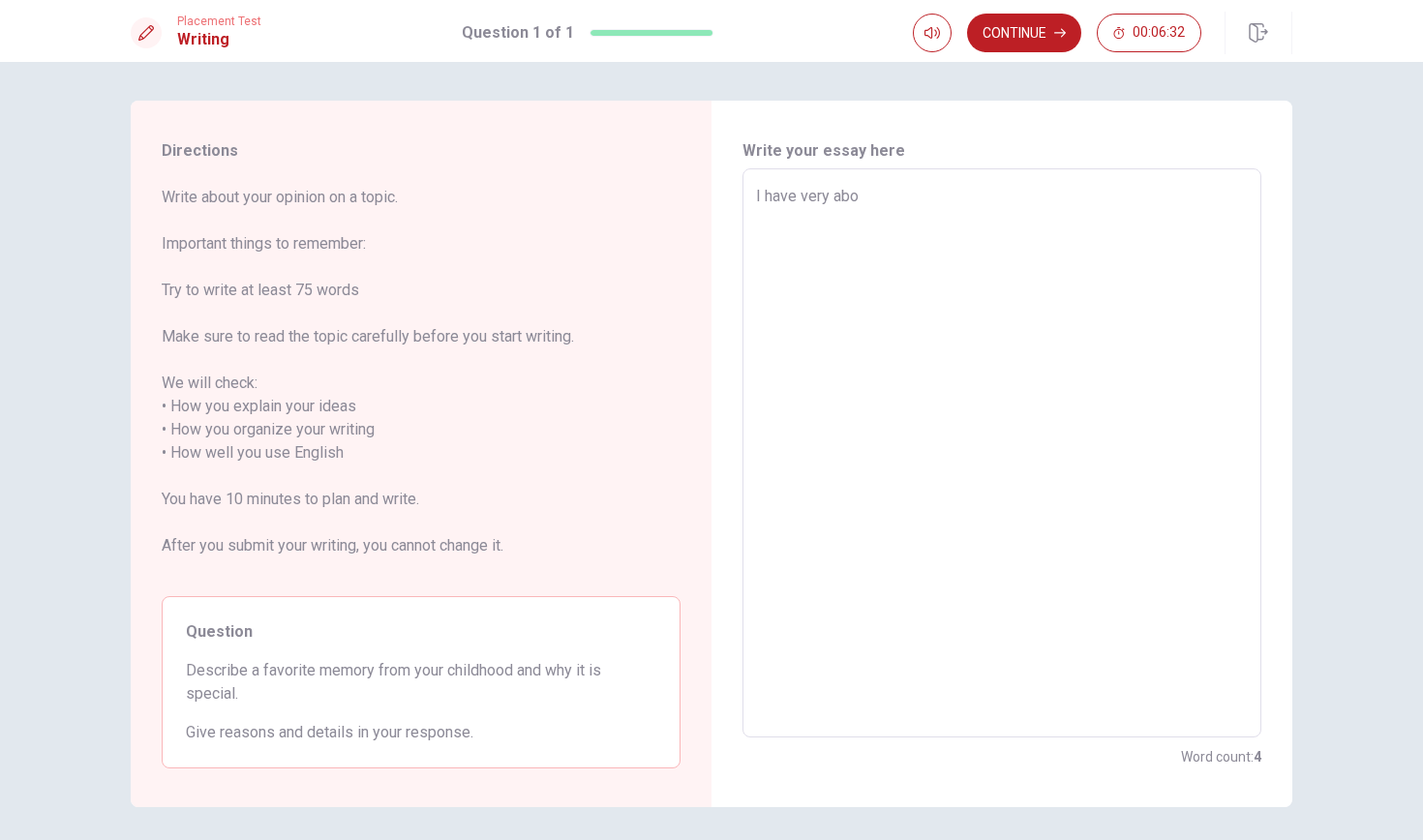 type on "x" 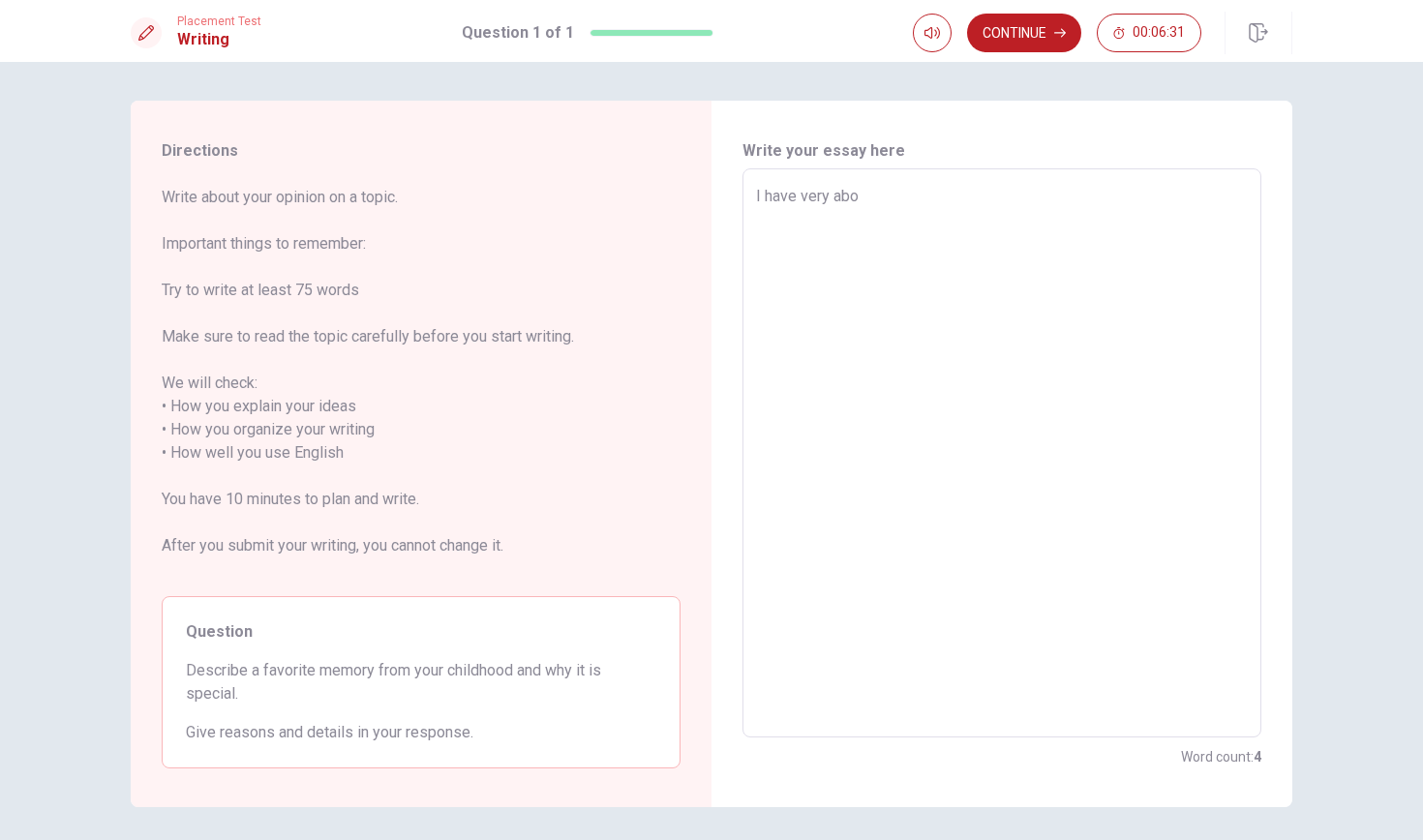 type on "I have very aboa" 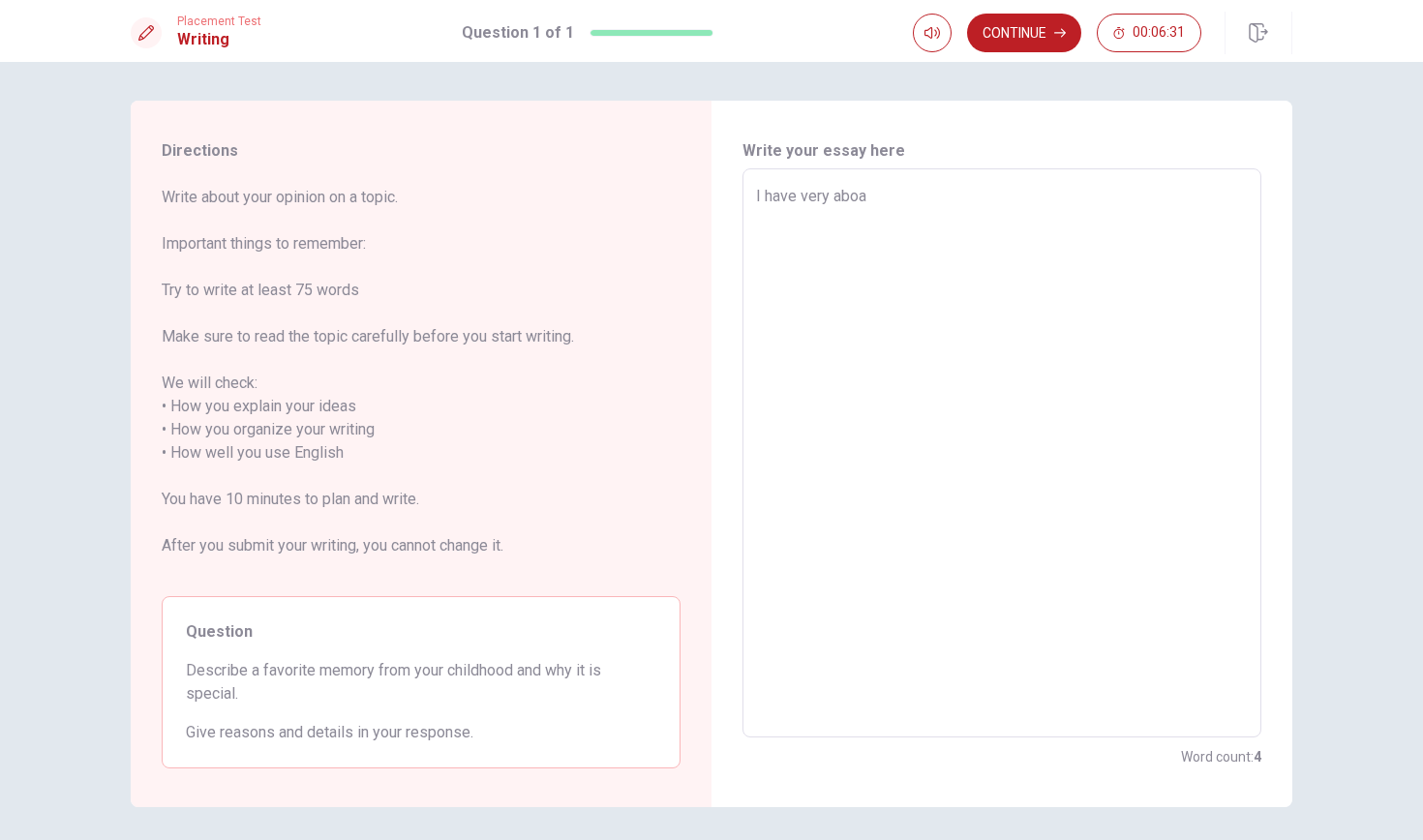type on "x" 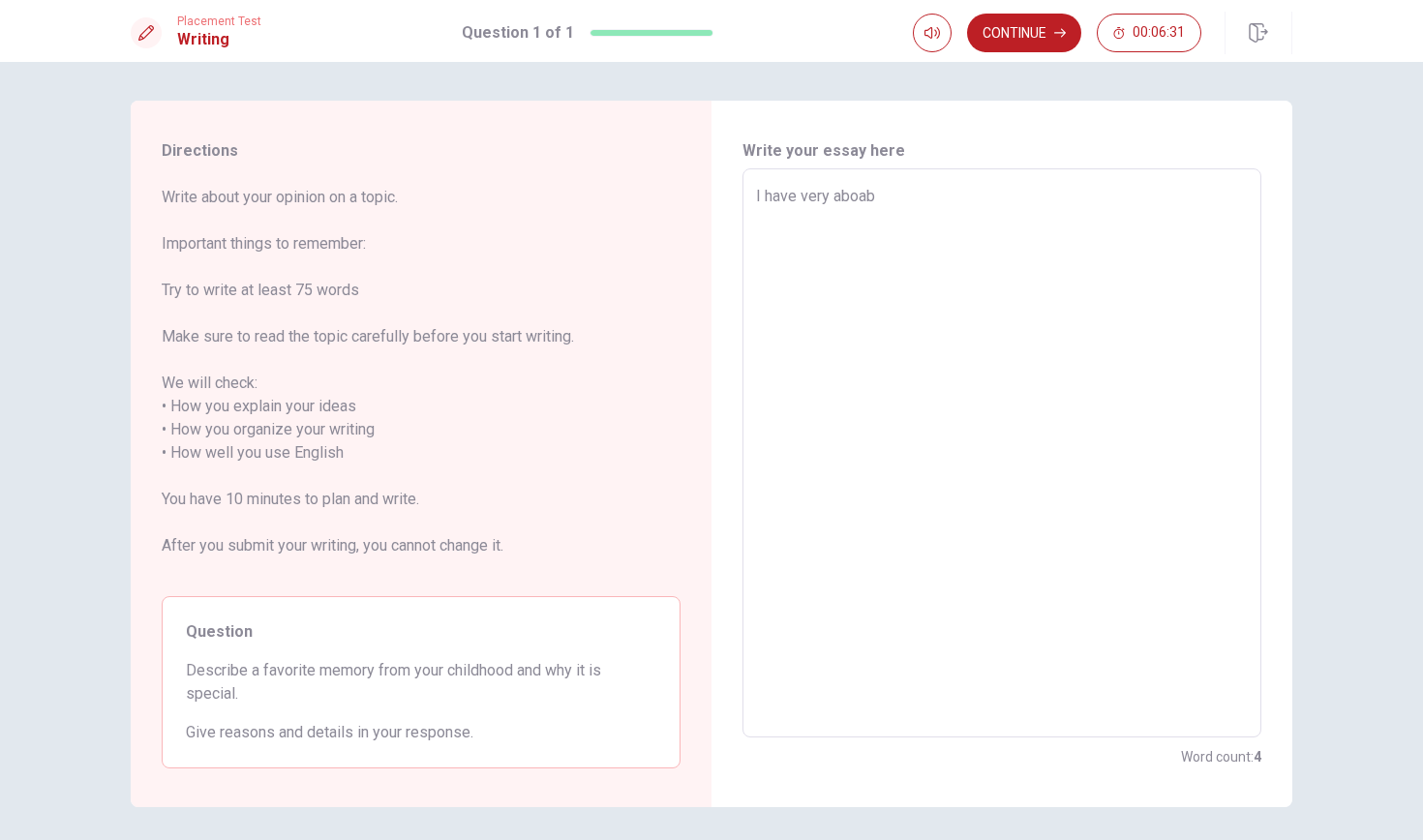type on "x" 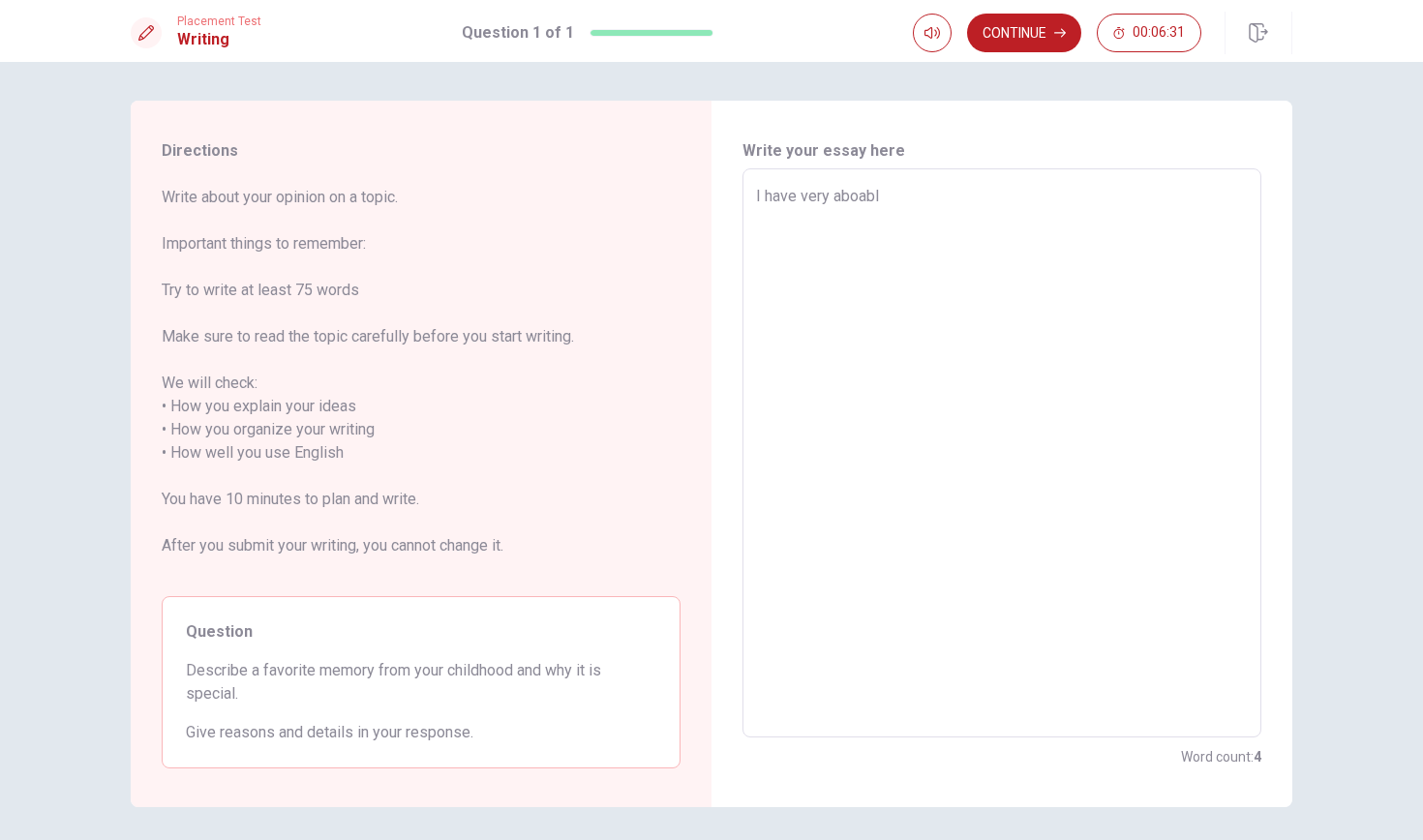 type on "x" 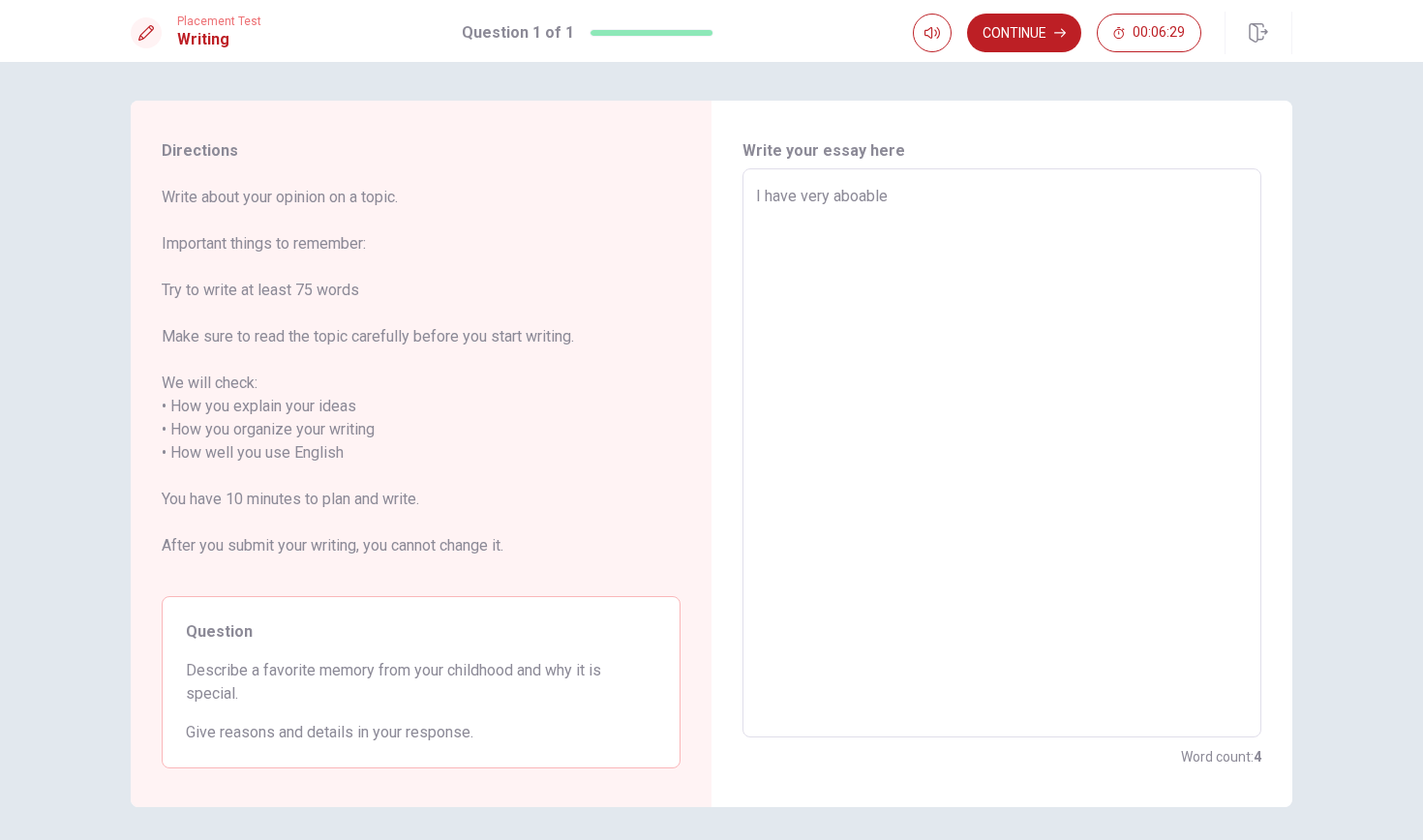 type on "x" 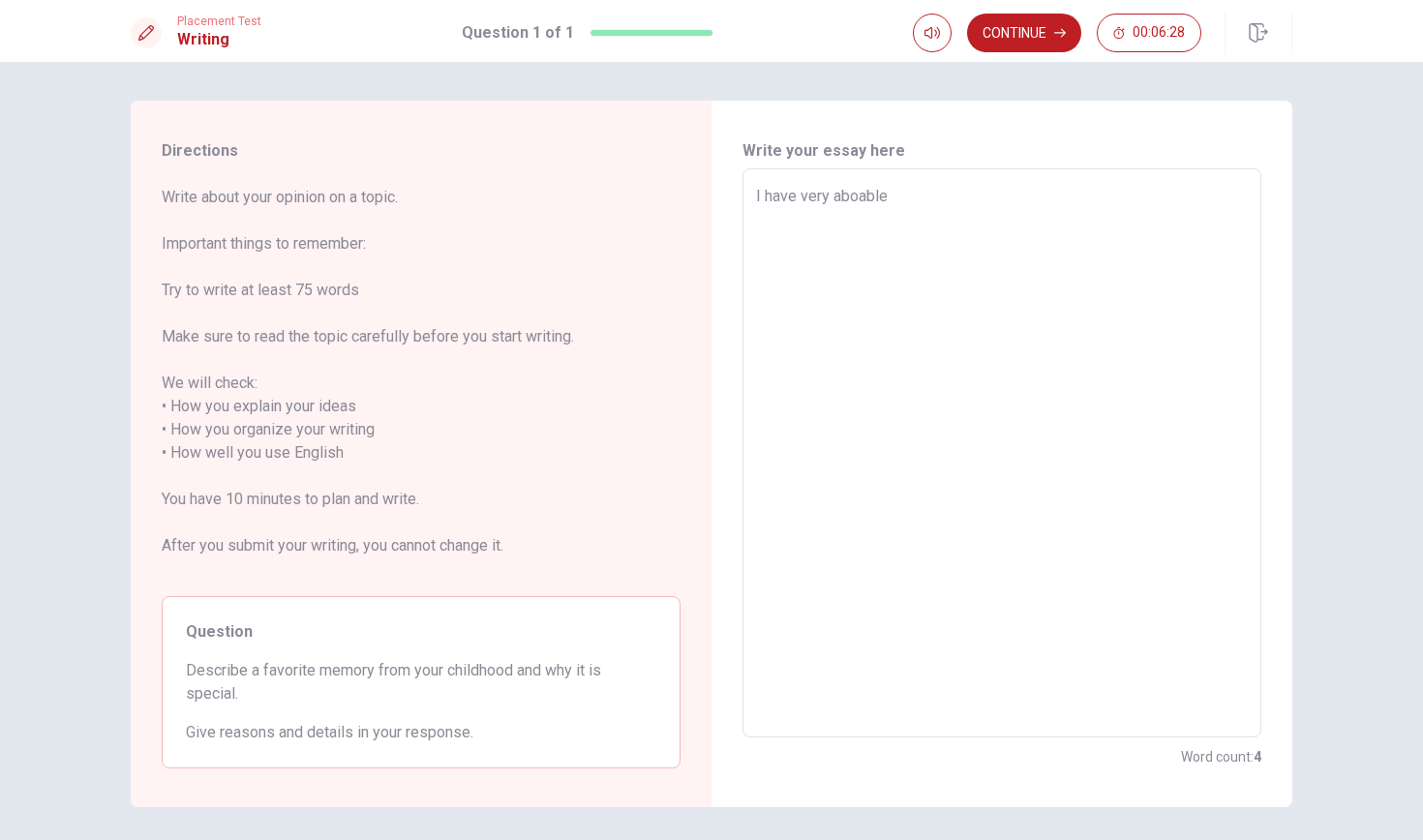 type on "I have very aboabl" 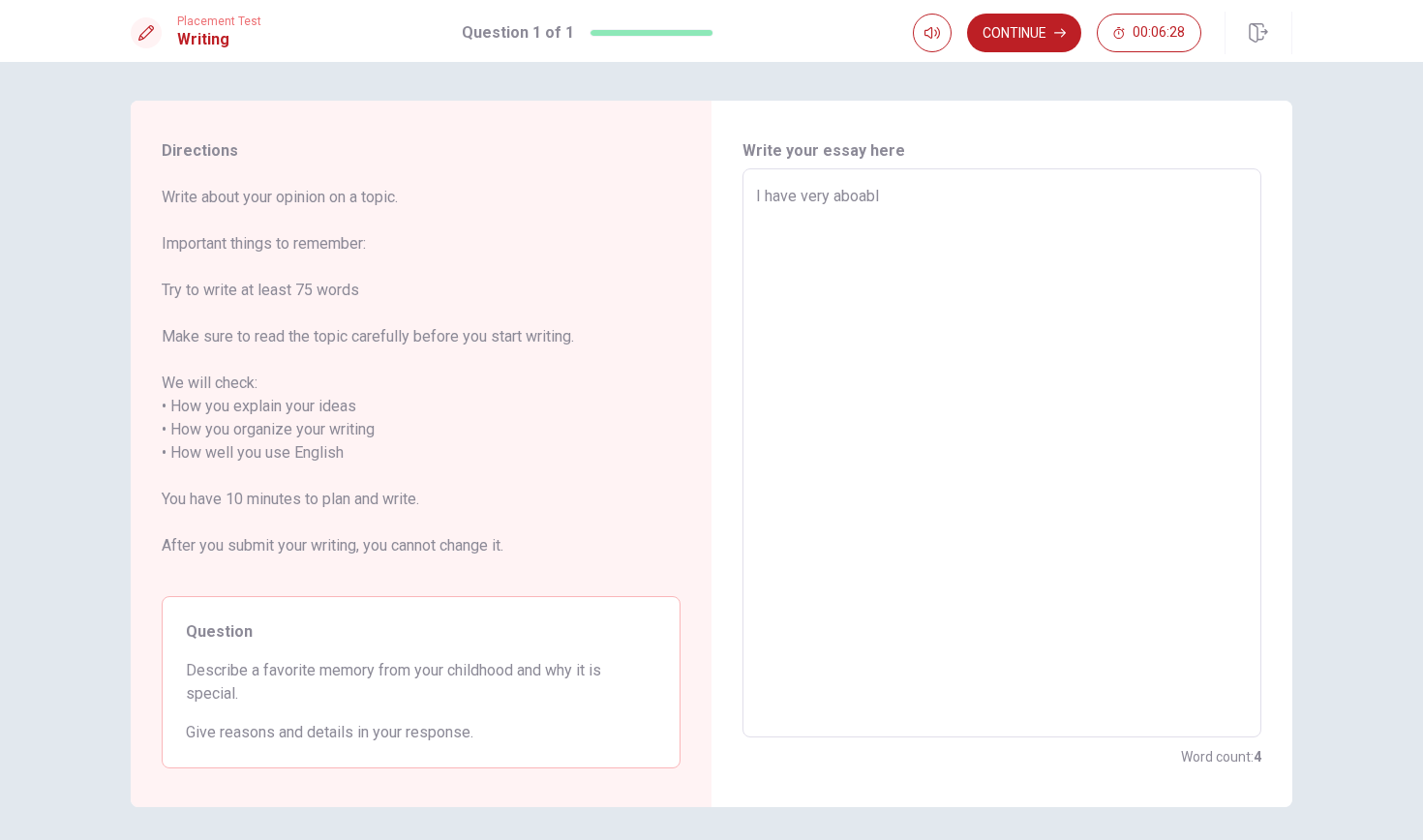 type on "x" 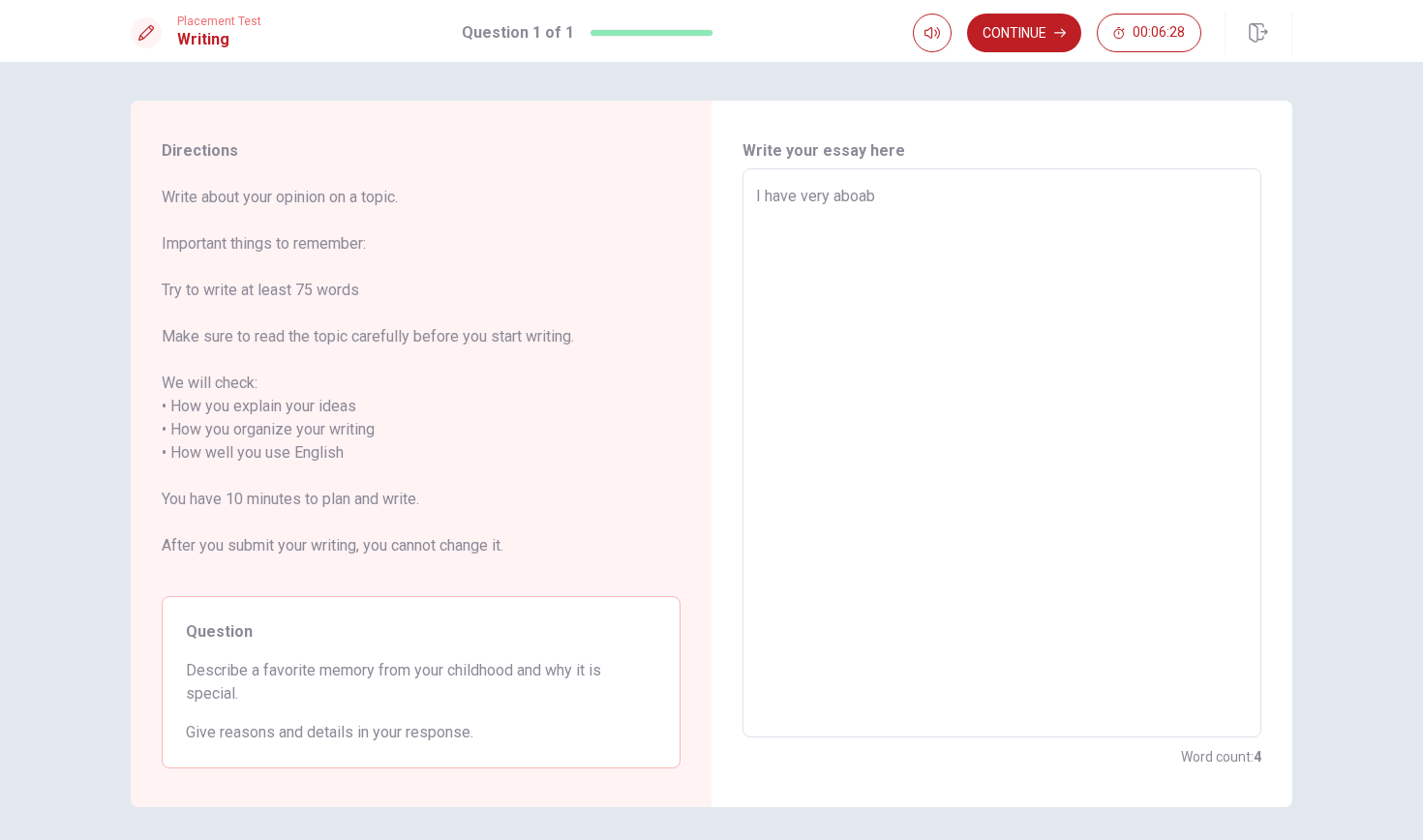 type on "x" 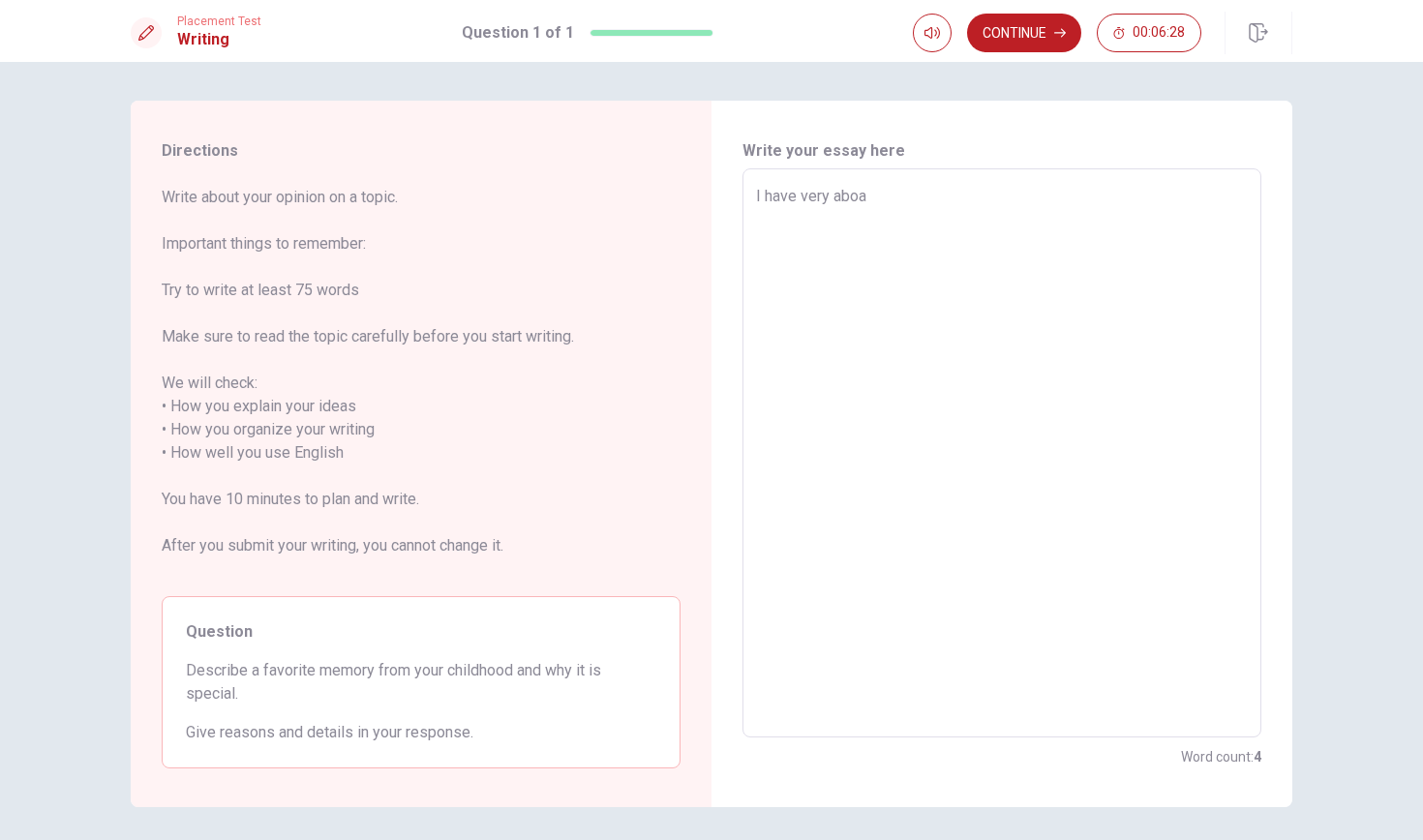 type on "x" 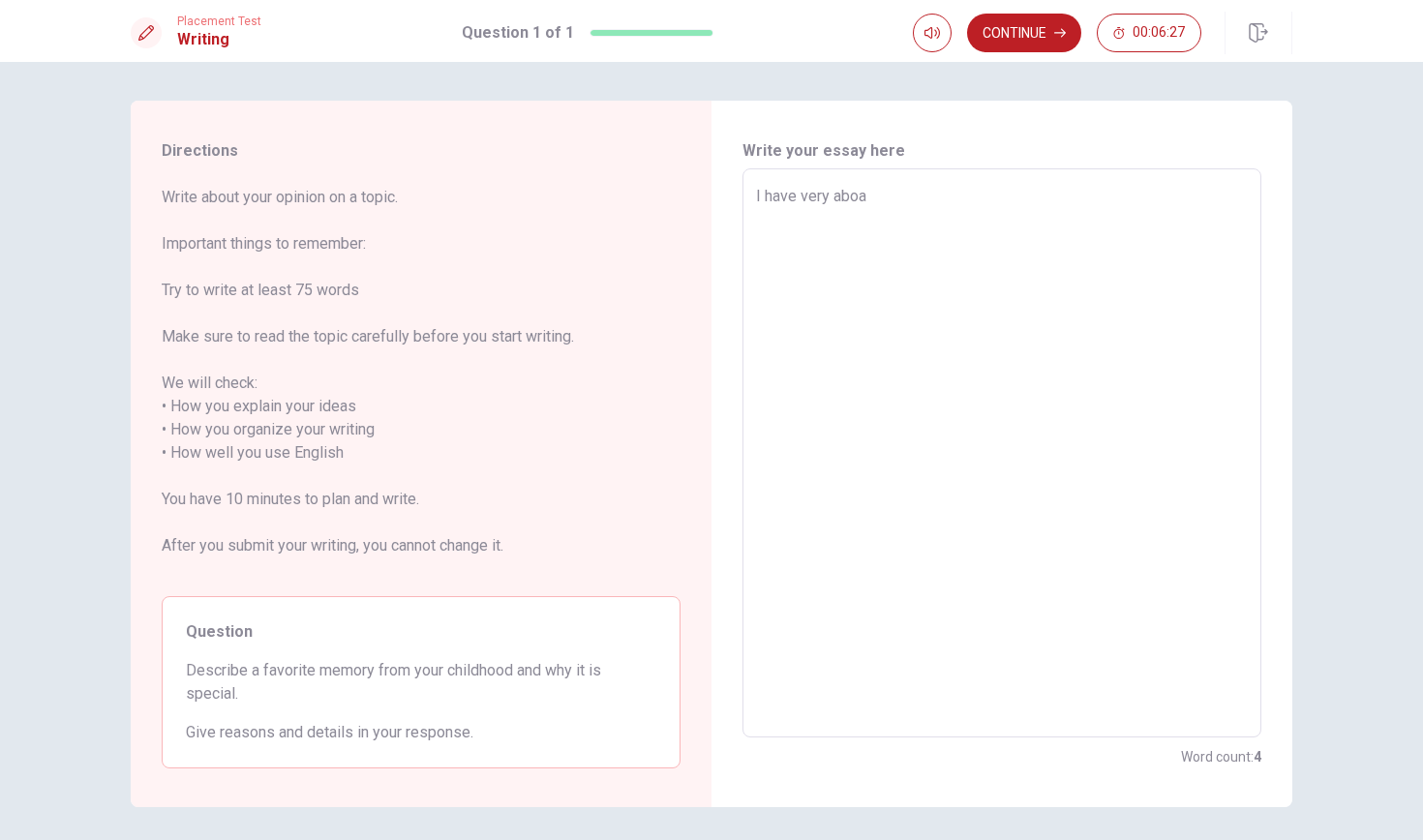 type on "I have very abo" 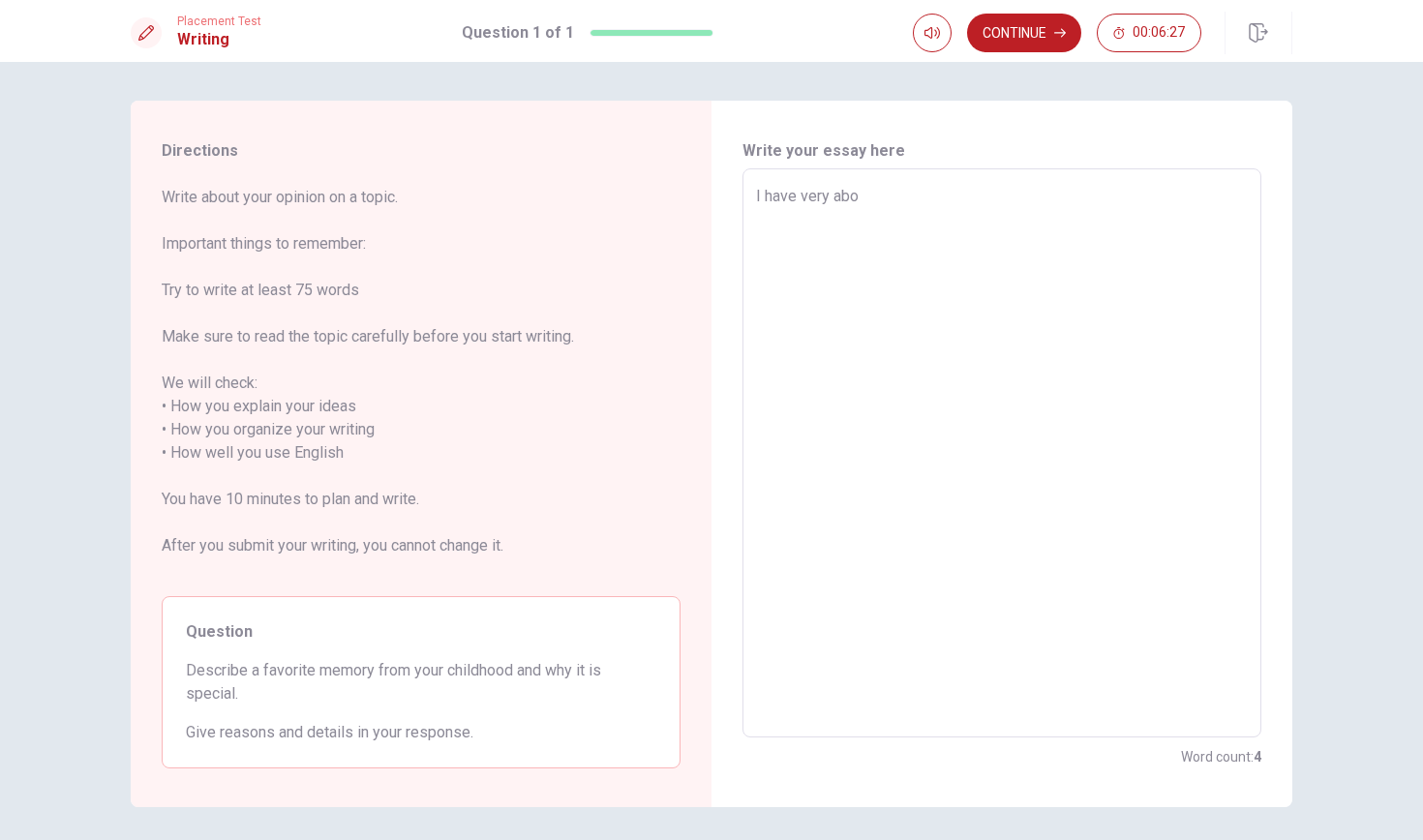 type on "x" 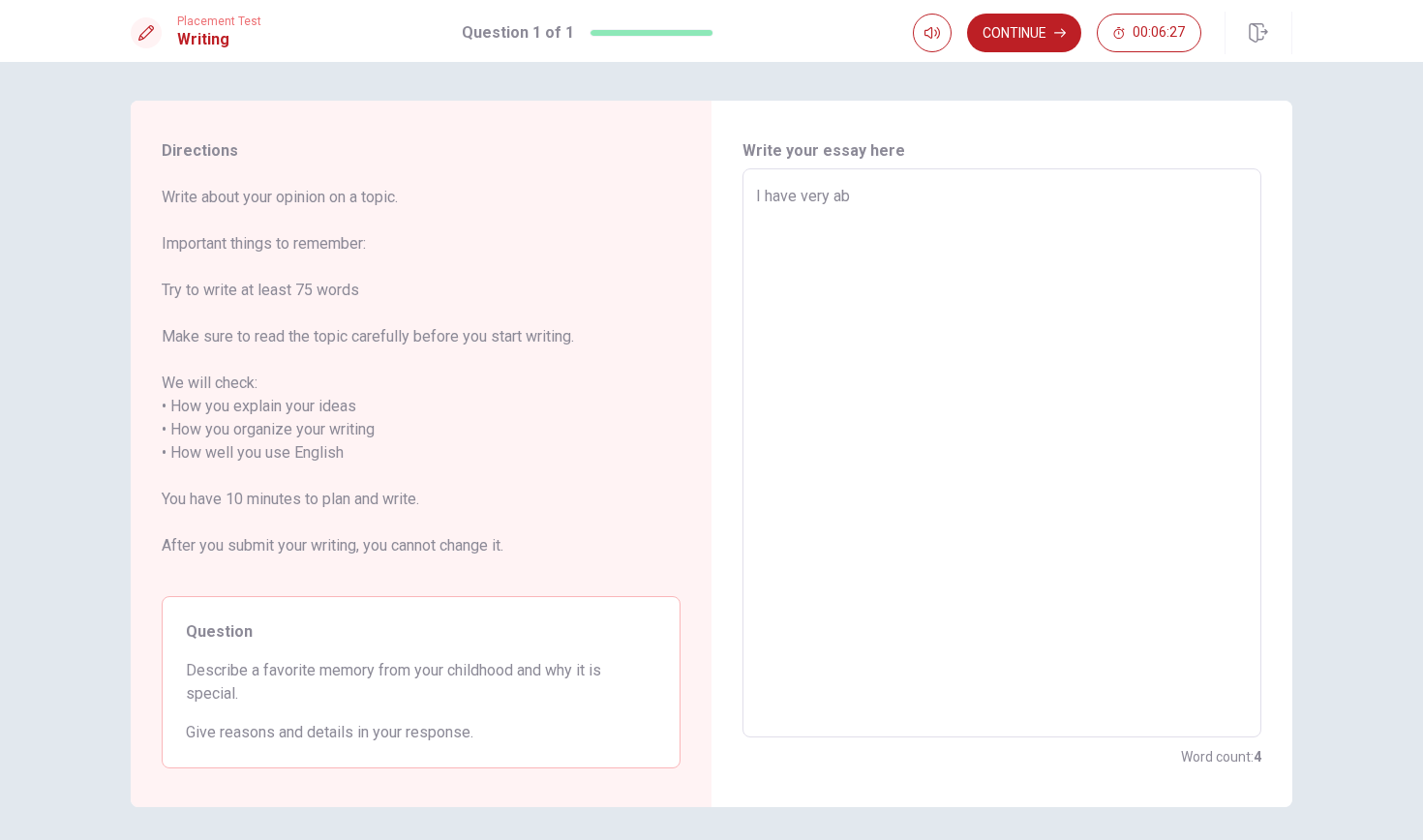 type on "x" 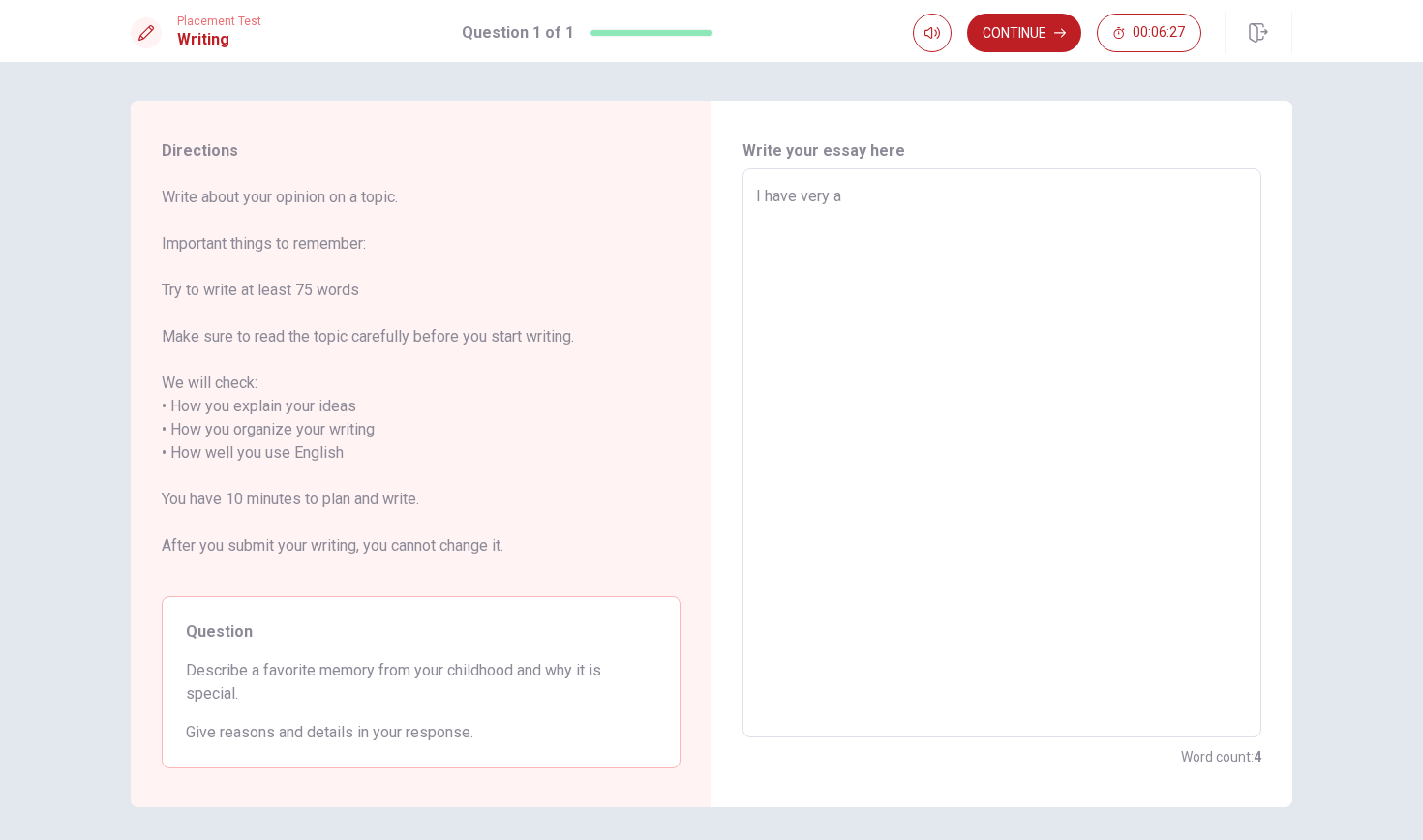 type on "x" 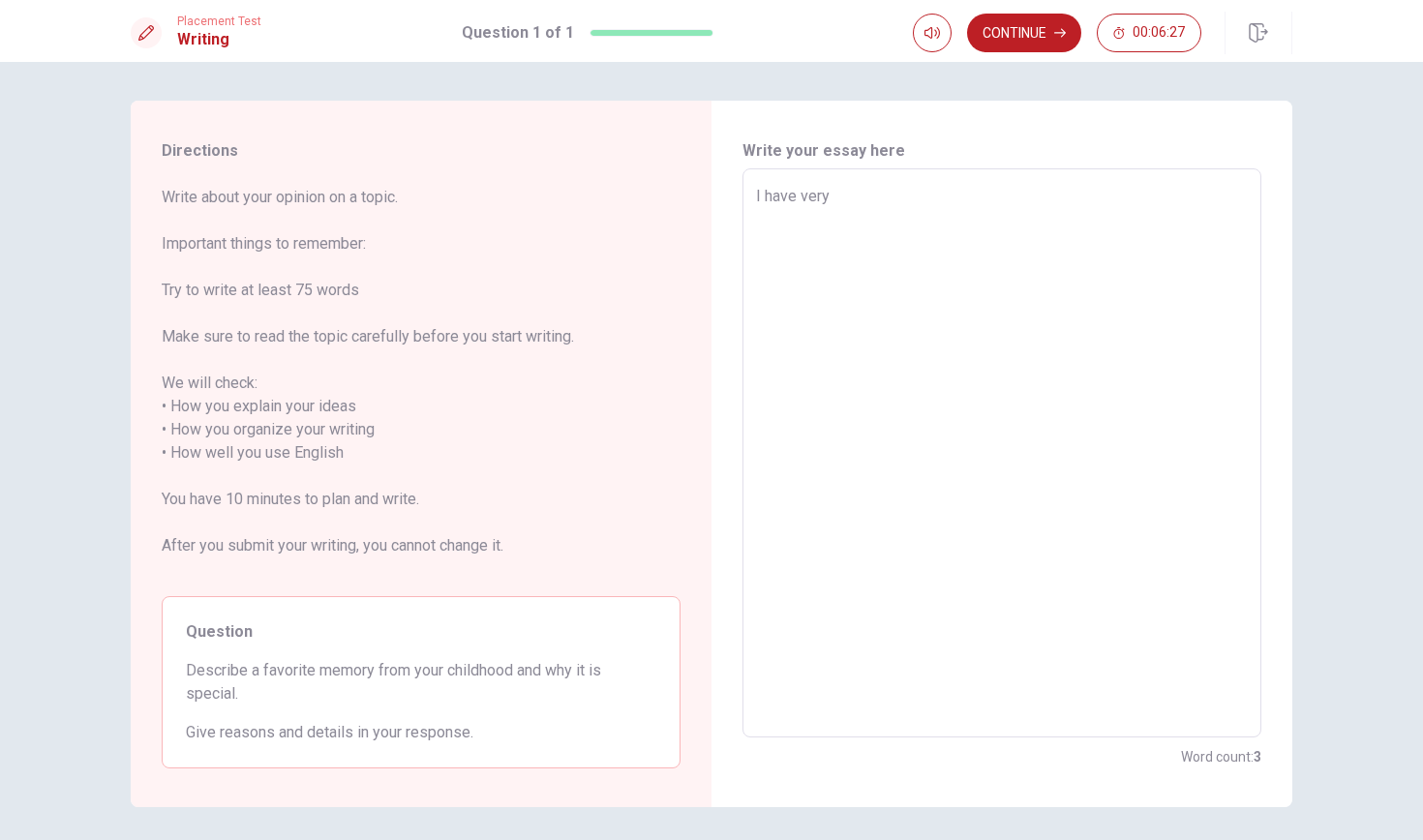 type on "x" 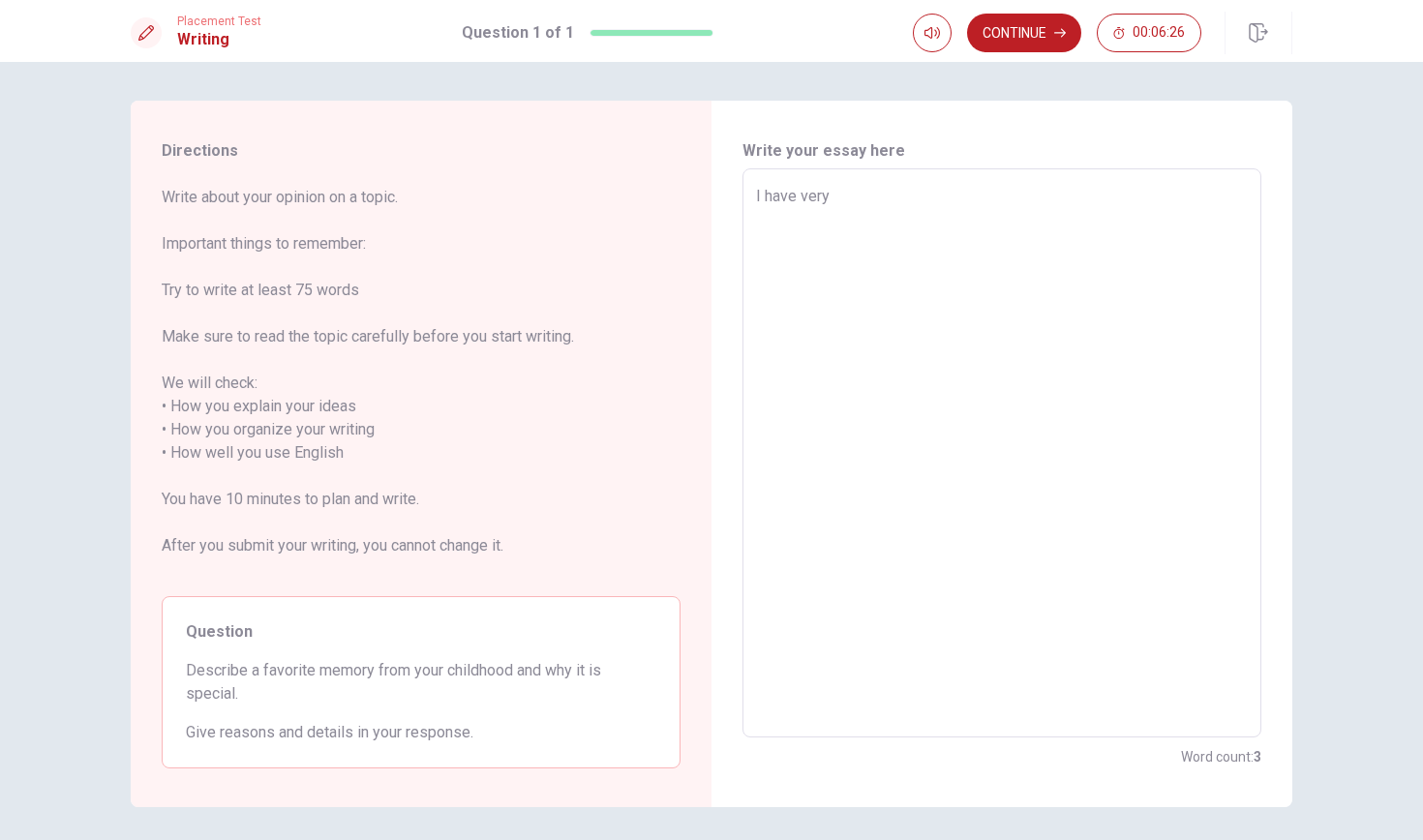 type on "I have ver" 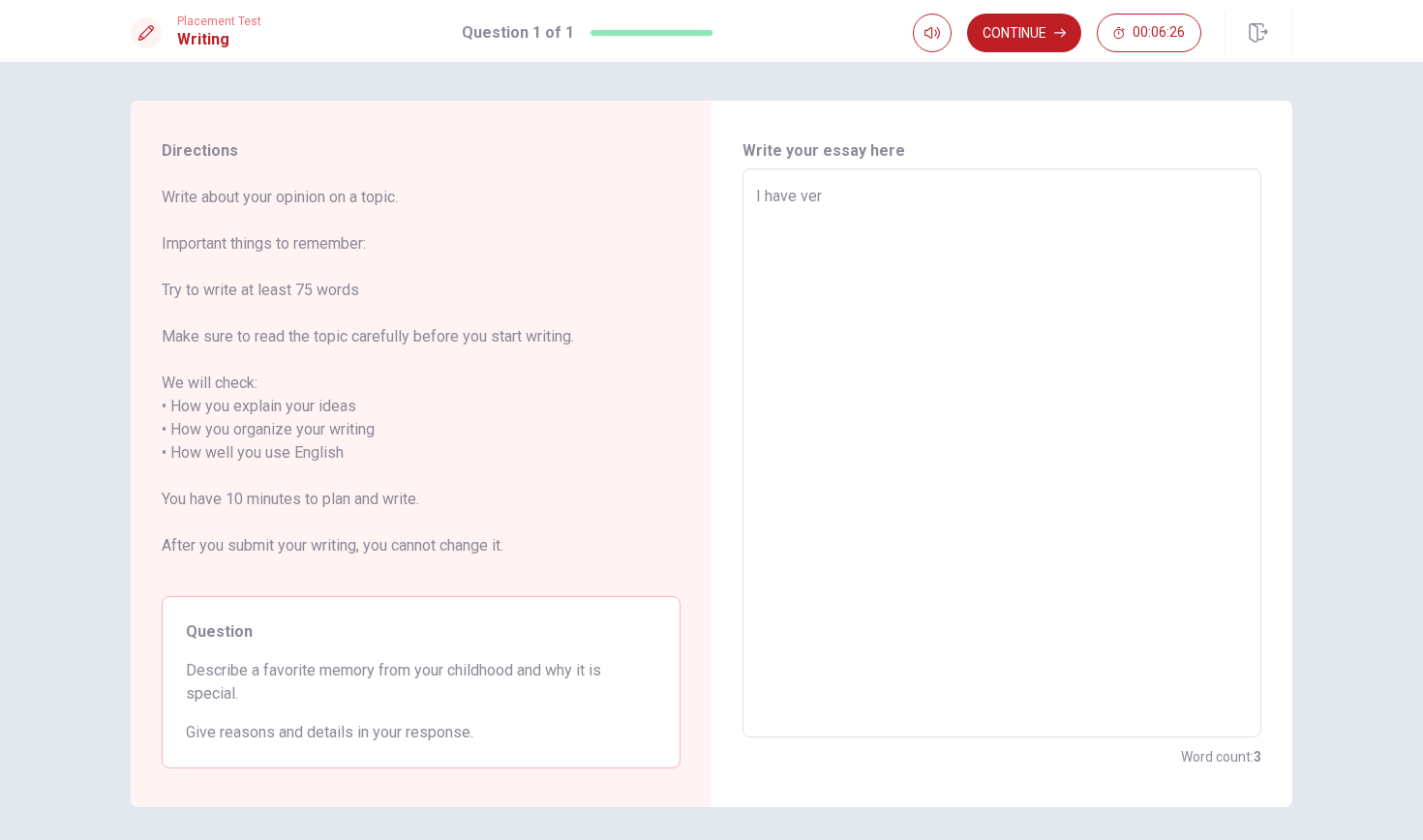 type on "x" 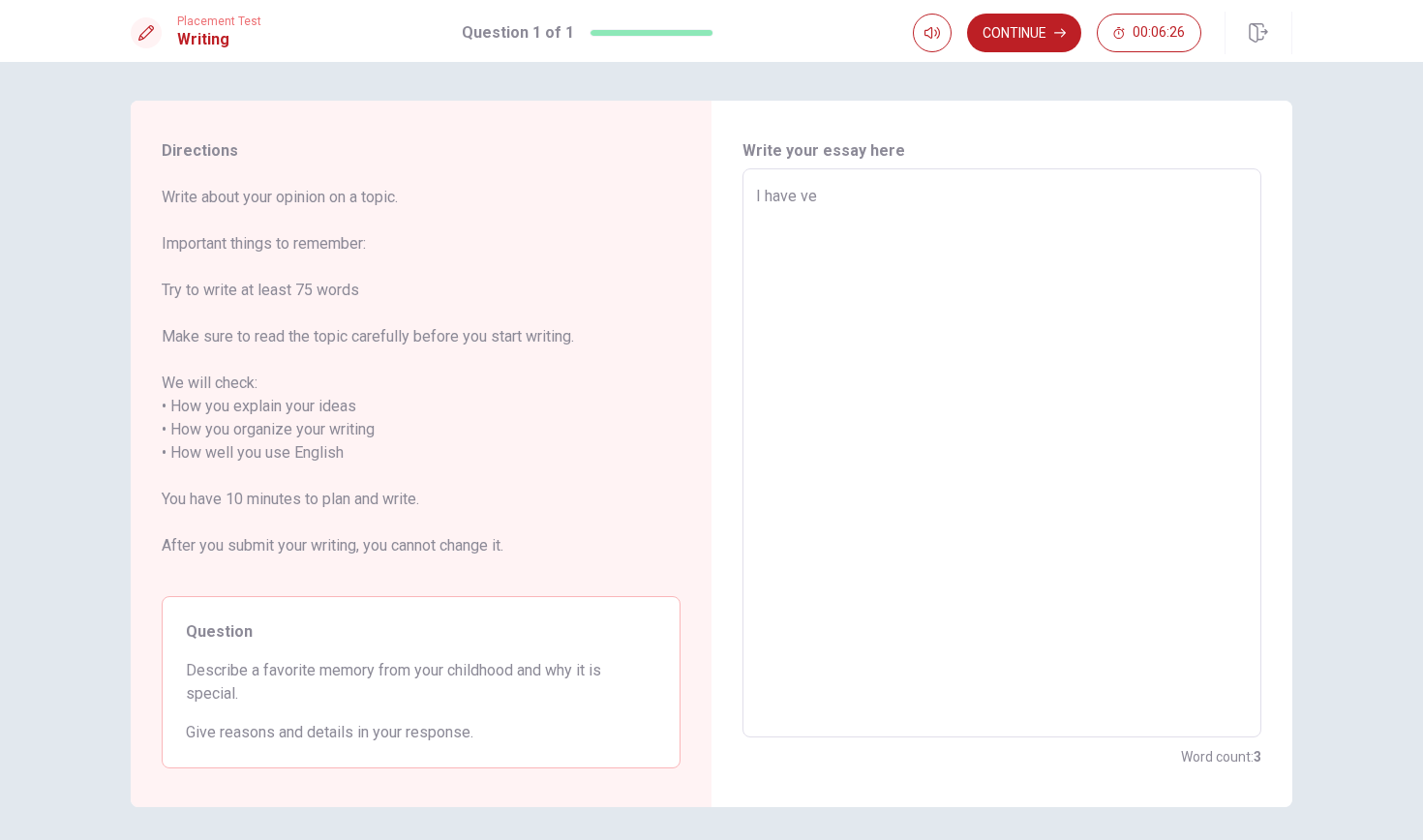 type on "x" 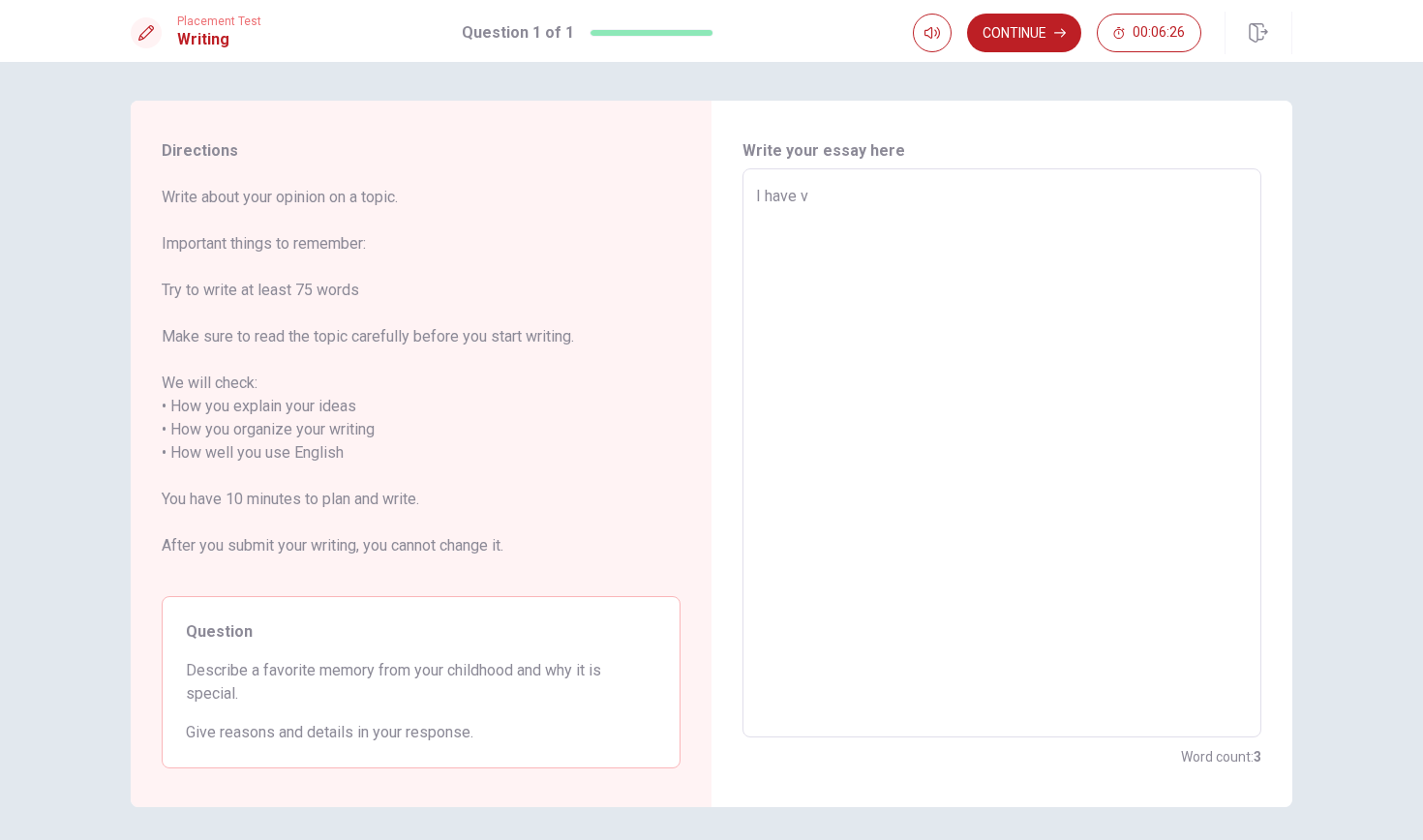 type on "x" 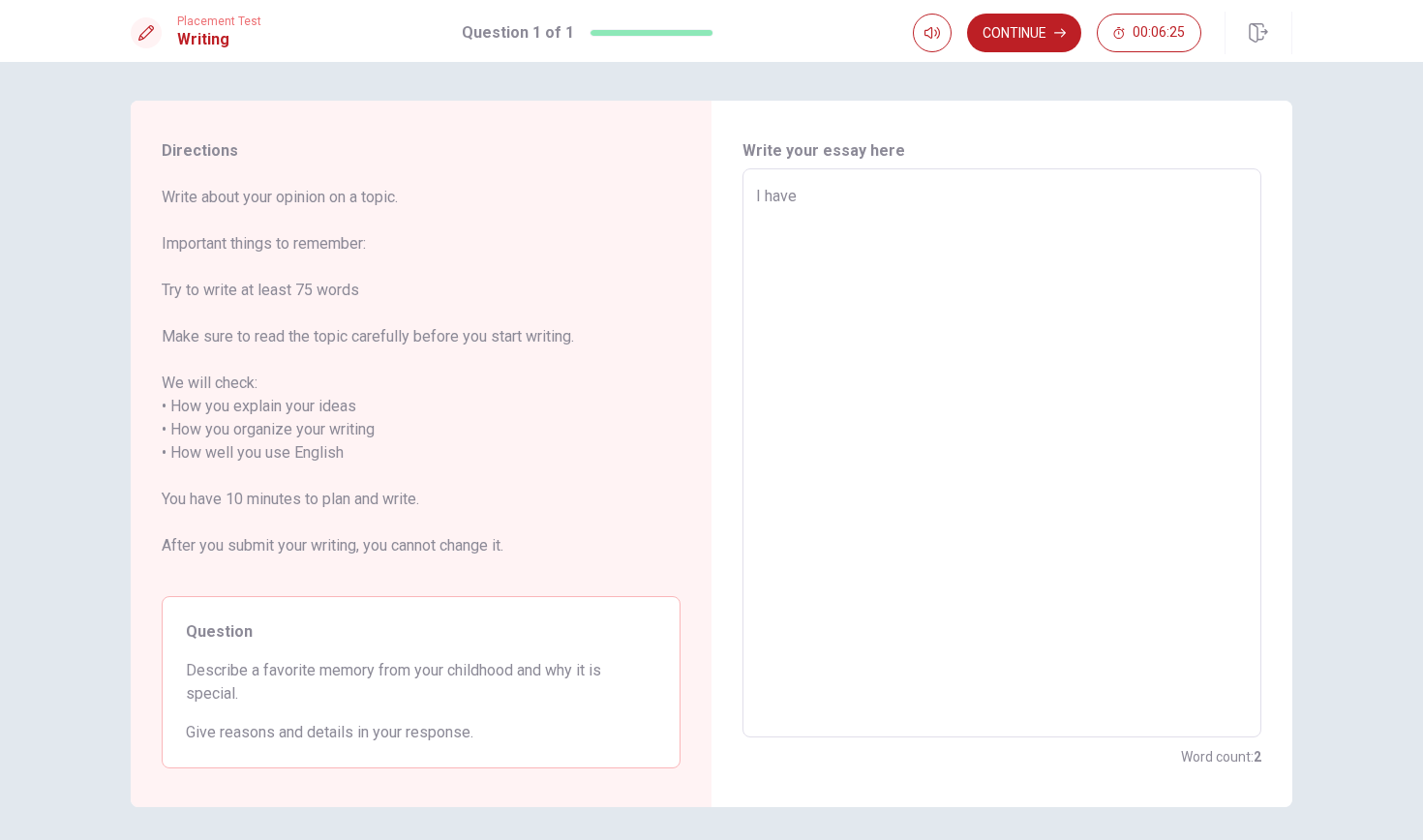 type on "I have" 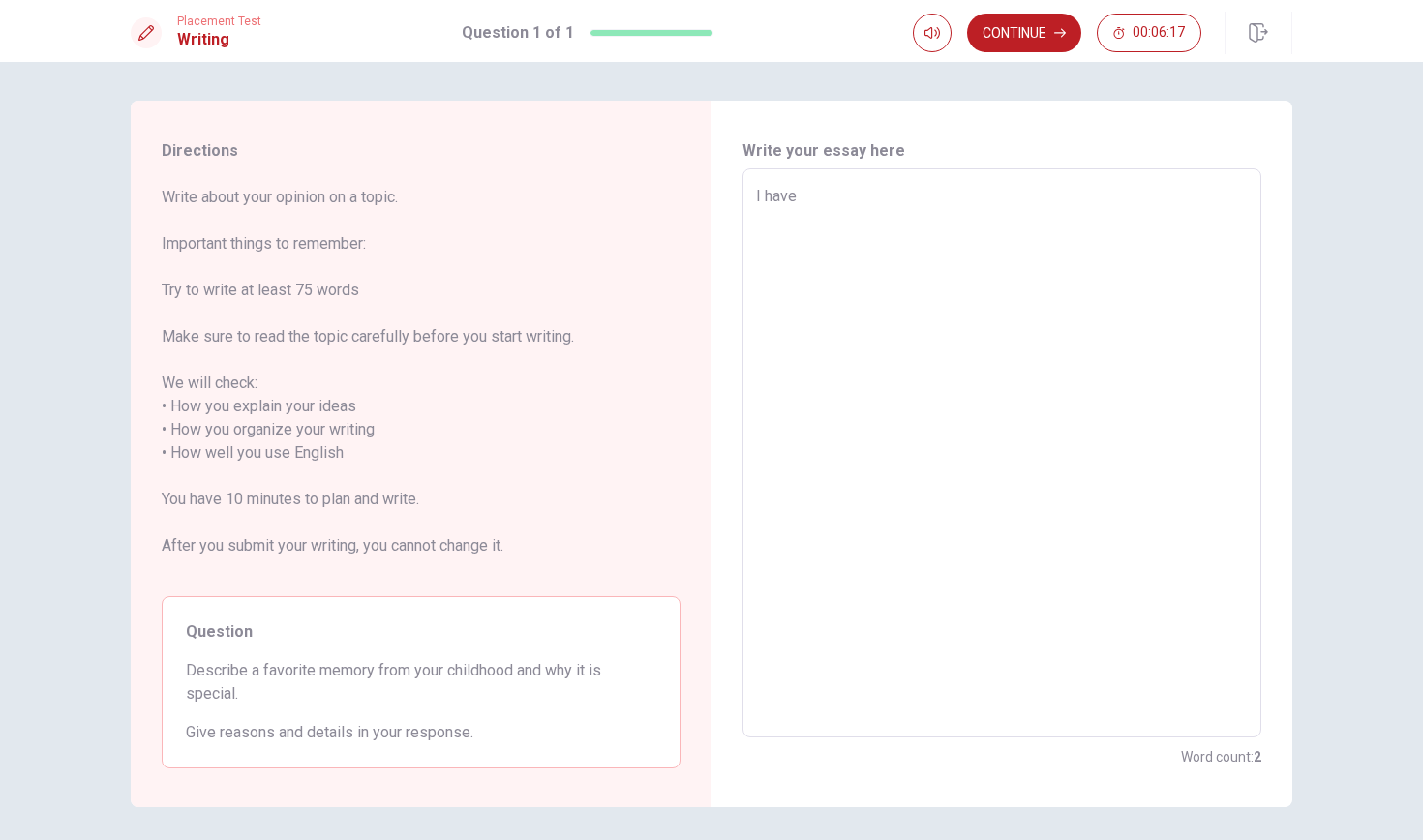 type on "x" 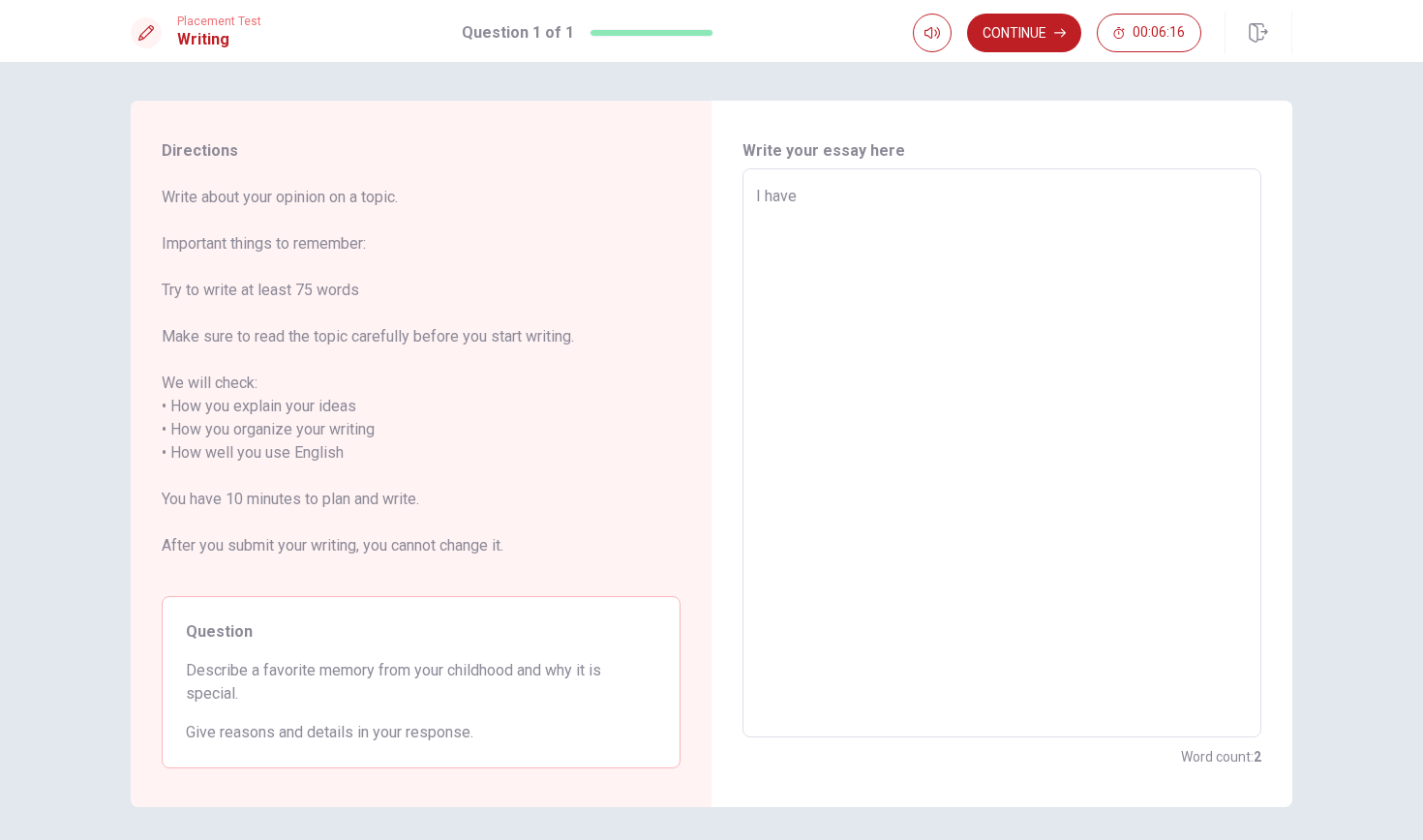 type on "I have" 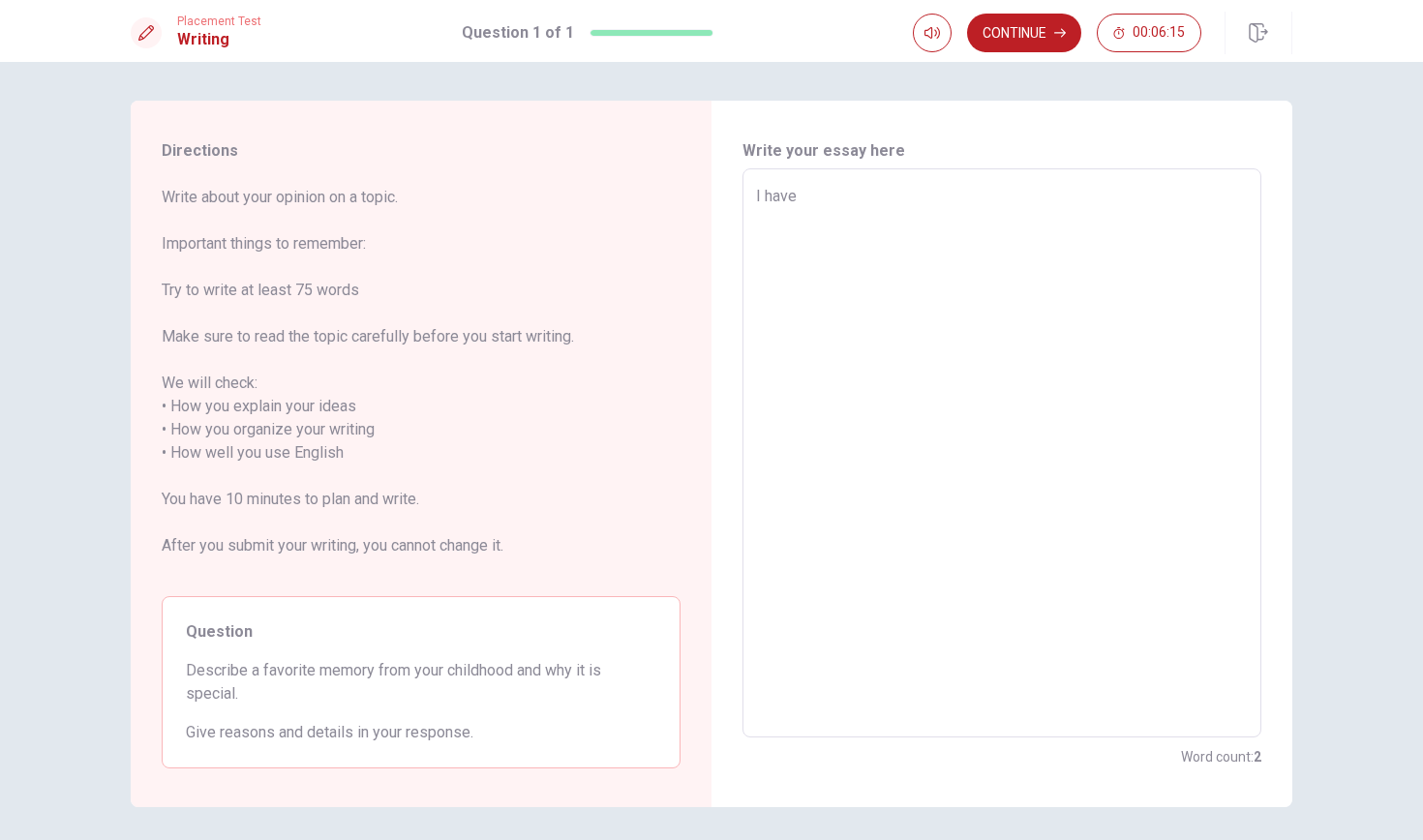 type on "x" 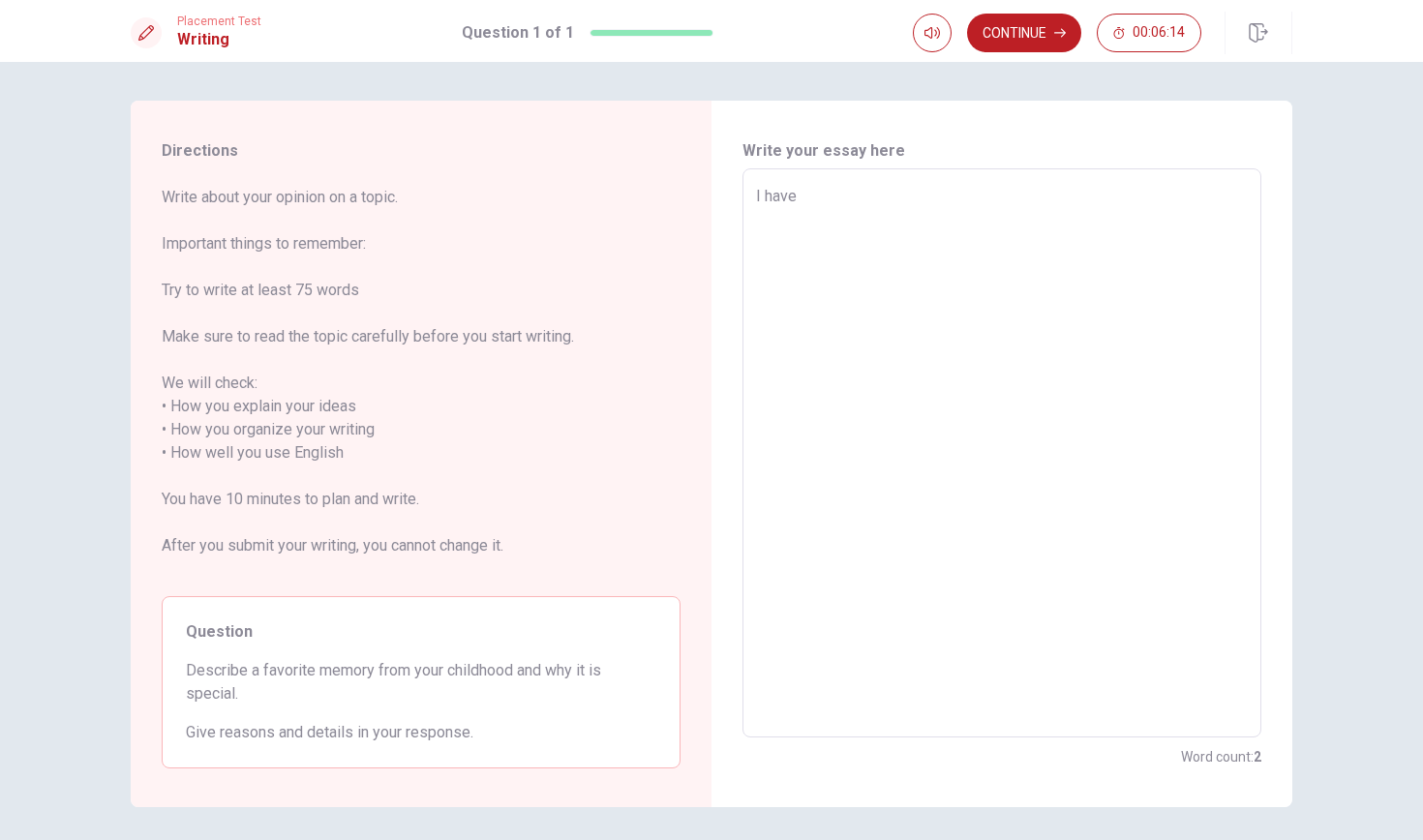 type on "I have p" 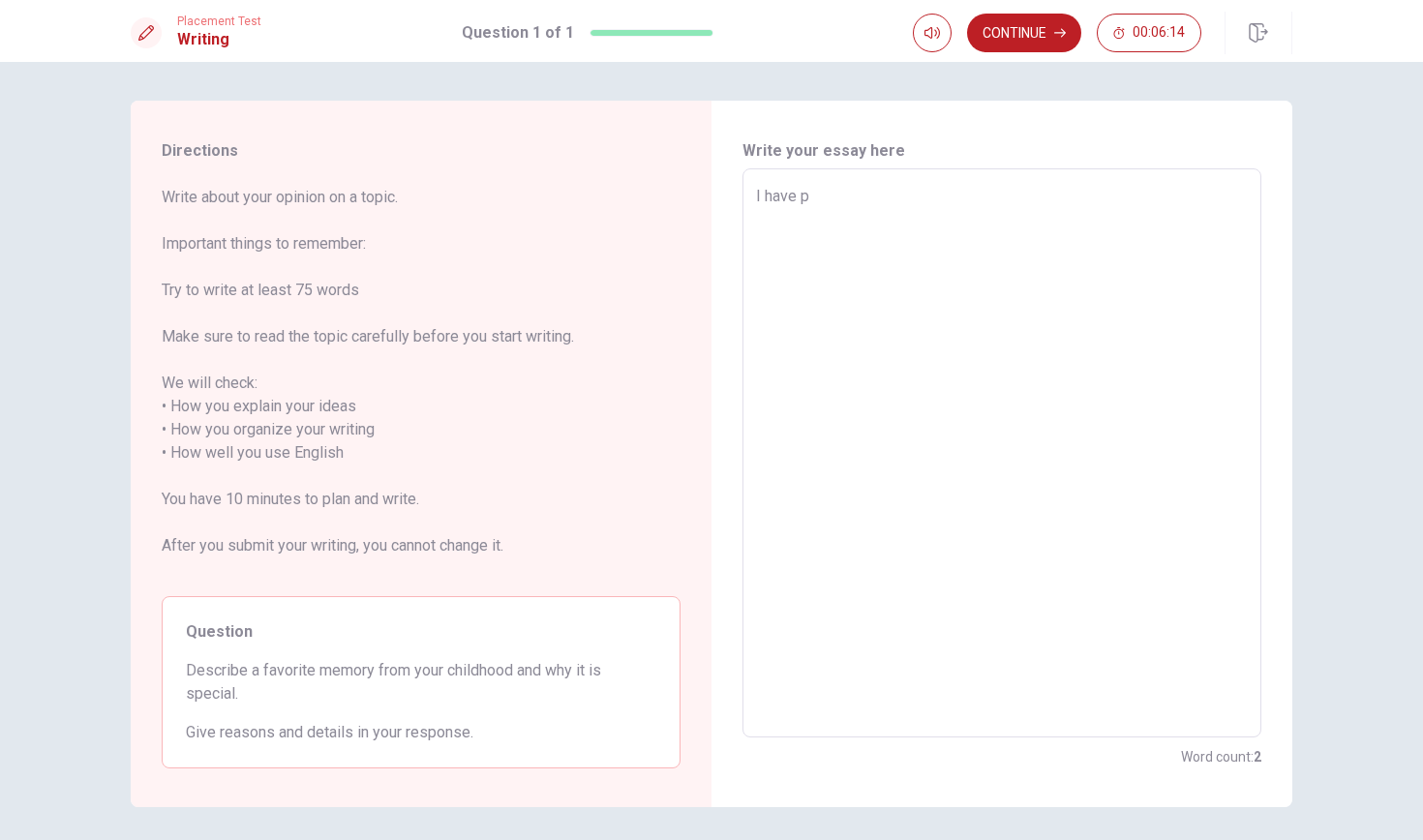 type on "x" 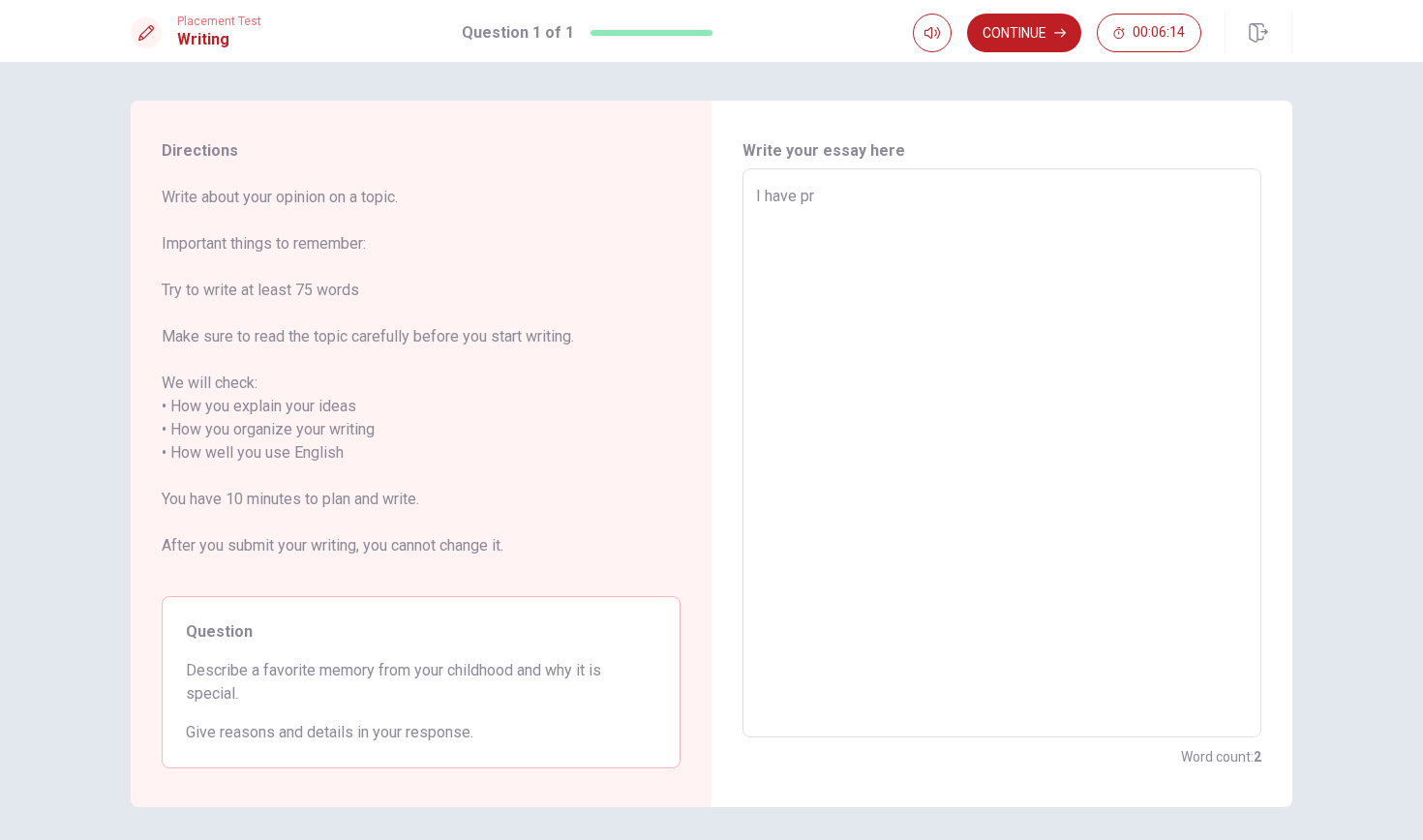 type on "x" 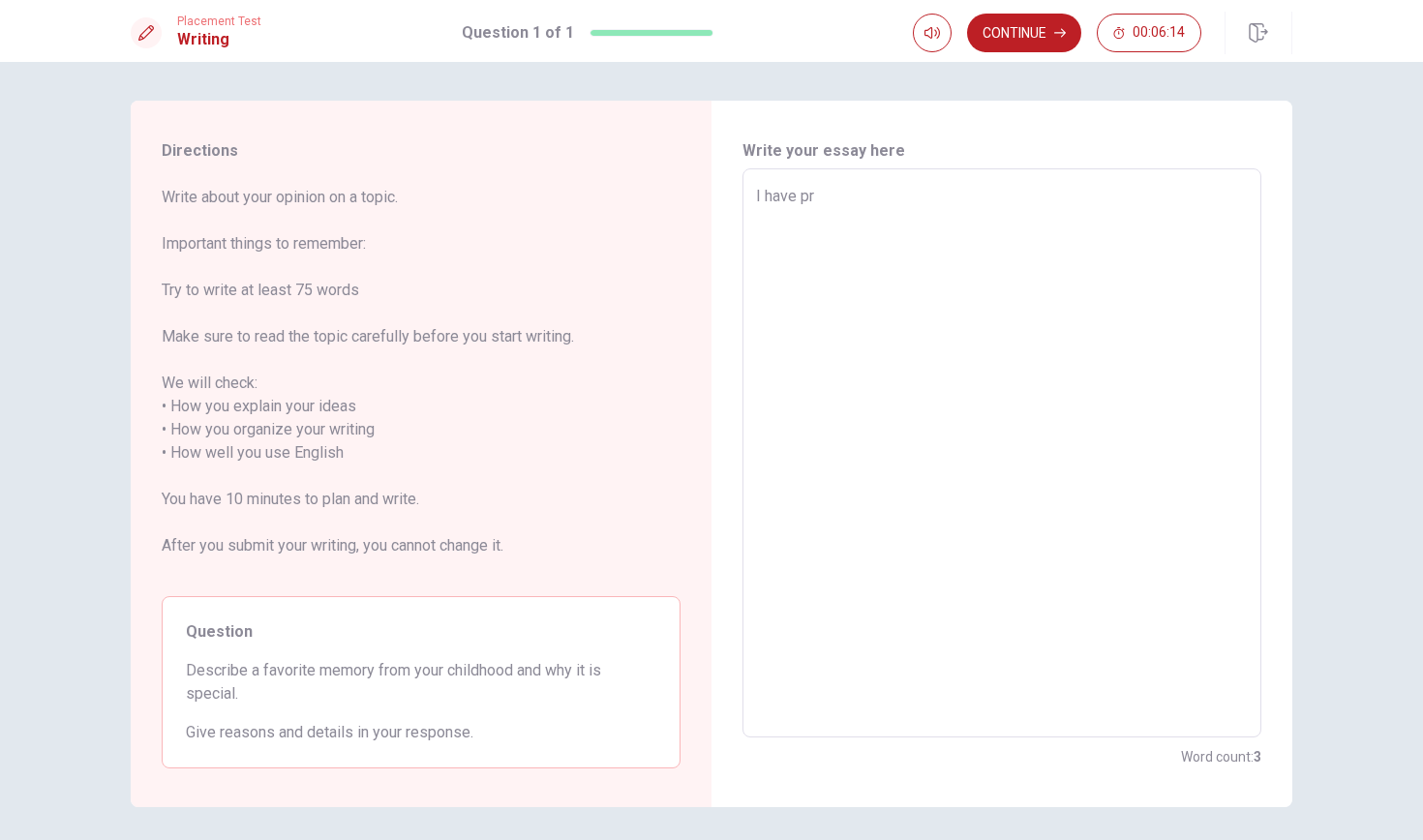 type on "I have pre" 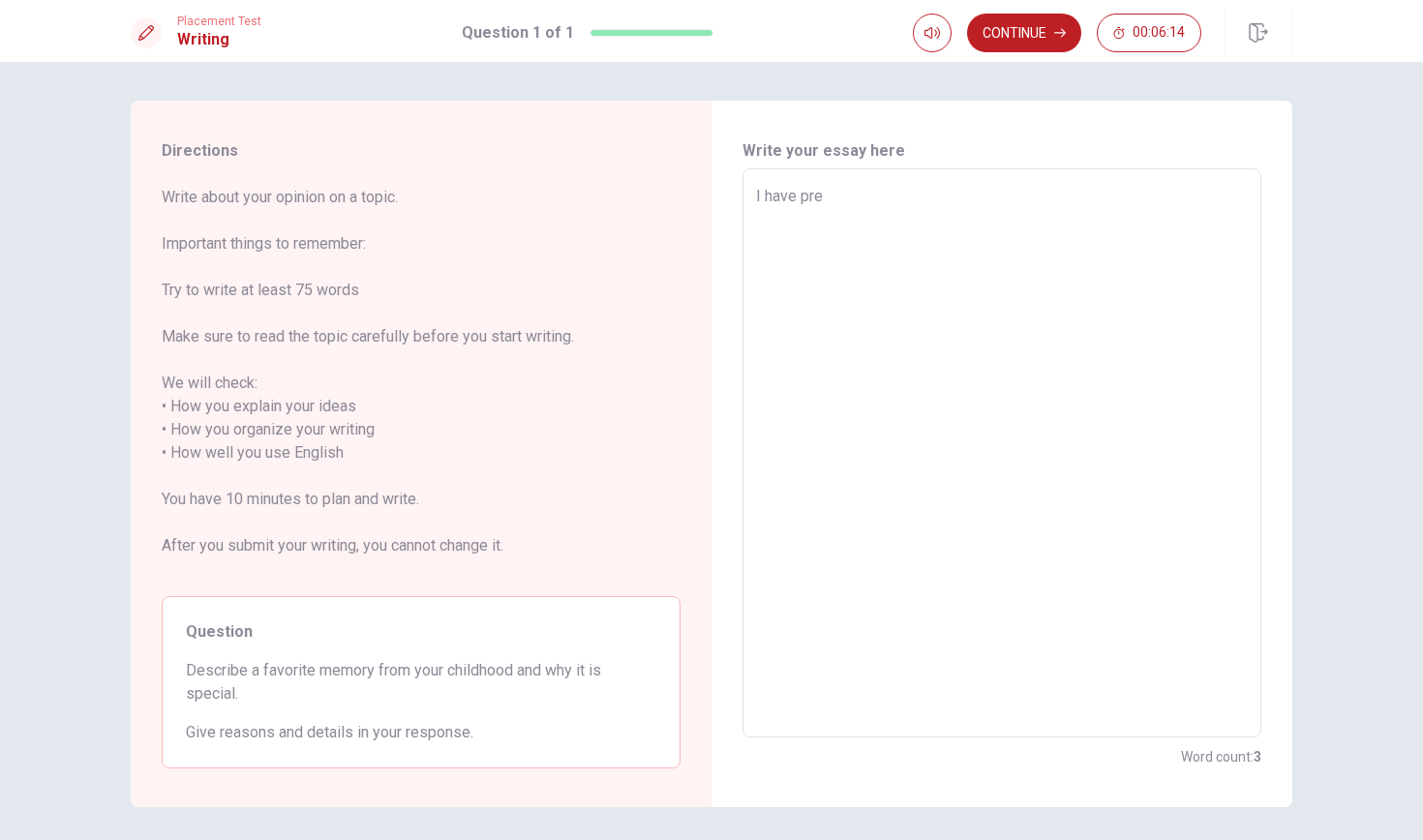 type on "x" 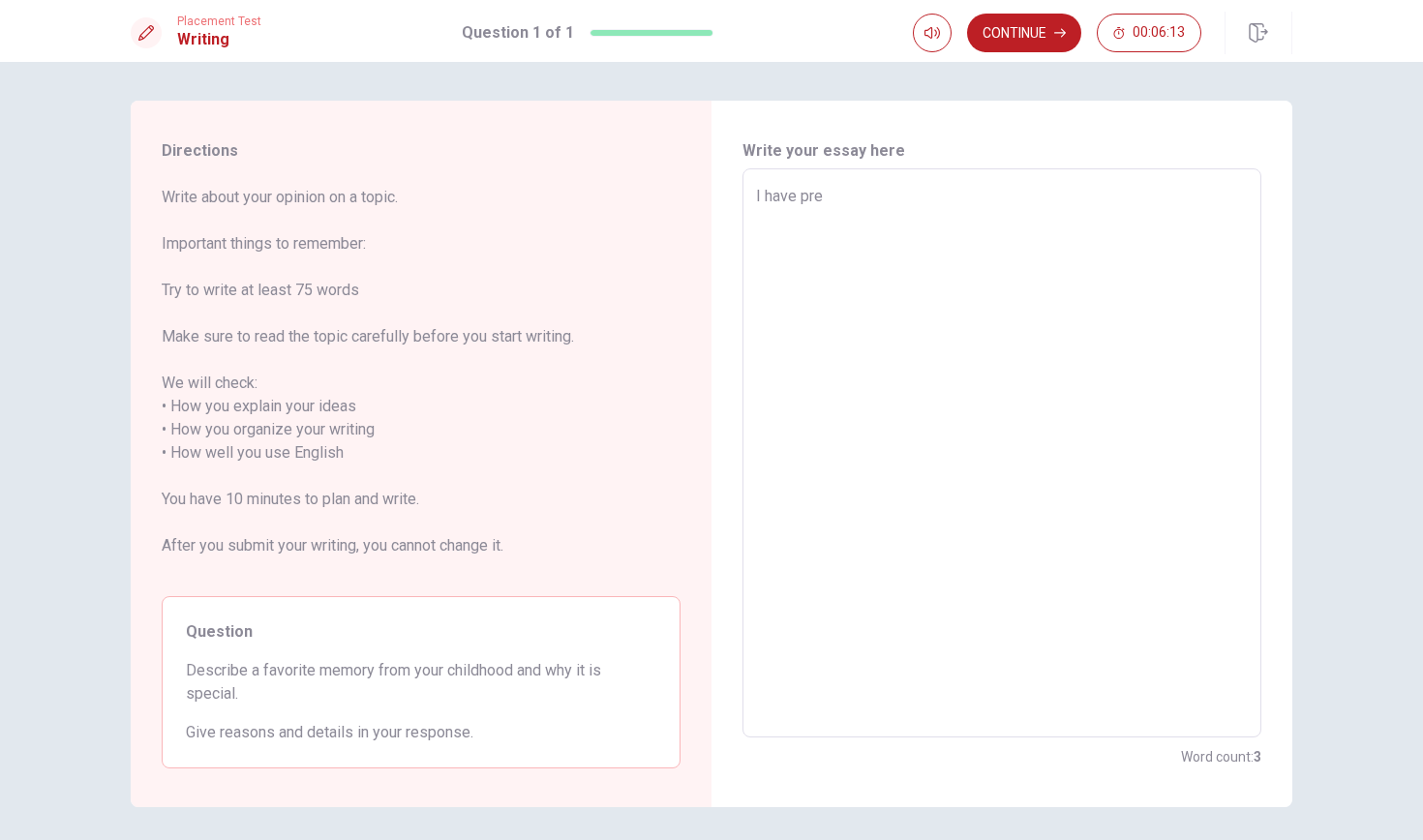 type on "I have pres" 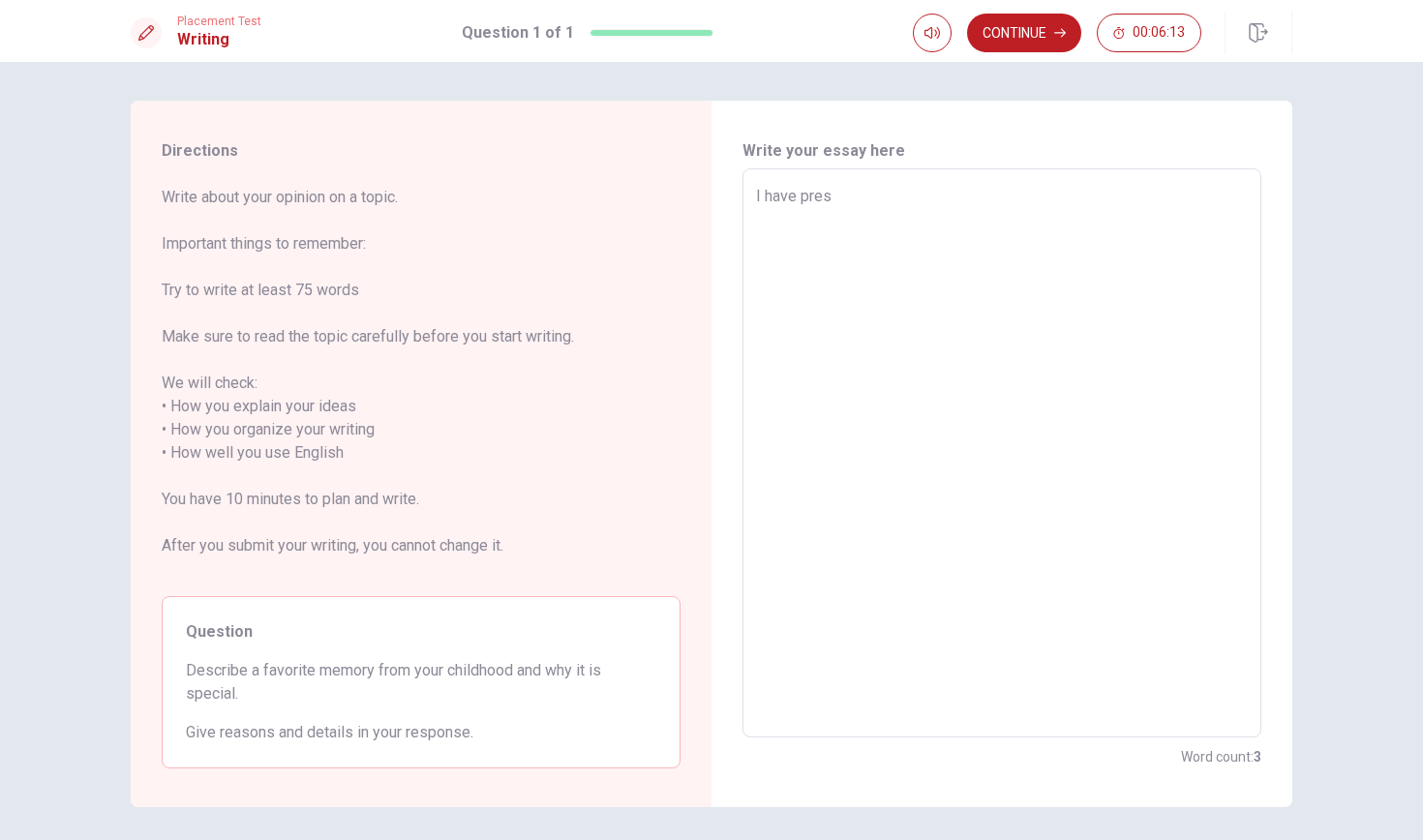 type on "x" 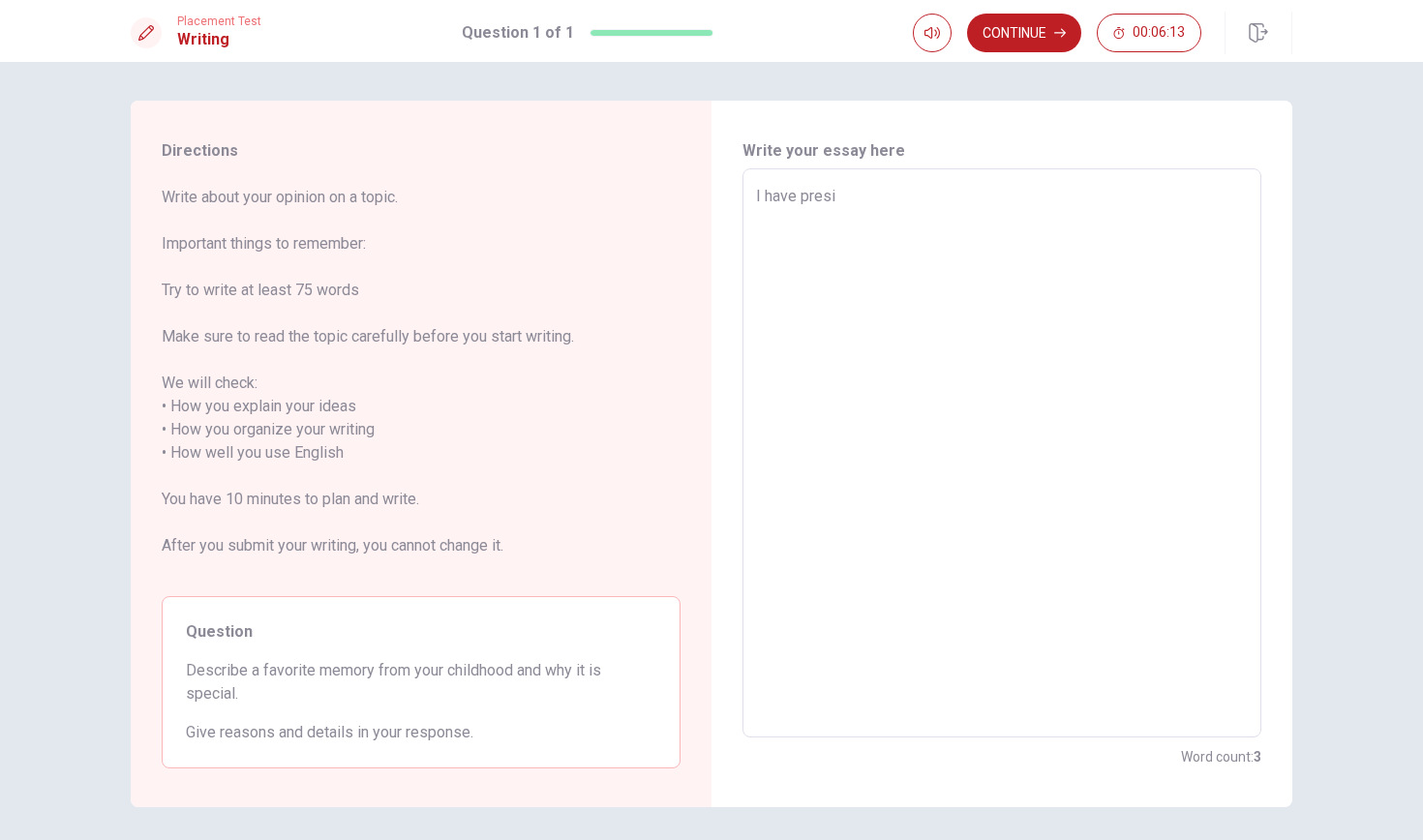 type on "x" 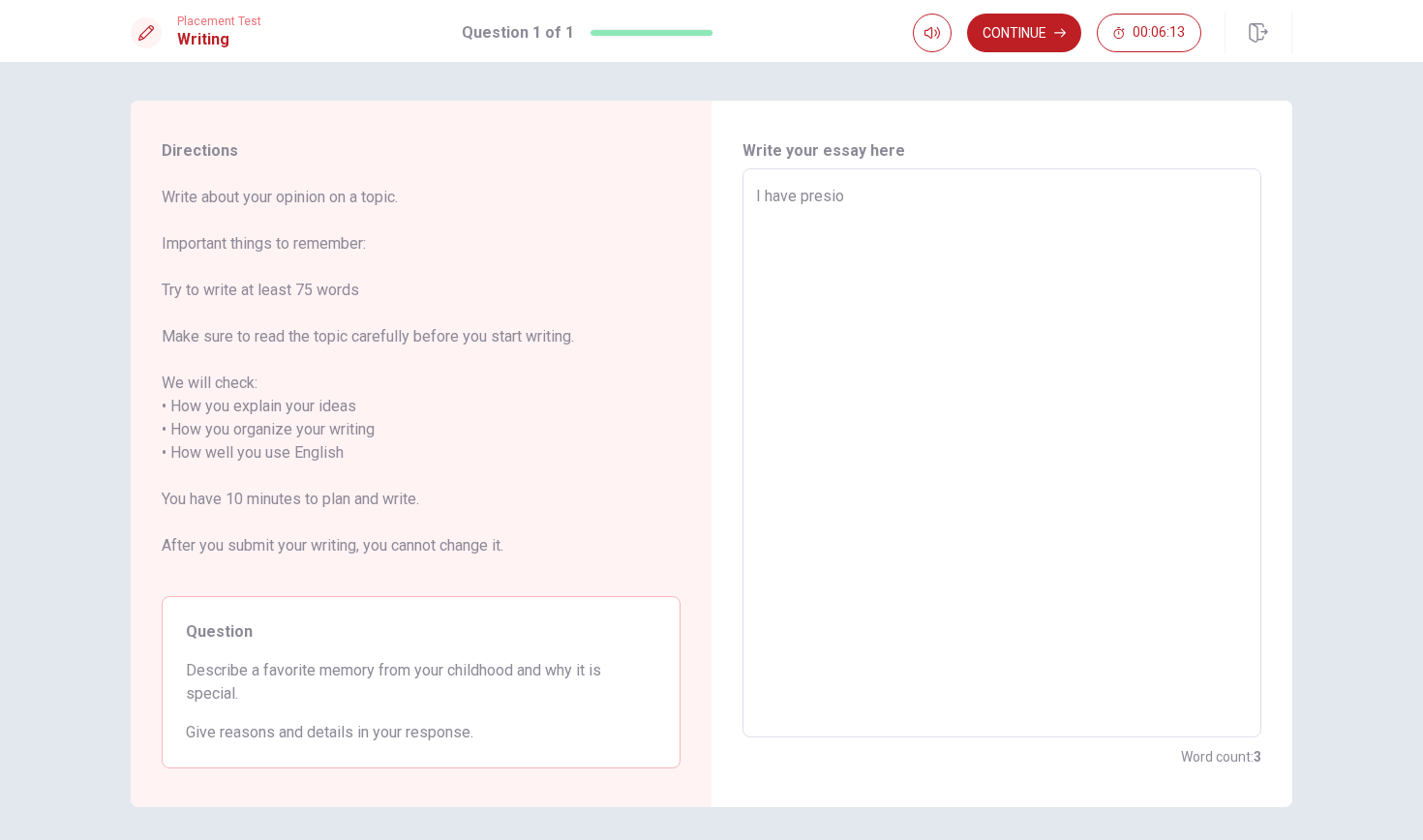 type on "x" 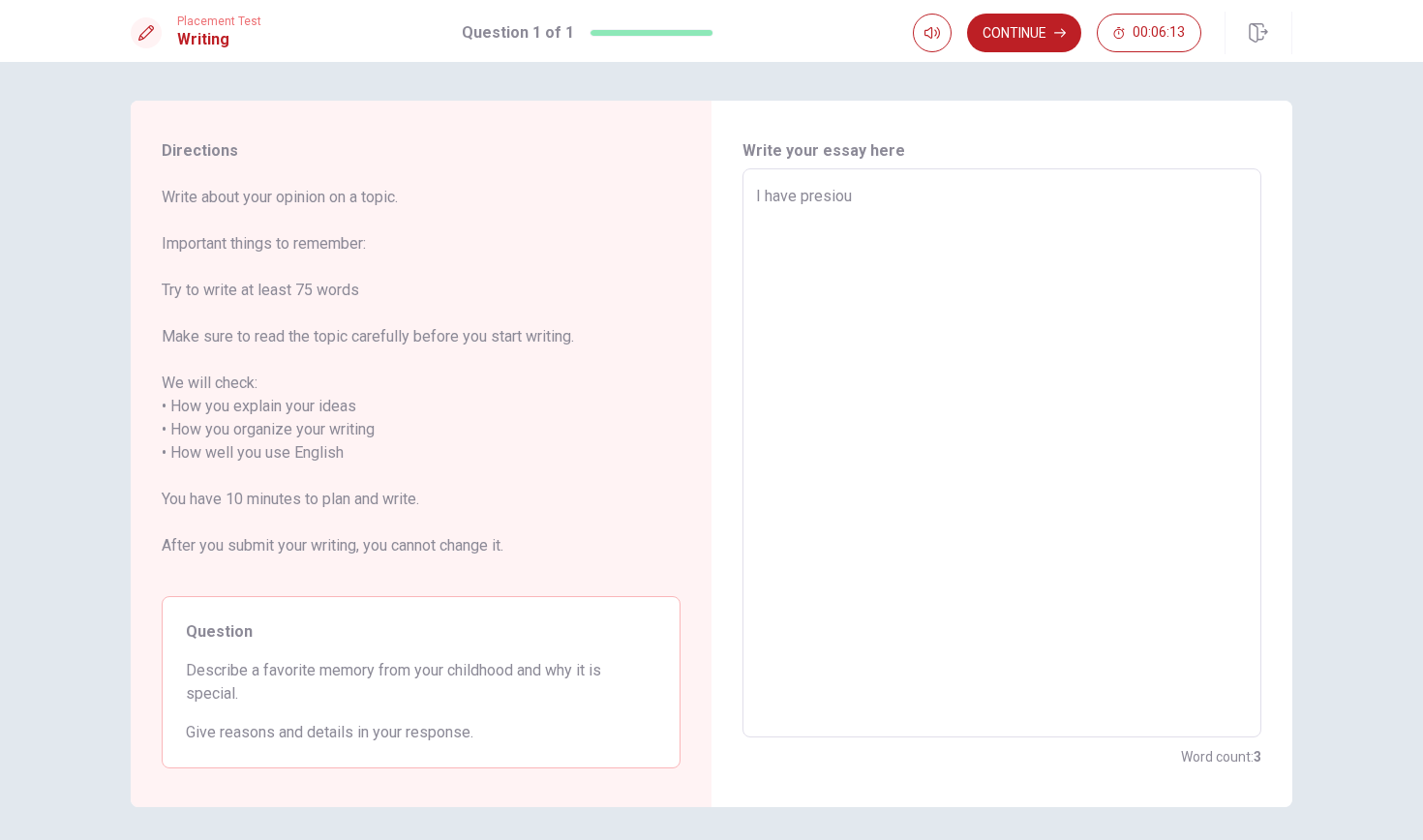 type on "x" 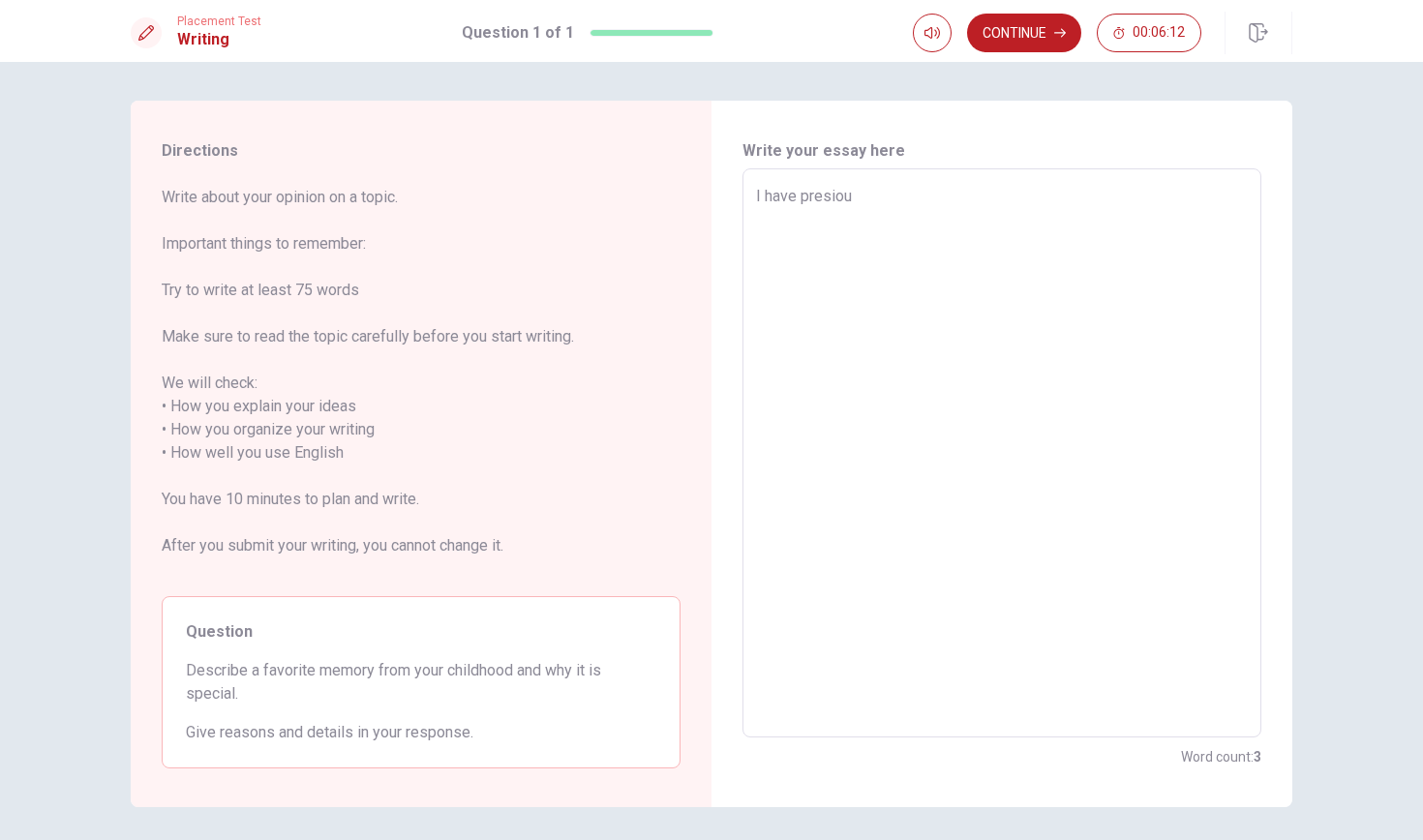 type on "I have presiouc" 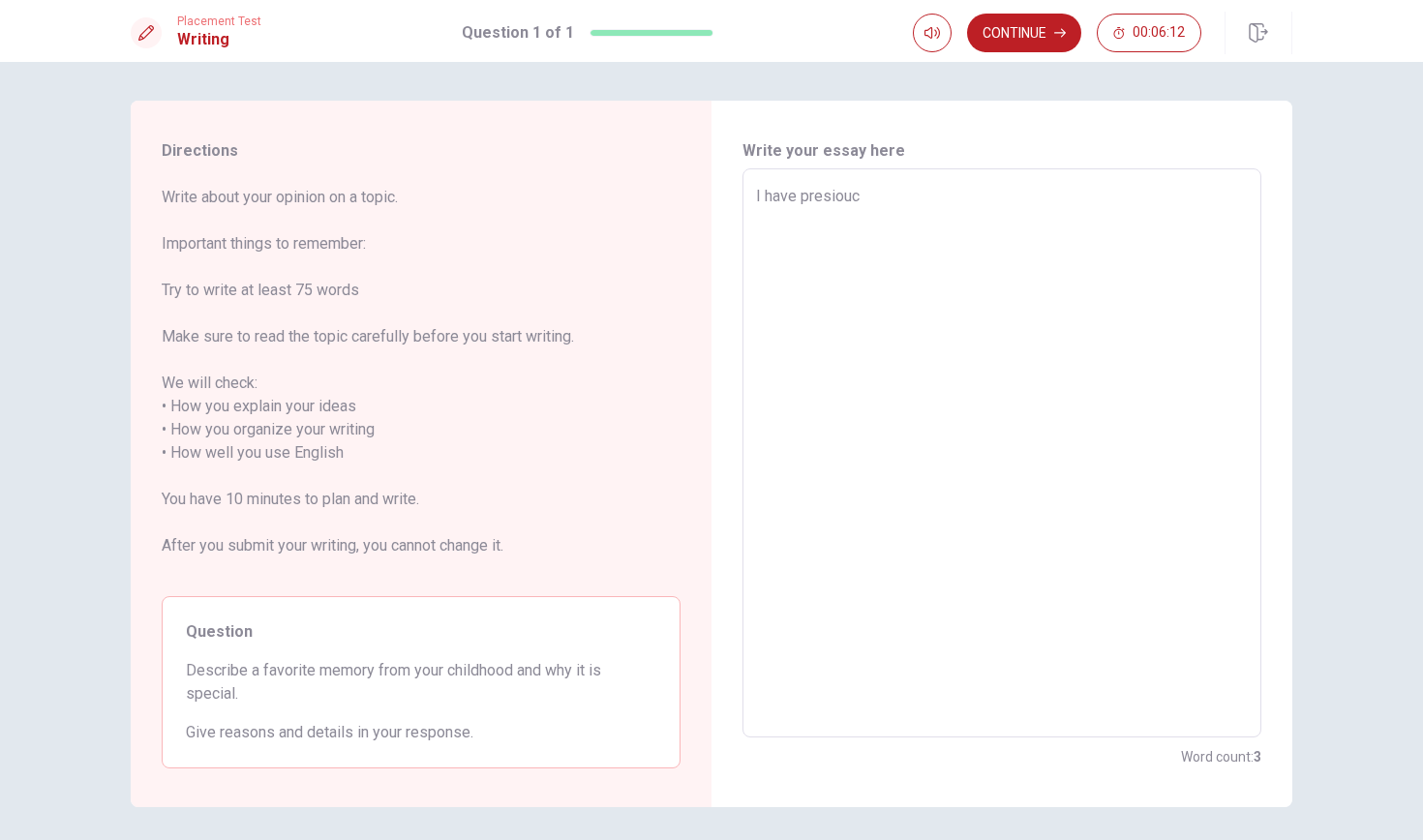 type on "x" 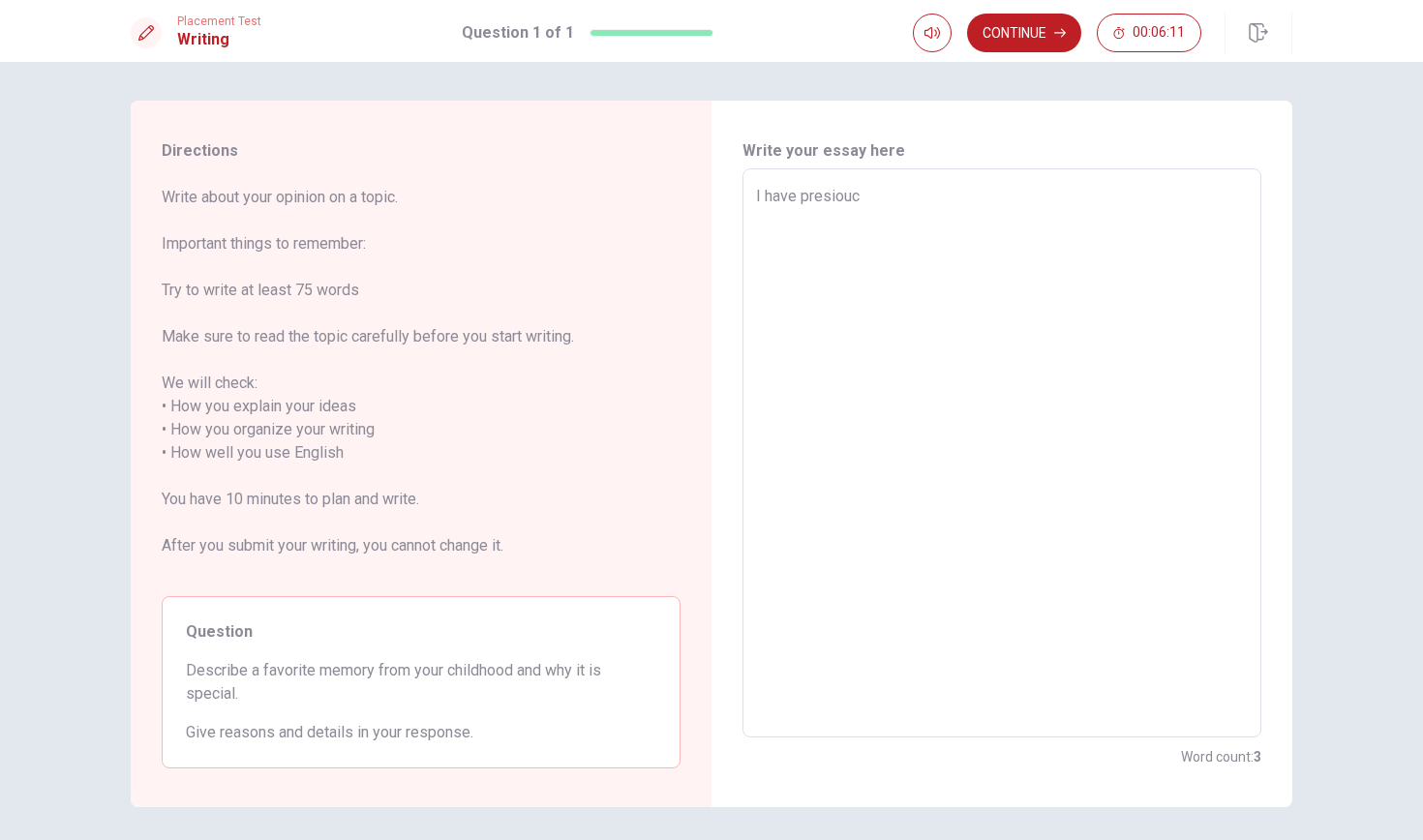 type on "I have presiouce" 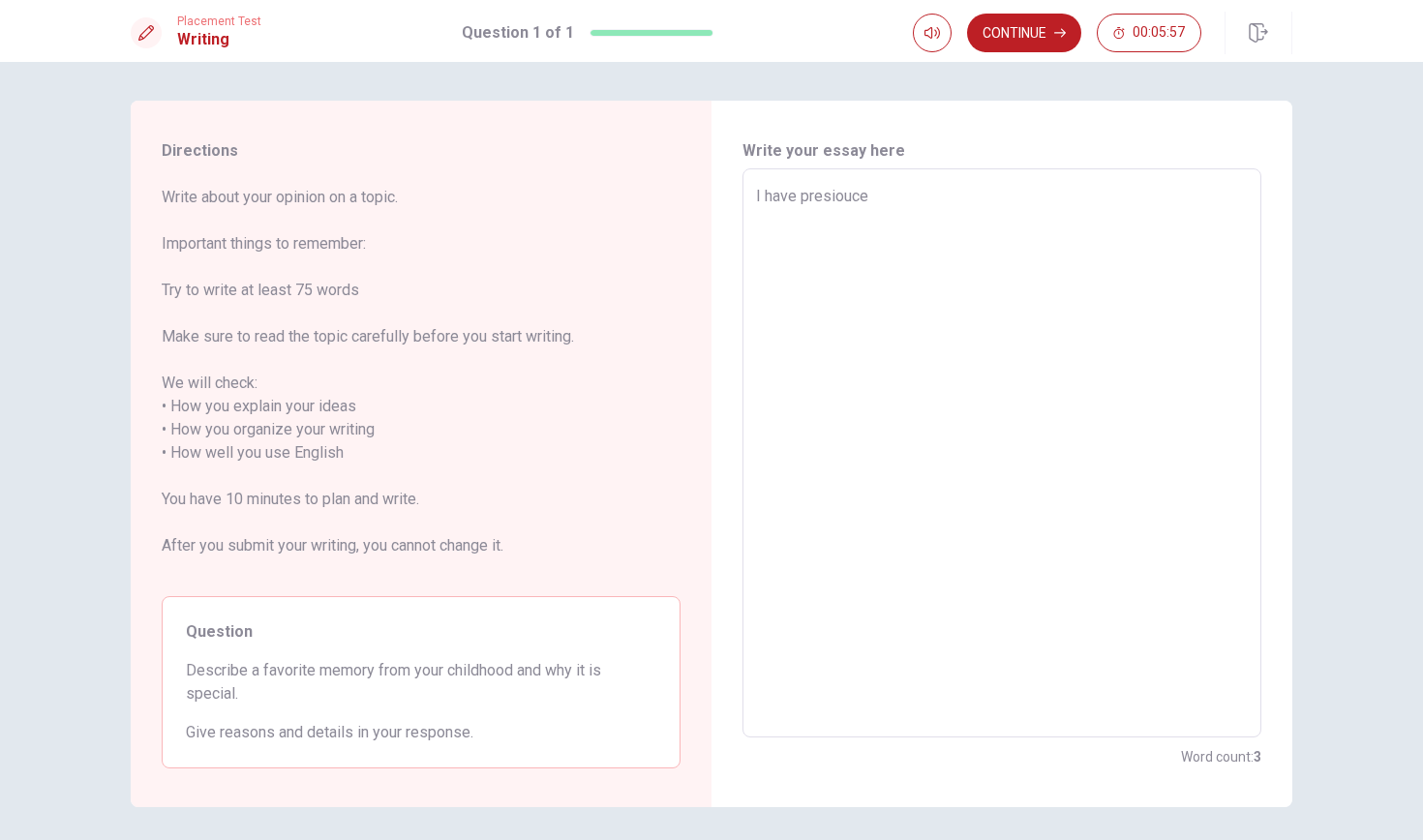 type on "x" 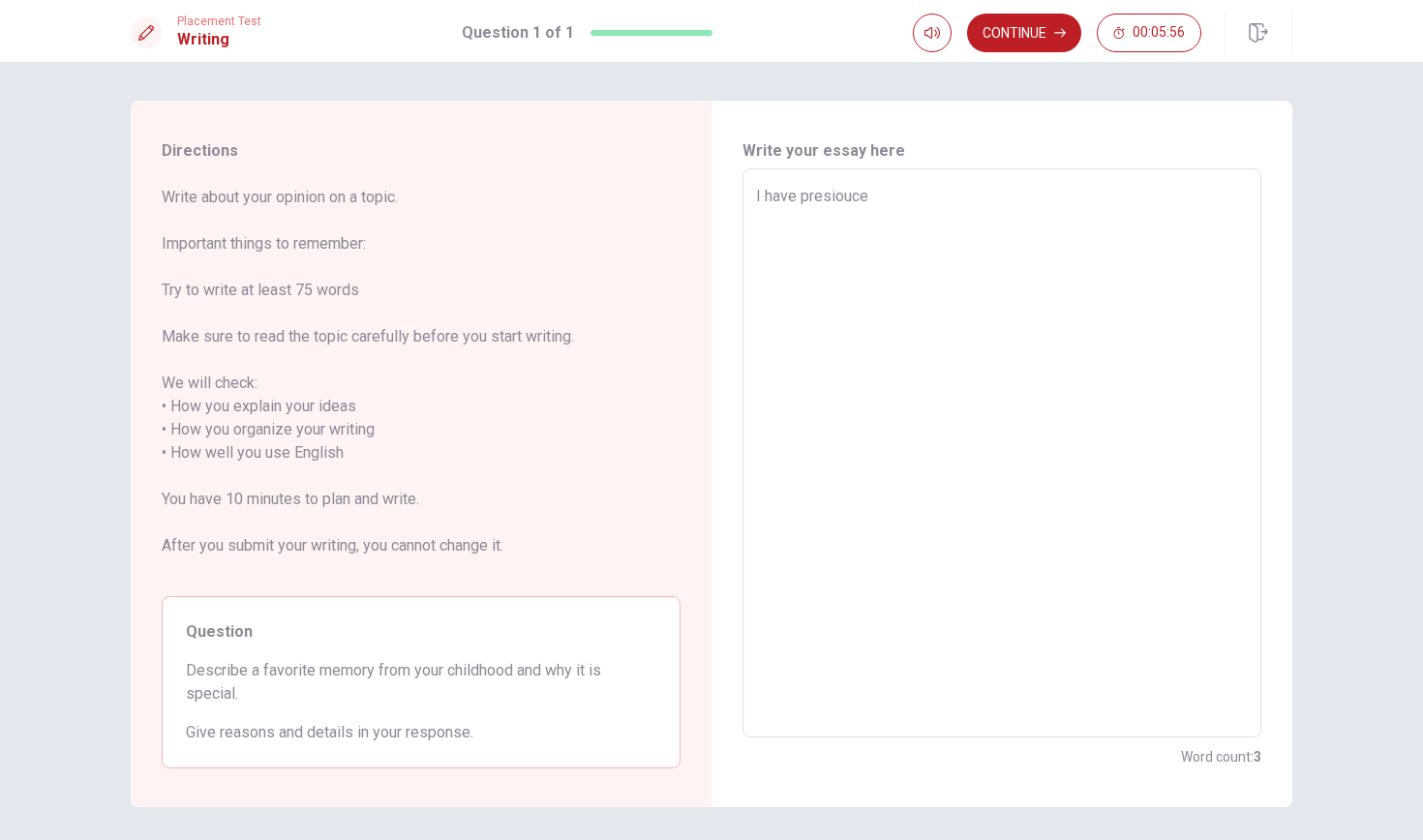 type on "I have presiuce" 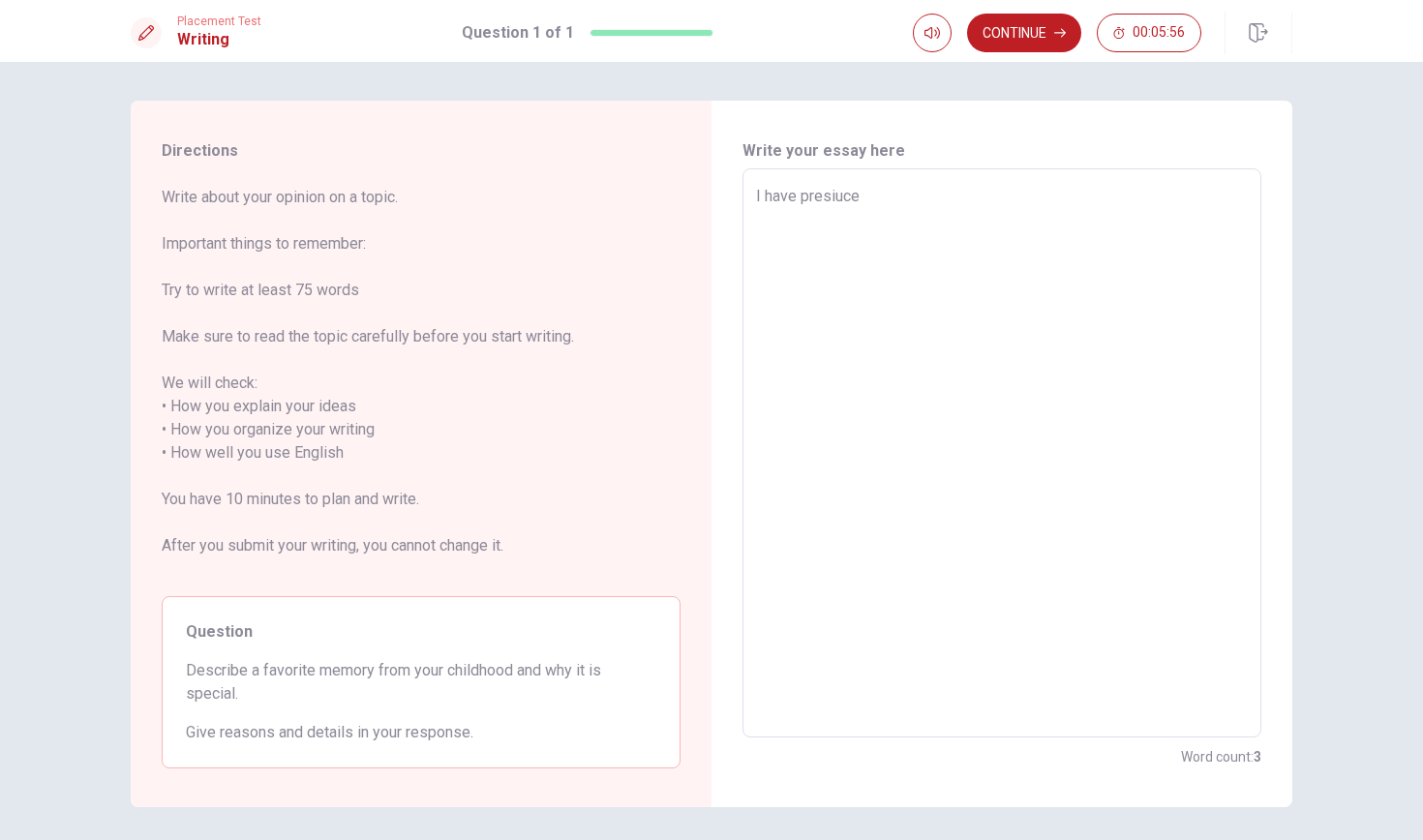 type on "x" 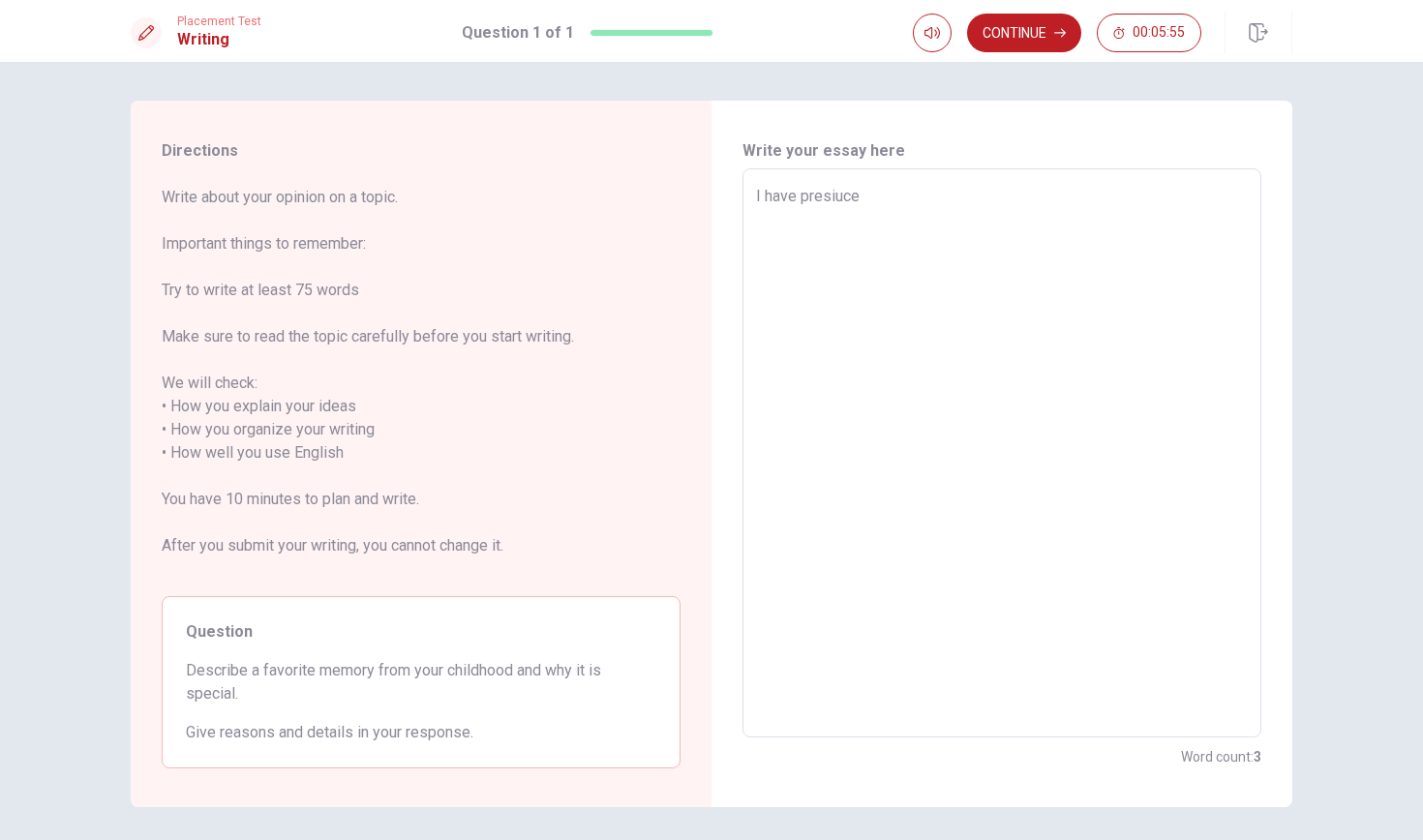 type on "I have presuce" 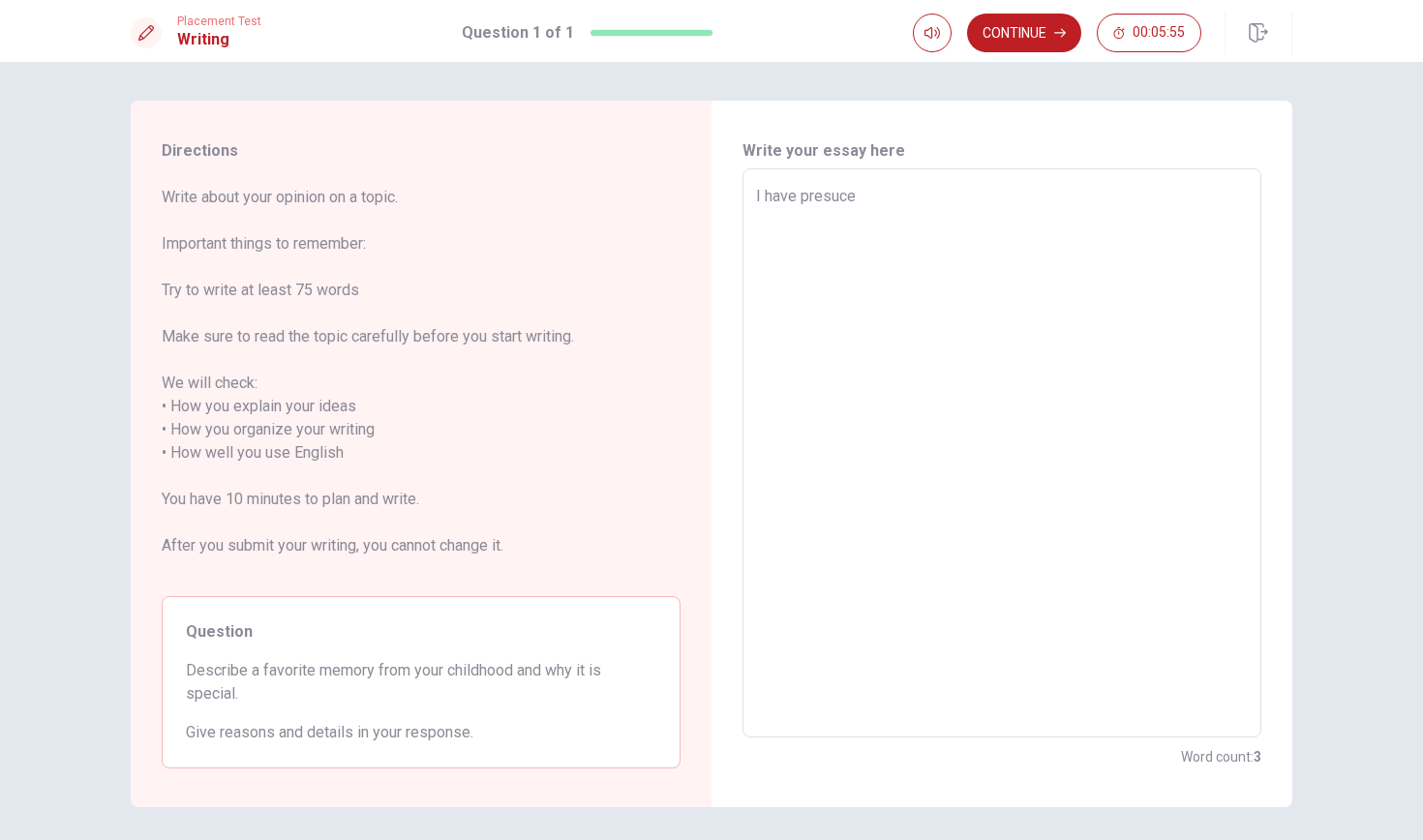type on "x" 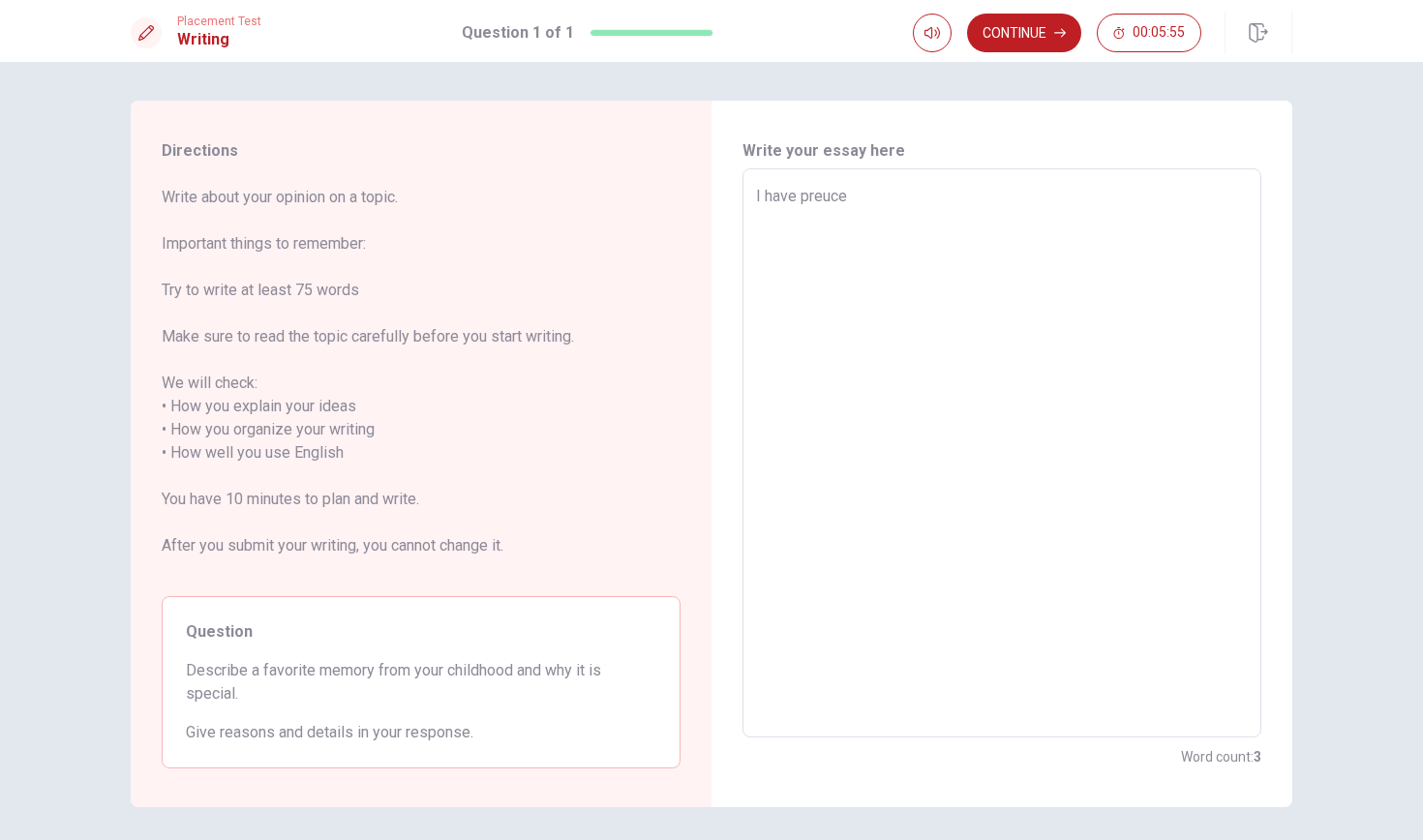type on "x" 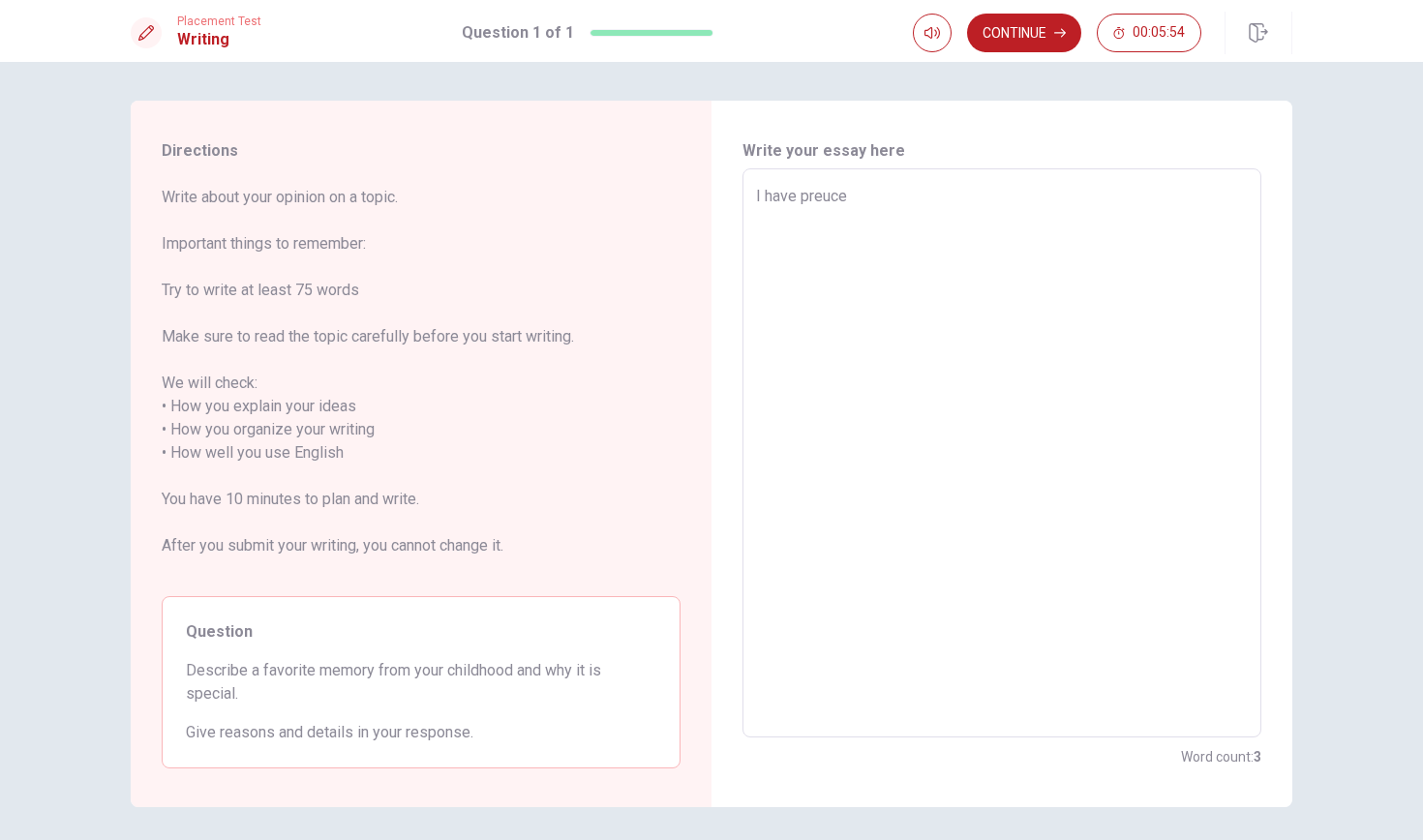 type on "I have precuce" 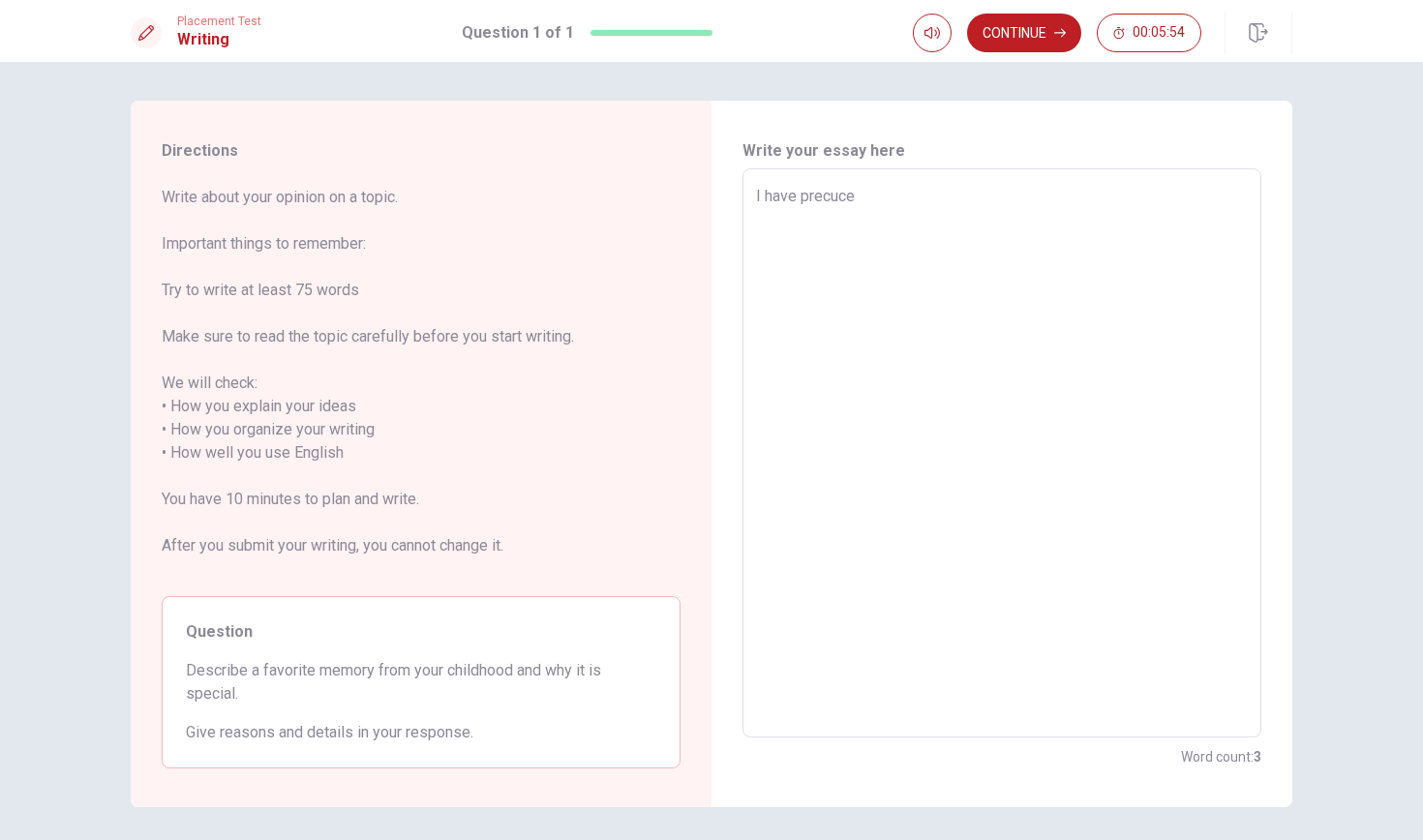 type on "x" 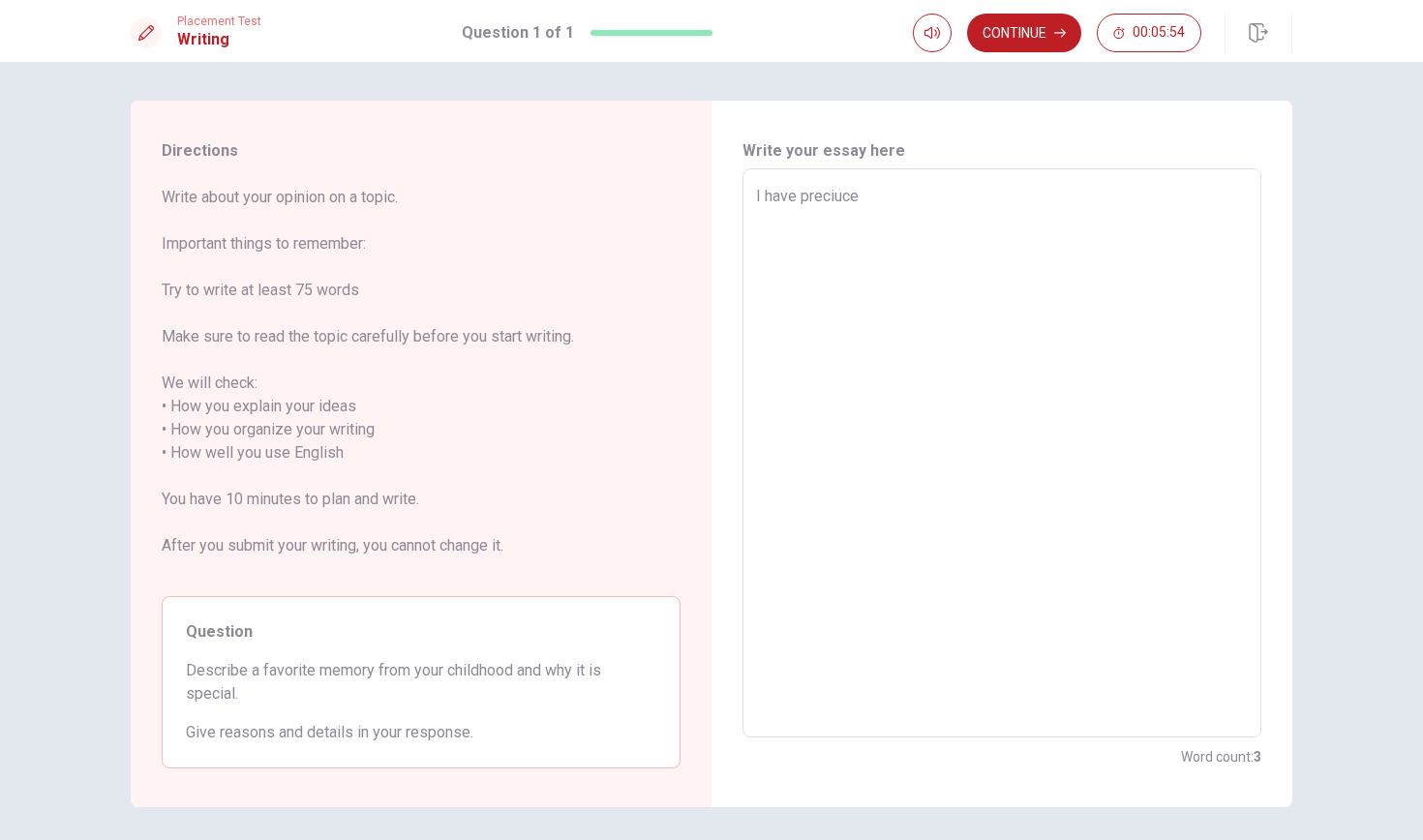 type on "x" 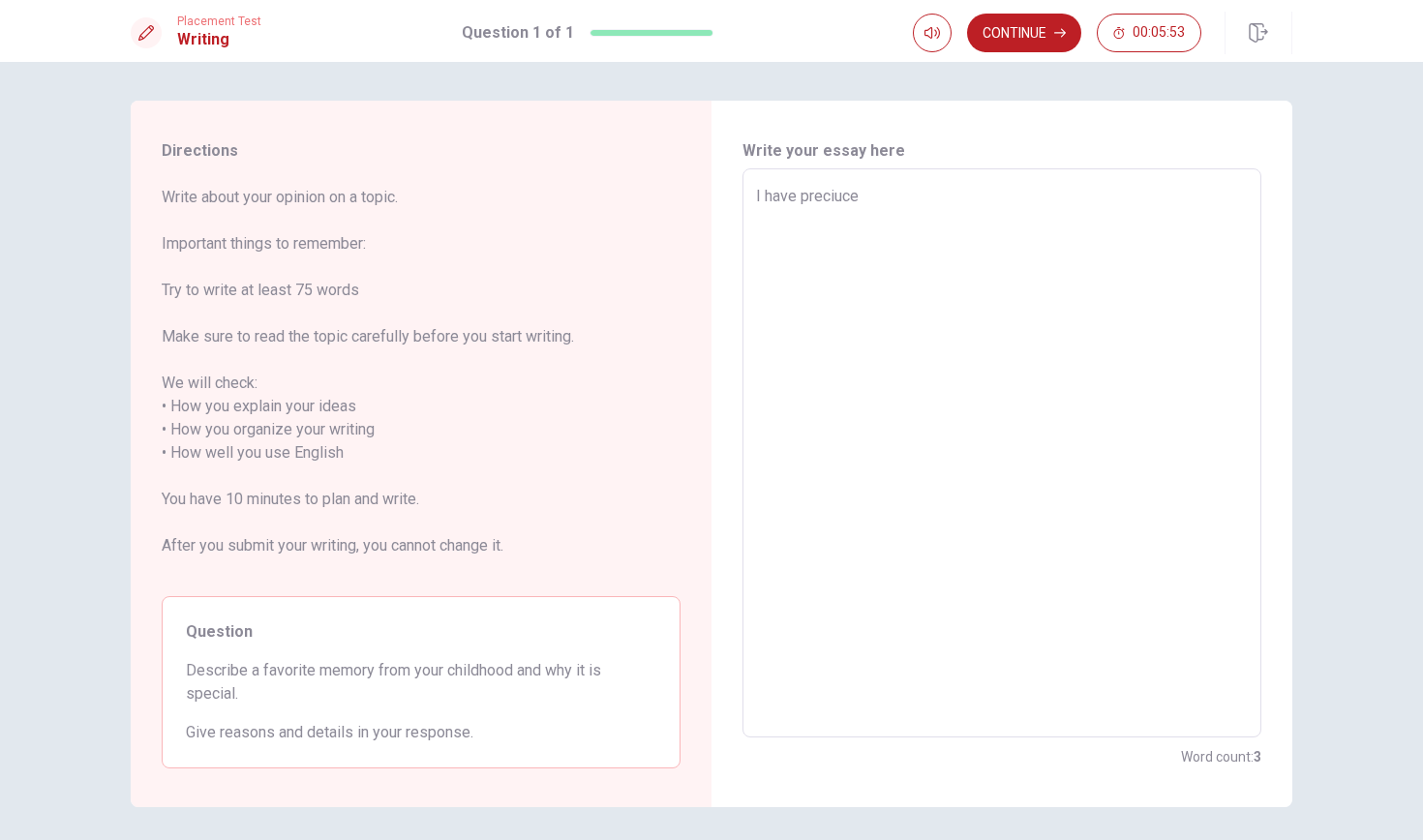 type on "I have precuce" 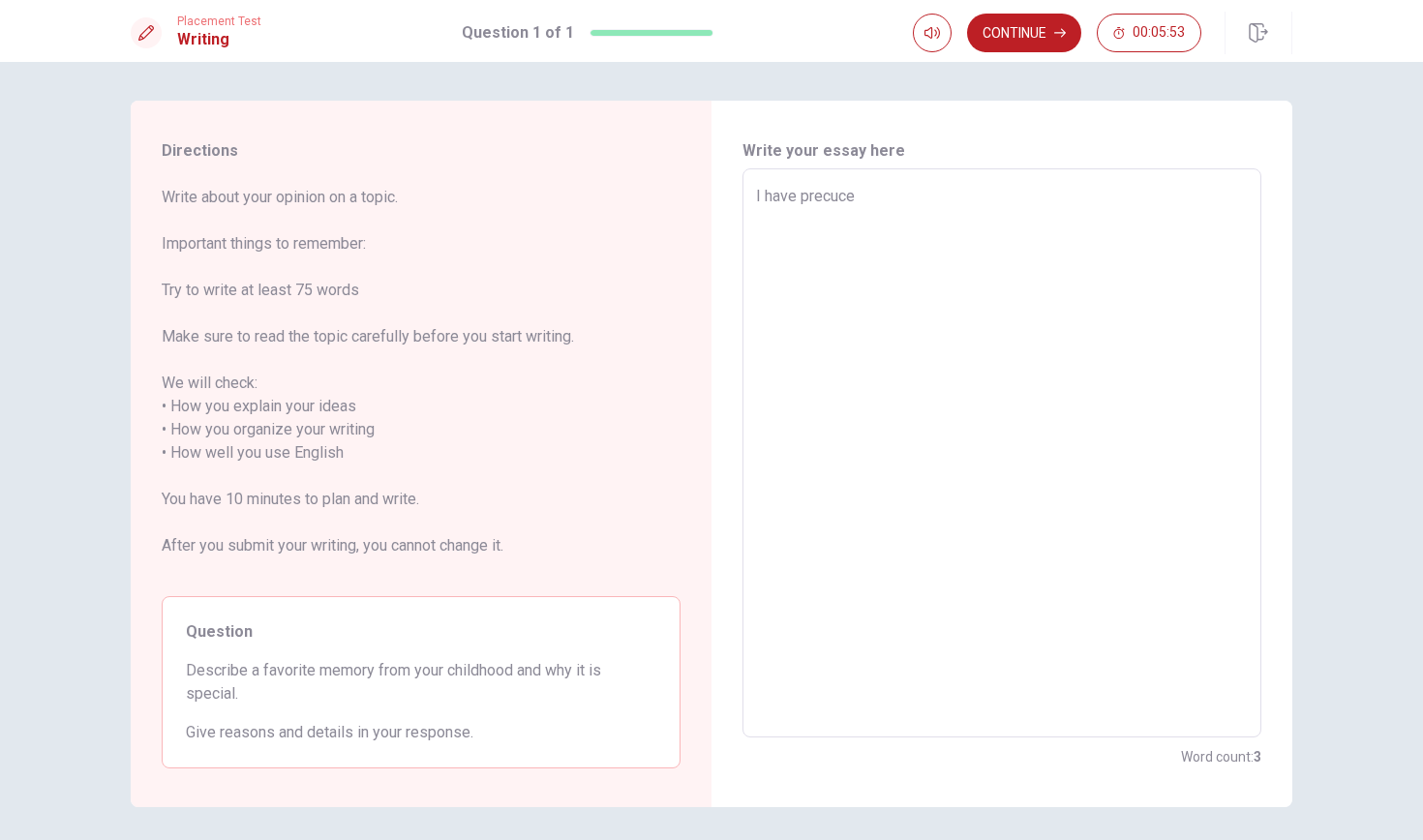 type on "x" 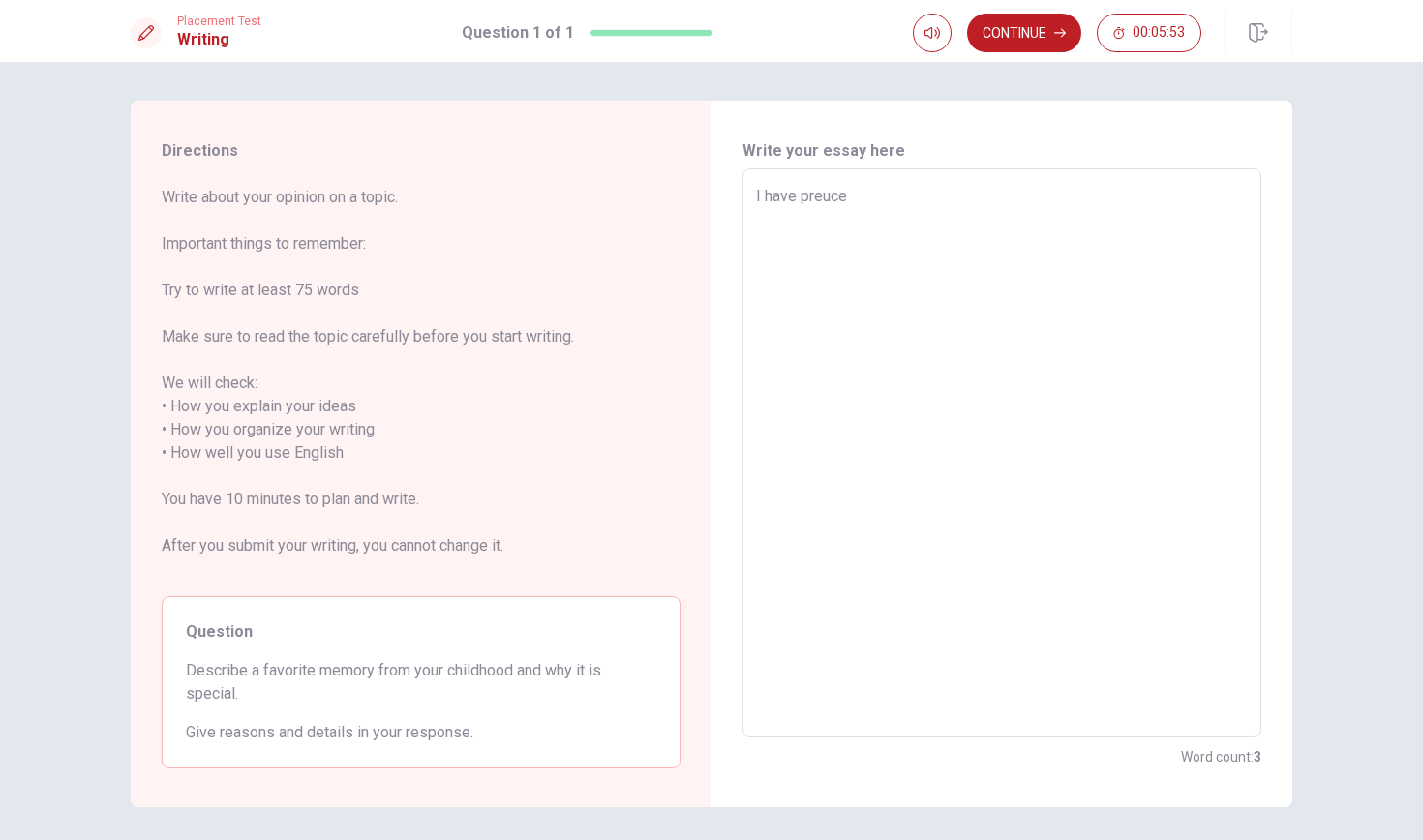 type on "x" 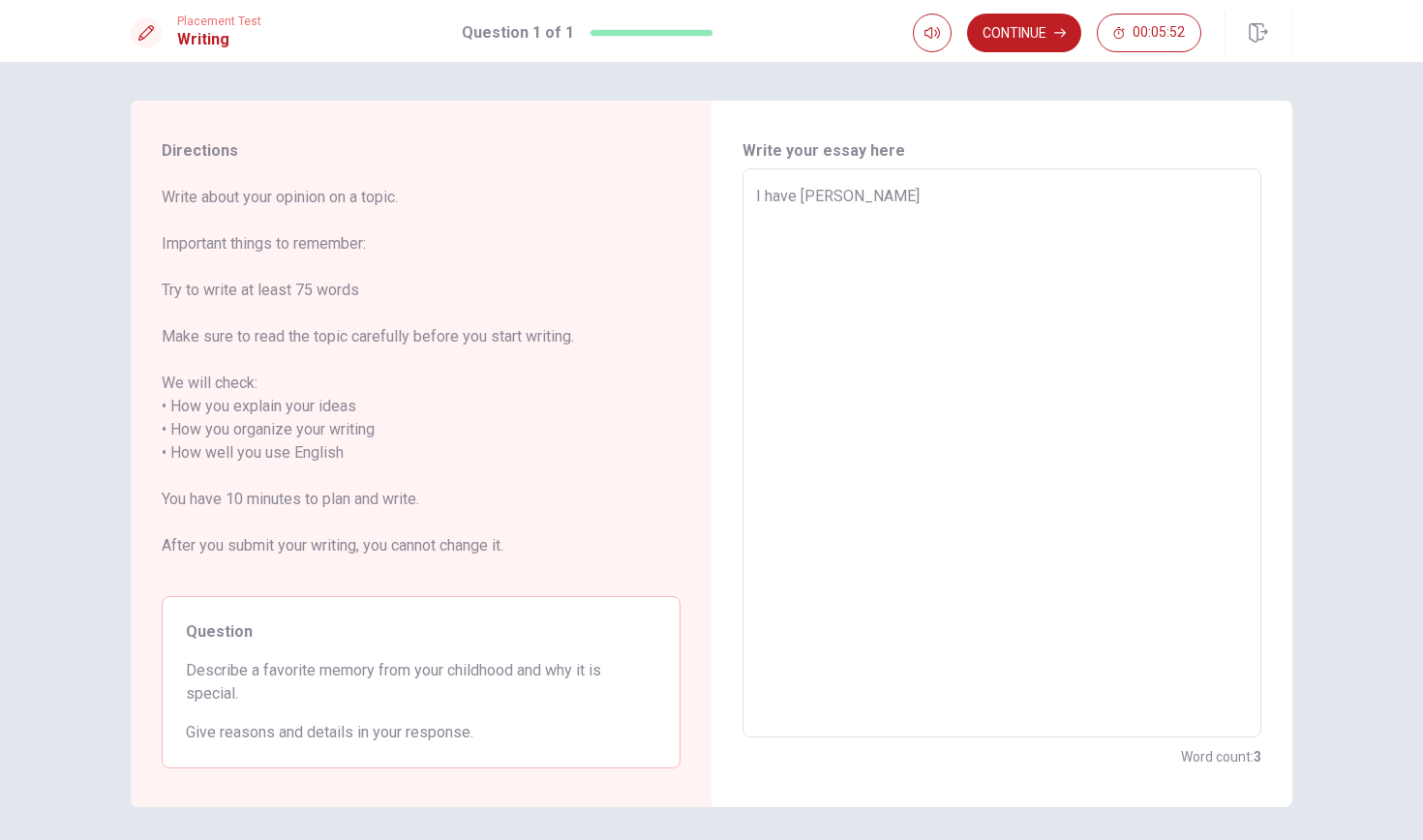 type on "x" 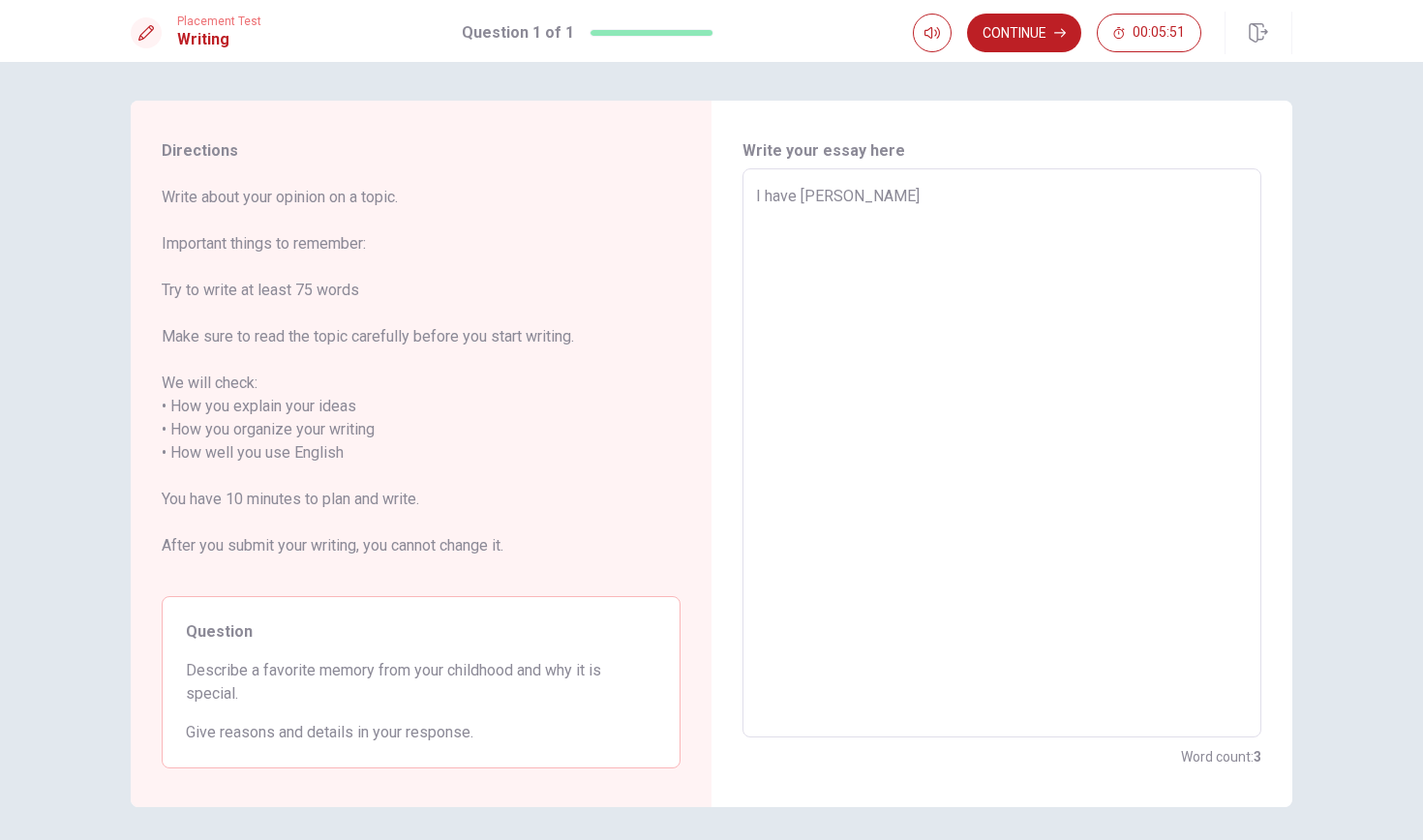 type on "I have pruc" 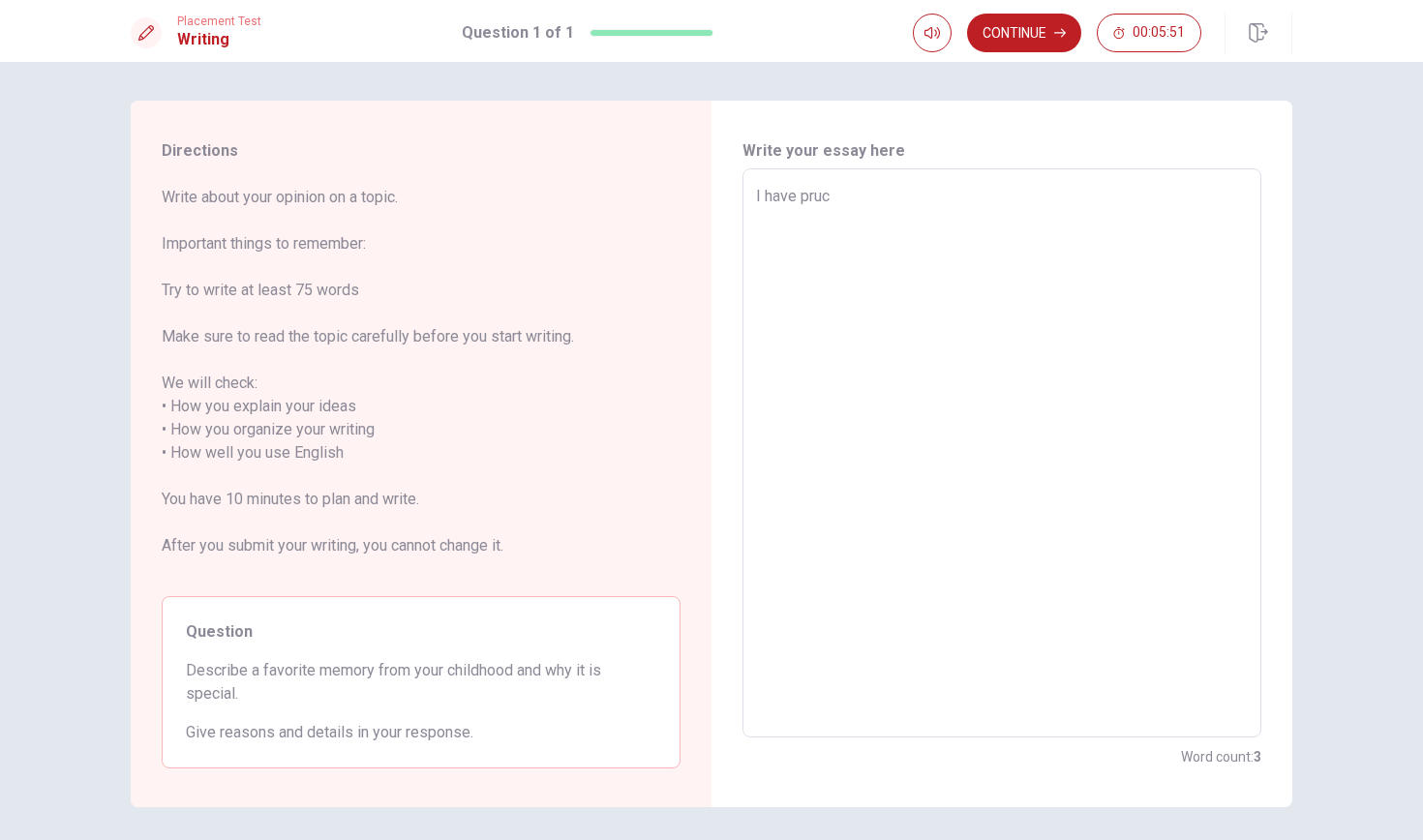 type on "x" 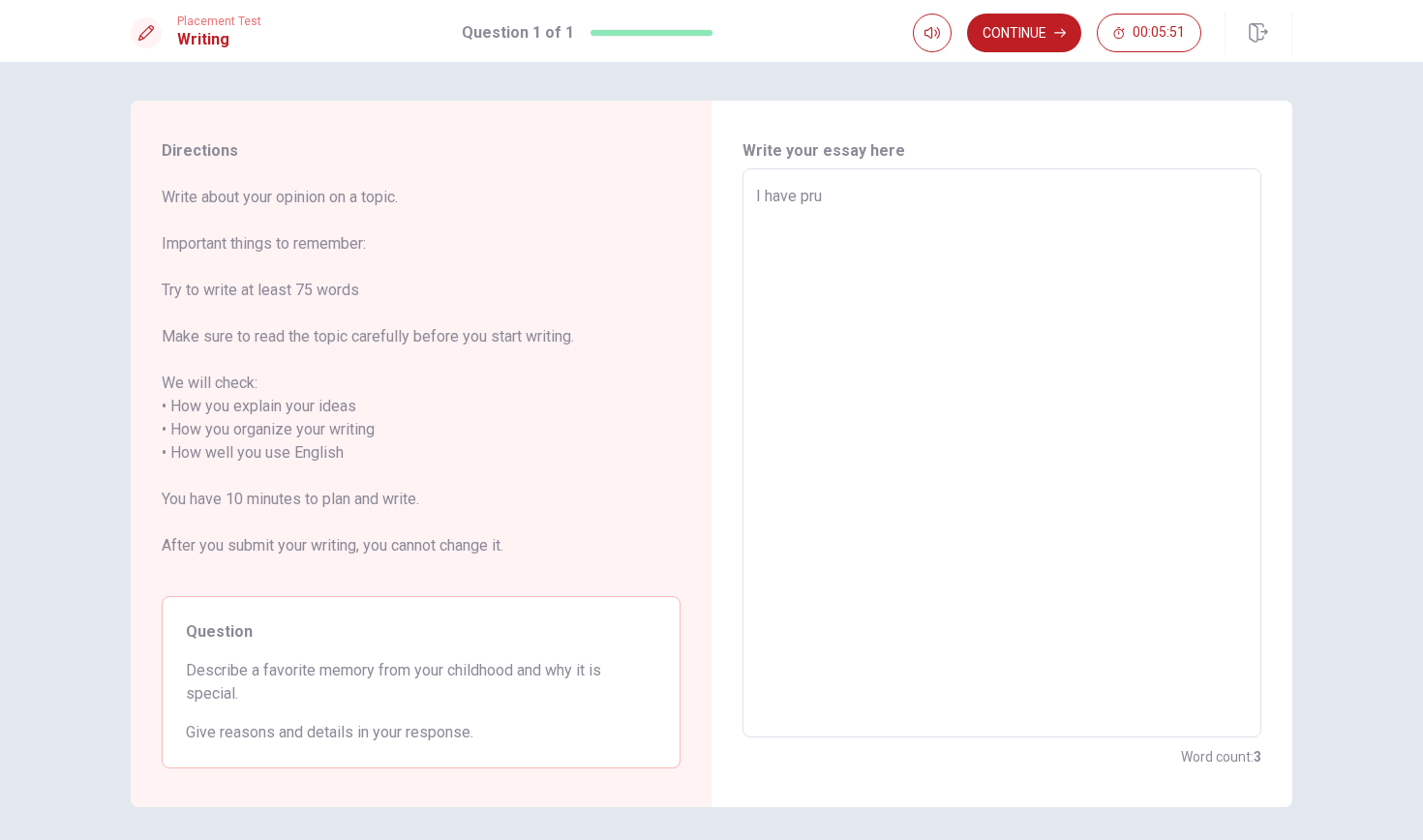 type on "x" 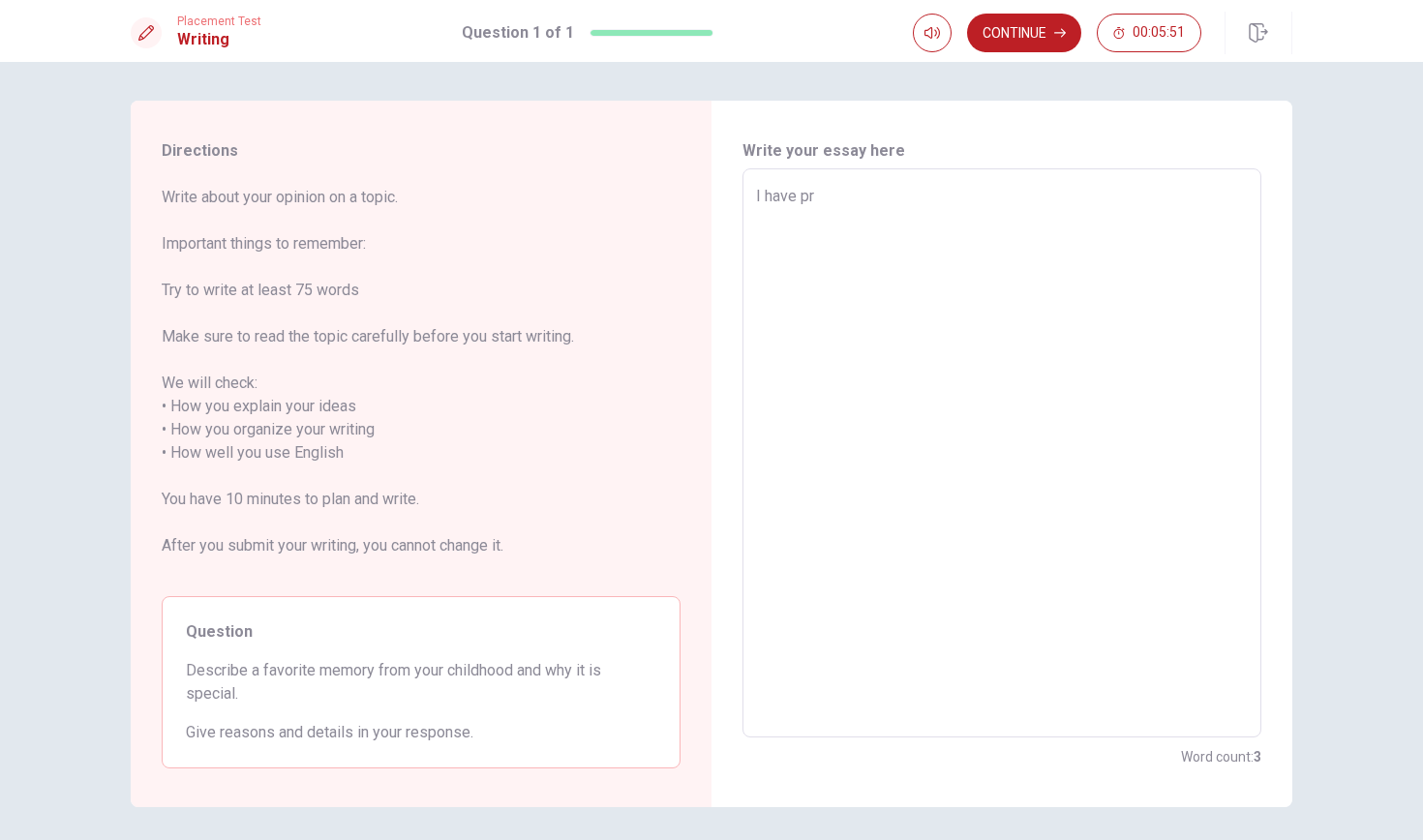 type on "x" 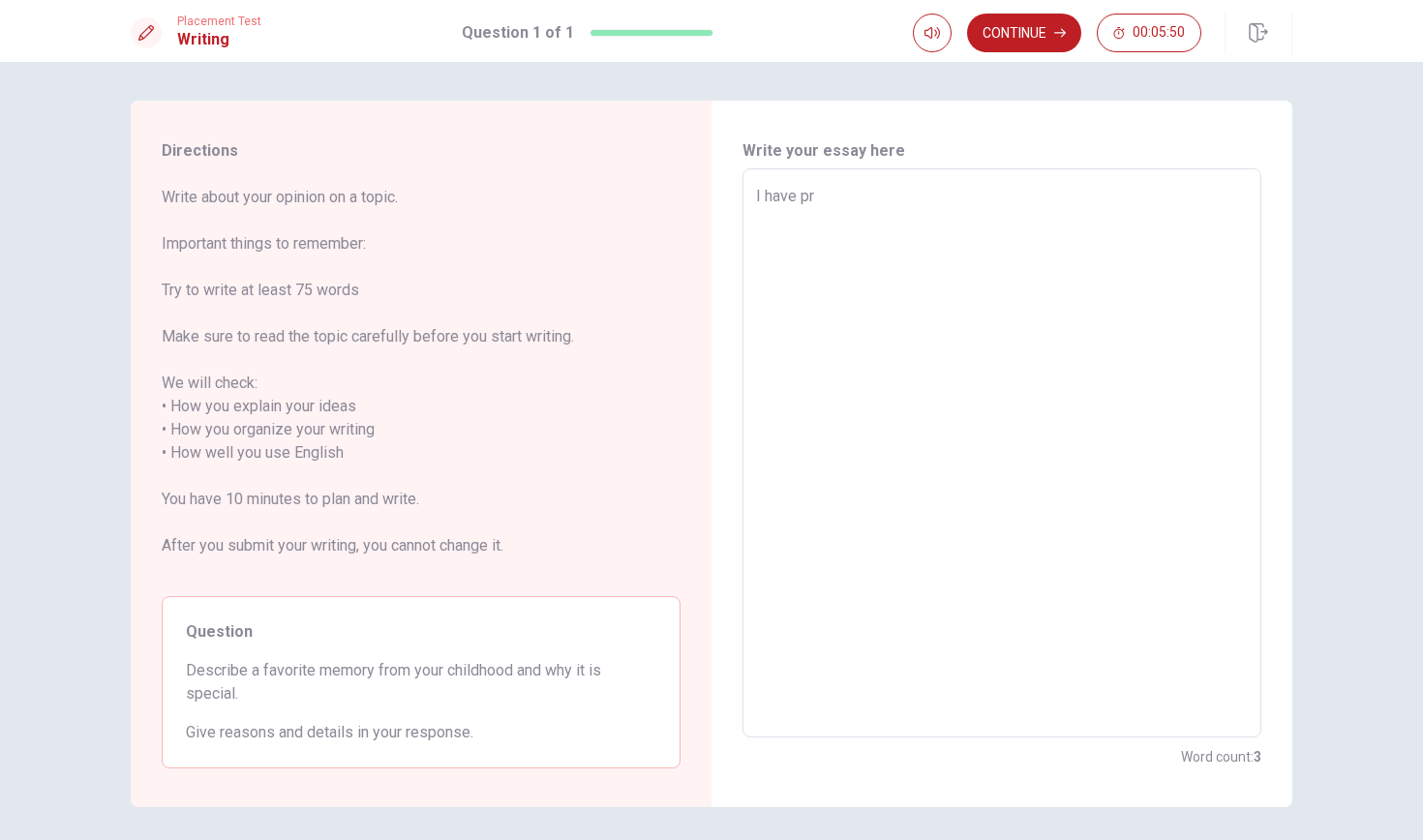 type on "I have pre" 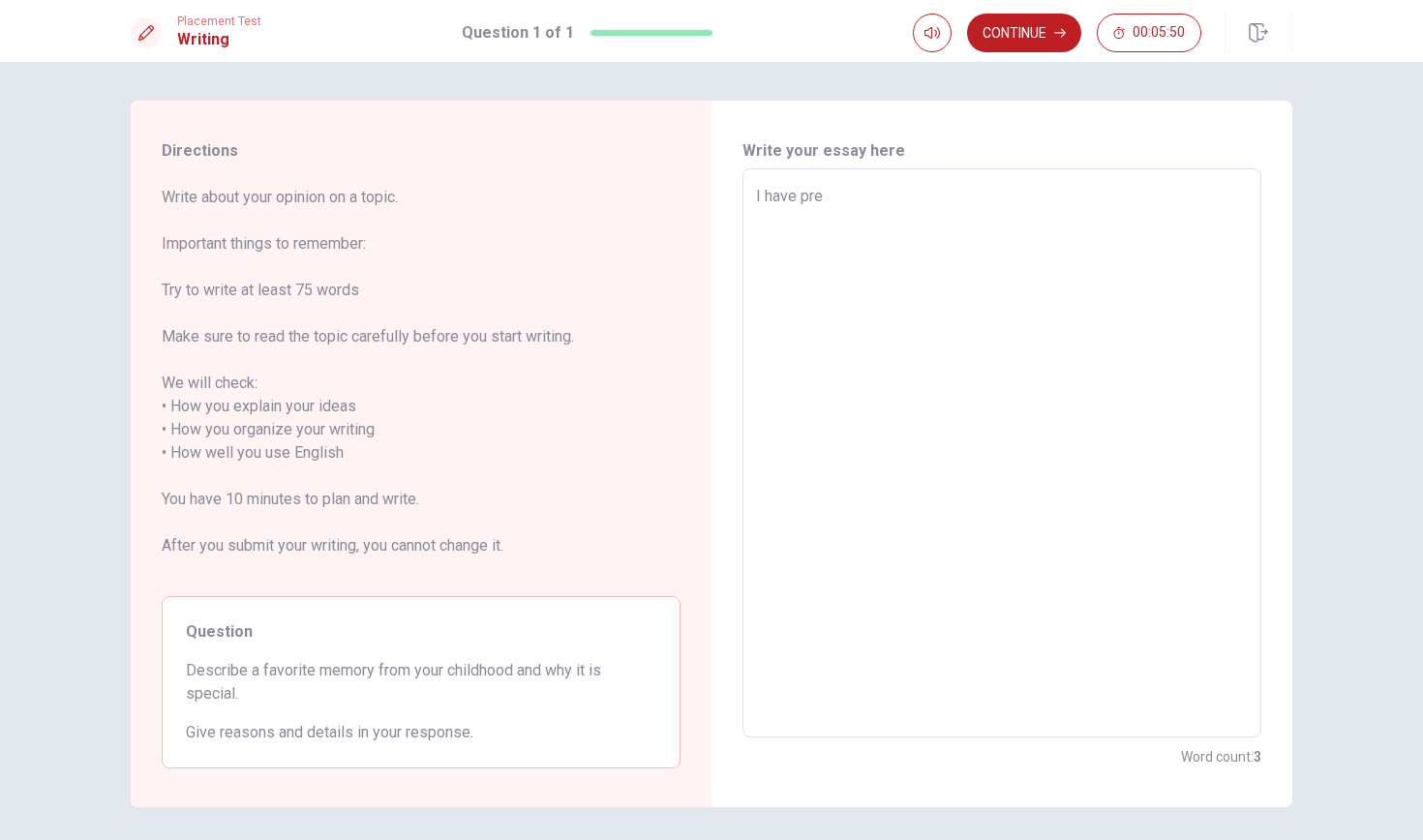type on "x" 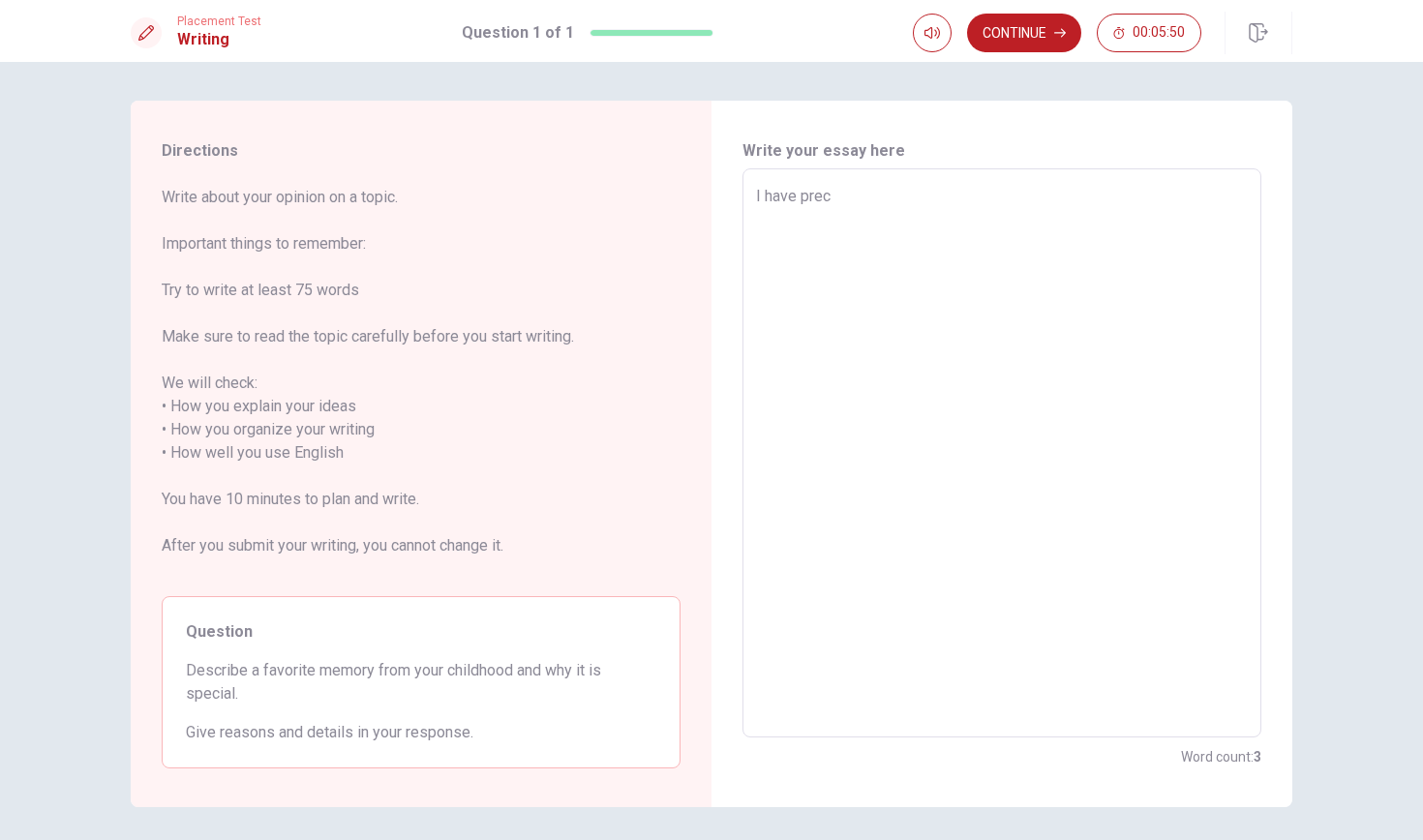 type on "x" 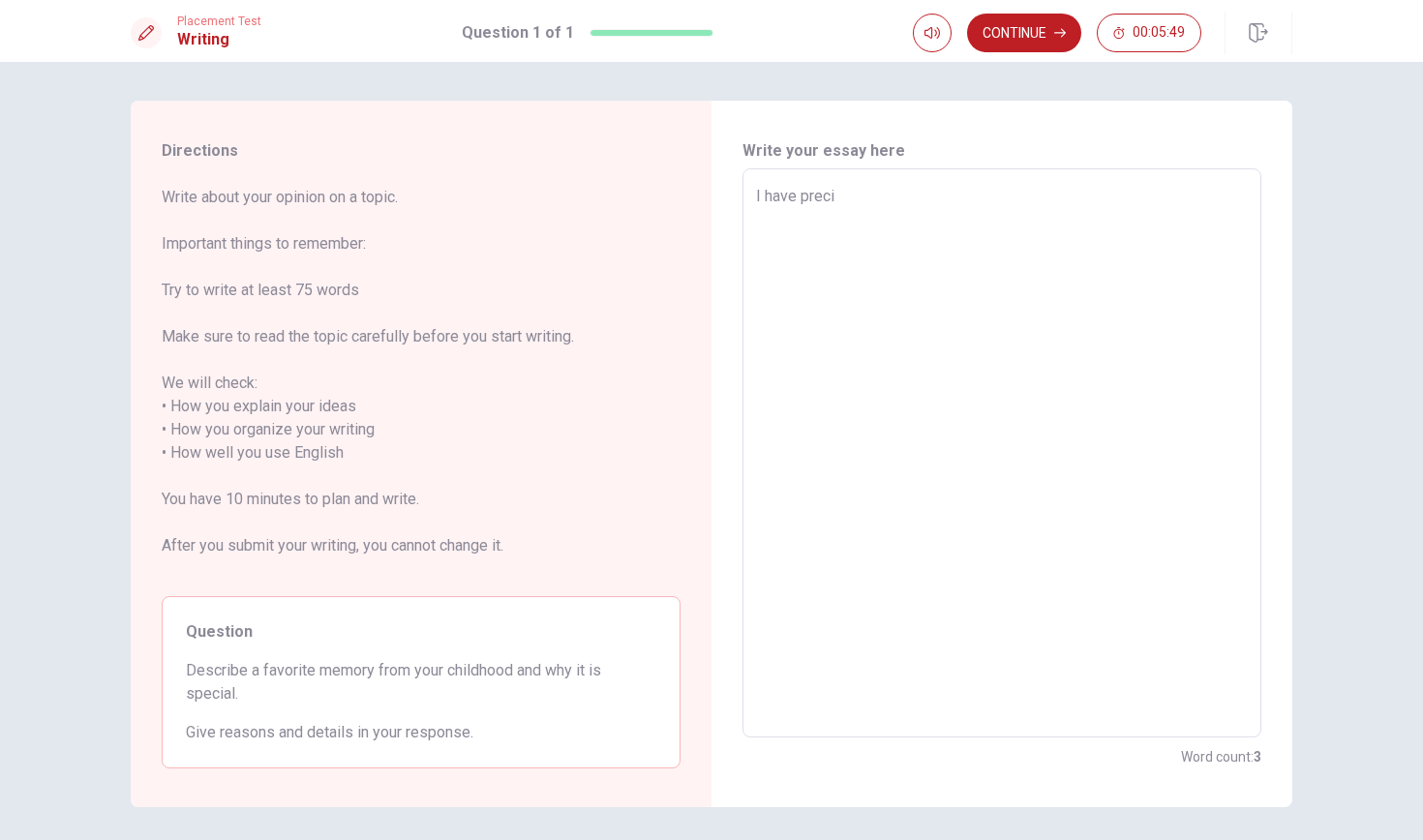 type on "x" 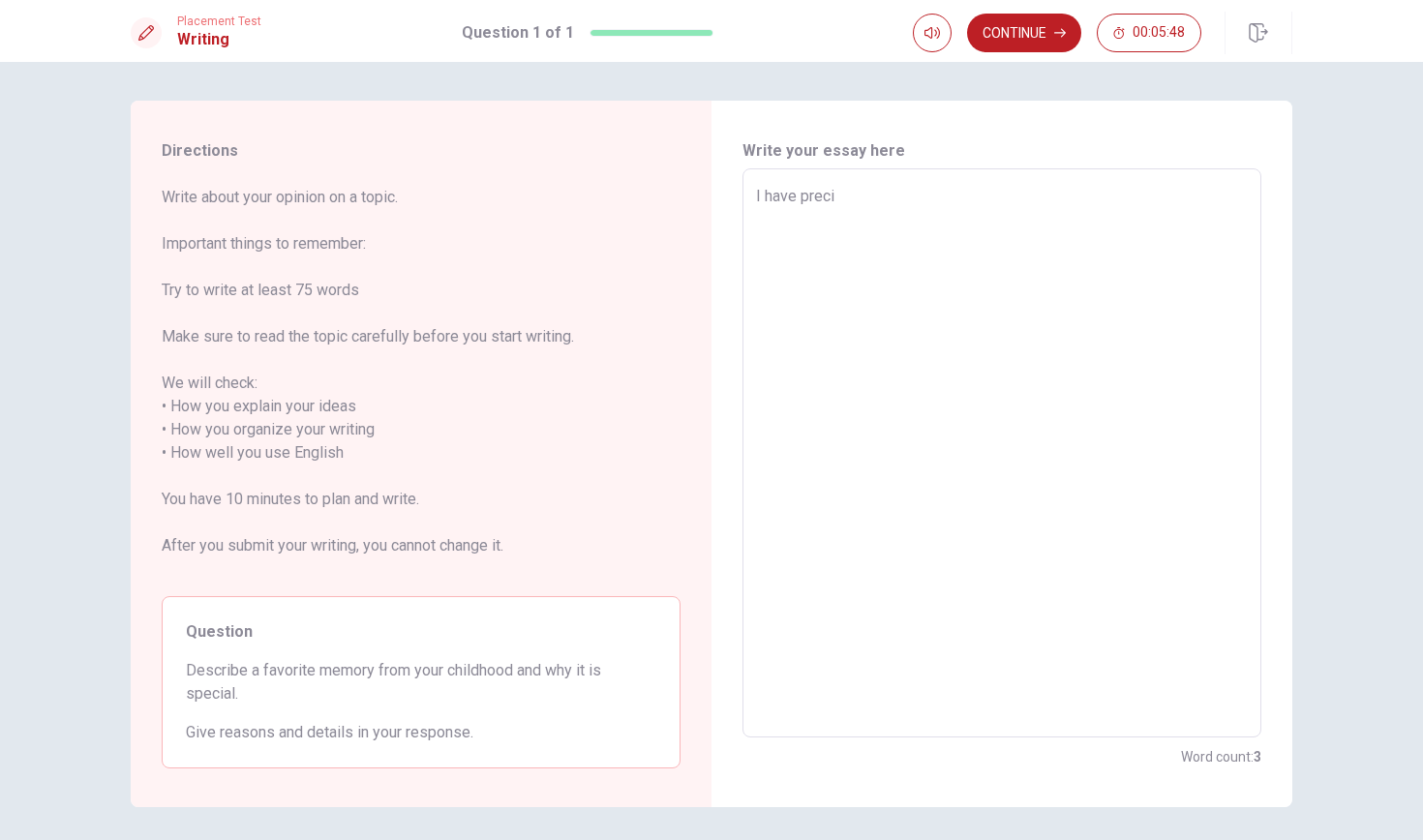 type on "I have precio" 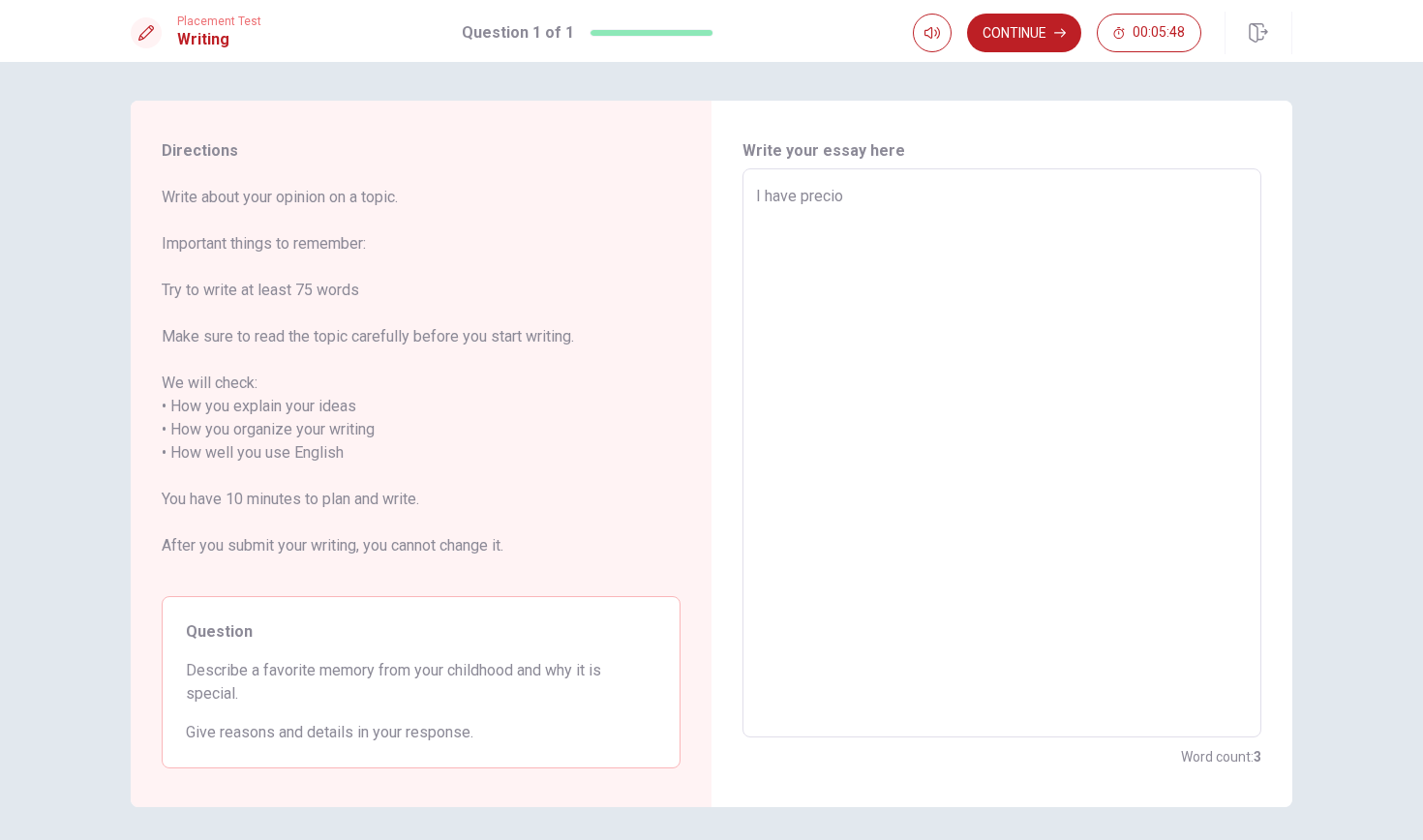 type on "x" 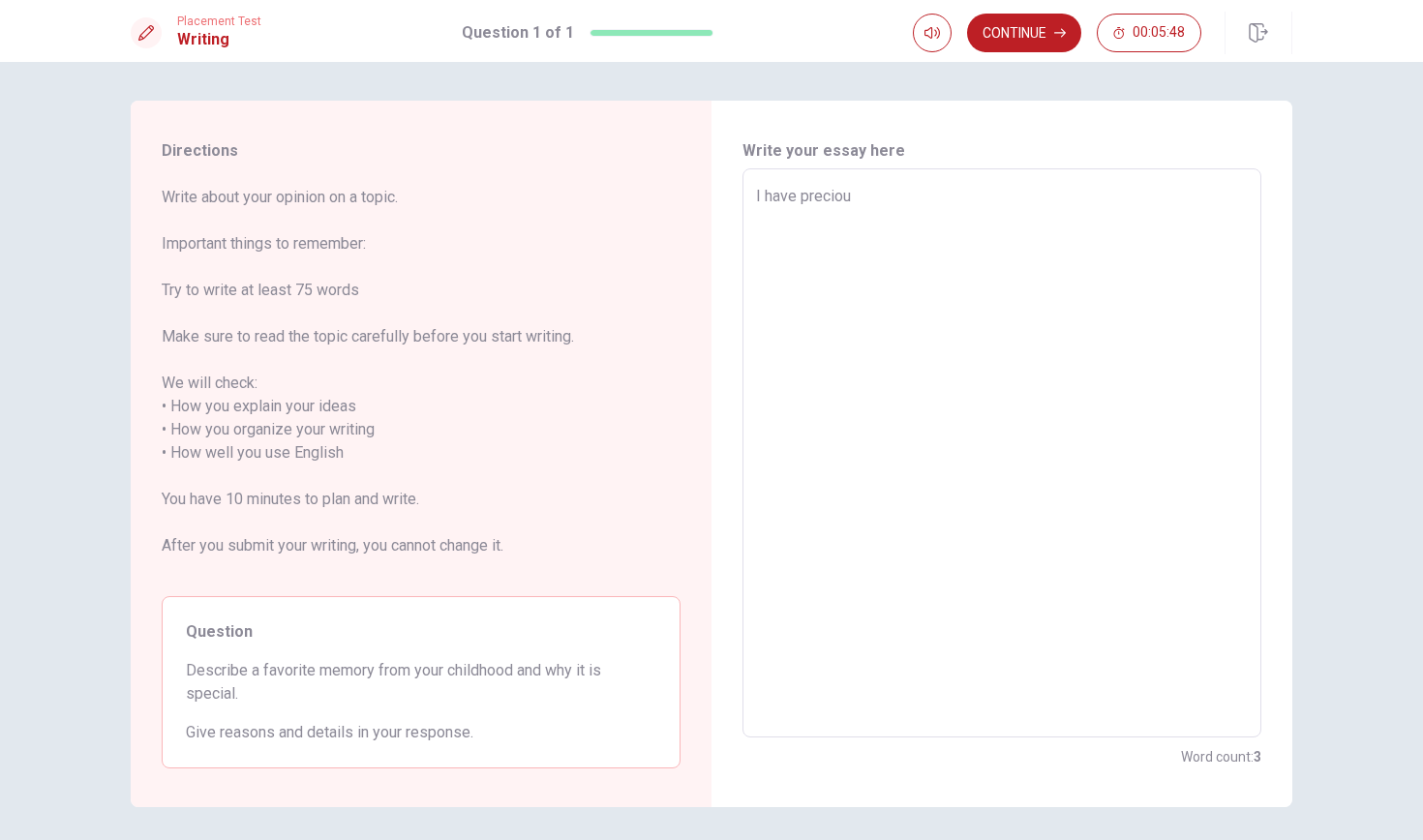 type on "x" 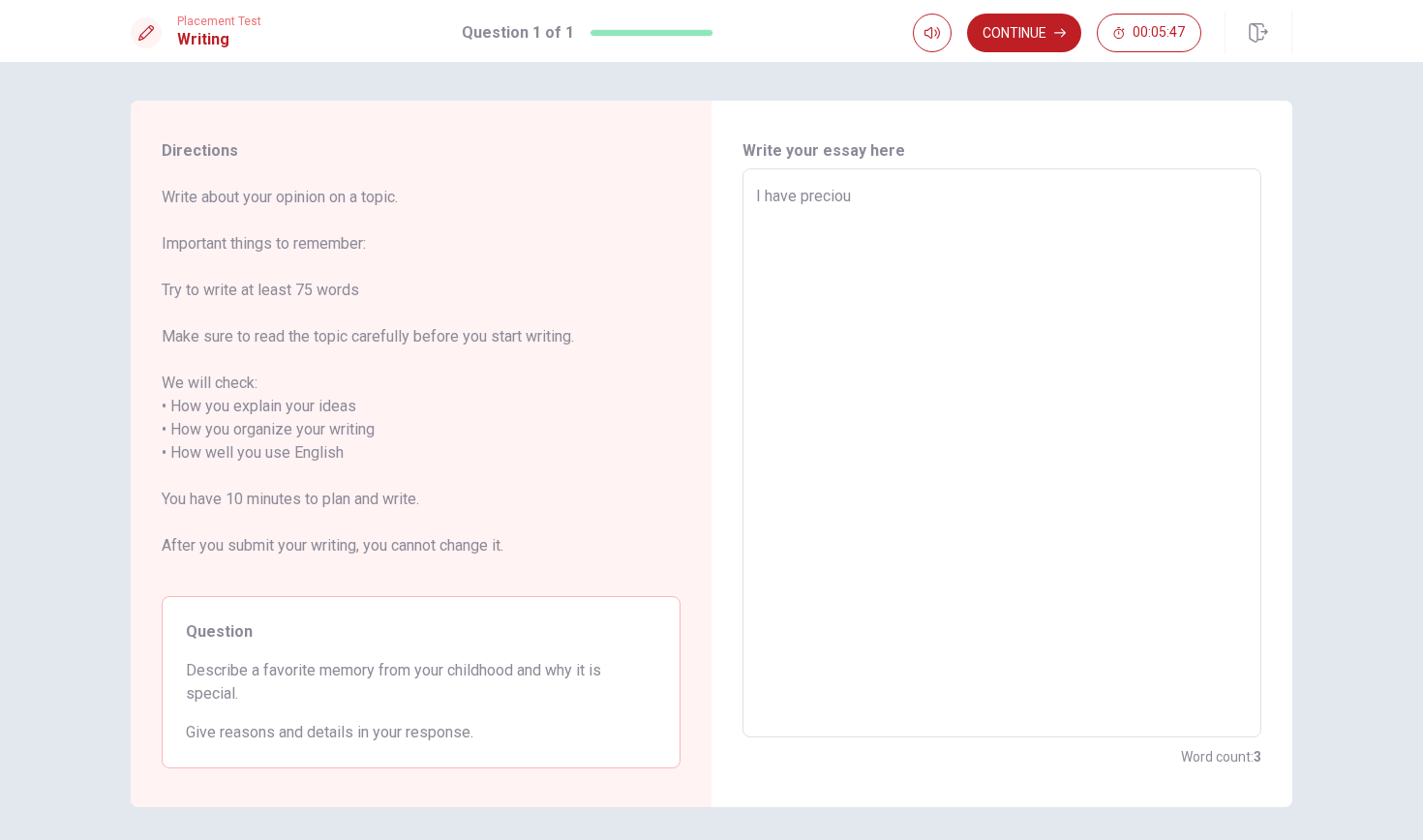 type on "I have precious" 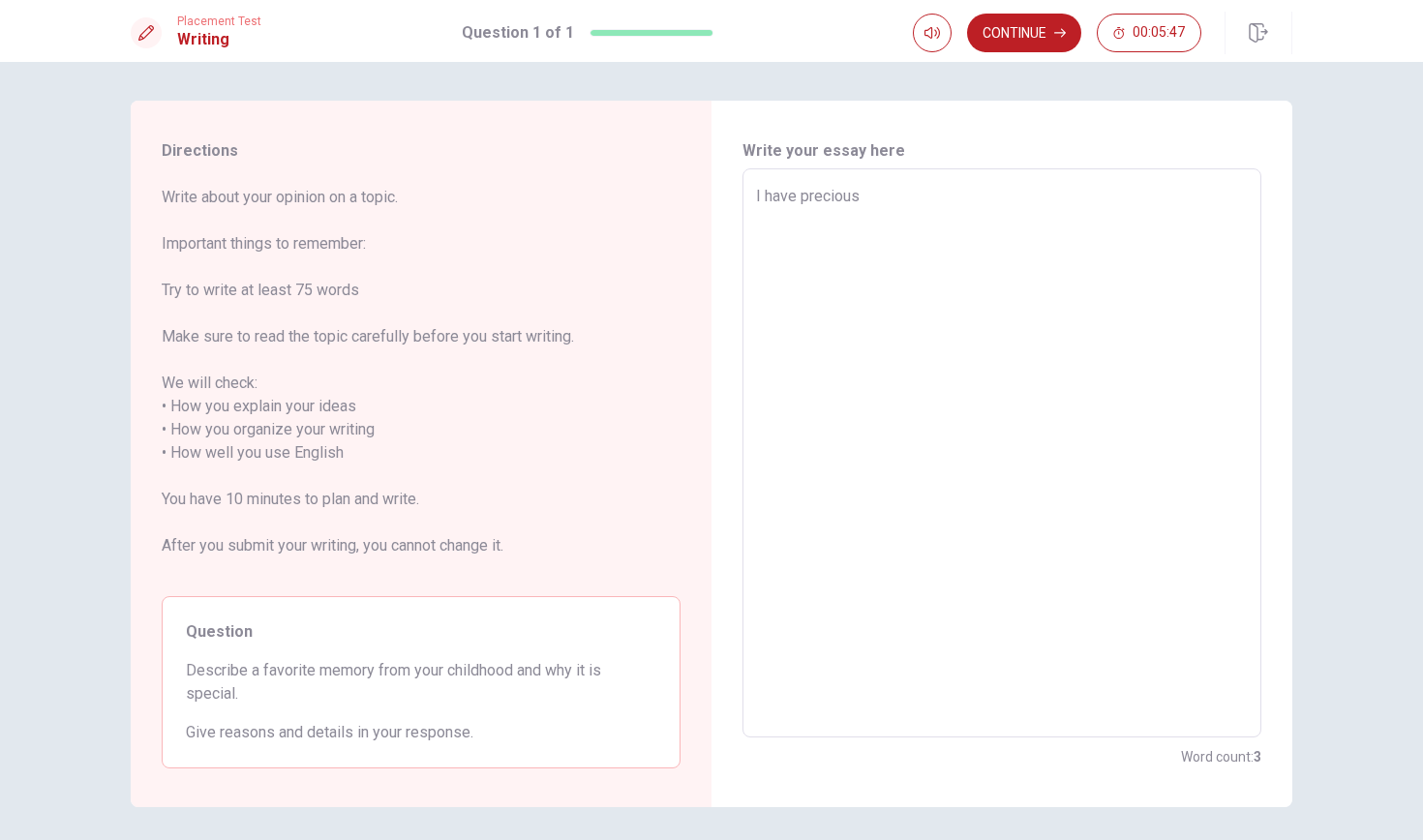 type on "x" 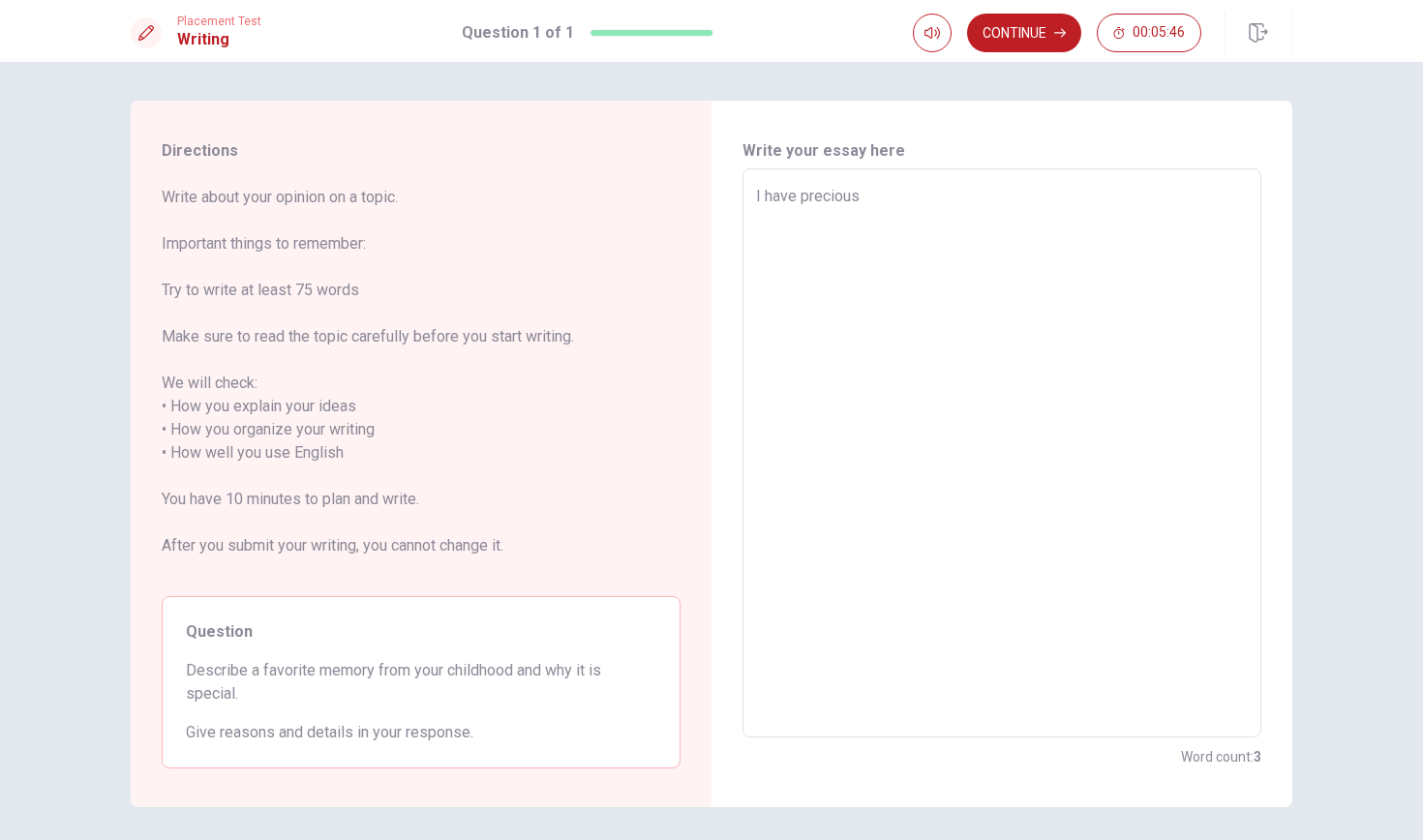 type on "I have precious" 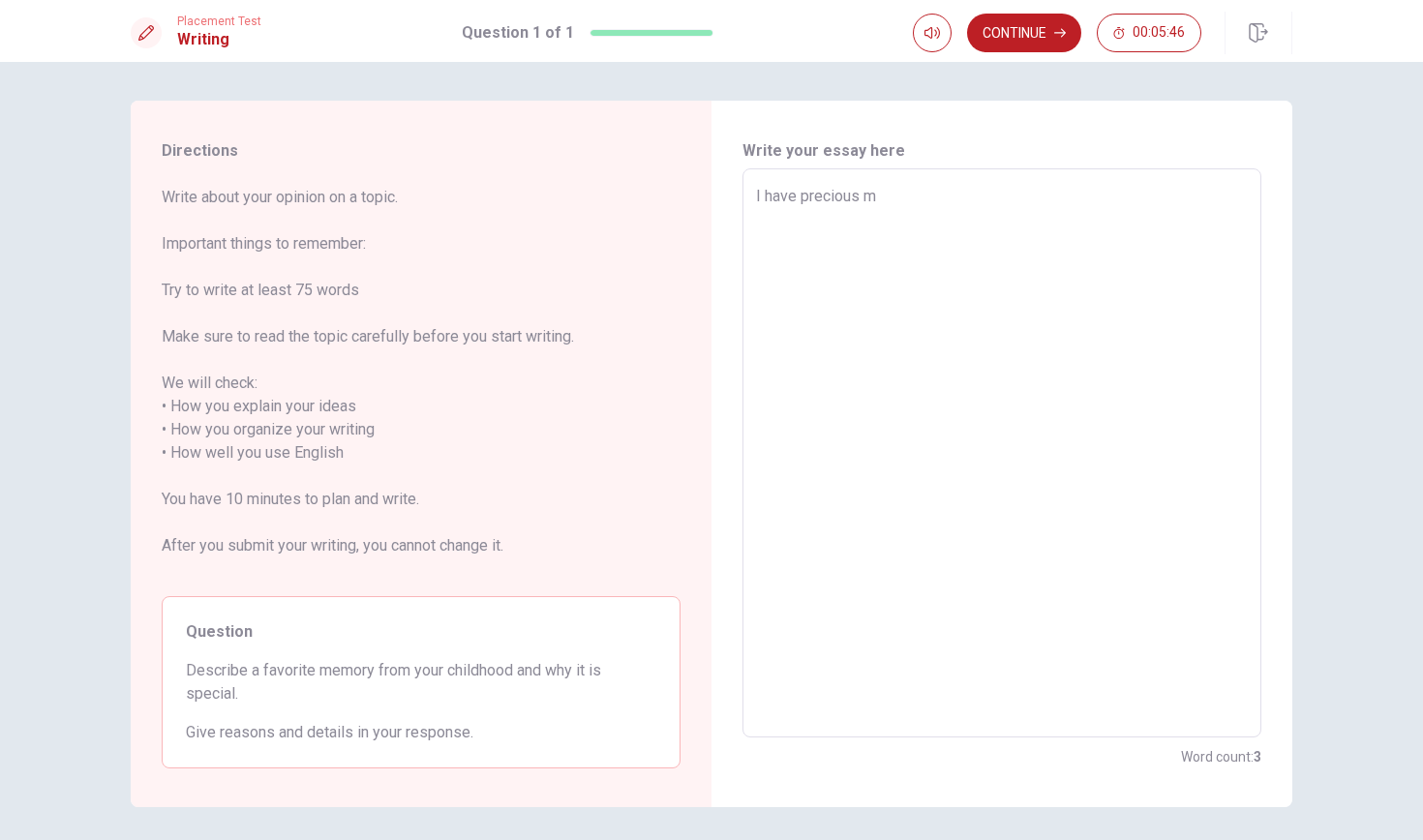 type on "x" 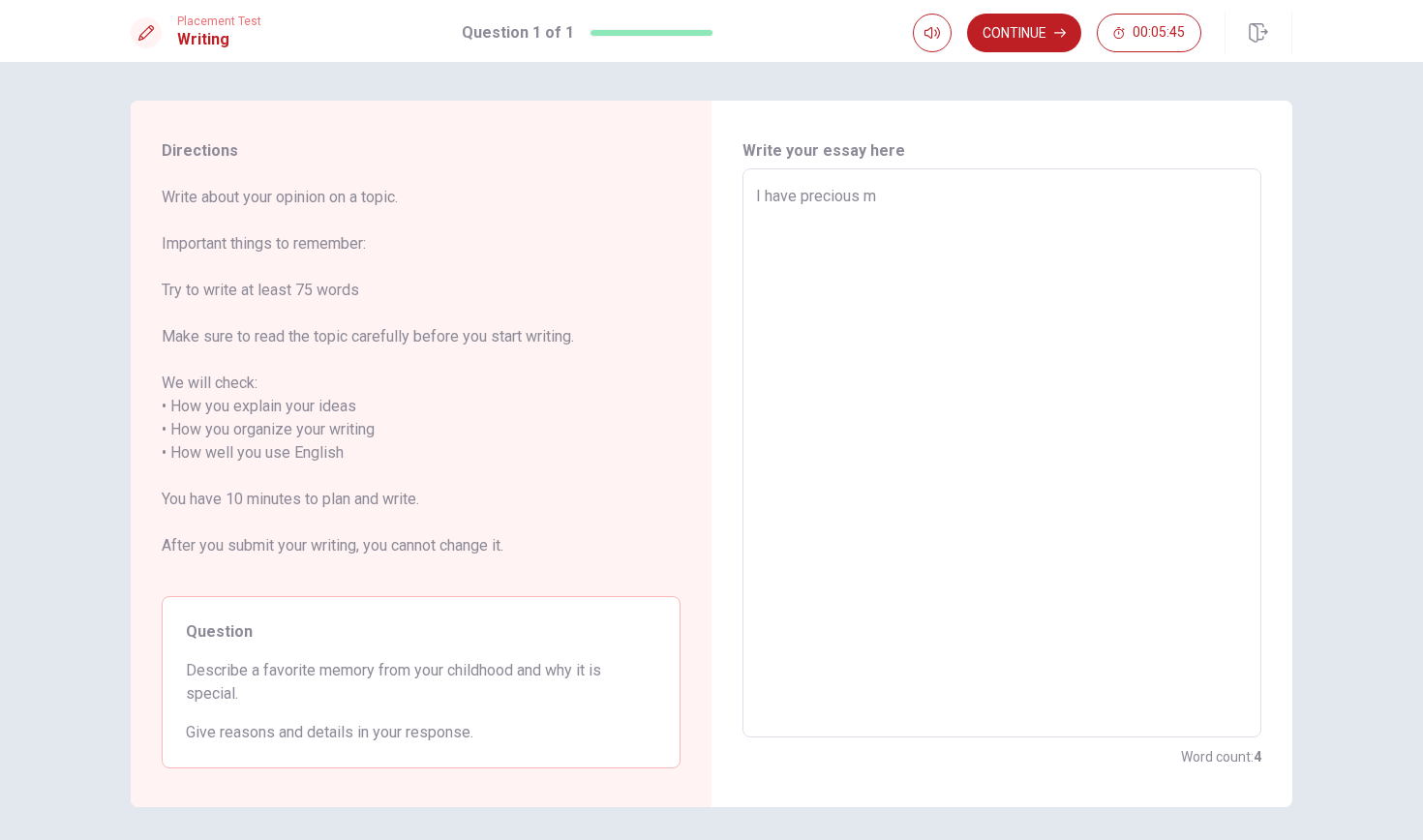 type on "I have precious me" 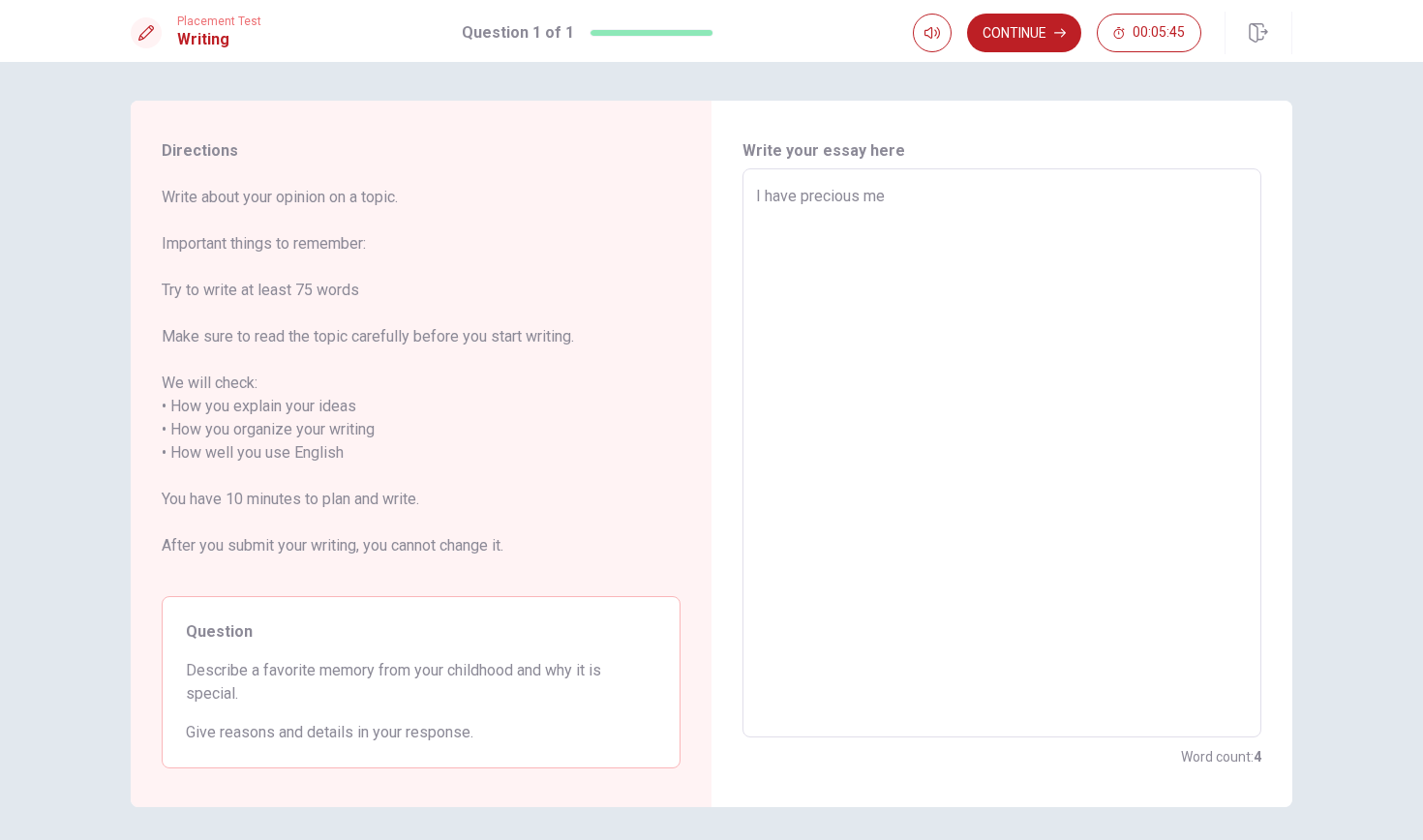 type on "x" 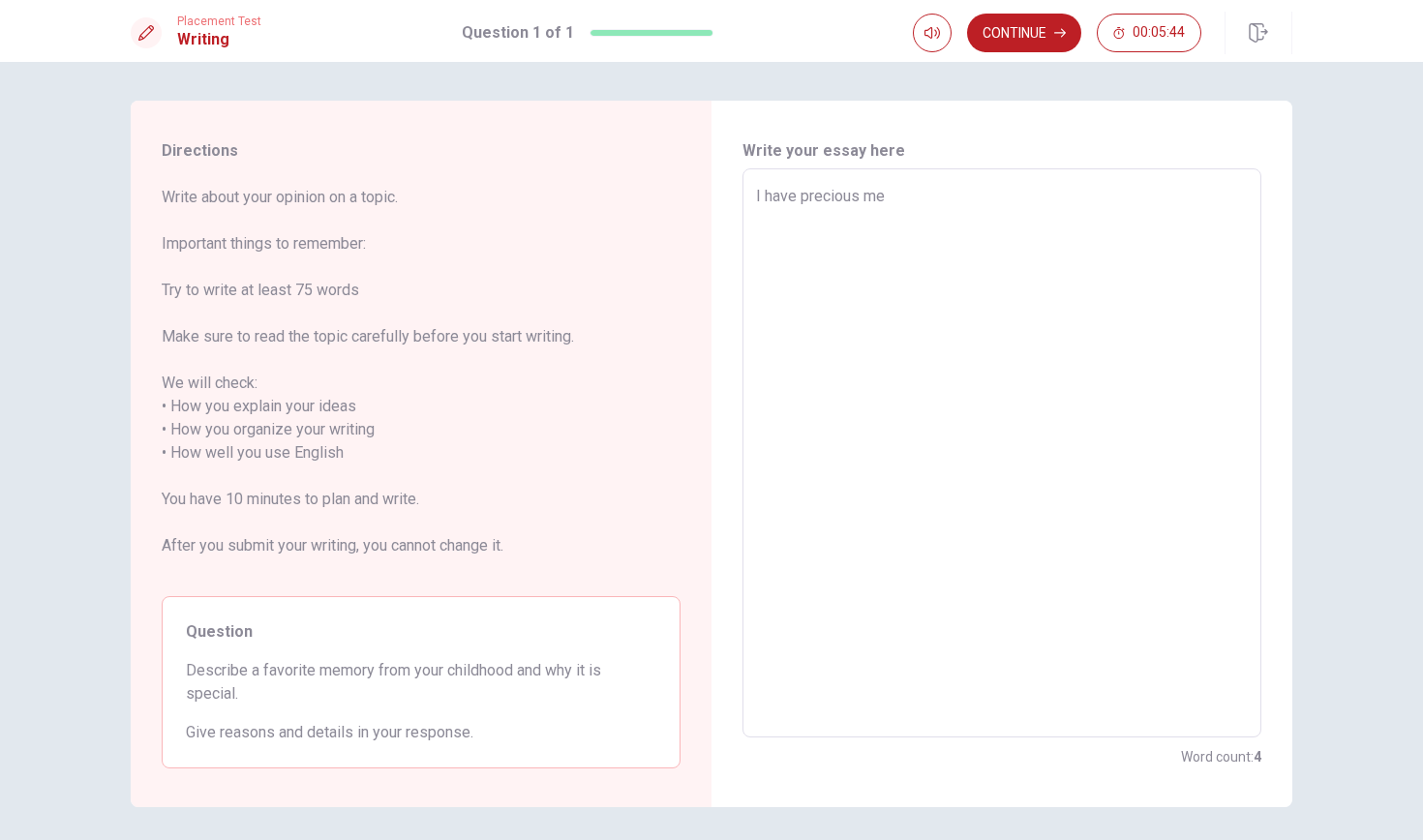 type on "I have precious mem" 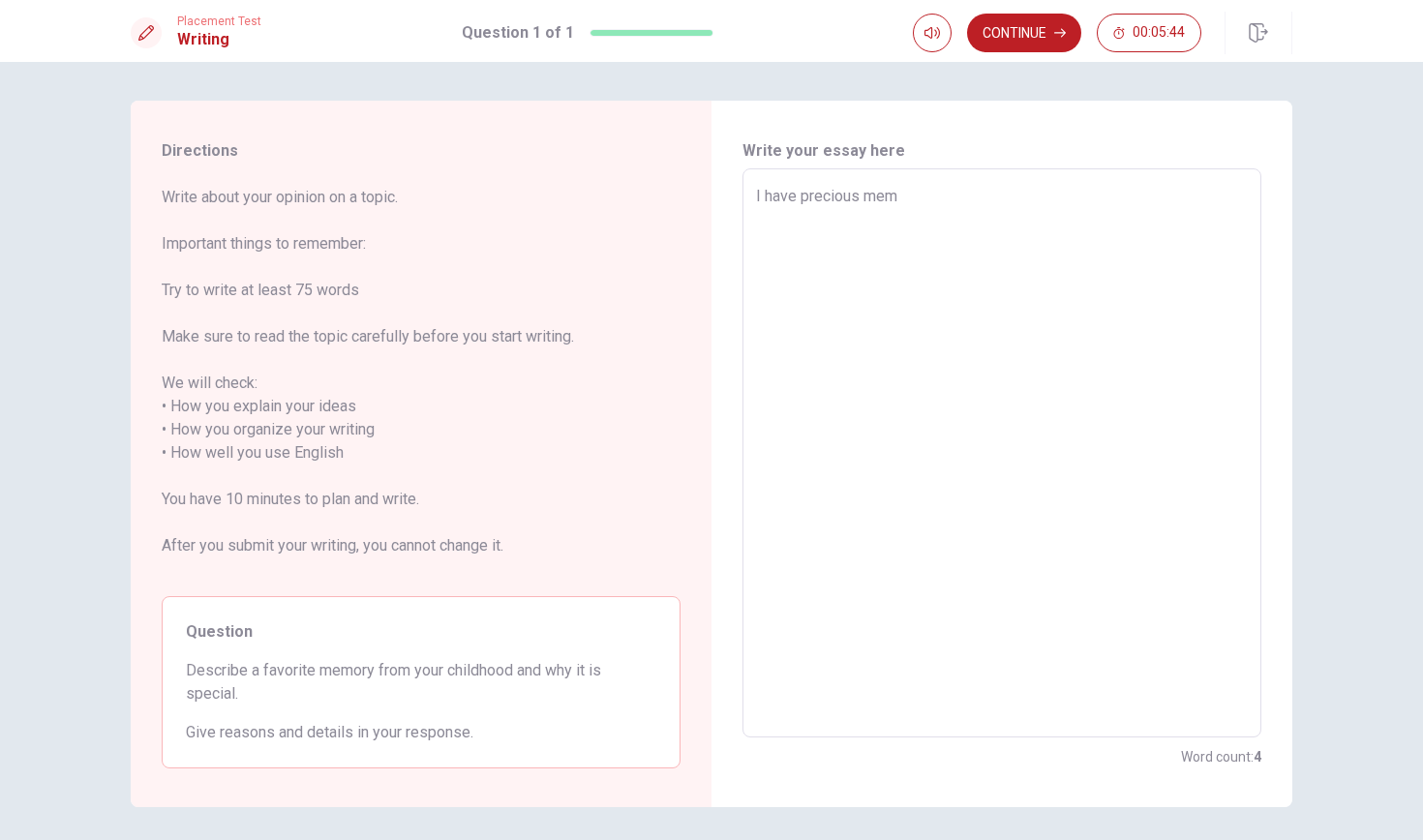 type on "x" 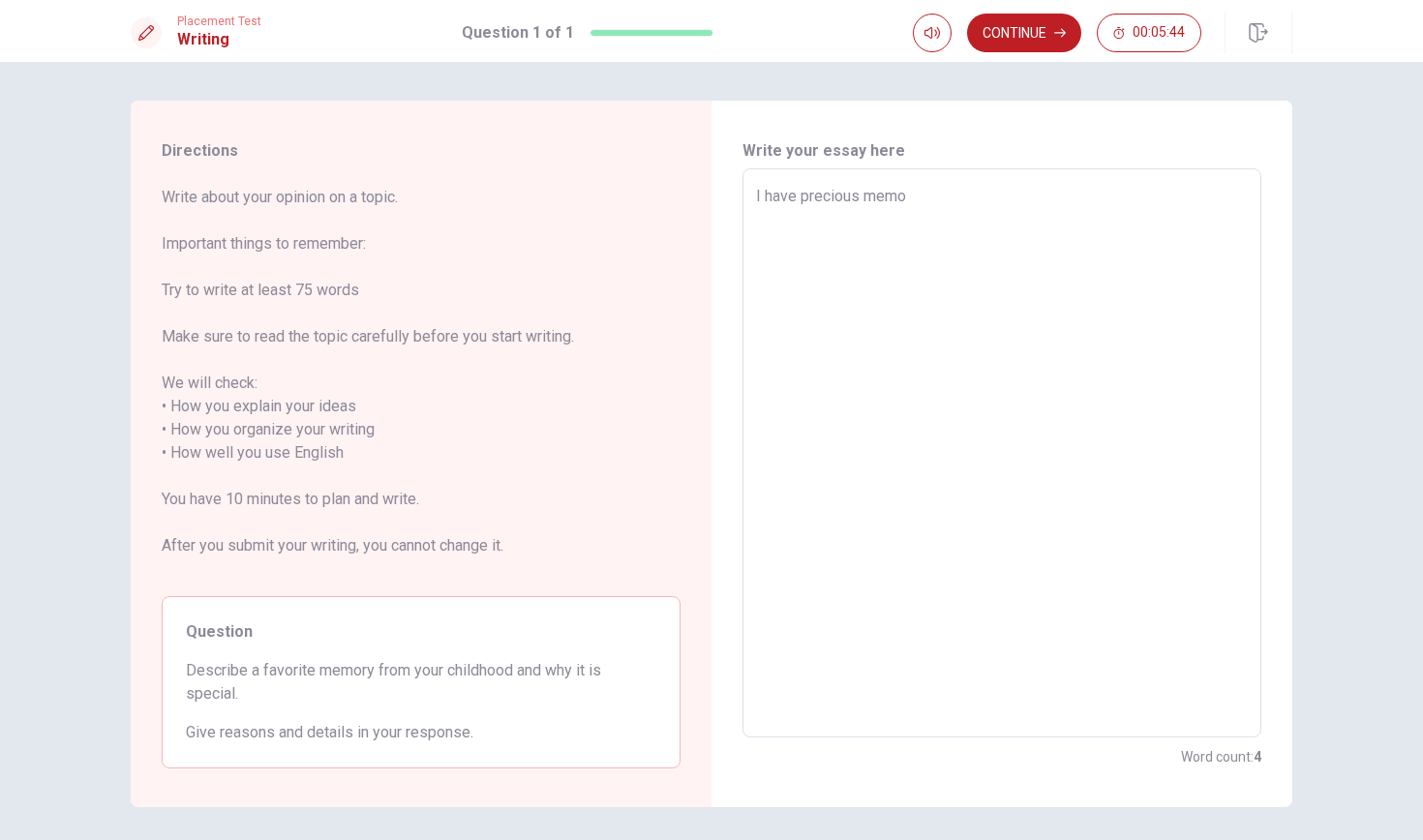 type on "x" 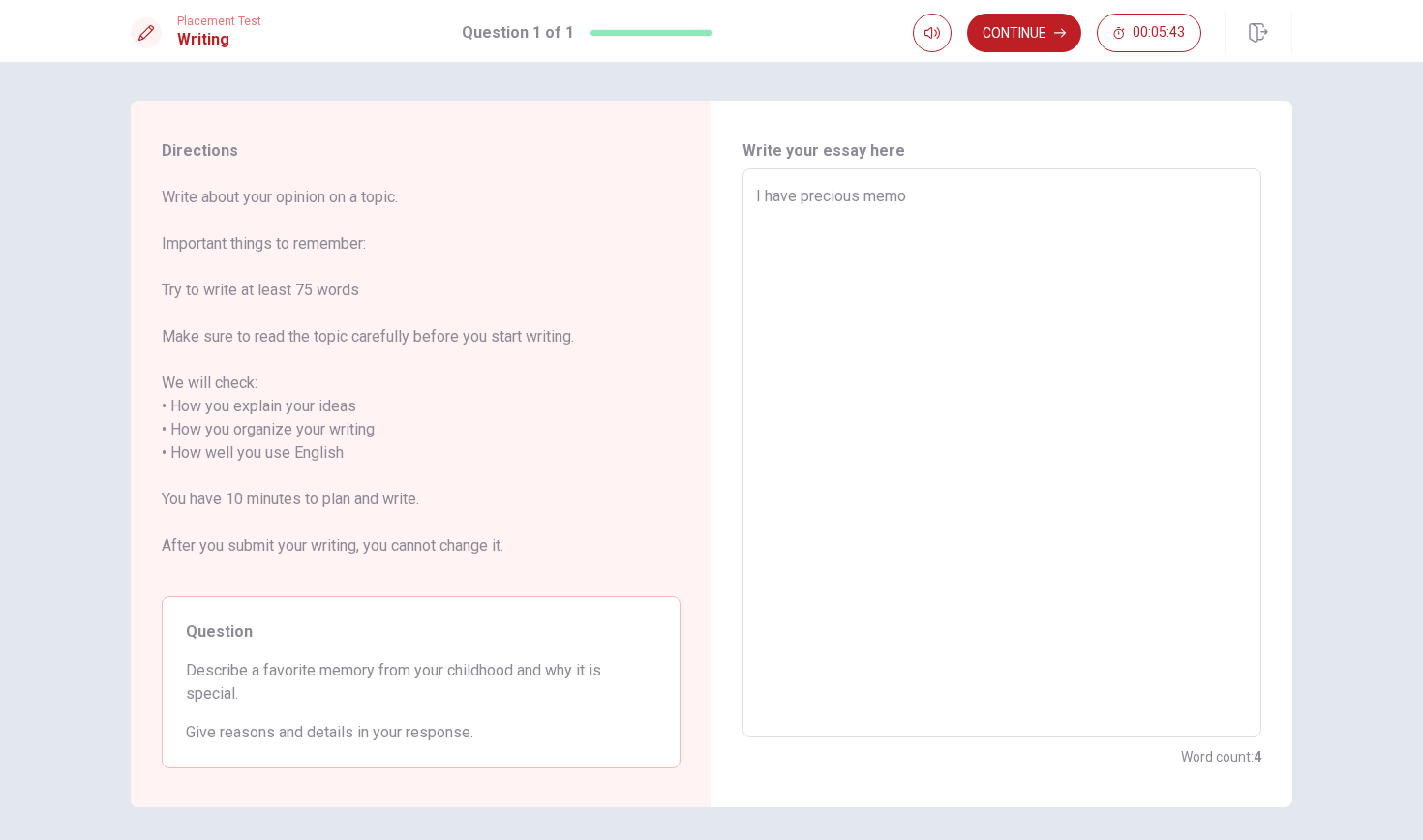 type on "I have precious memor" 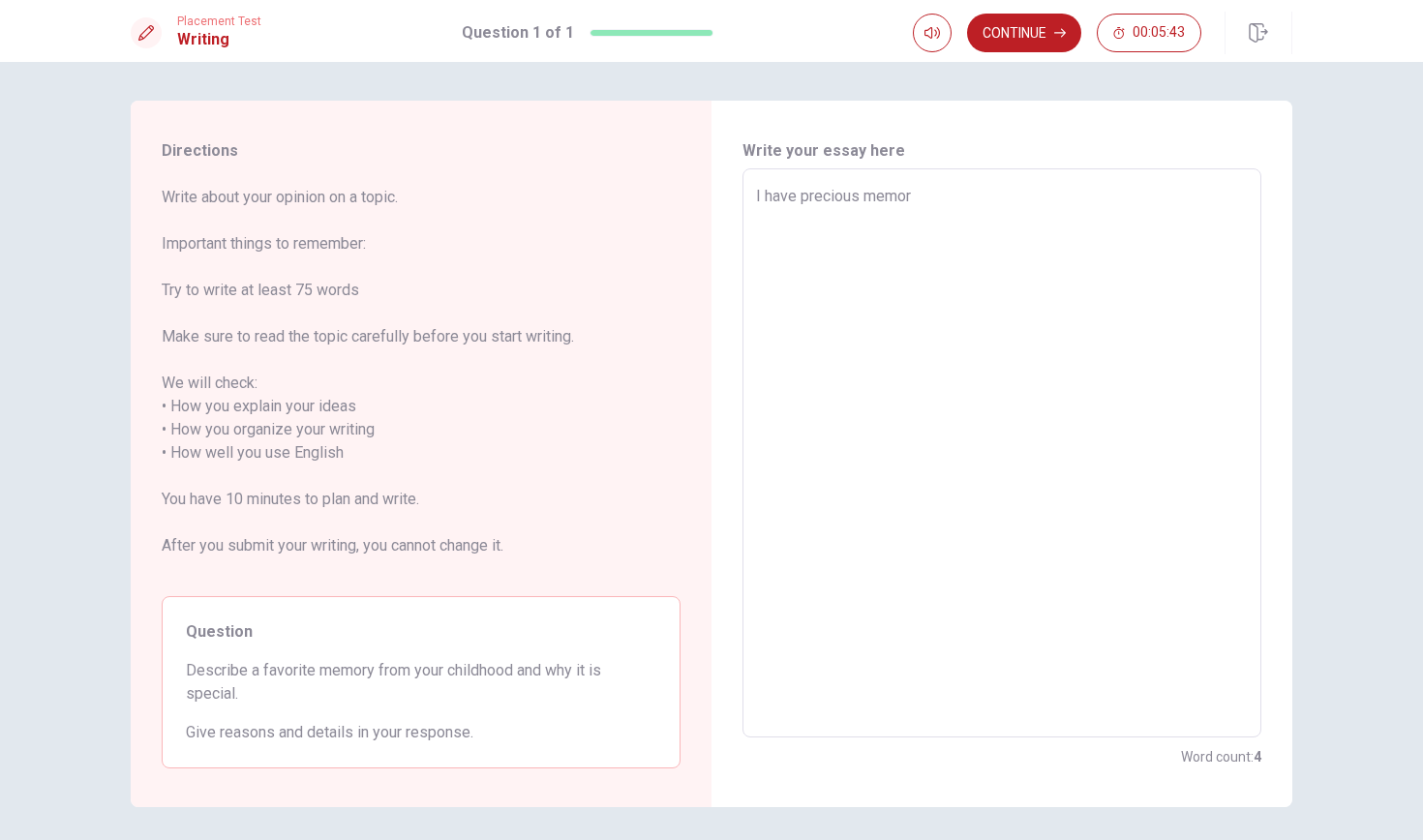 type on "x" 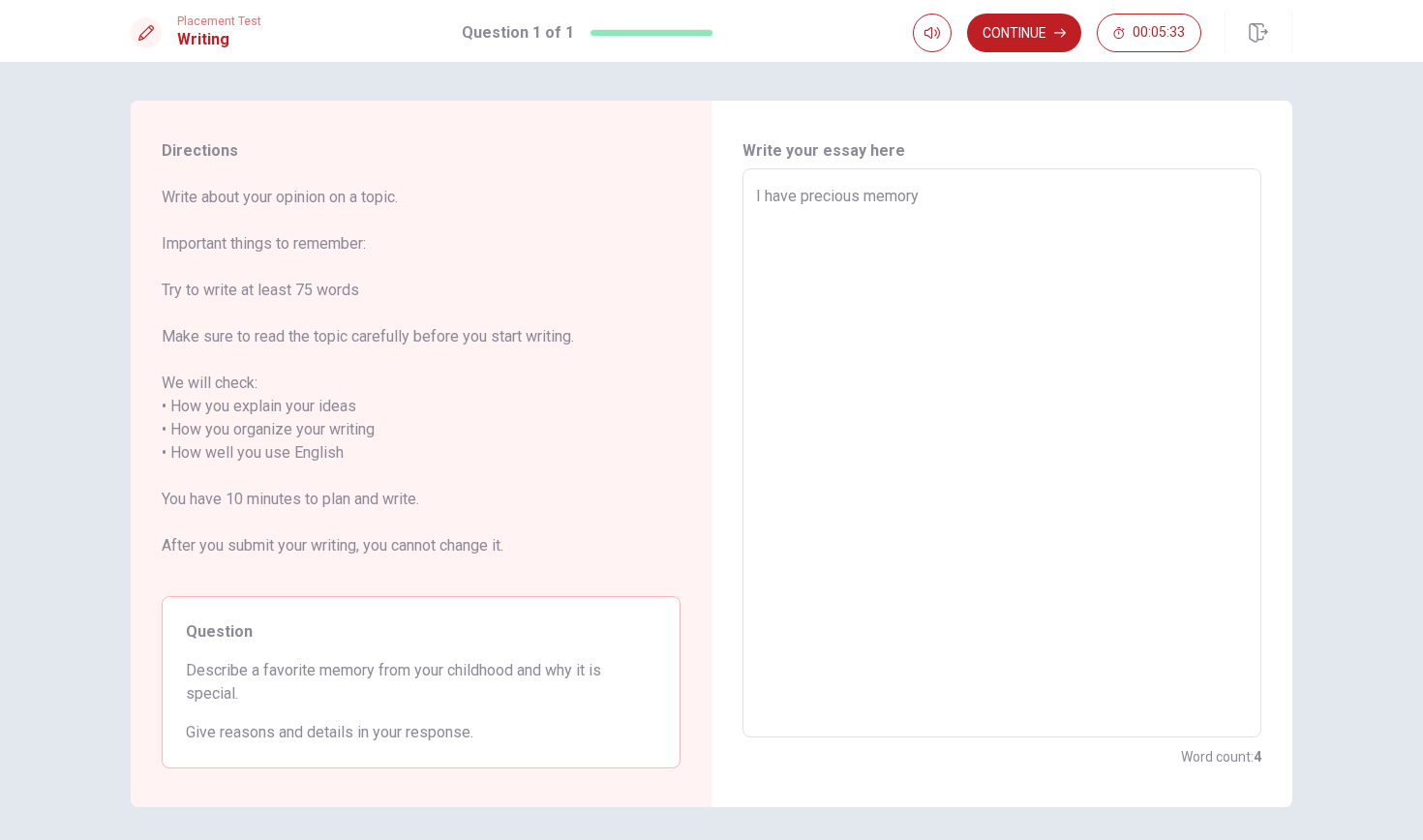 type on "x" 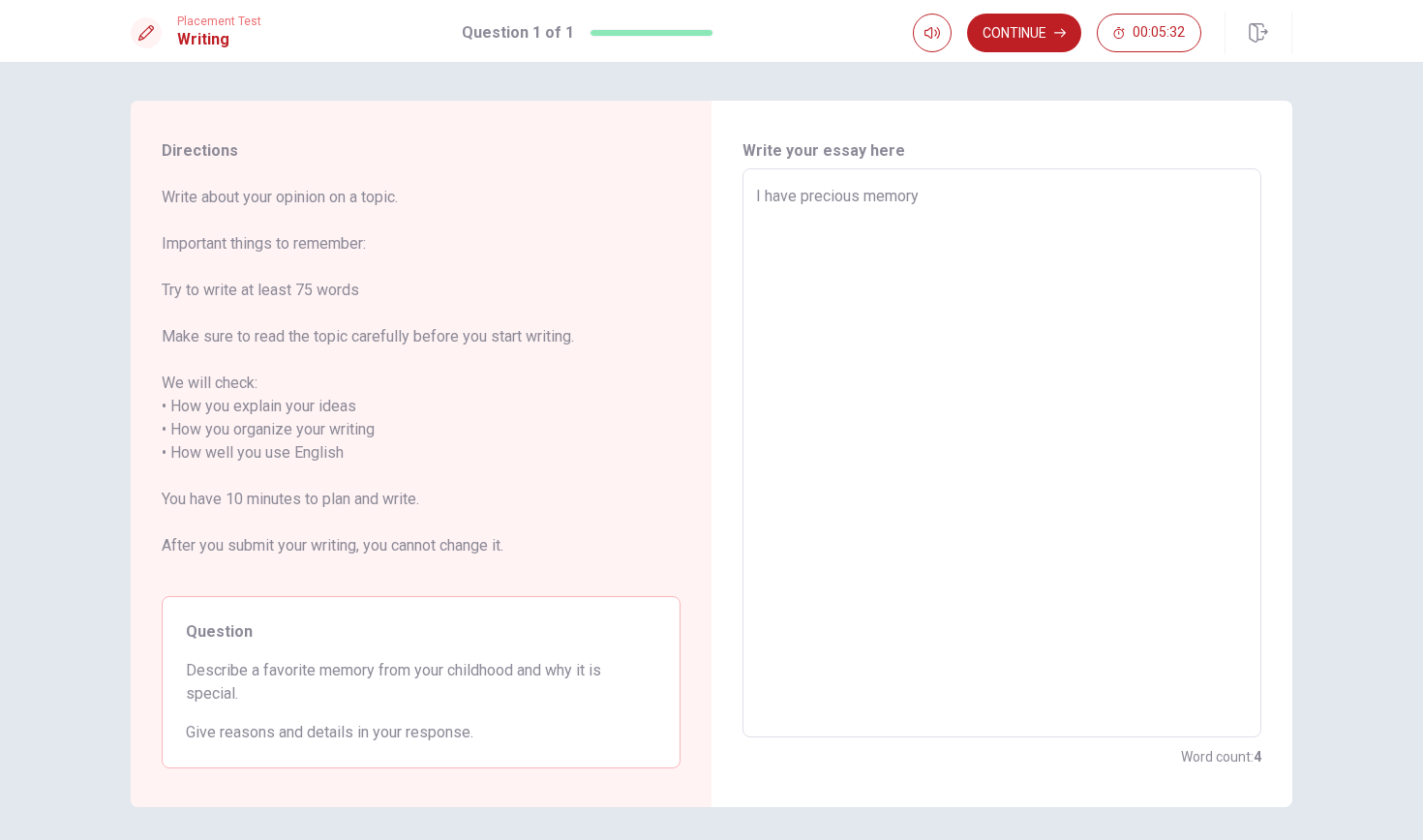 type on "I have precious memory" 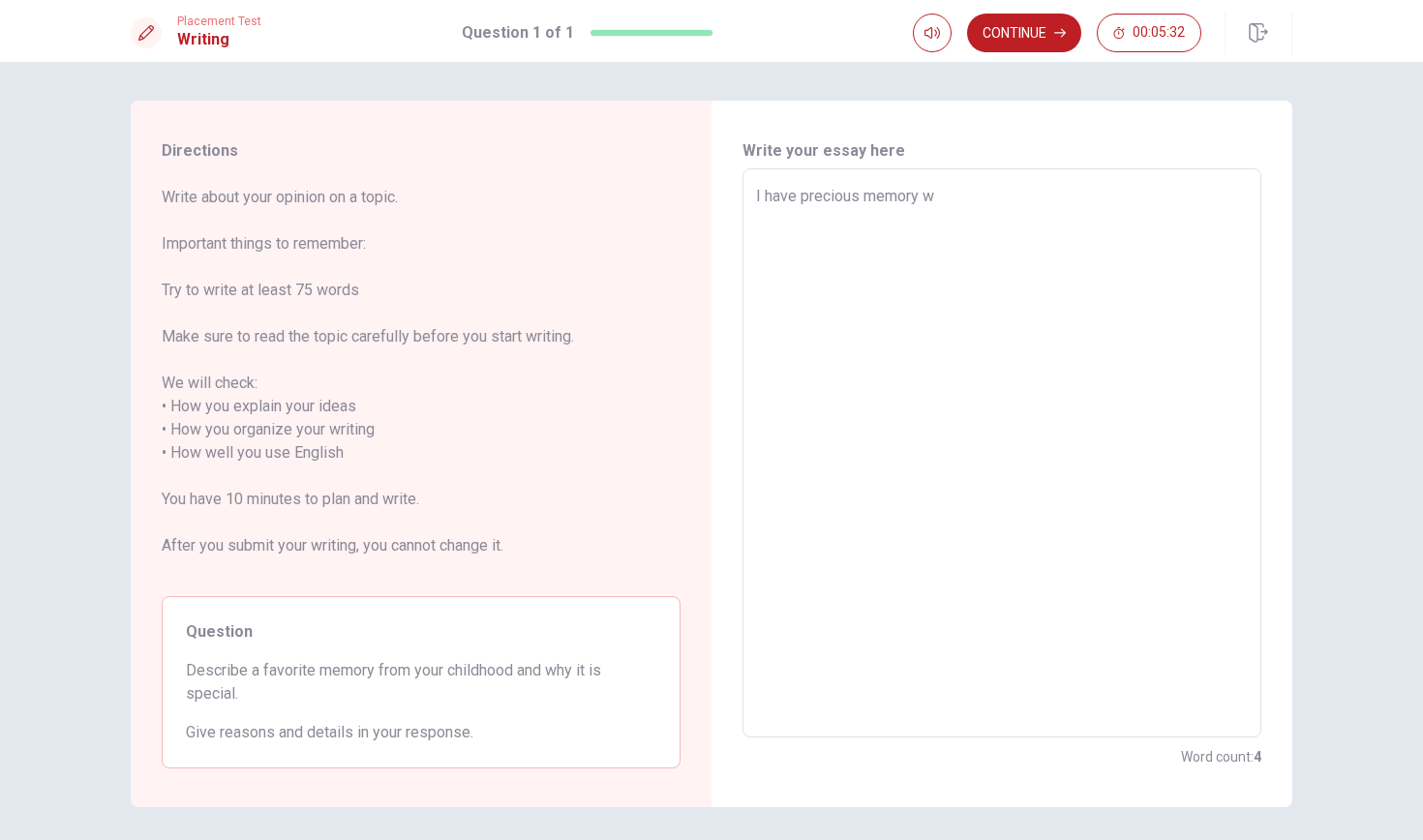 type on "x" 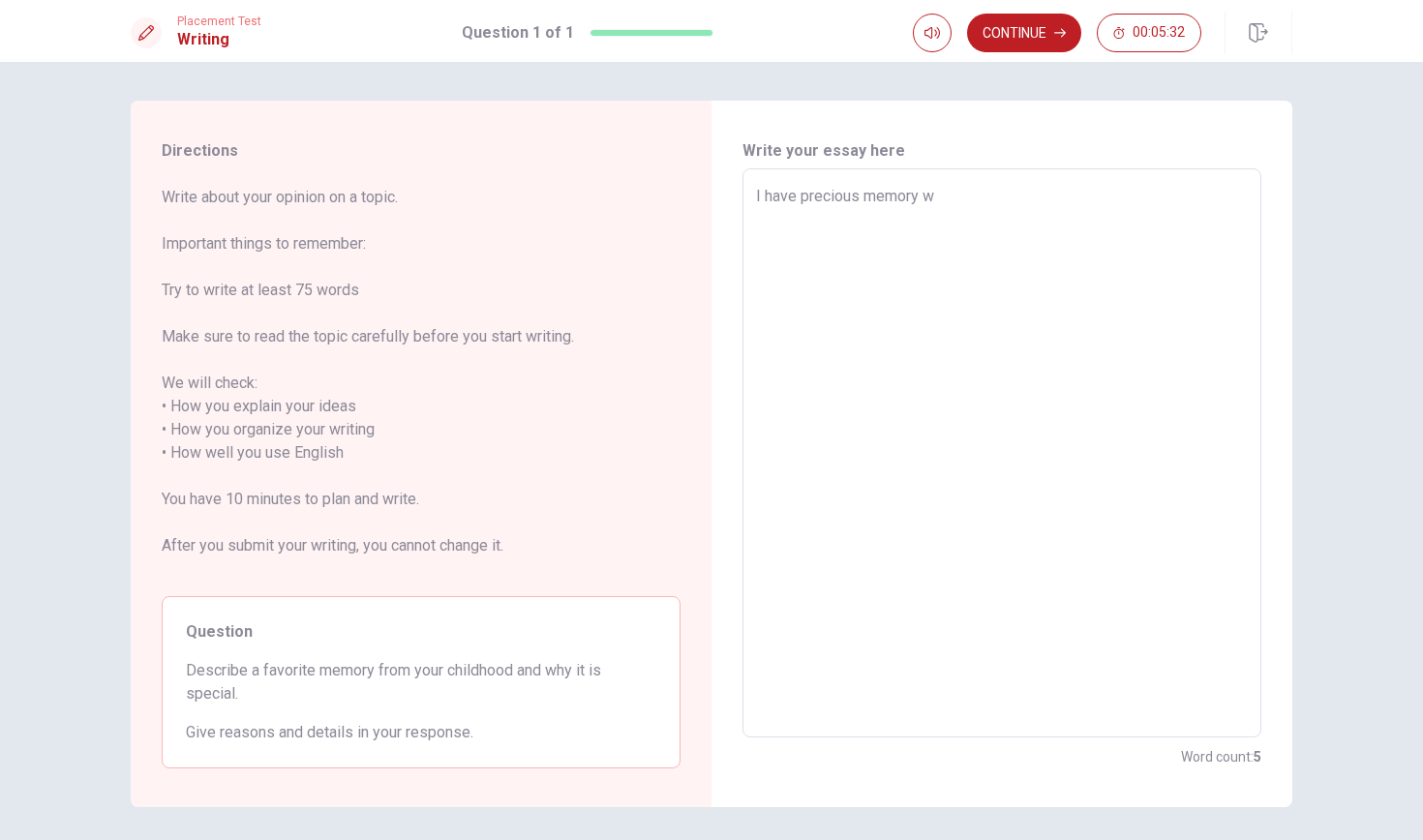 type on "I have precious memory wh" 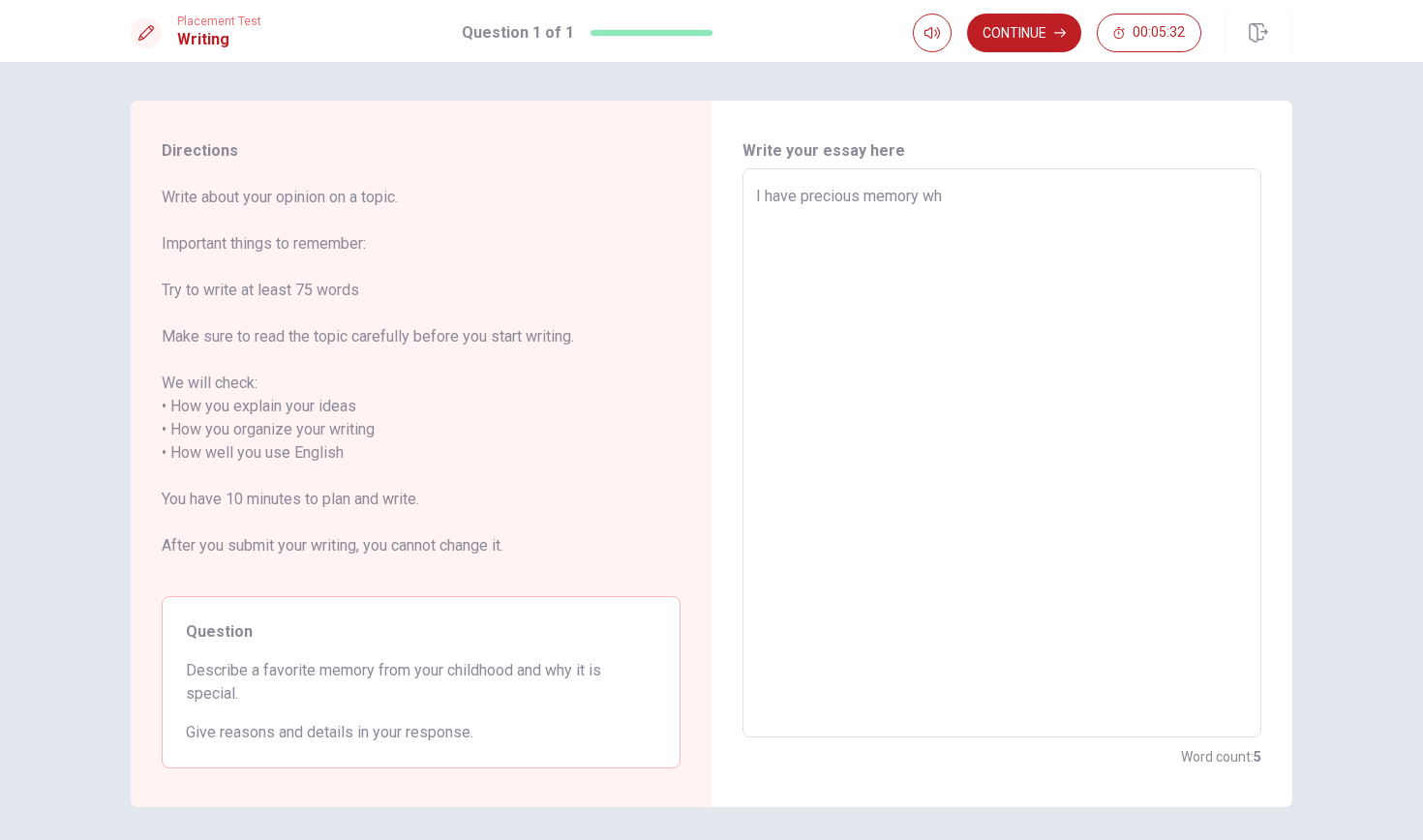 type on "x" 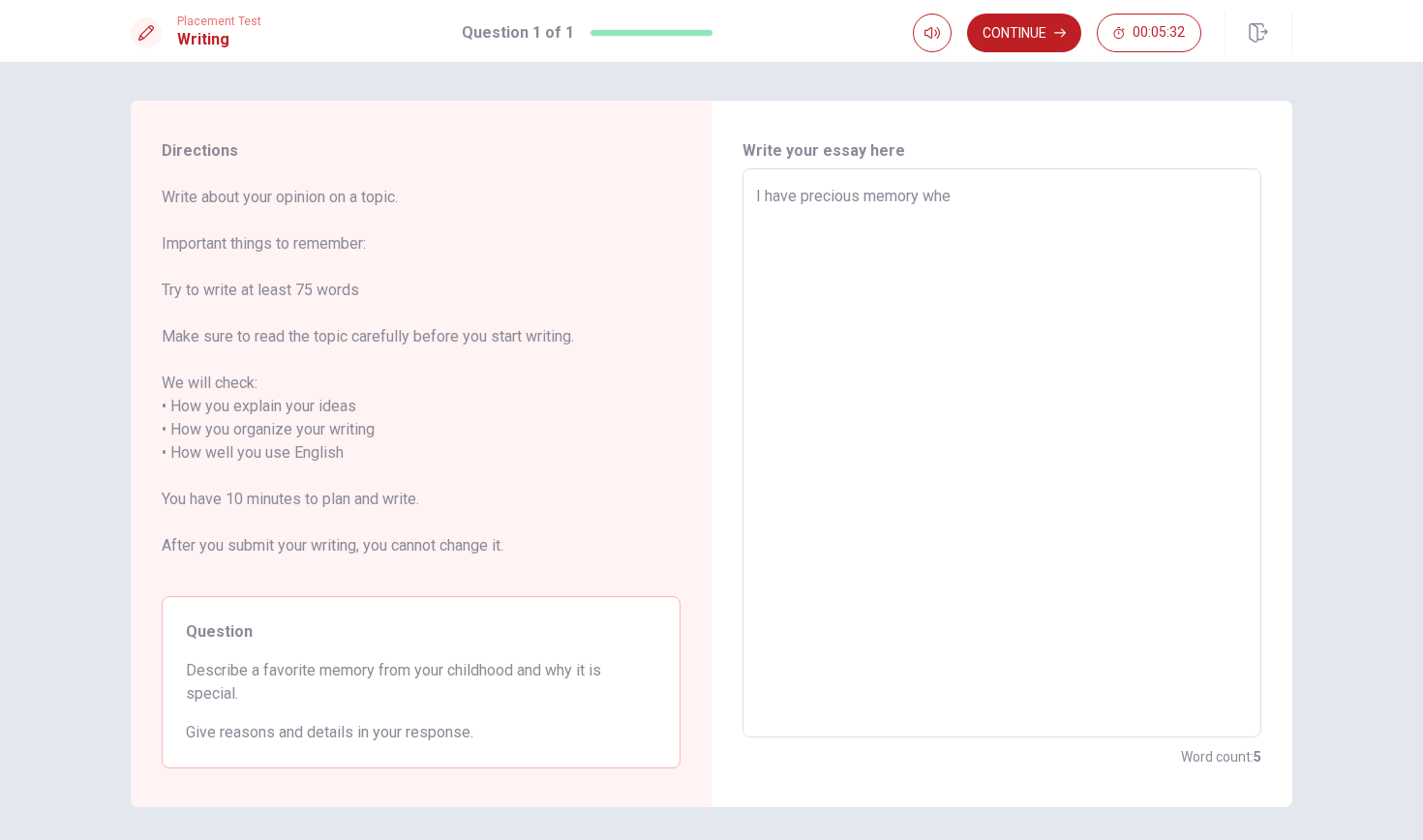 type on "x" 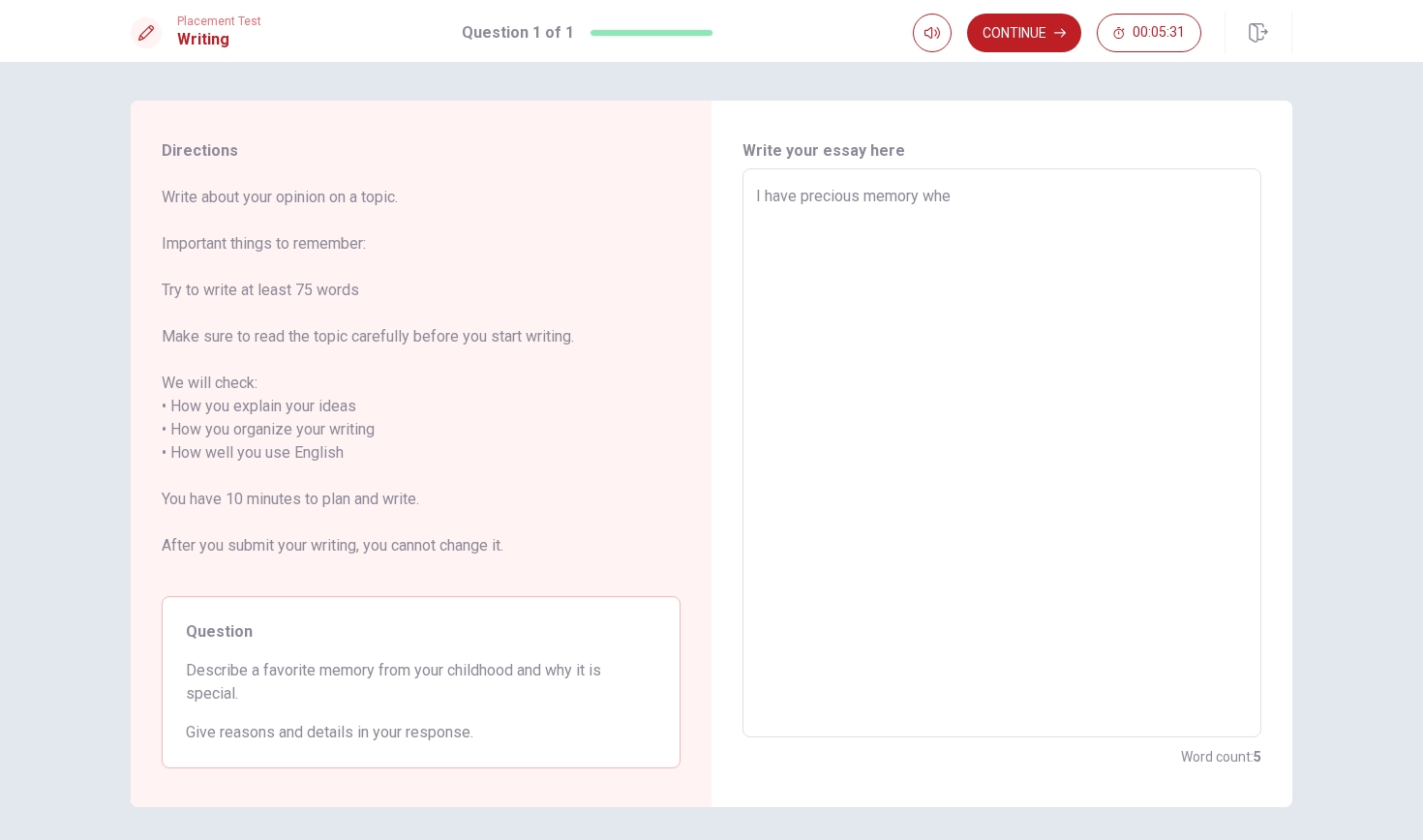 type on "I have precious memory when" 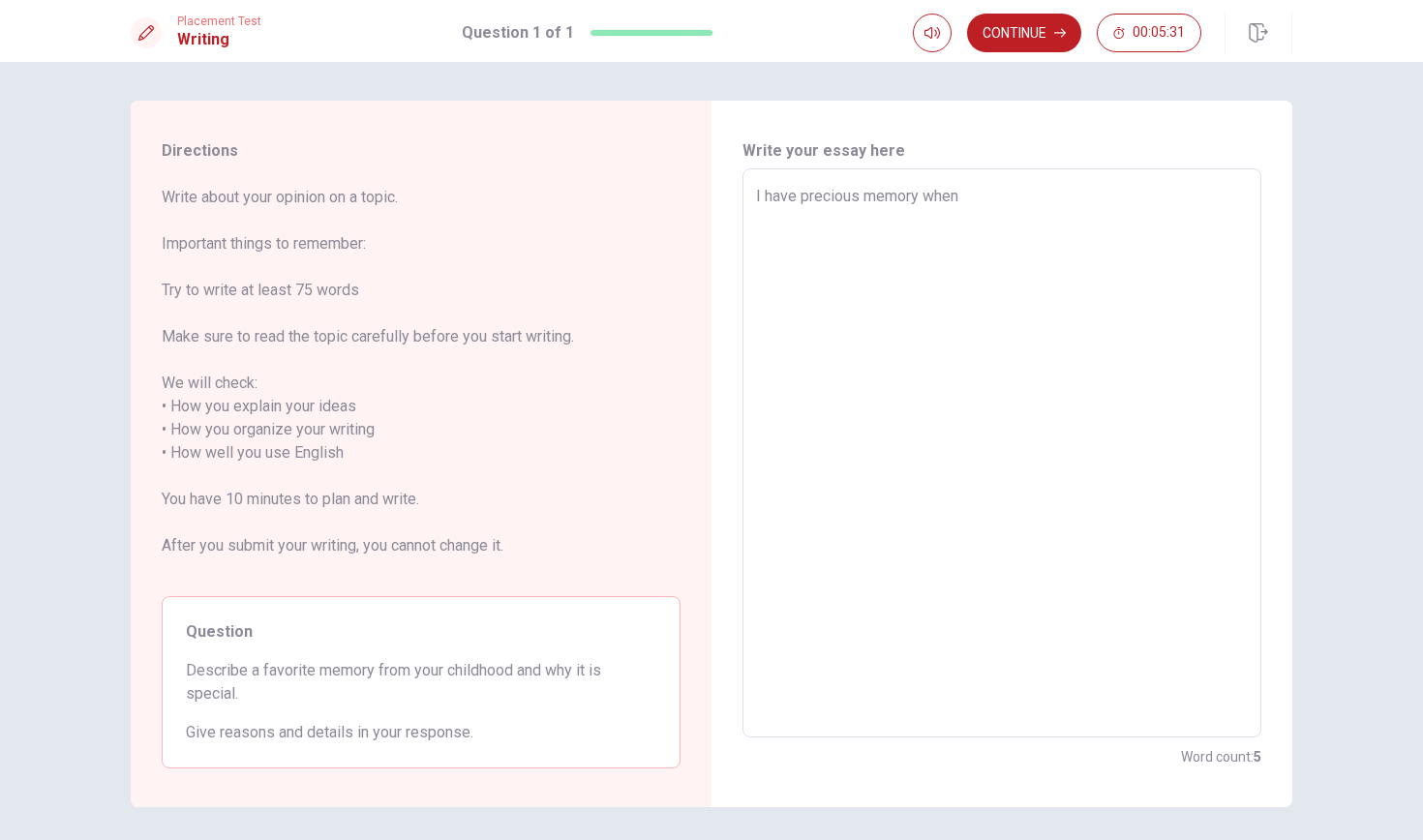 type on "x" 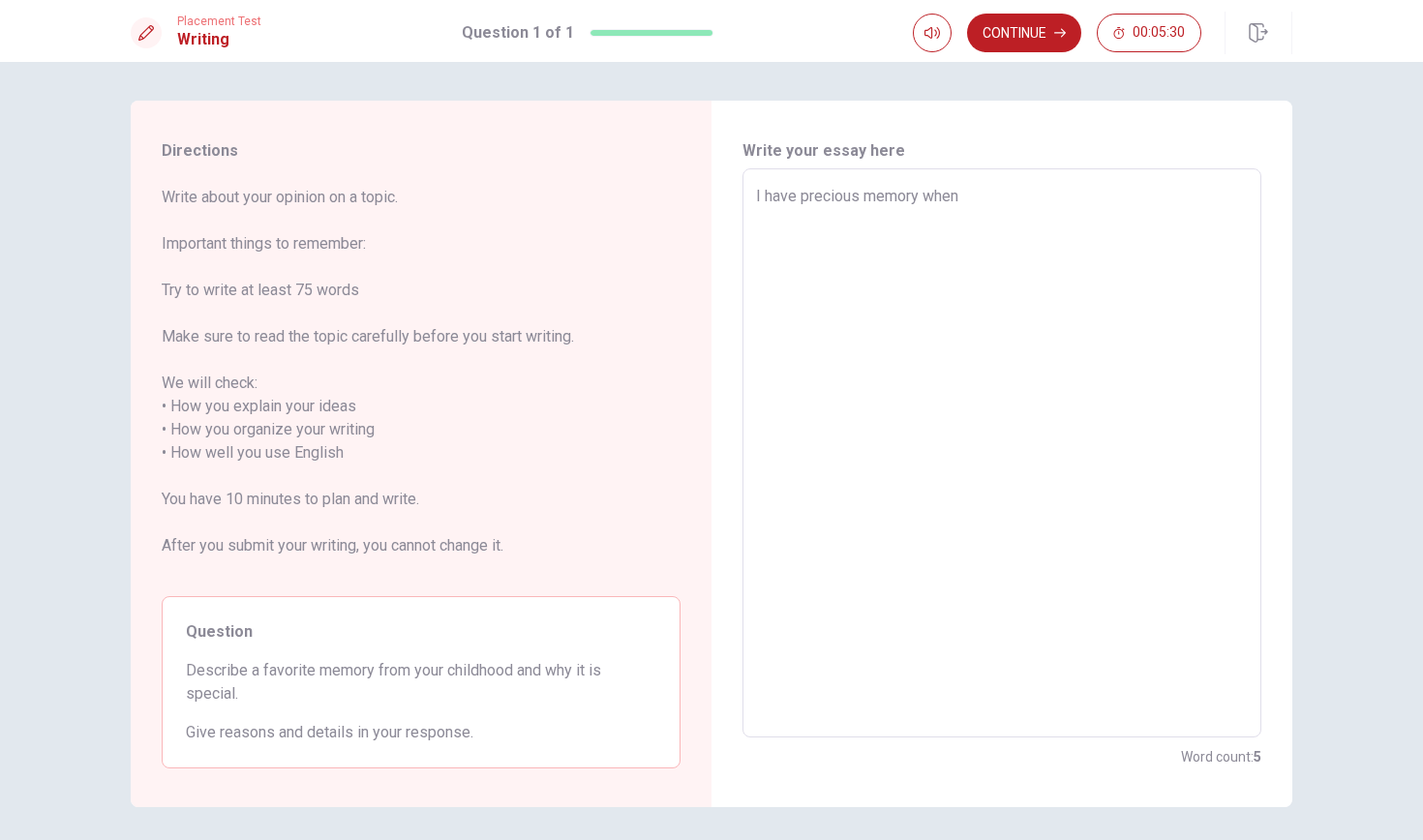type on "I have precious memory when I" 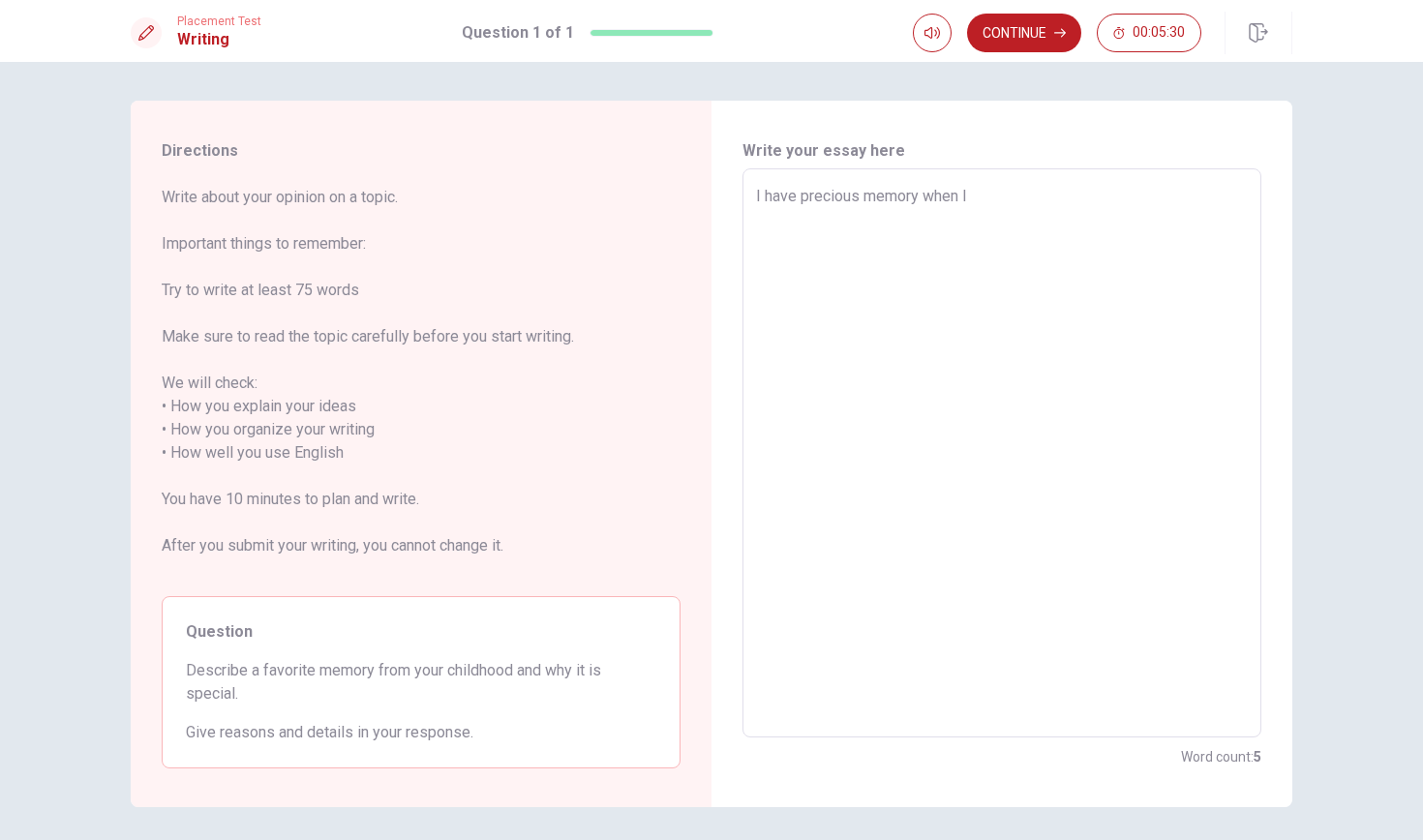 type on "x" 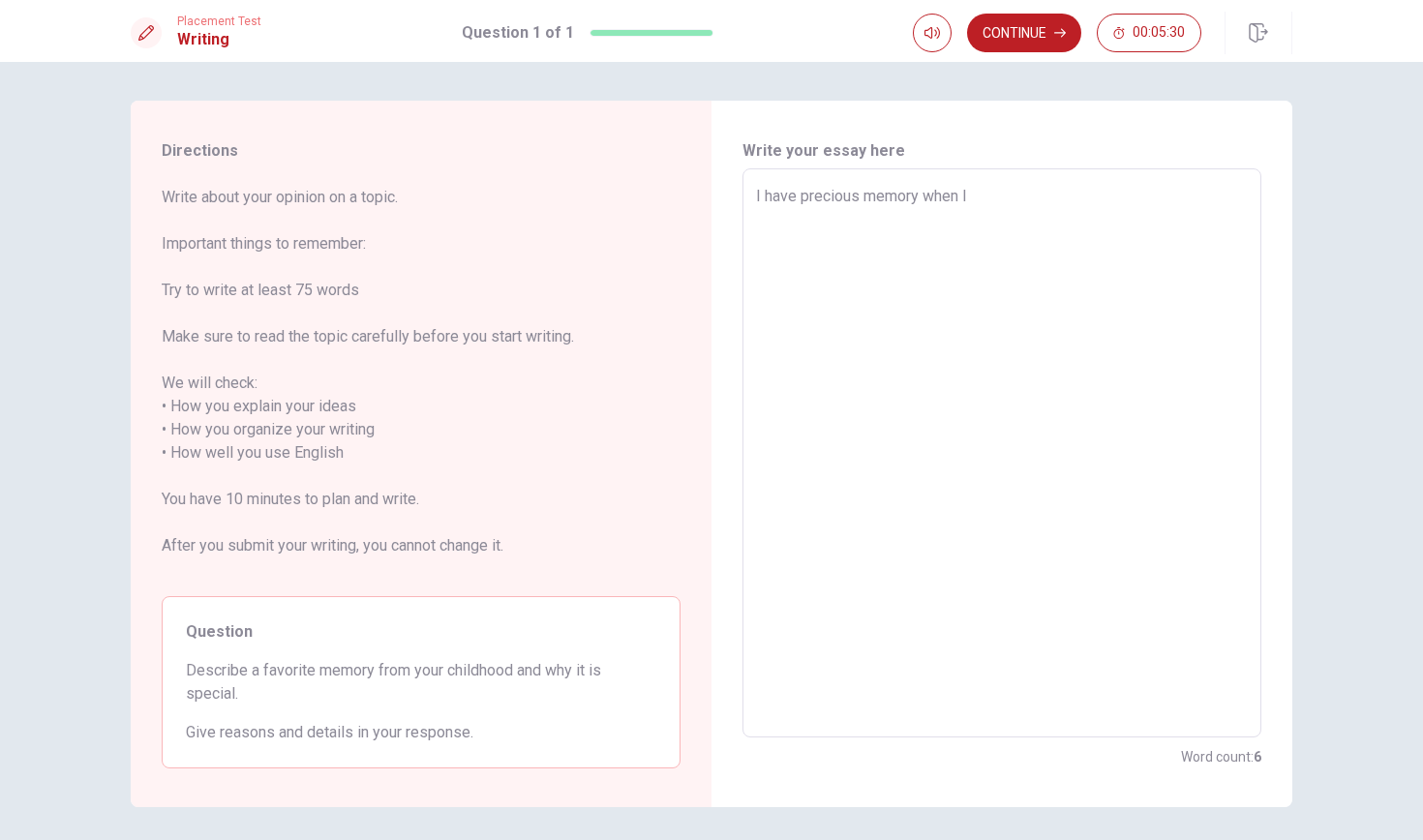 type on "I have precious memory when I w" 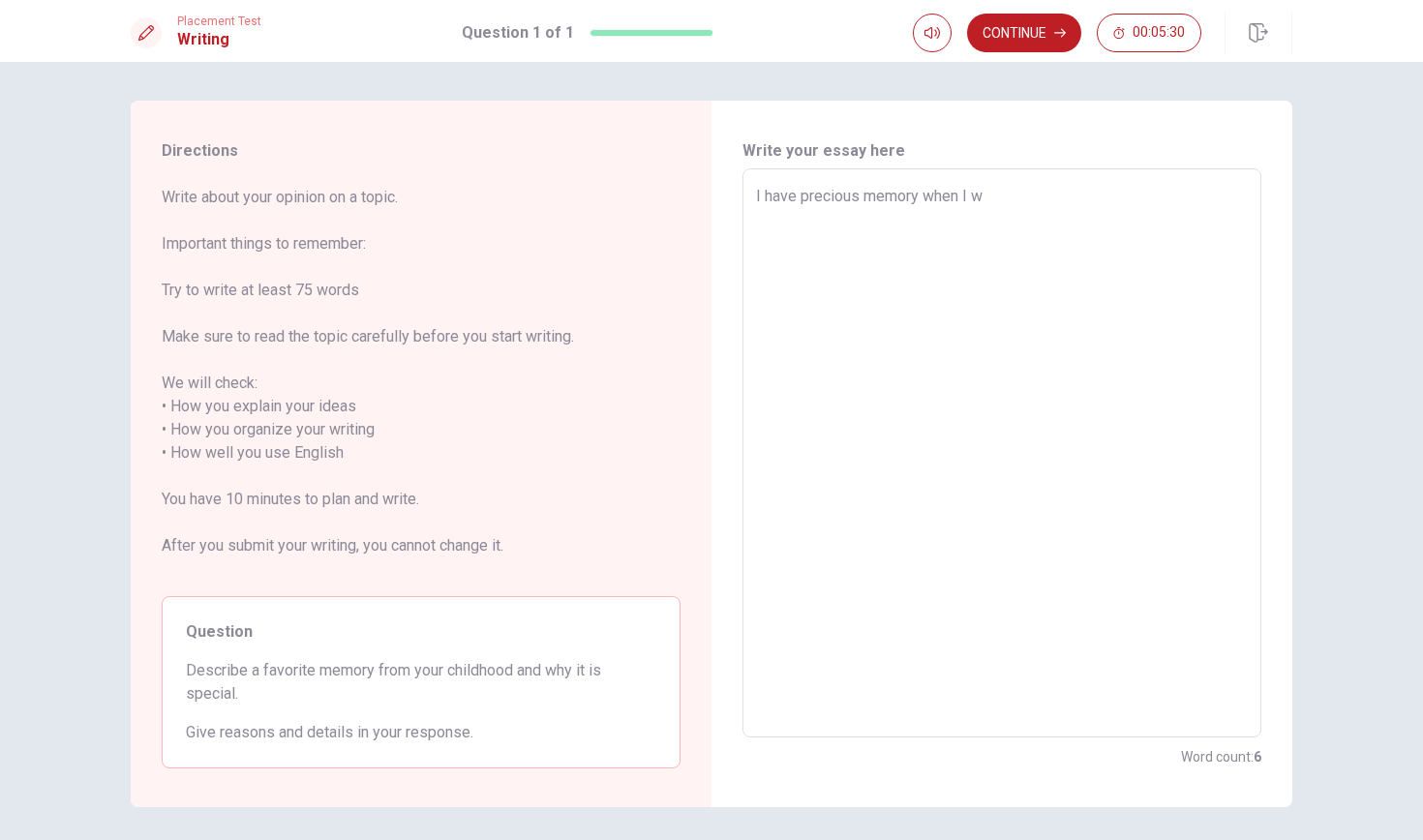 type on "x" 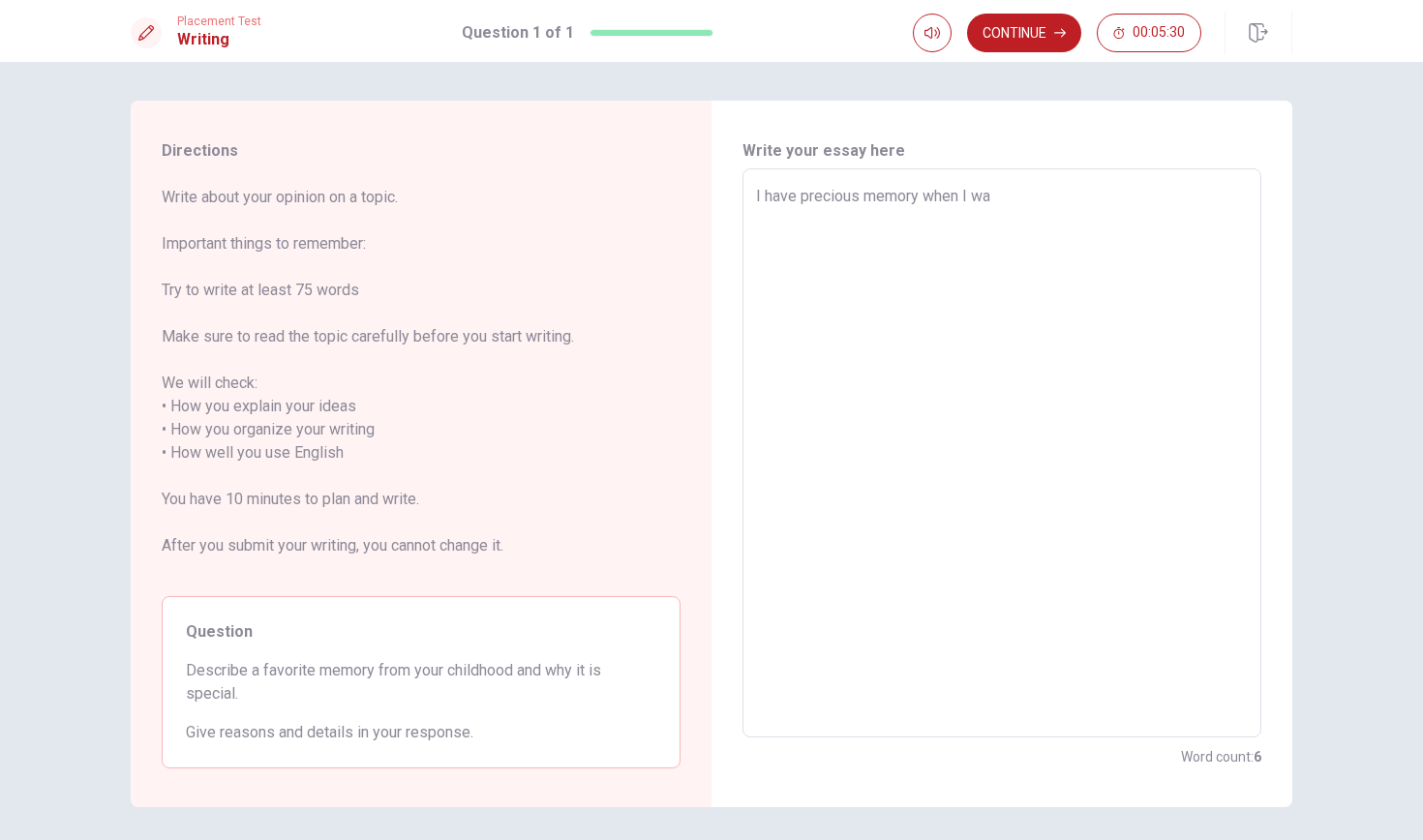 type on "x" 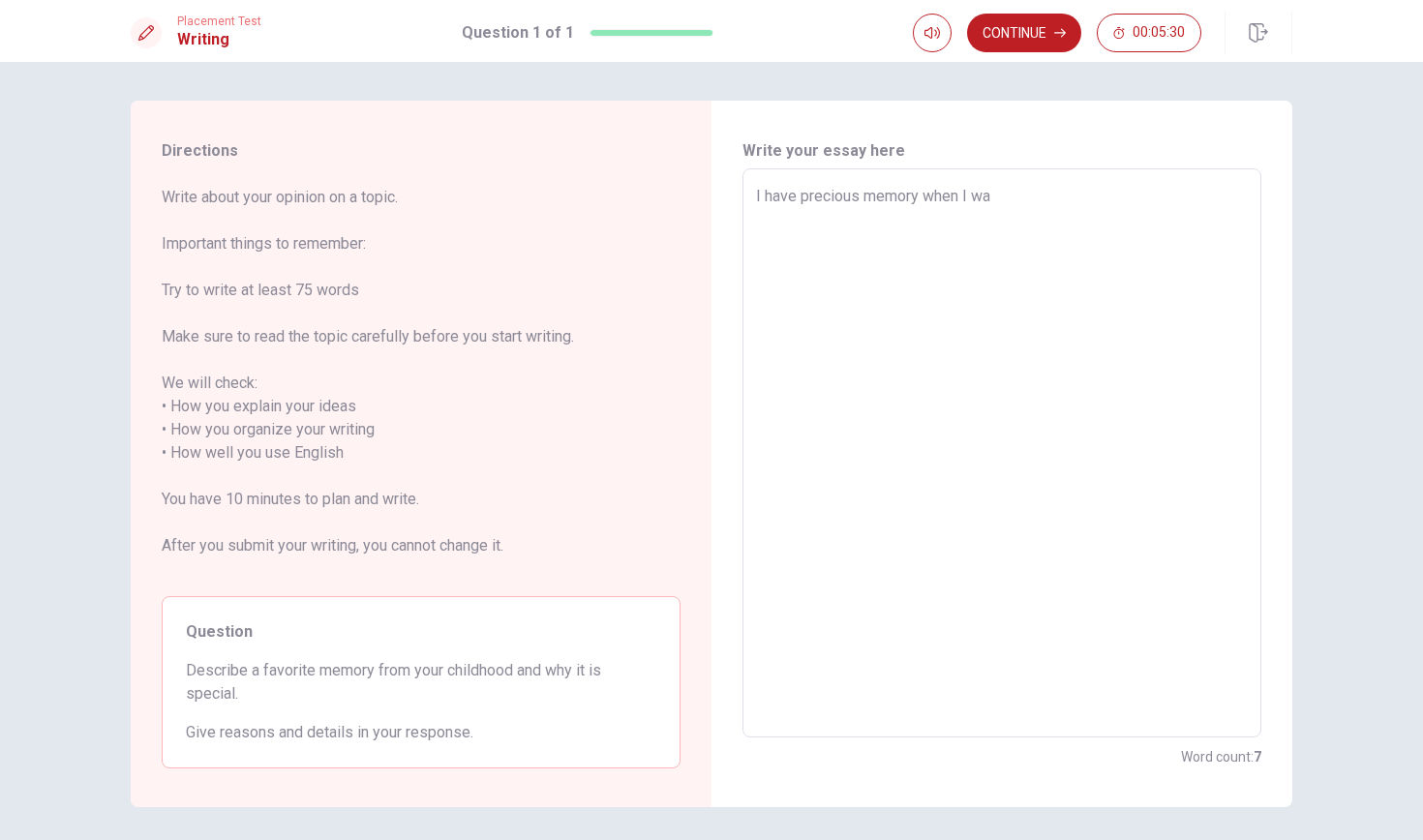type on "I have precious memory when I was" 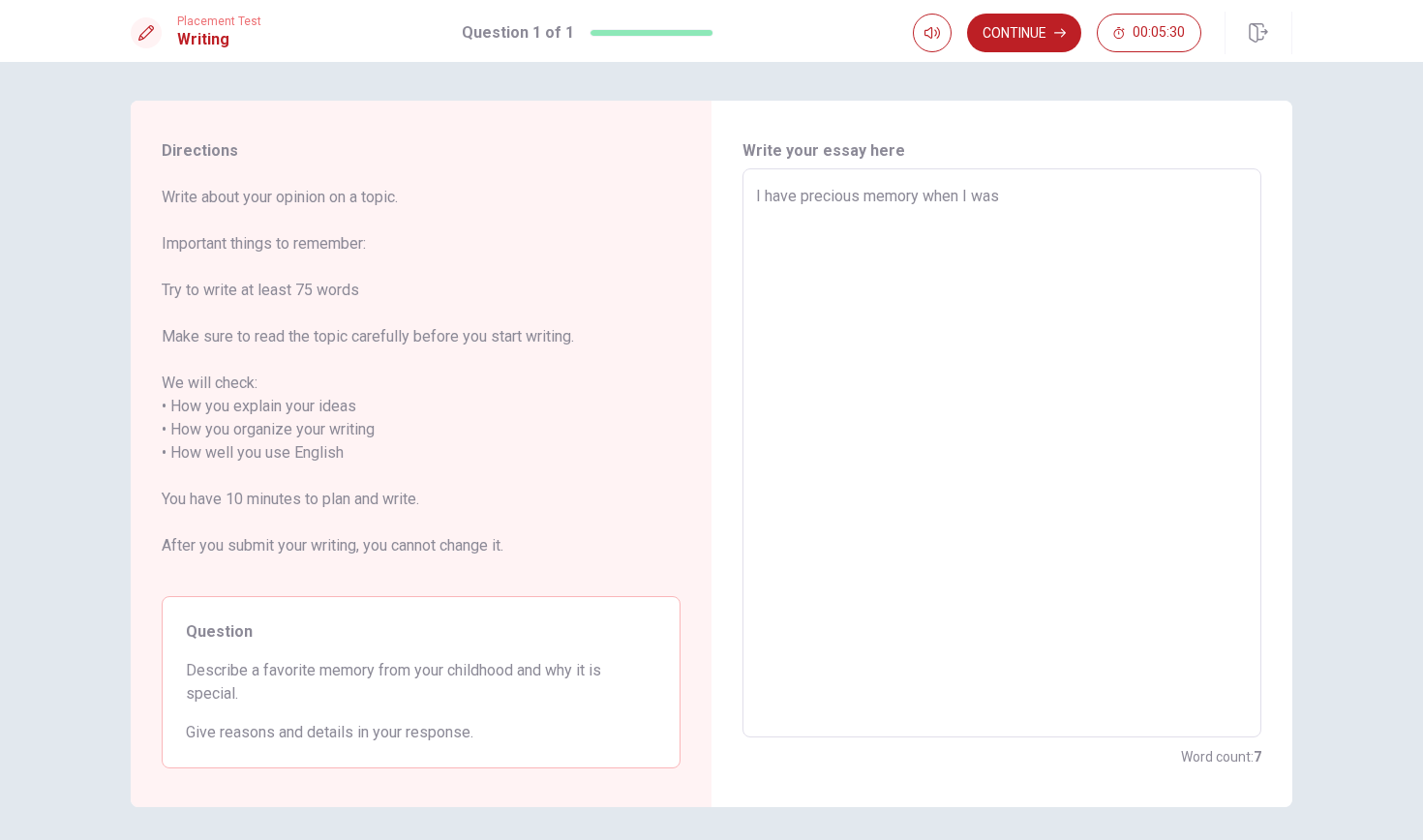 type on "x" 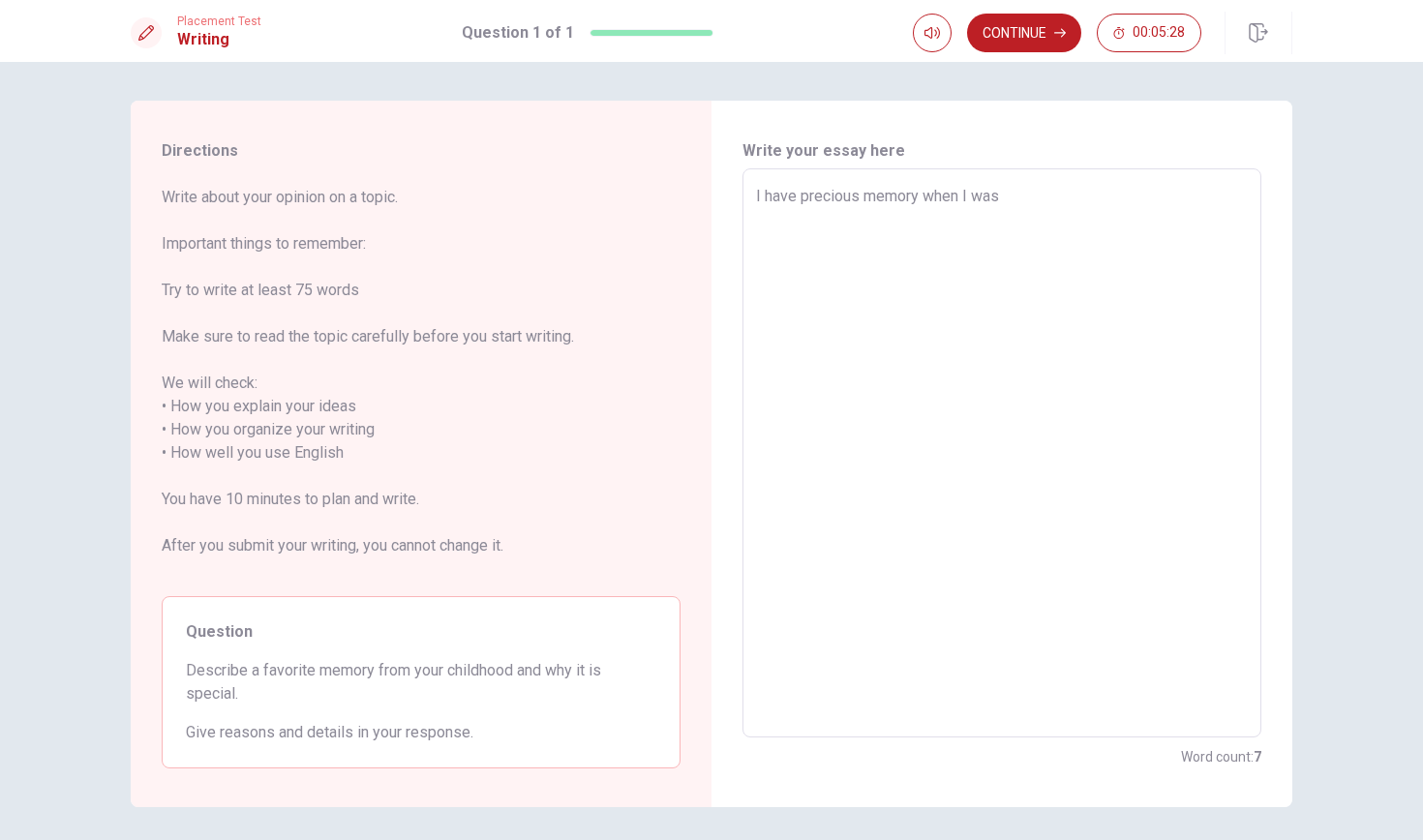 type on "x" 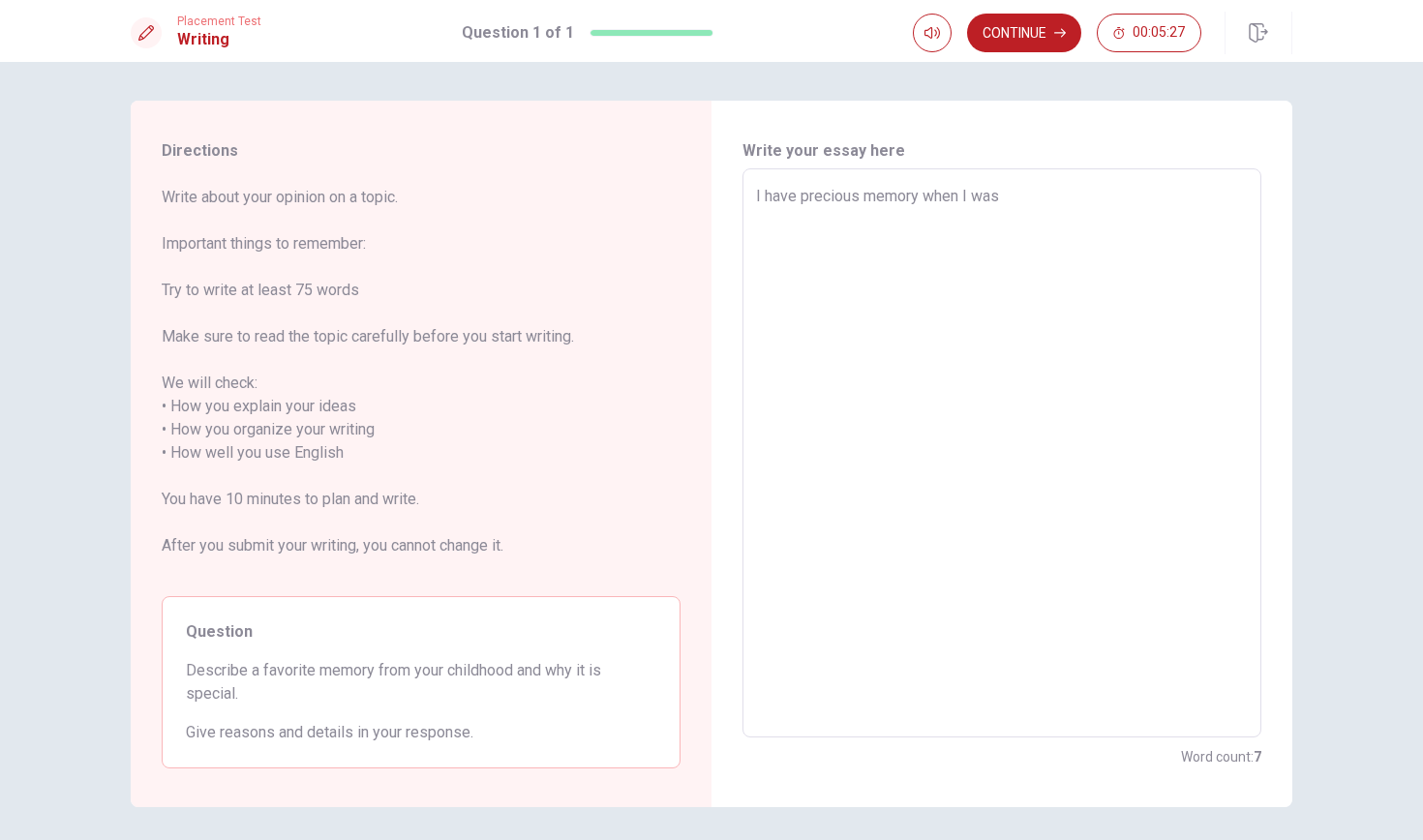 type on "I have precious memory when I was y" 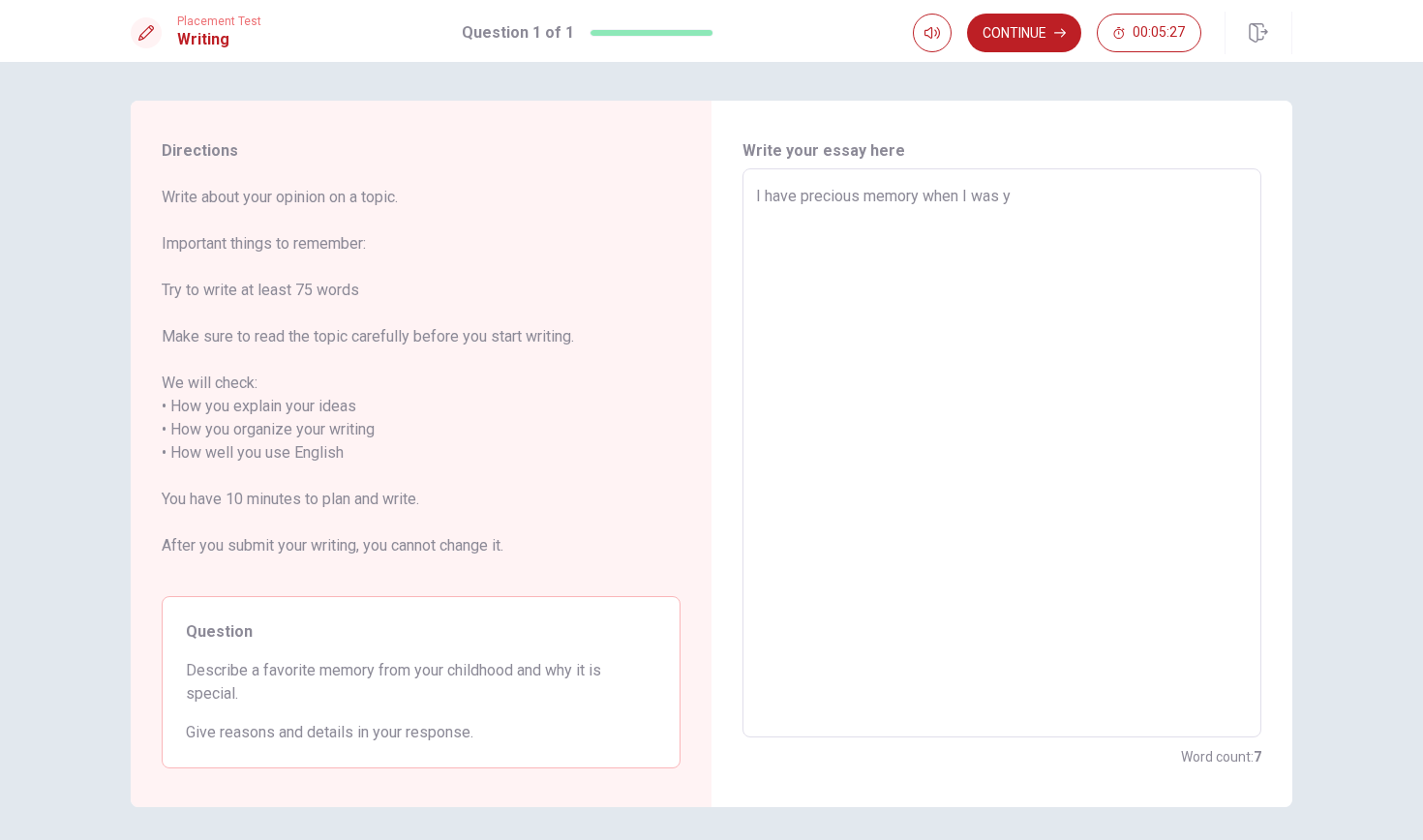 type on "x" 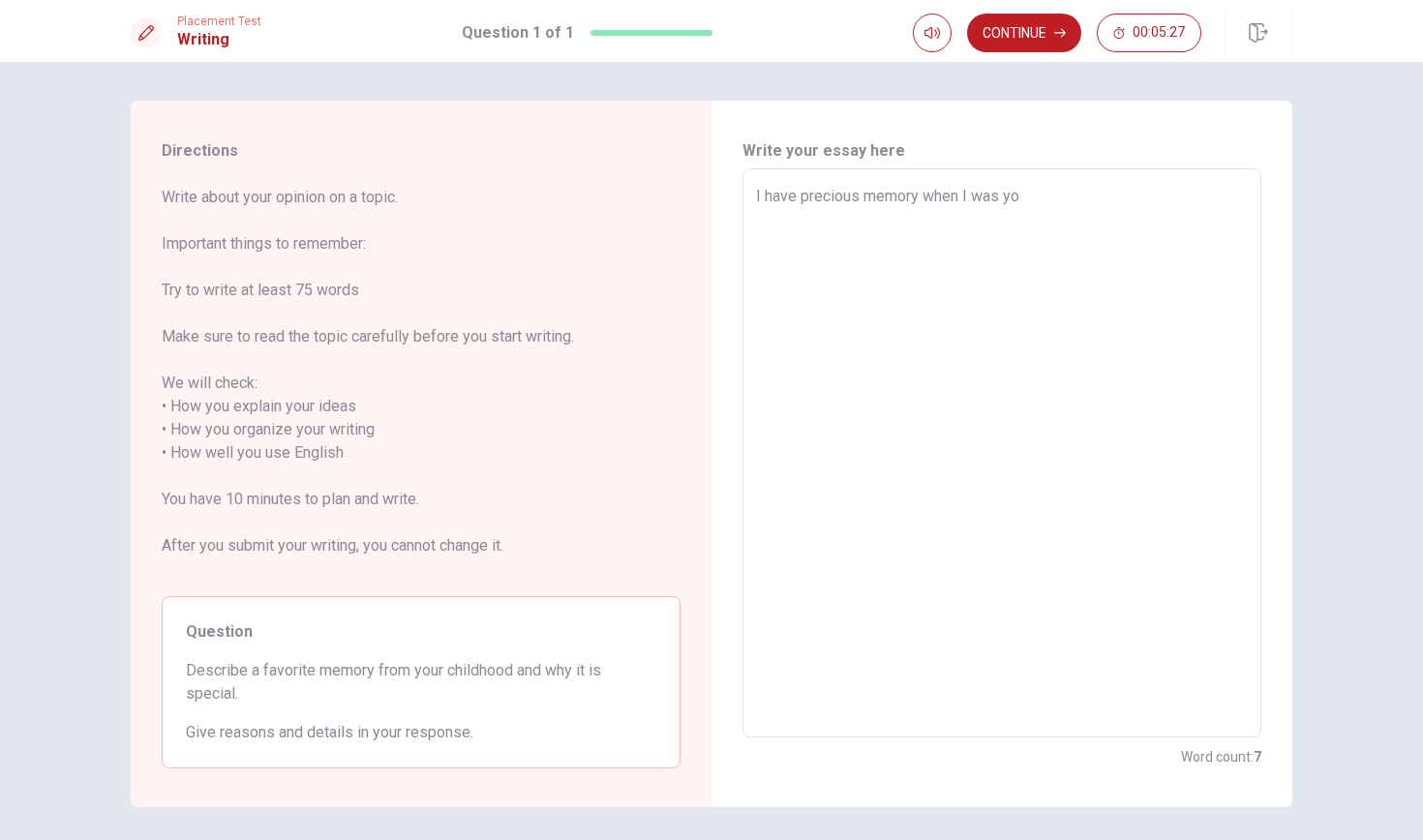 type on "x" 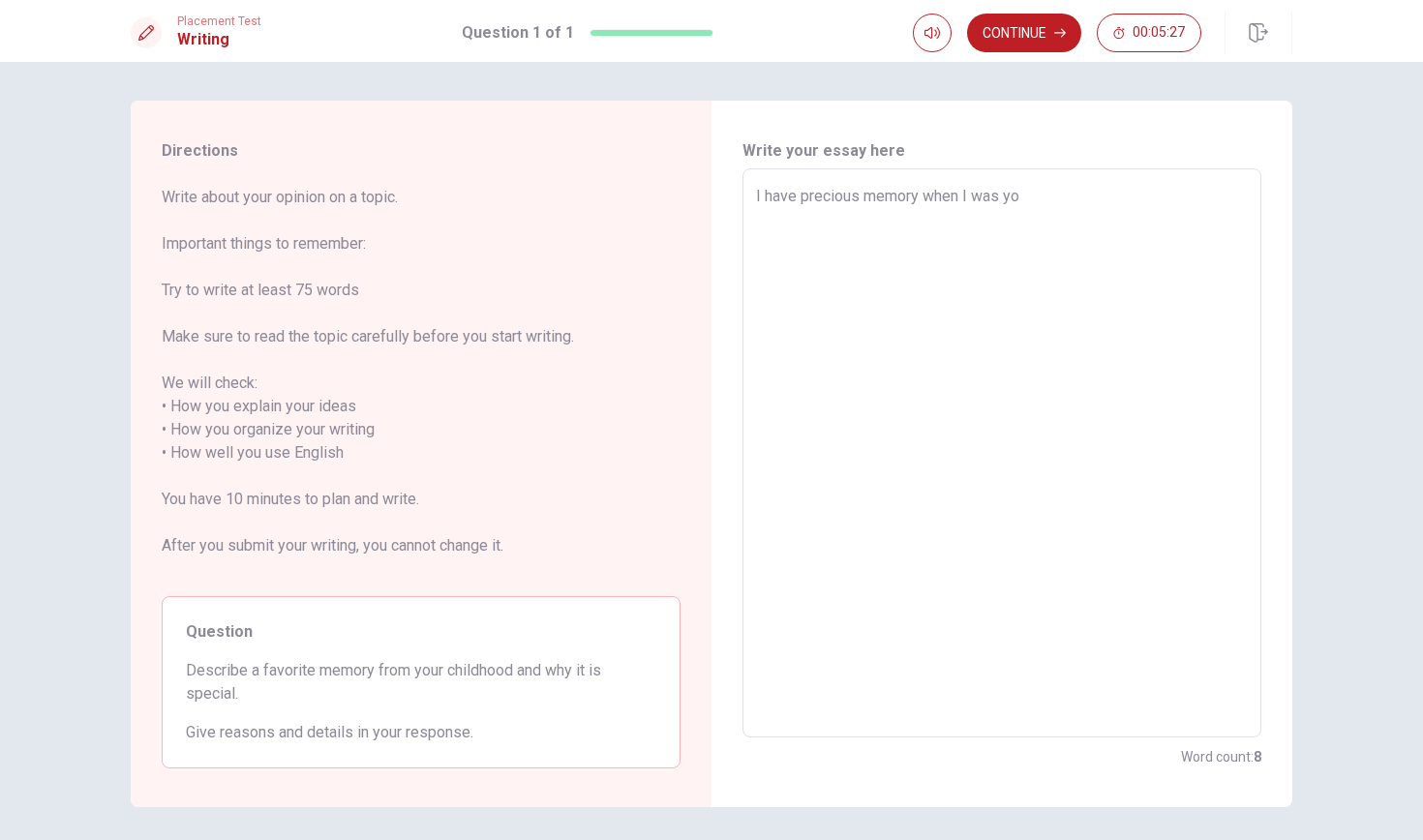 type on "I have precious memory when I was you" 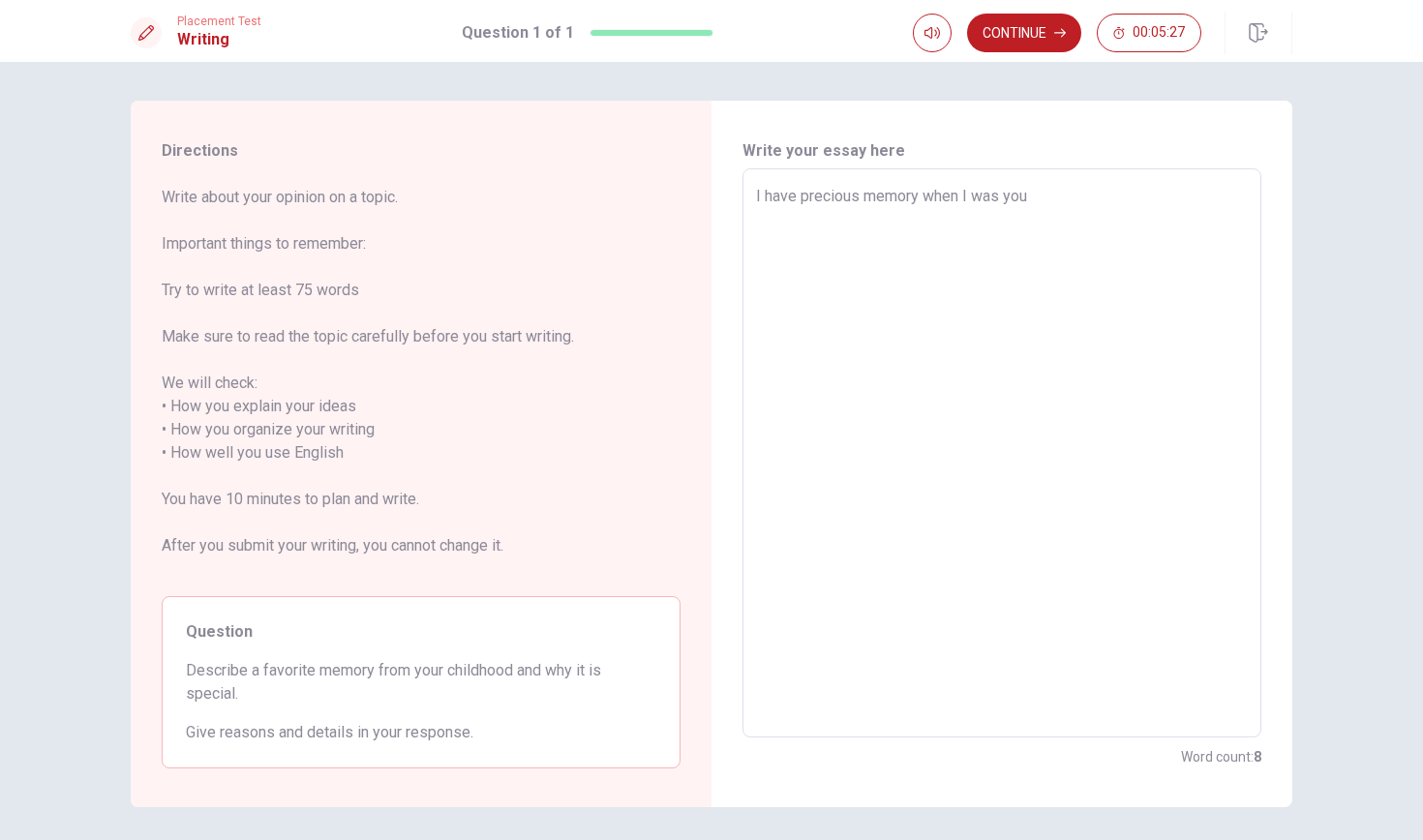 type on "x" 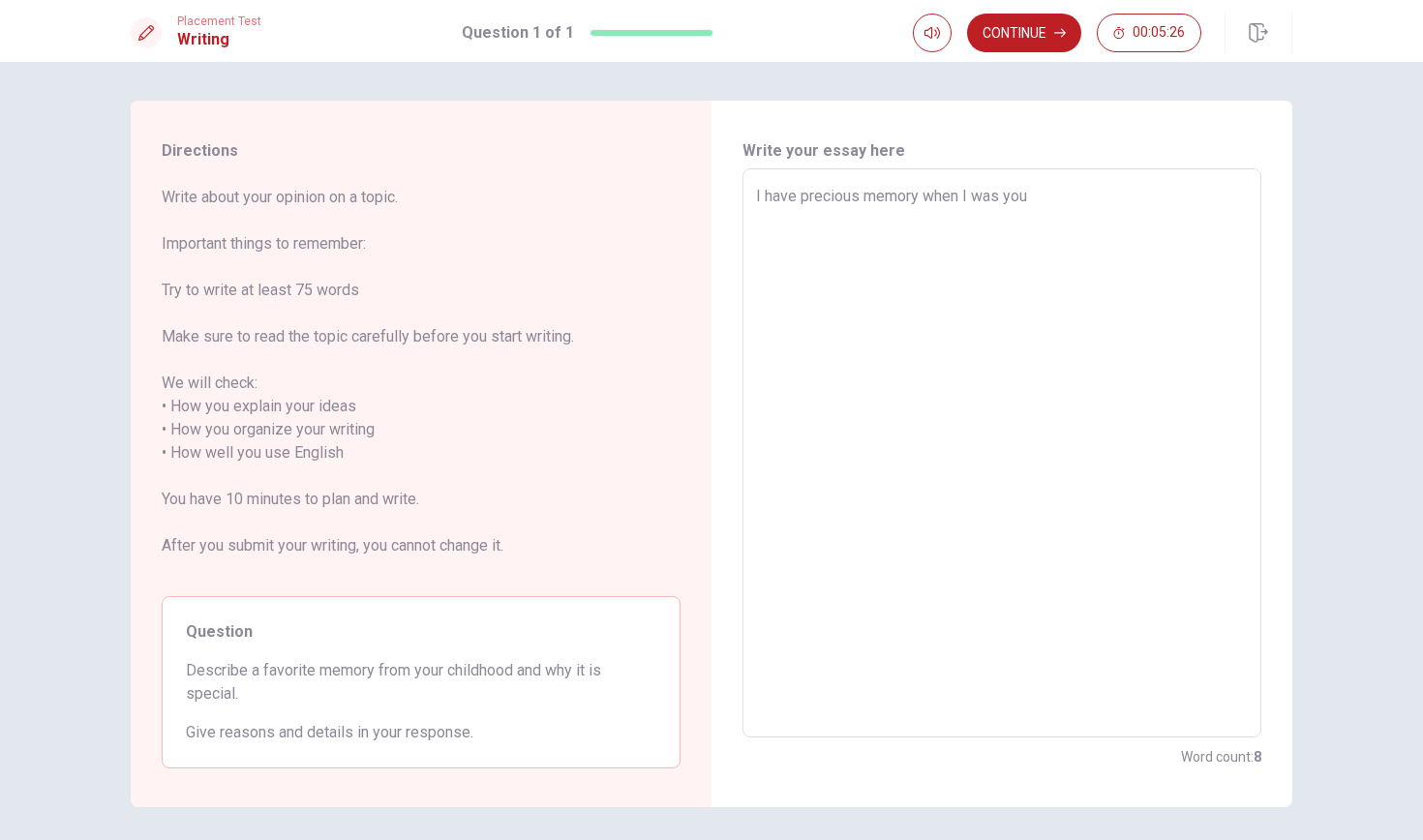 type on "I have precious memory when I was youn" 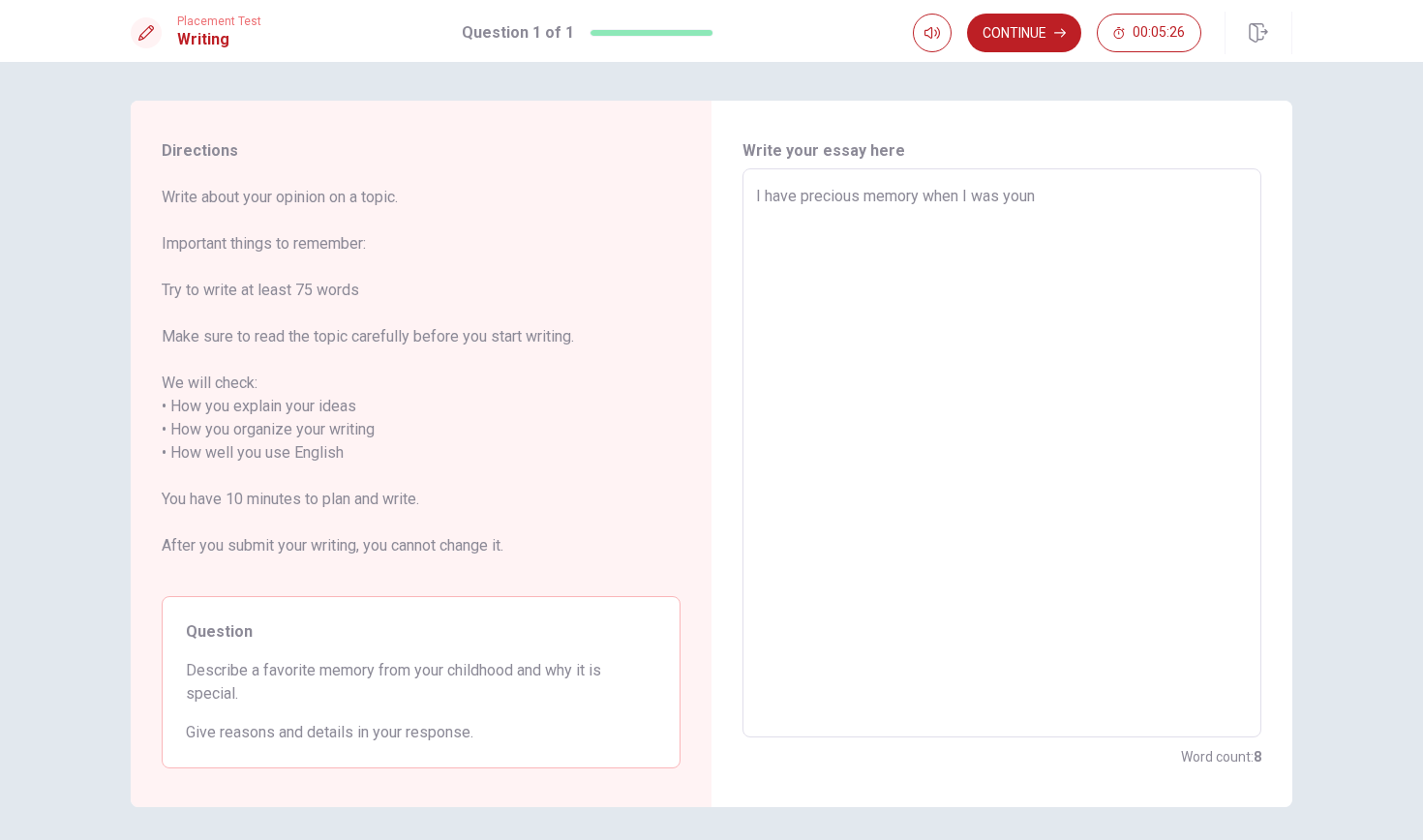 type on "x" 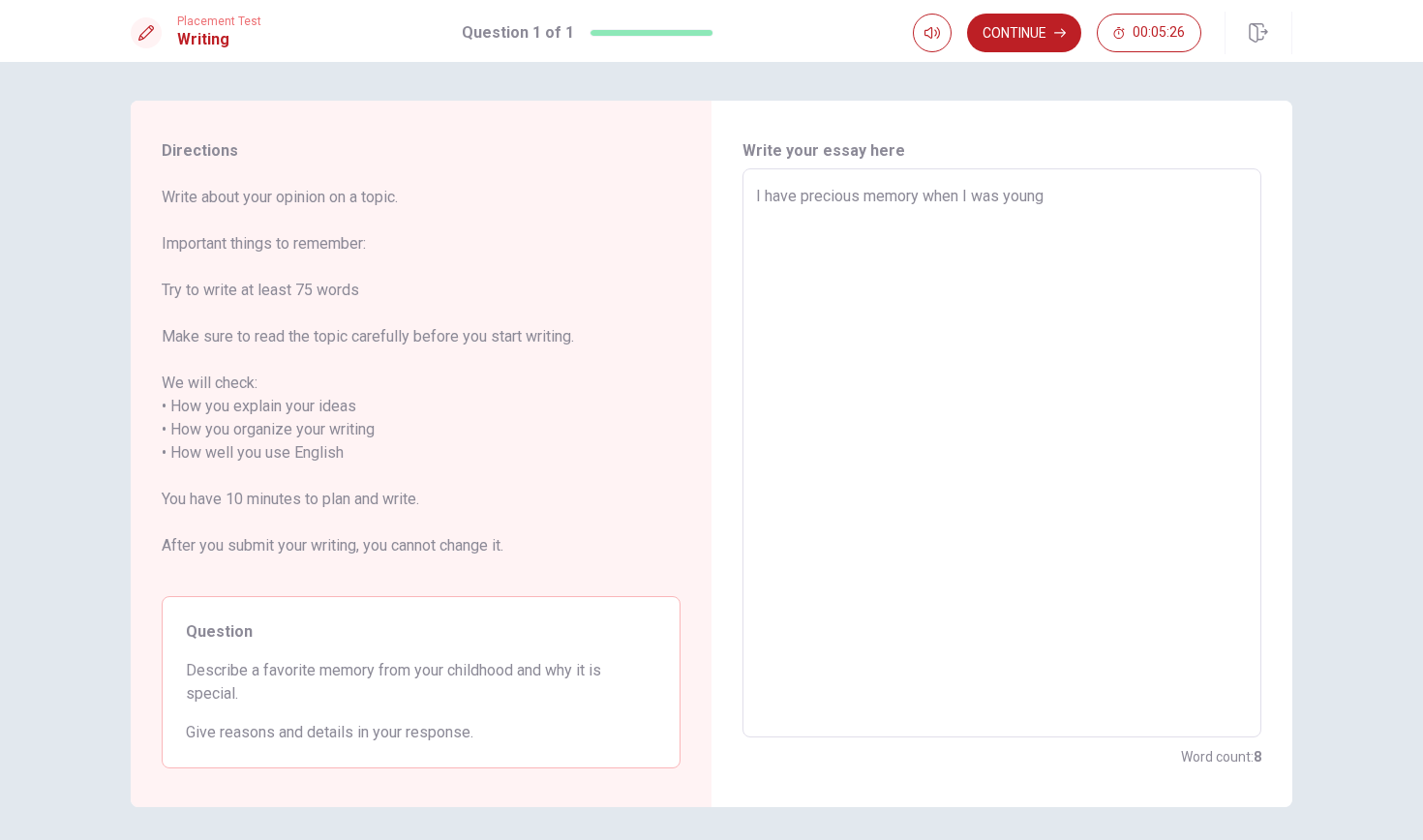 type on "x" 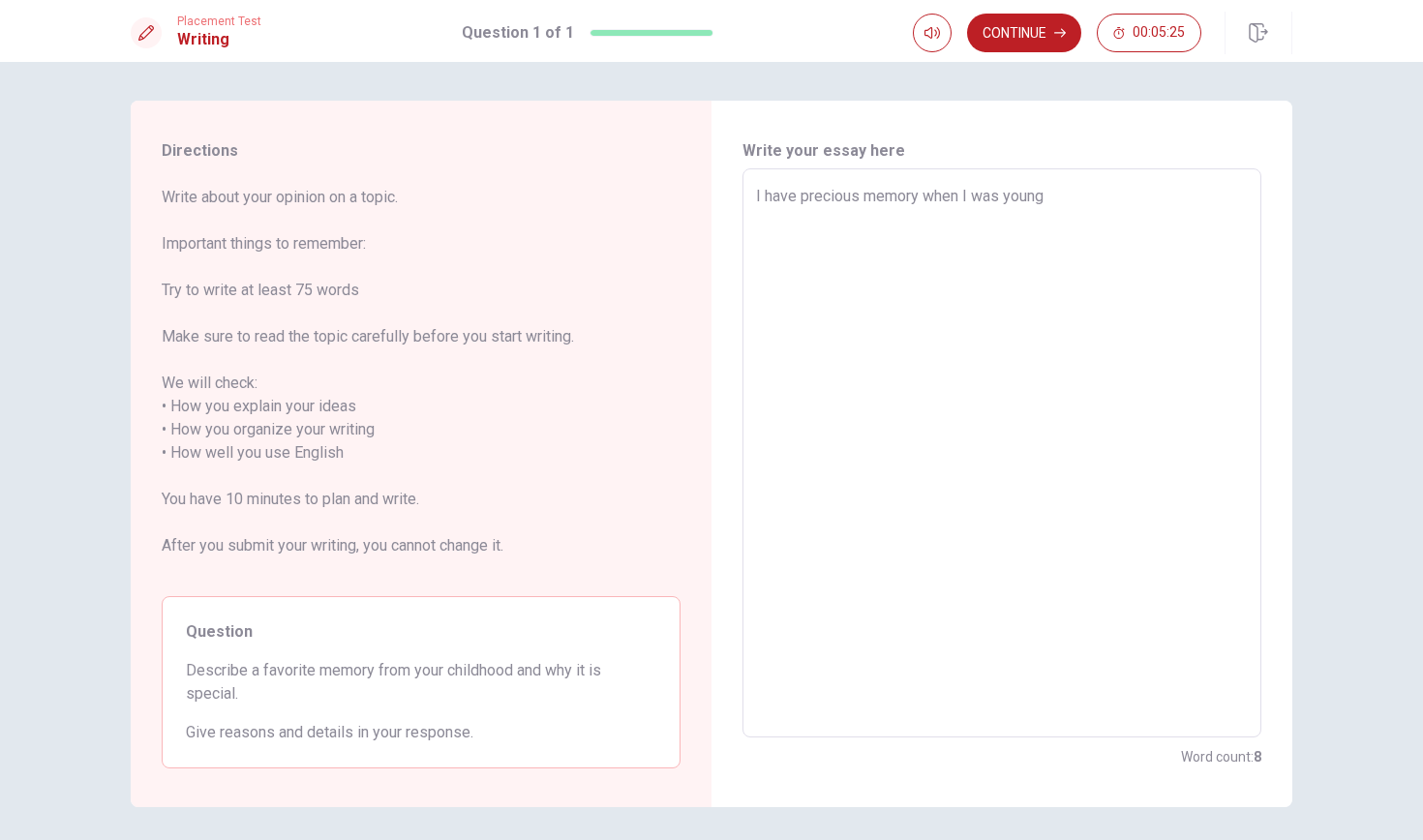 type on "I have precious memory when I was young." 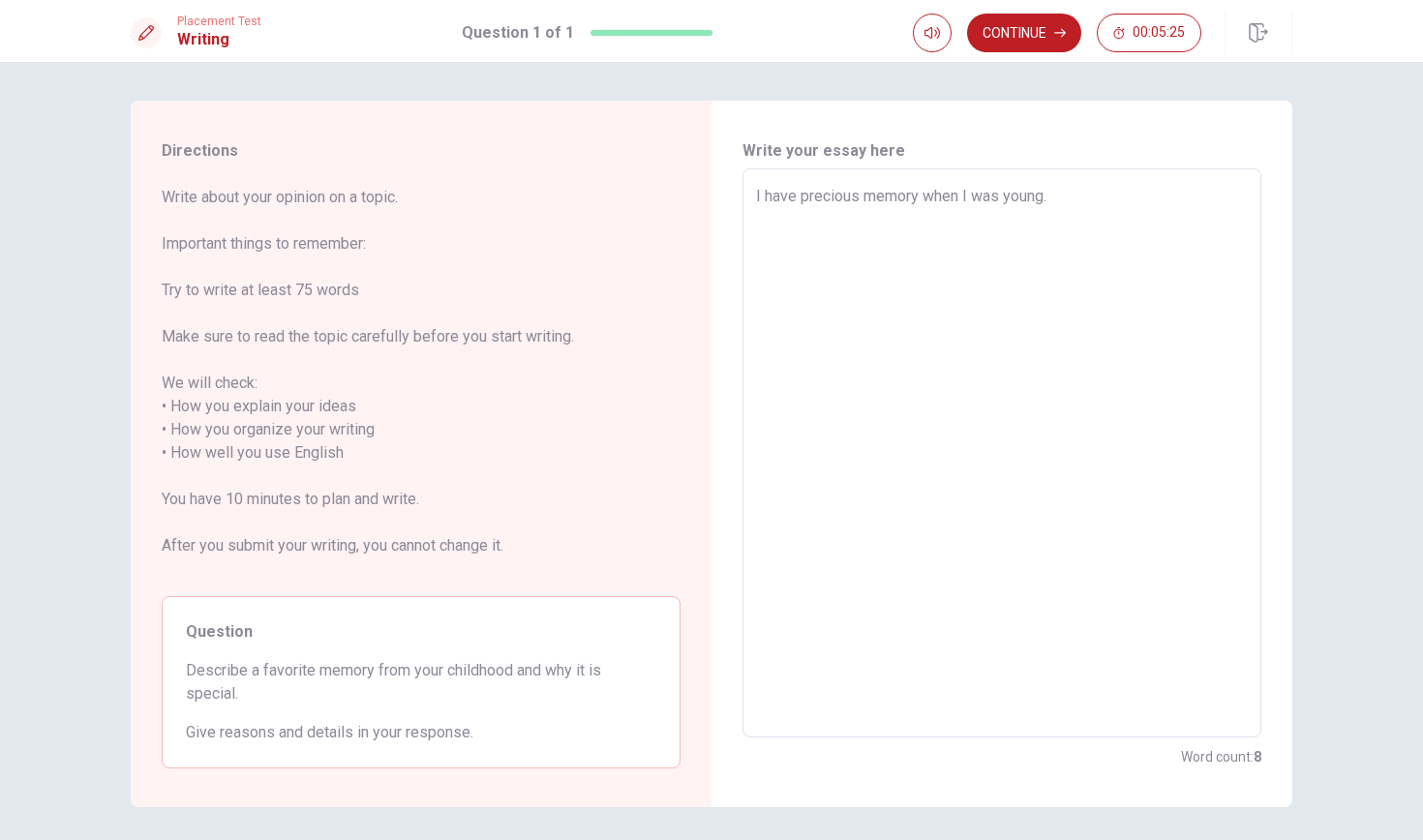 type on "x" 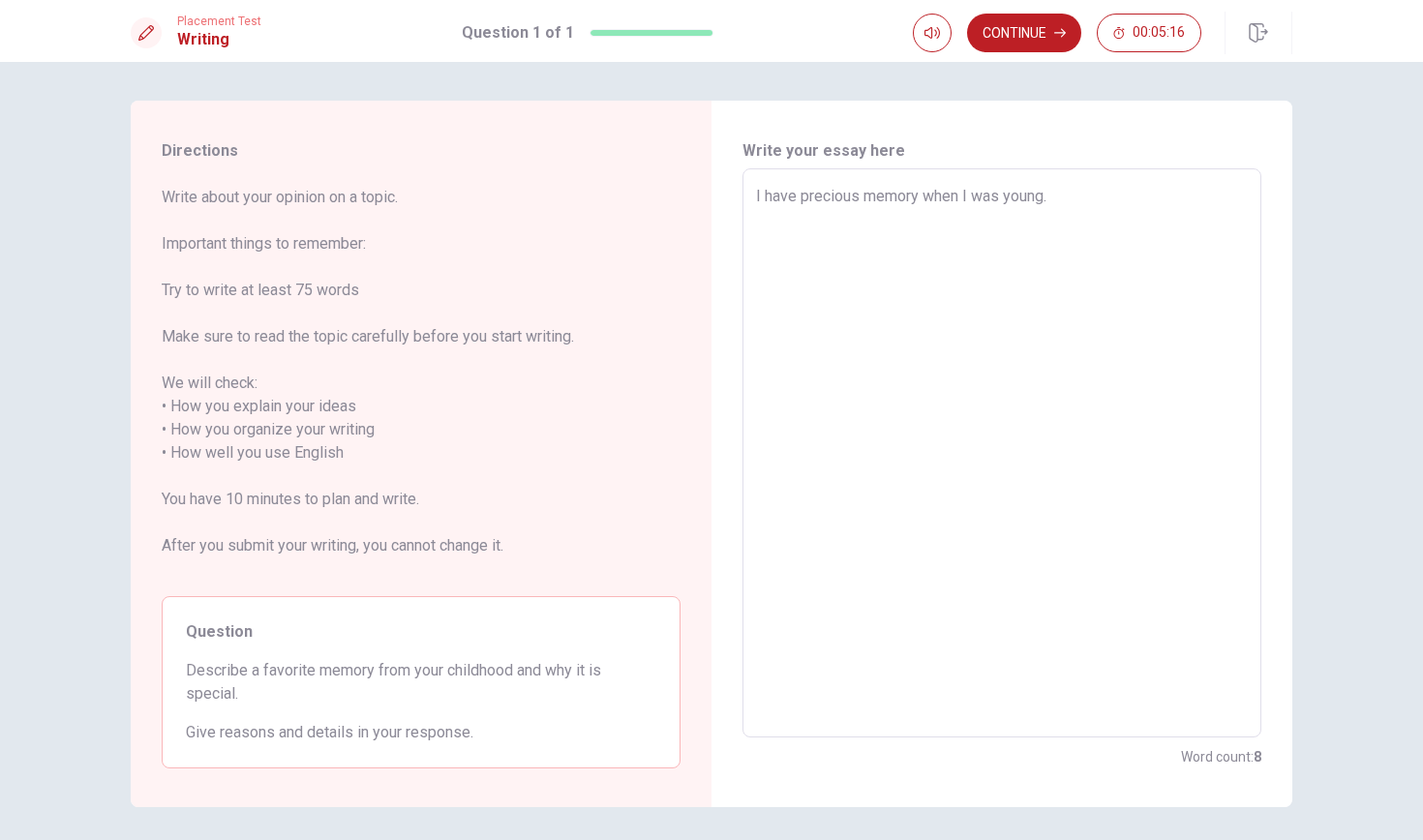 type 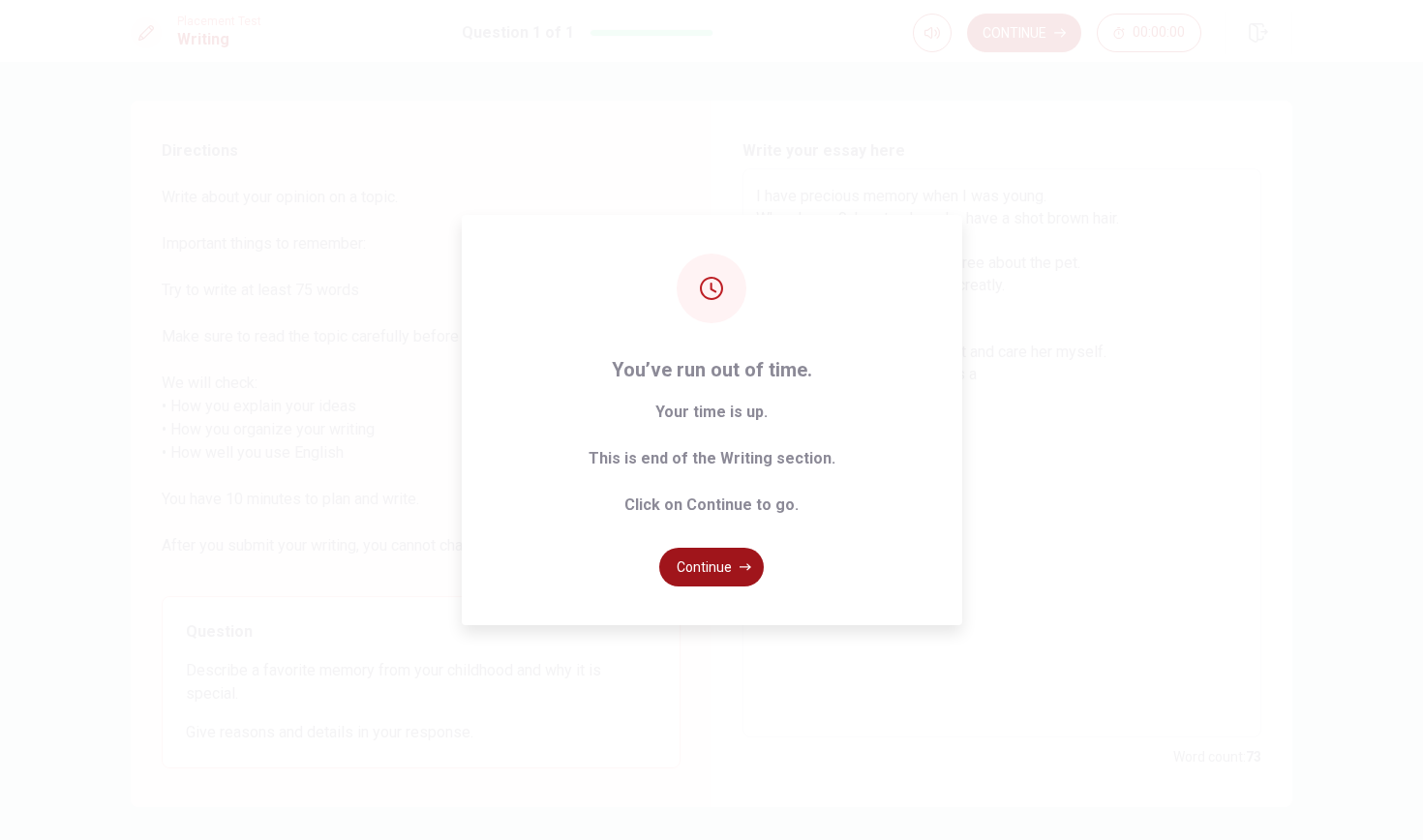 click on "Continue" at bounding box center [712, 567] 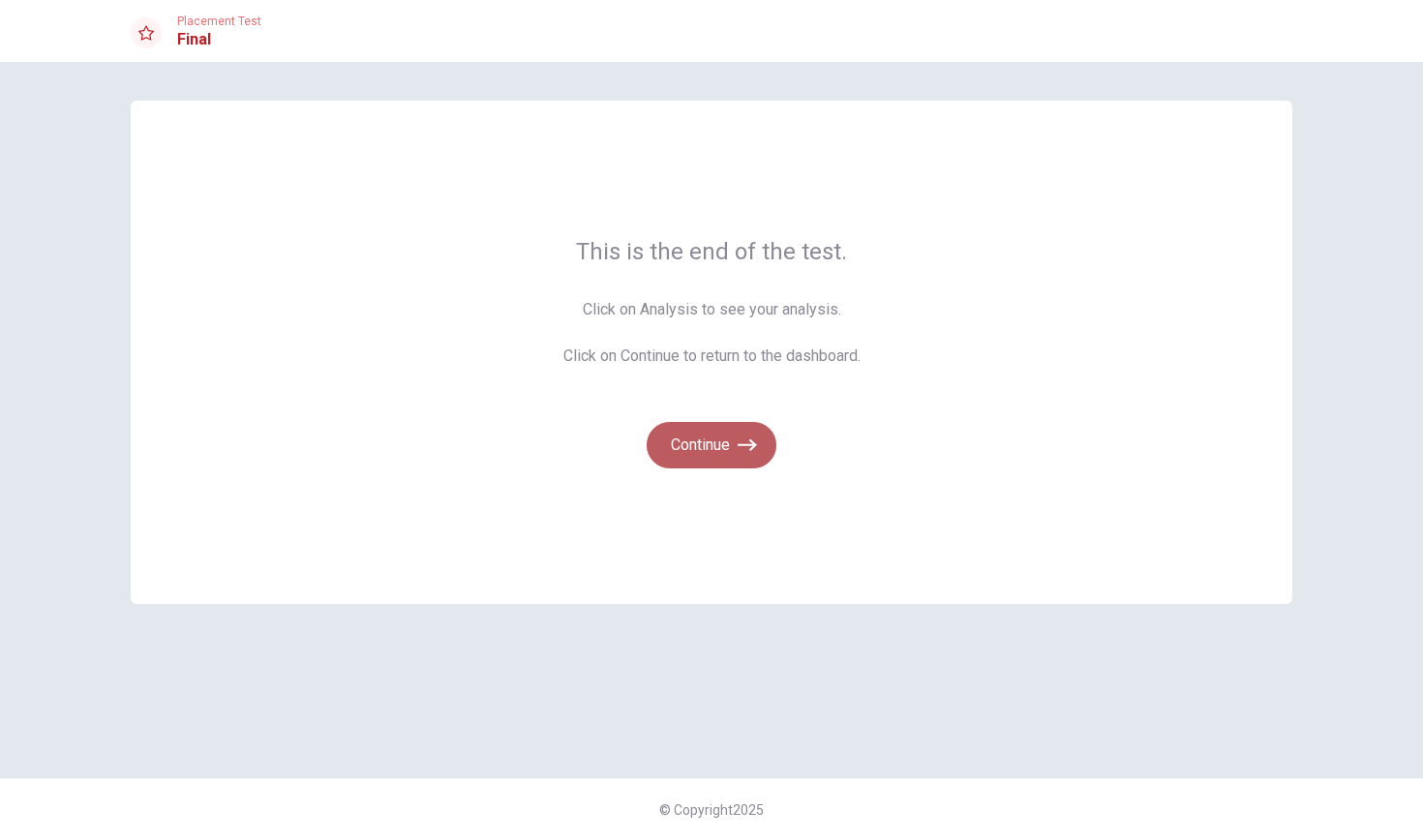 click on "Continue" at bounding box center (712, 445) 